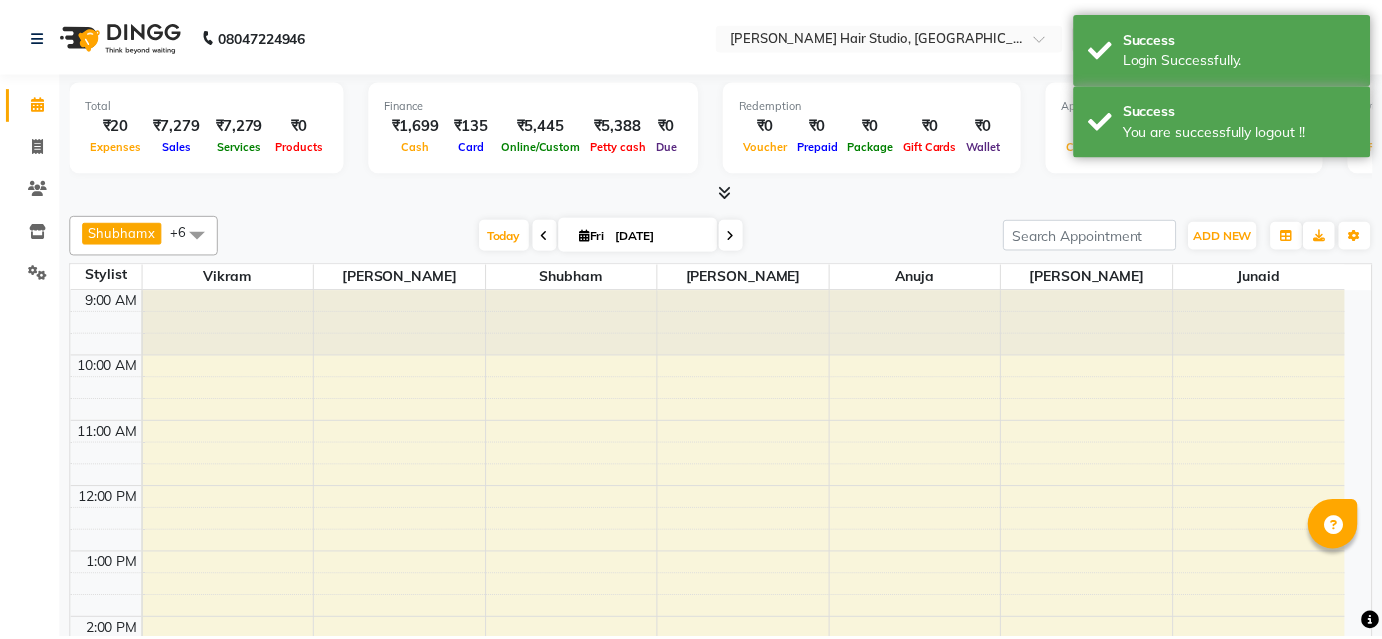 scroll, scrollTop: 0, scrollLeft: 0, axis: both 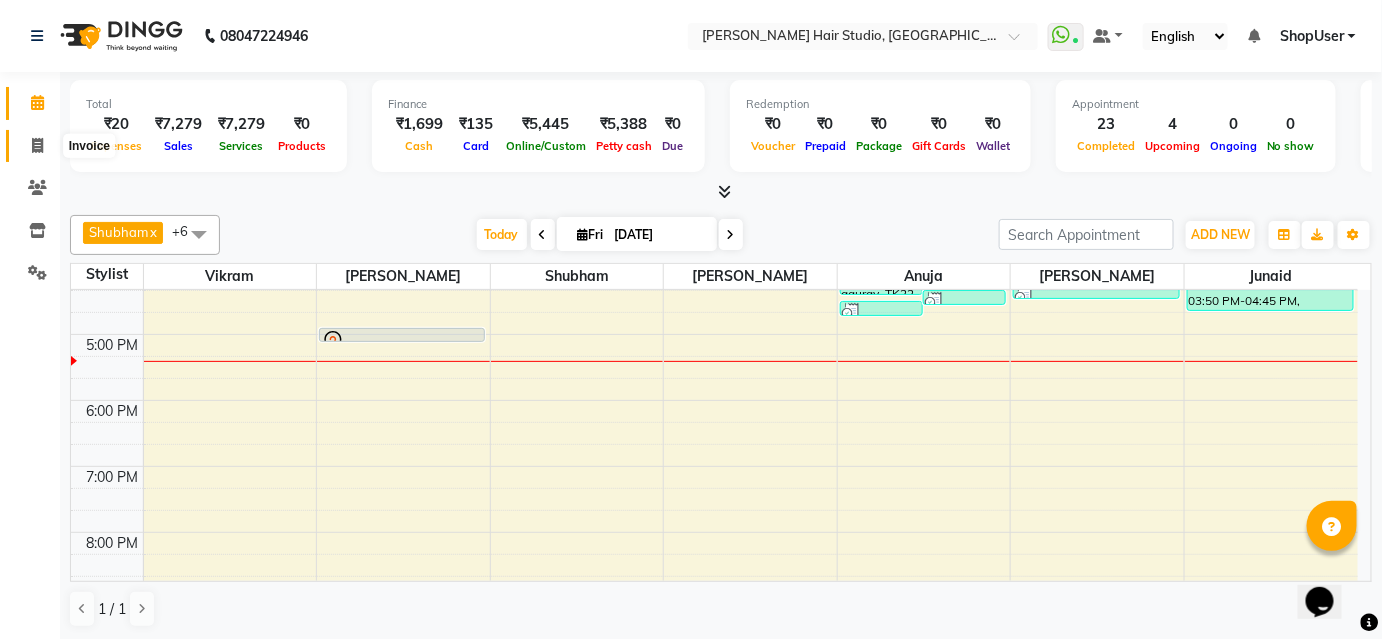 click 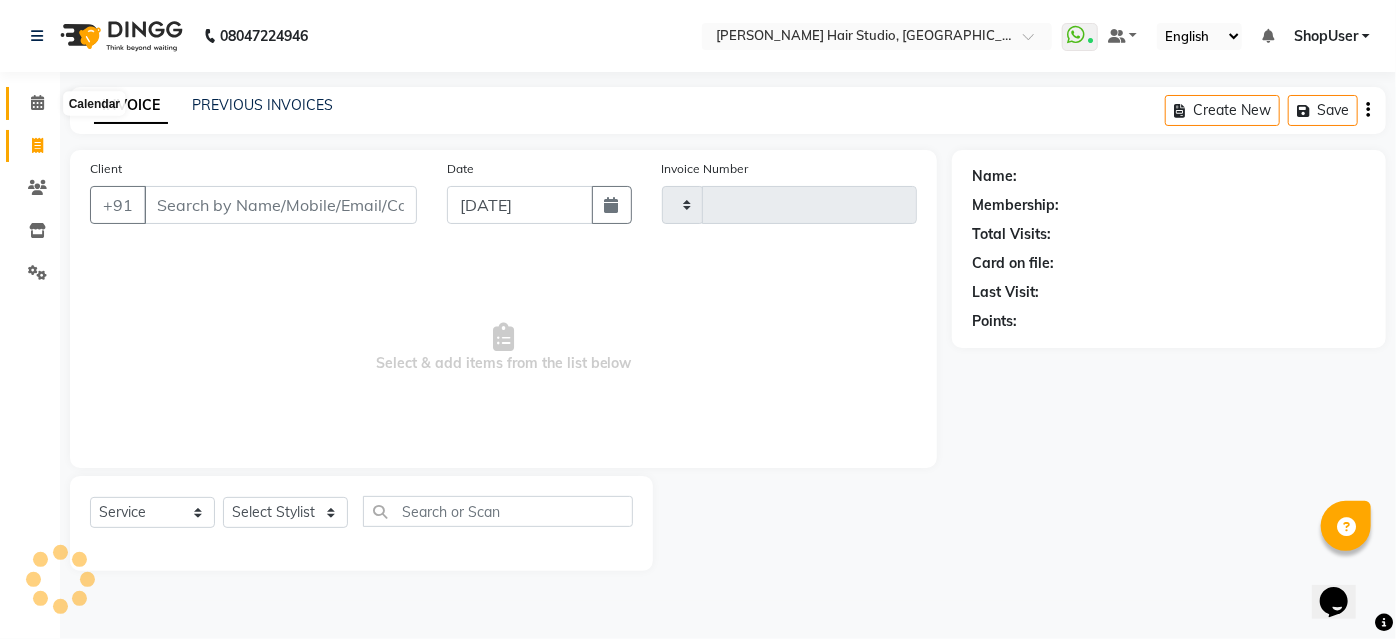 click 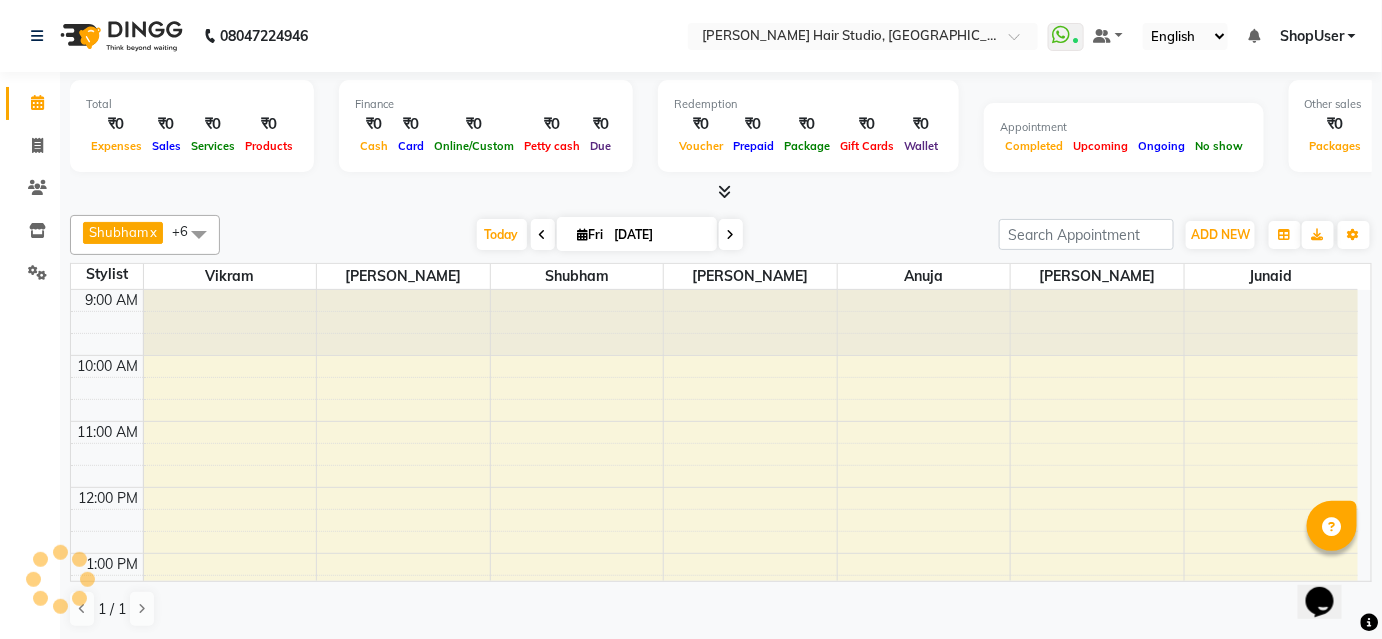scroll, scrollTop: 522, scrollLeft: 0, axis: vertical 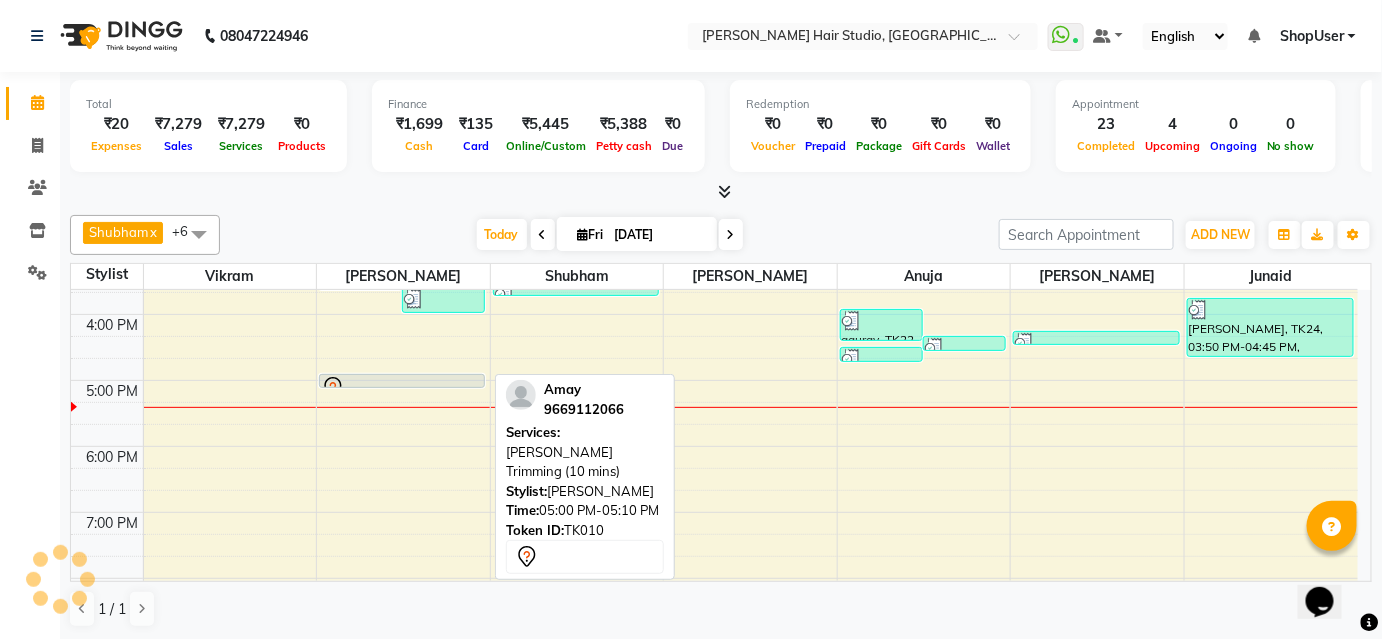 click at bounding box center [402, 388] 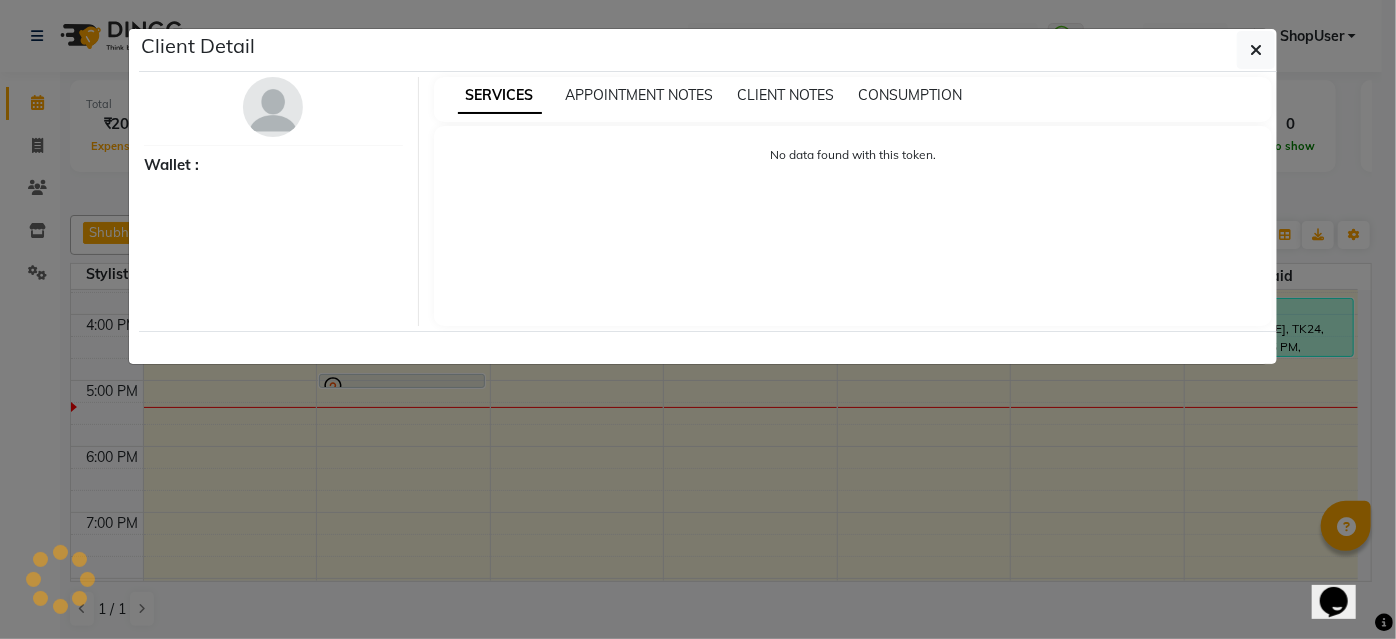 select on "7" 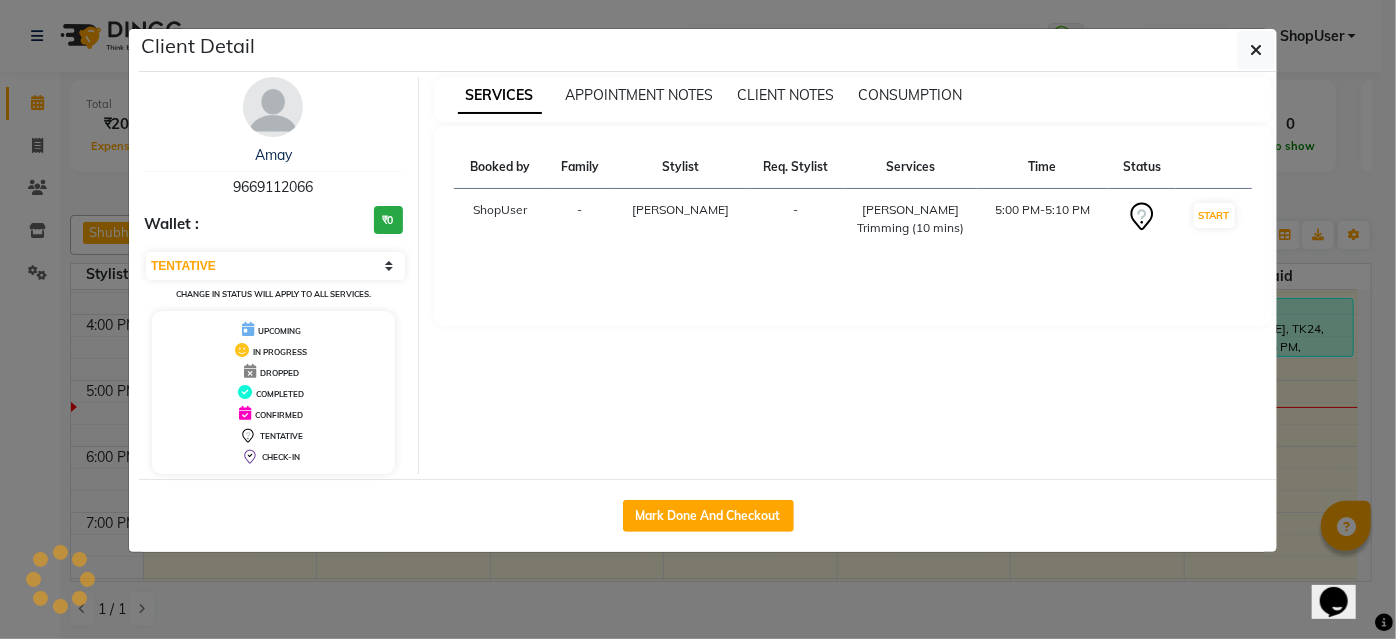 drag, startPoint x: 229, startPoint y: 182, endPoint x: 376, endPoint y: 182, distance: 147 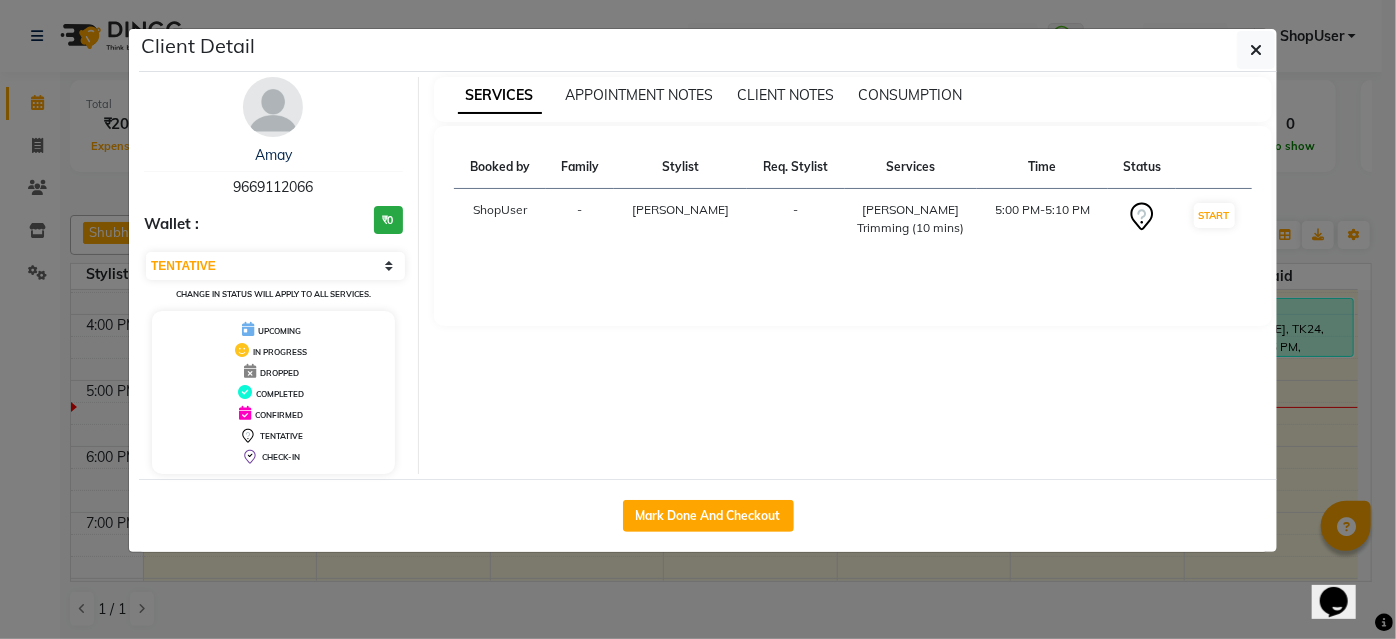copy on "9669112066" 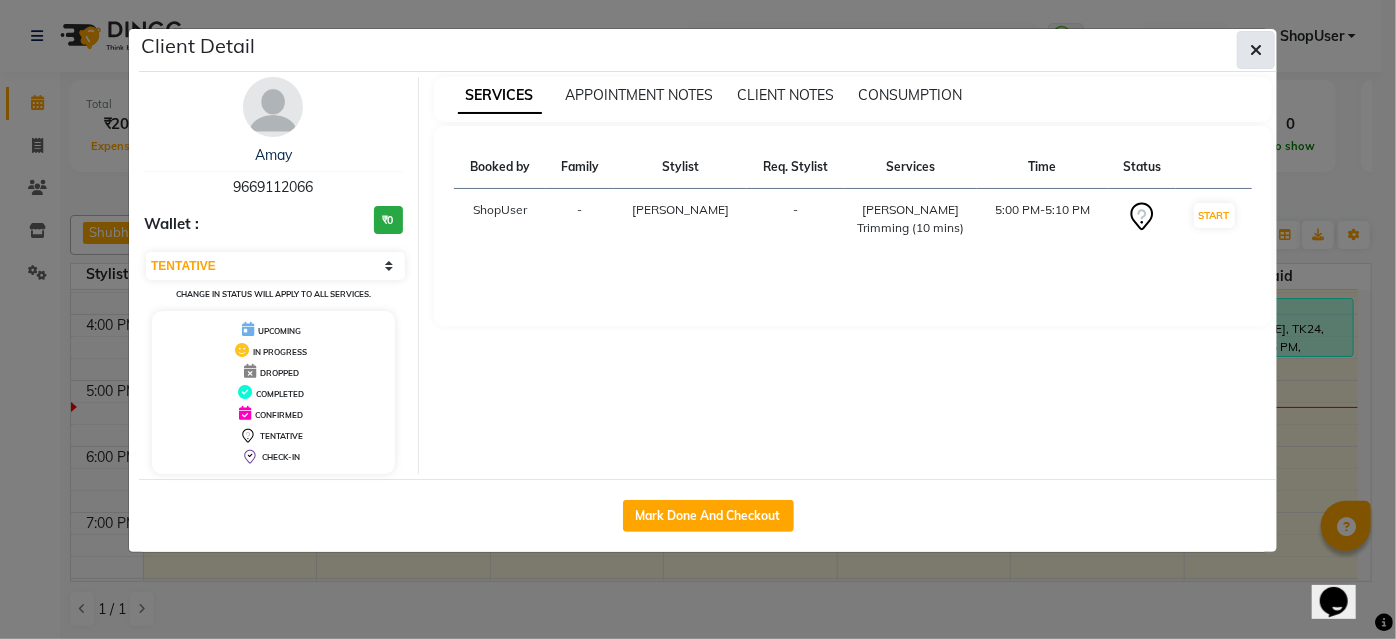 click 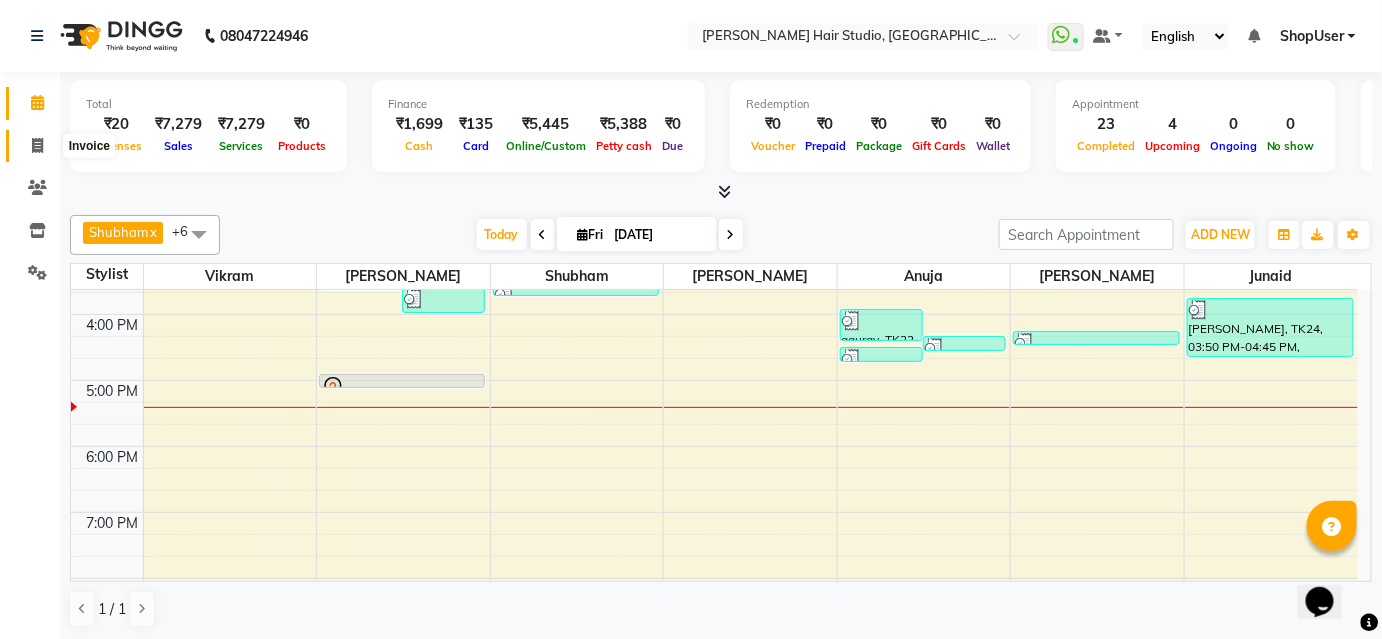 click 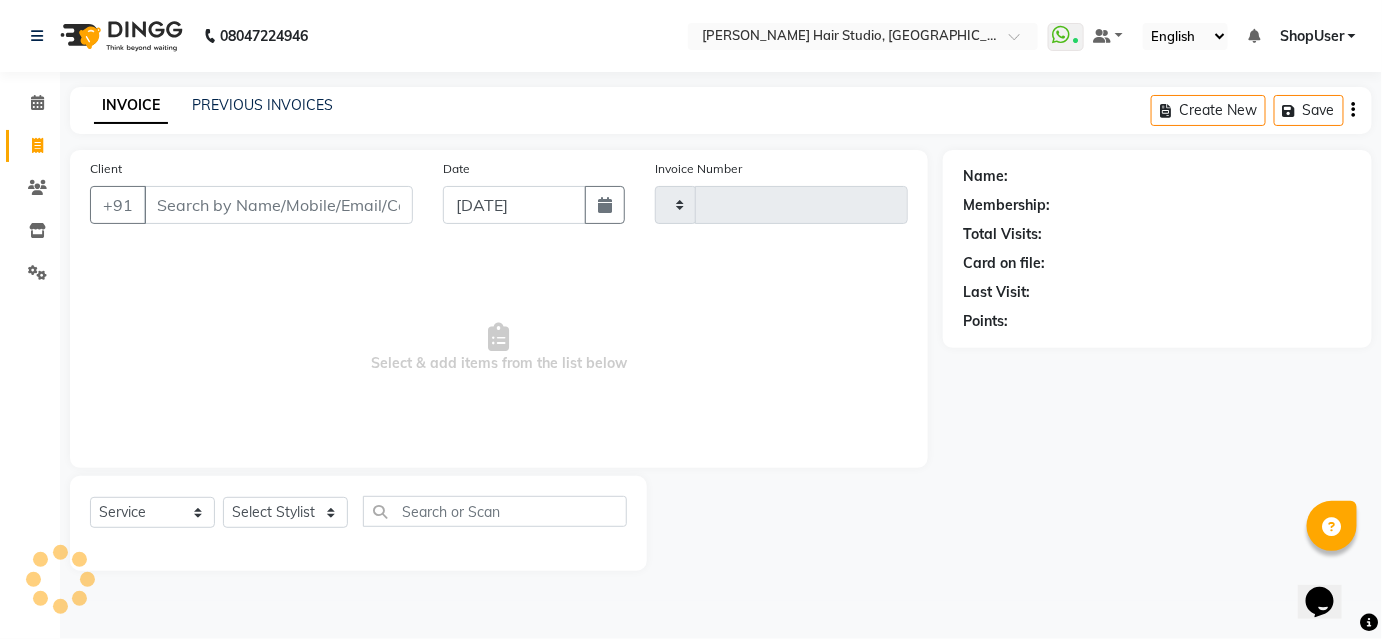 scroll, scrollTop: 0, scrollLeft: 0, axis: both 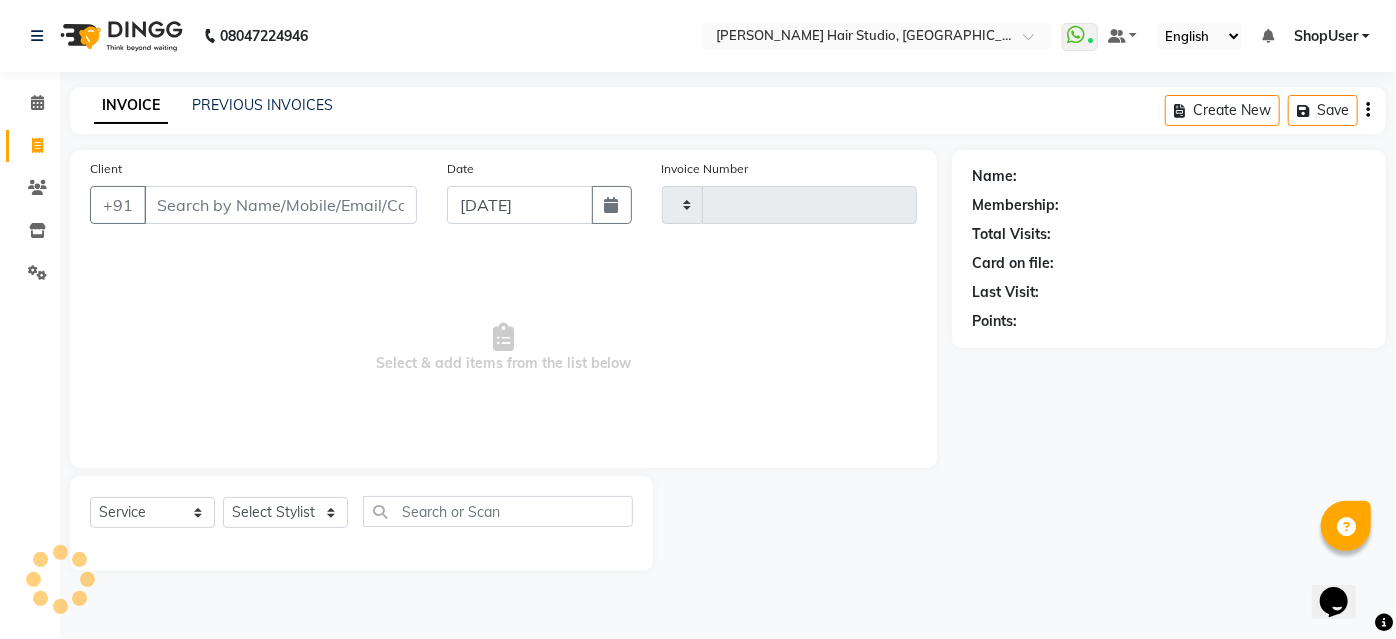 type on "3233" 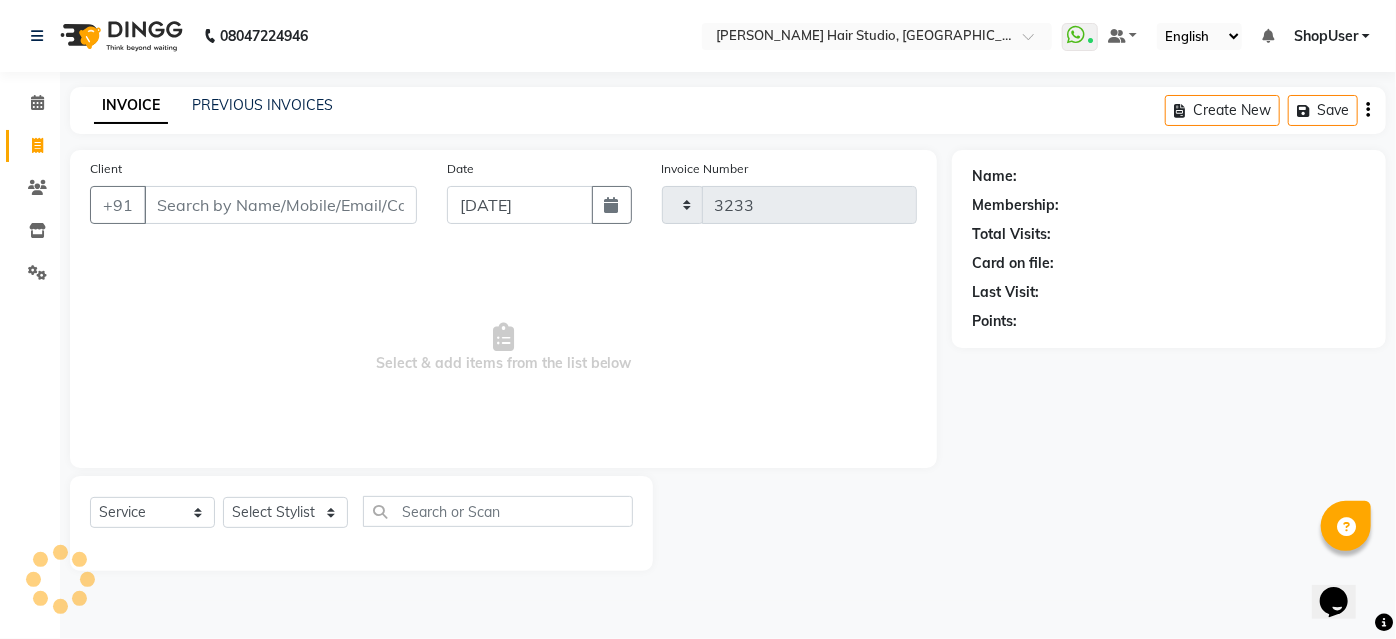 select on "627" 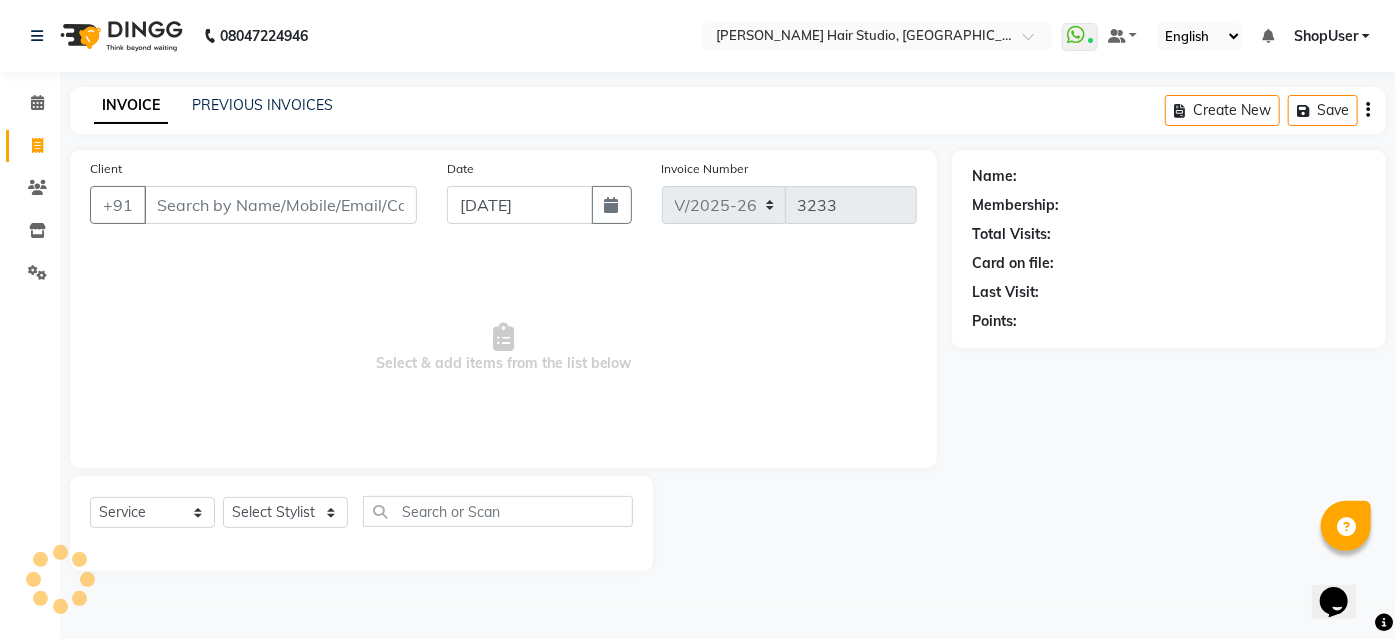 click on "Client" at bounding box center (280, 205) 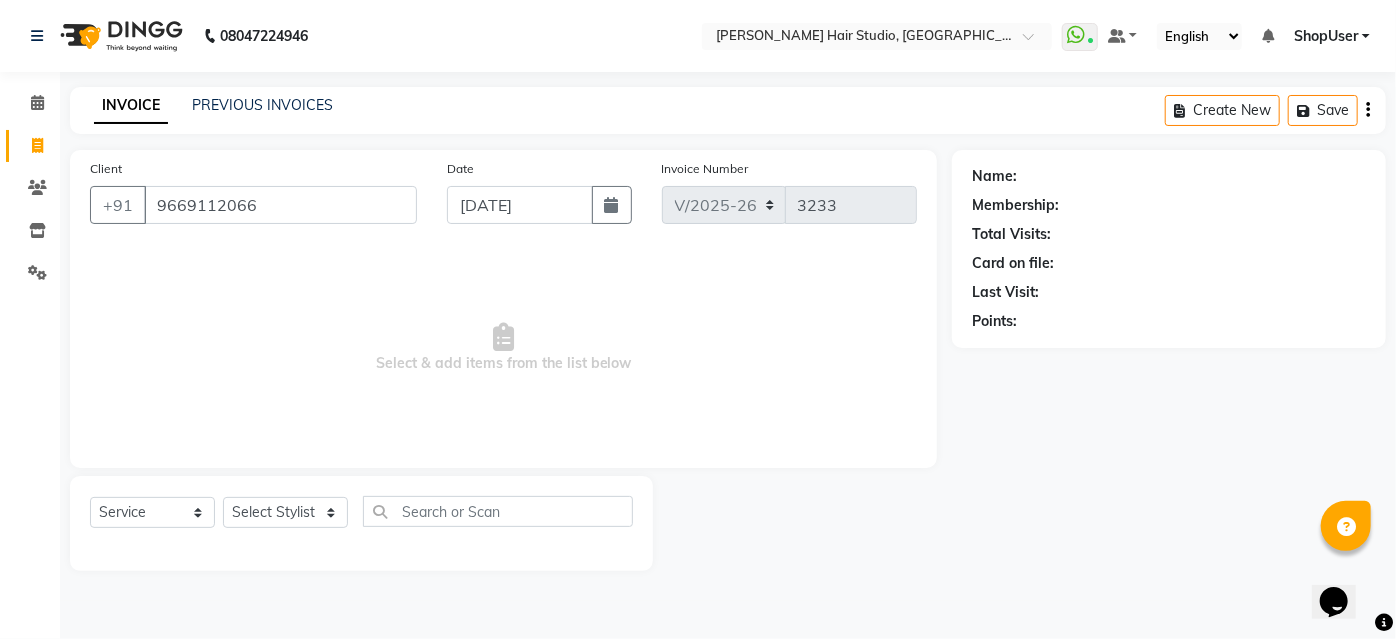 type on "9669112066" 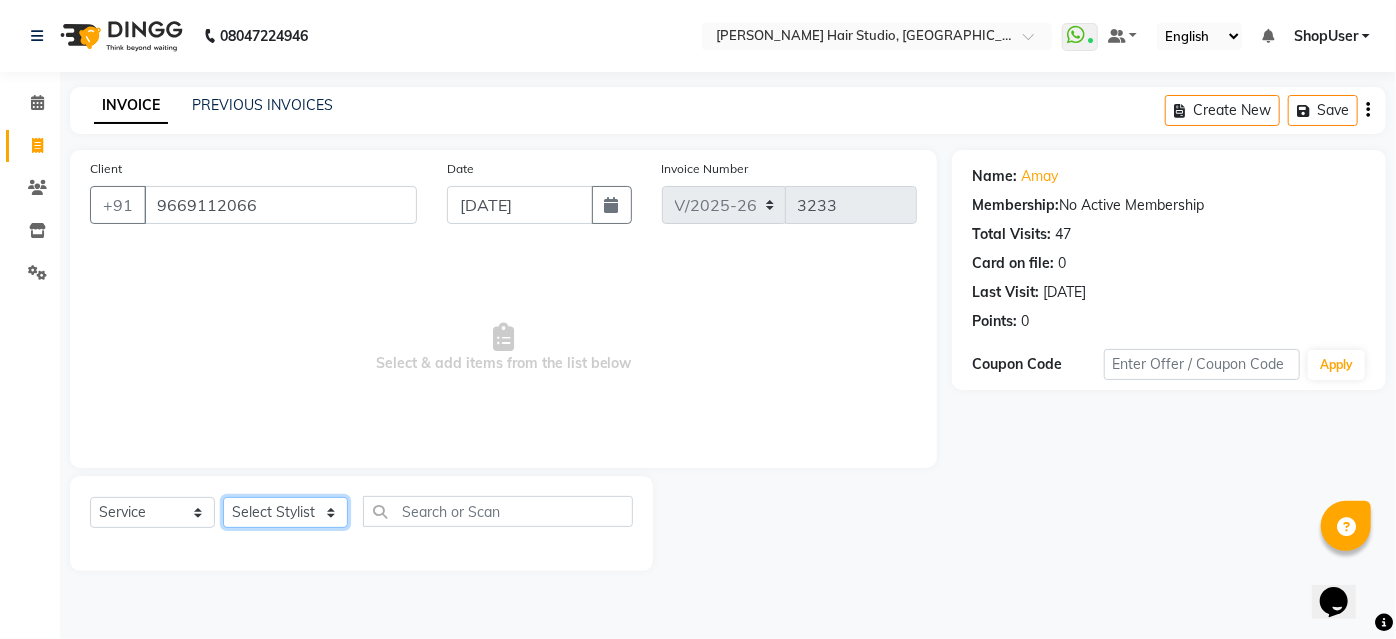 click on "Select Stylist [PERSON_NAME] [PERSON_NAME] Avinash [PERSON_NAME] [PERSON_NAME] Pawan Krishna [PERSON_NAME] [PERSON_NAME] ShopUser [PERSON_NAME] [PERSON_NAME]" 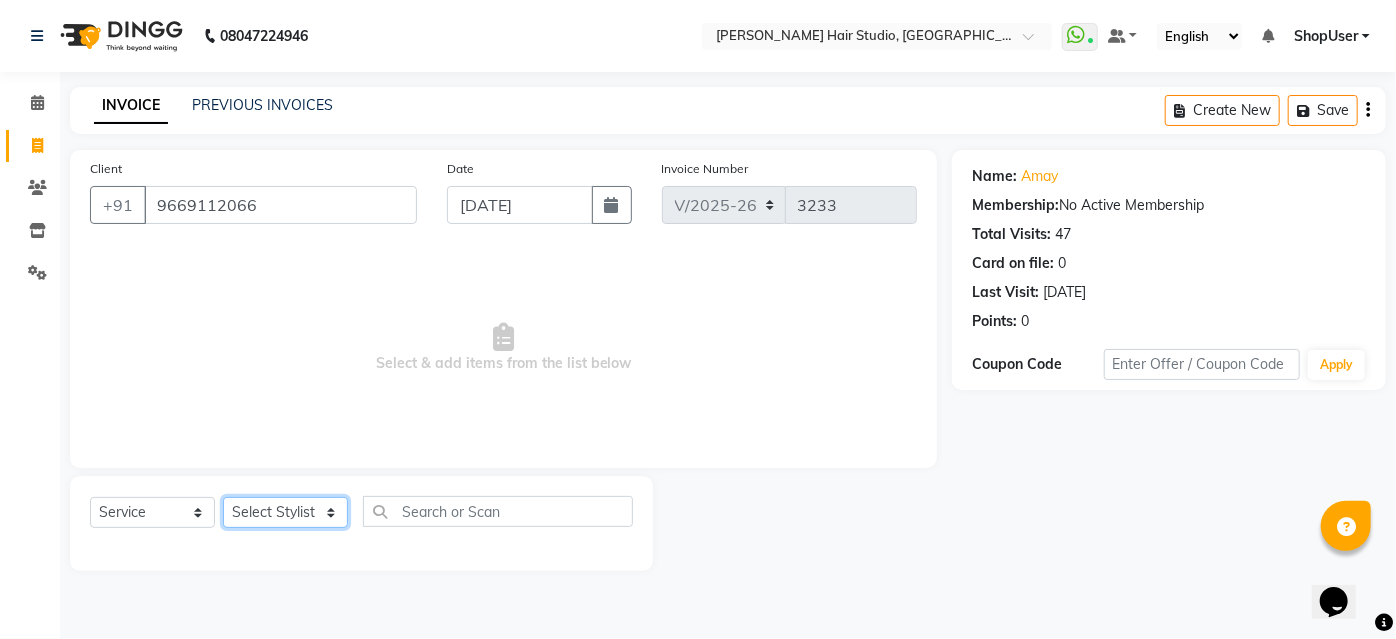 select on "34696" 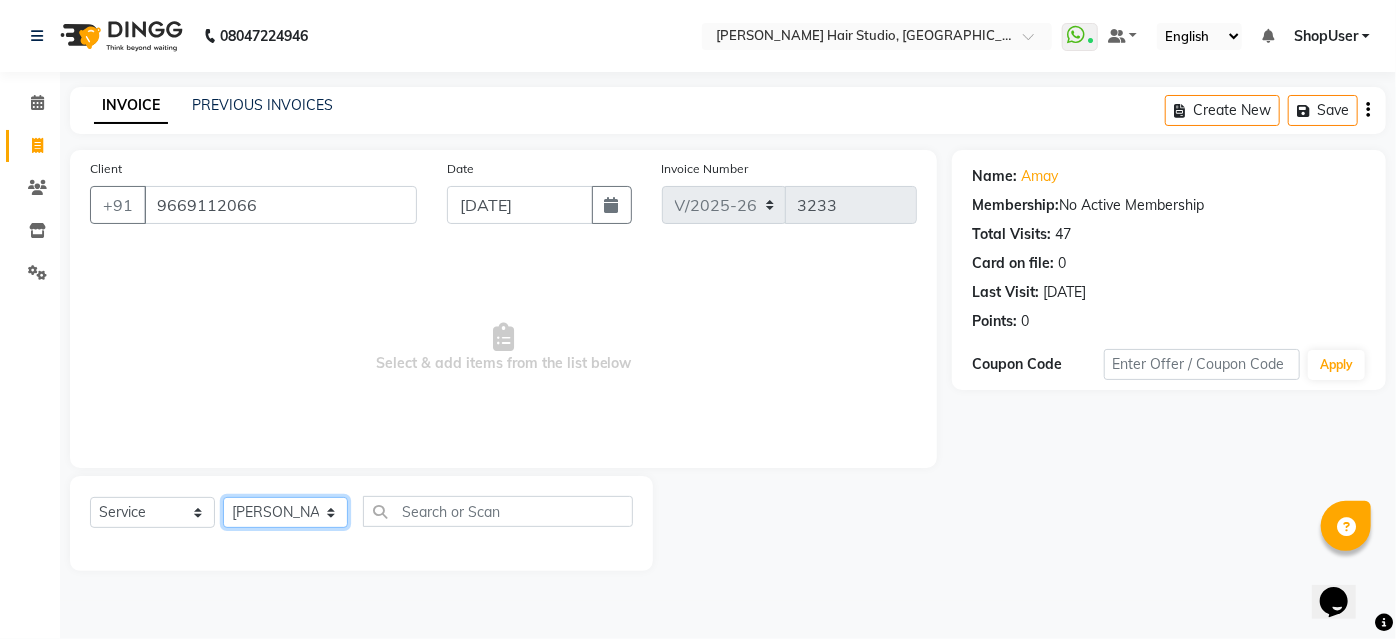 click on "Select Stylist [PERSON_NAME] [PERSON_NAME] Avinash [PERSON_NAME] [PERSON_NAME] Pawan Krishna [PERSON_NAME] [PERSON_NAME] ShopUser [PERSON_NAME] [PERSON_NAME]" 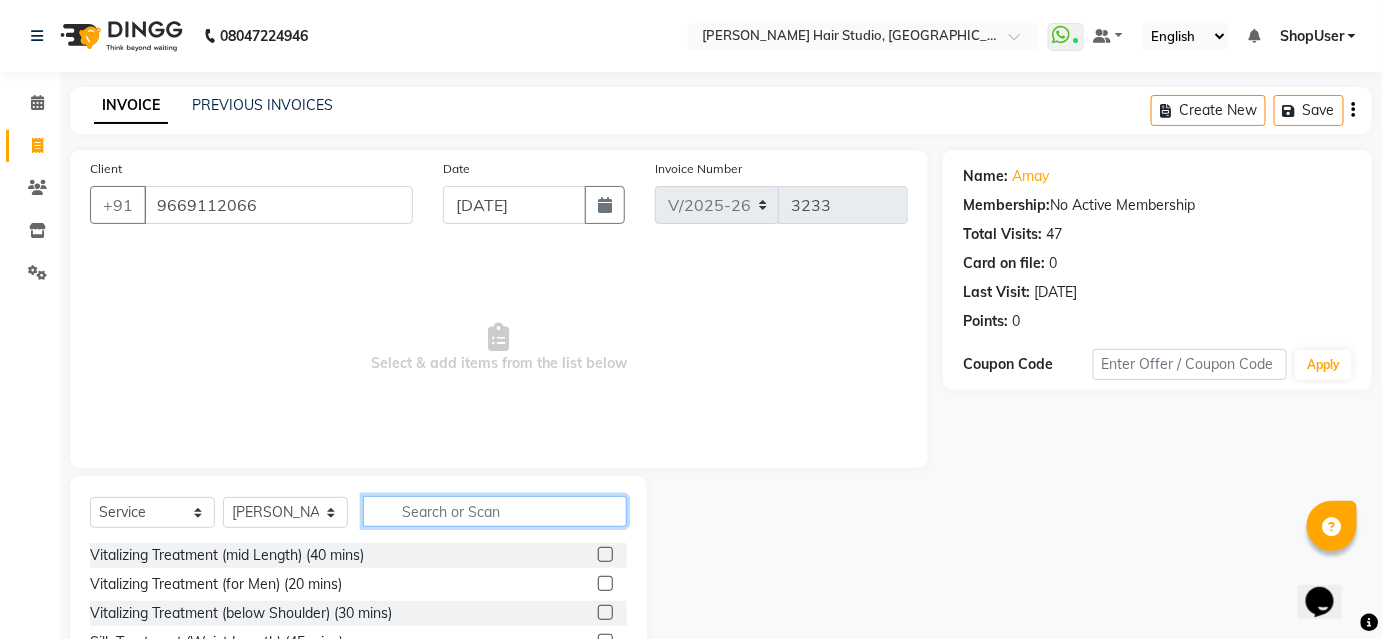 drag, startPoint x: 477, startPoint y: 503, endPoint x: 462, endPoint y: 508, distance: 15.811388 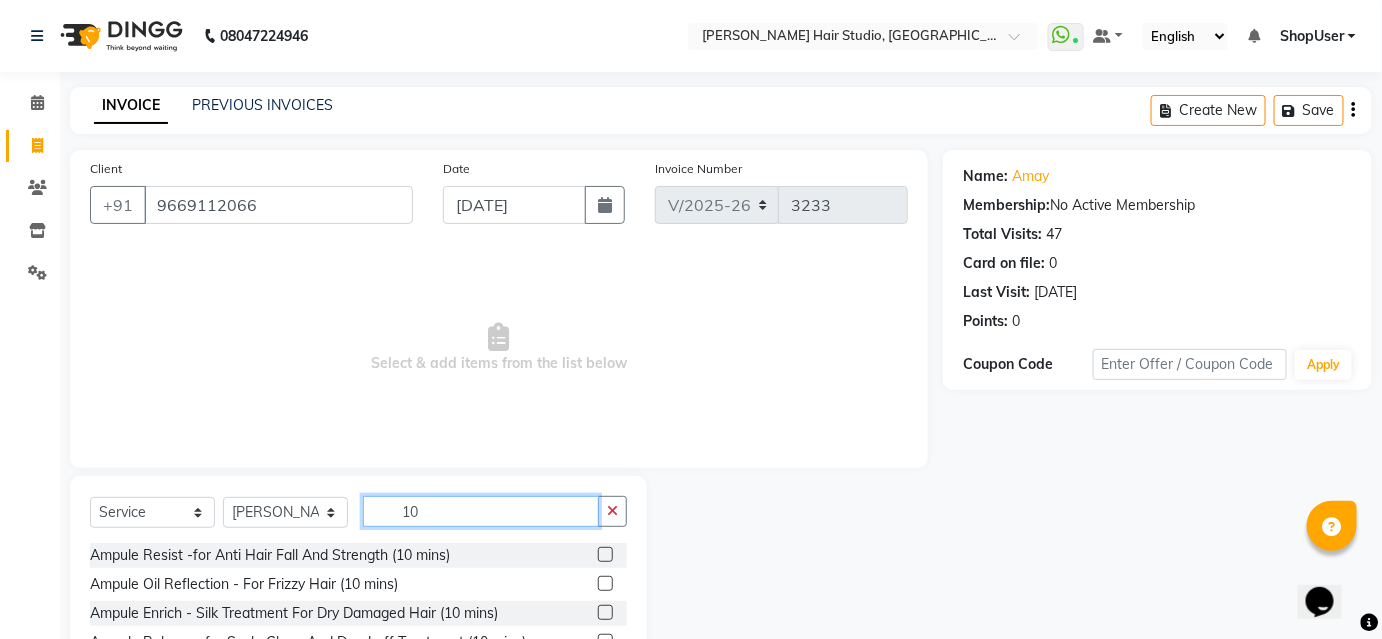 scroll, scrollTop: 161, scrollLeft: 0, axis: vertical 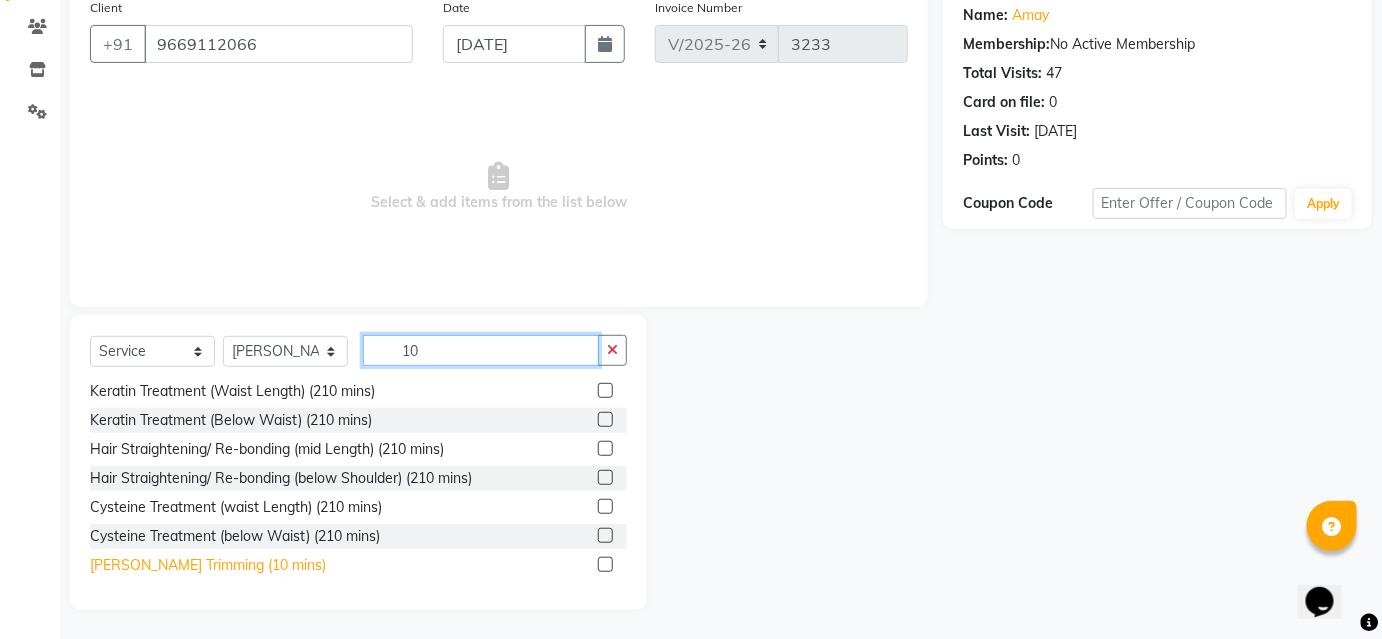 type on "10" 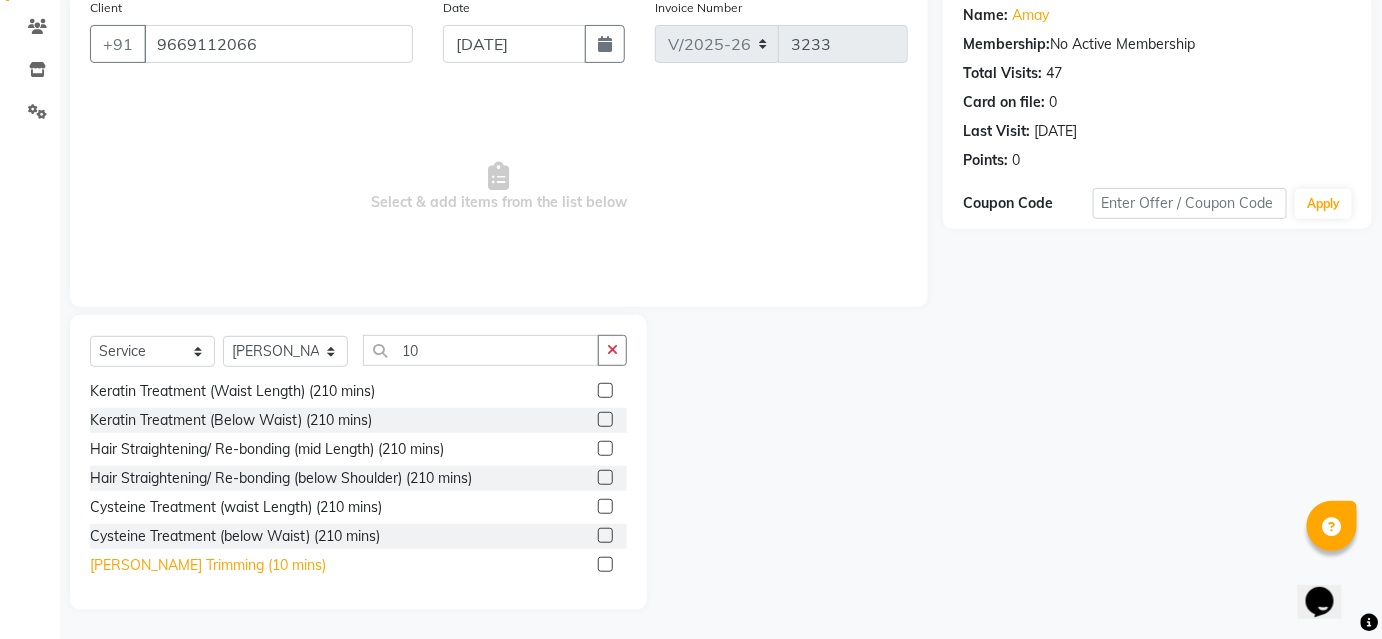 click on "[PERSON_NAME] Trimming (10 mins)" 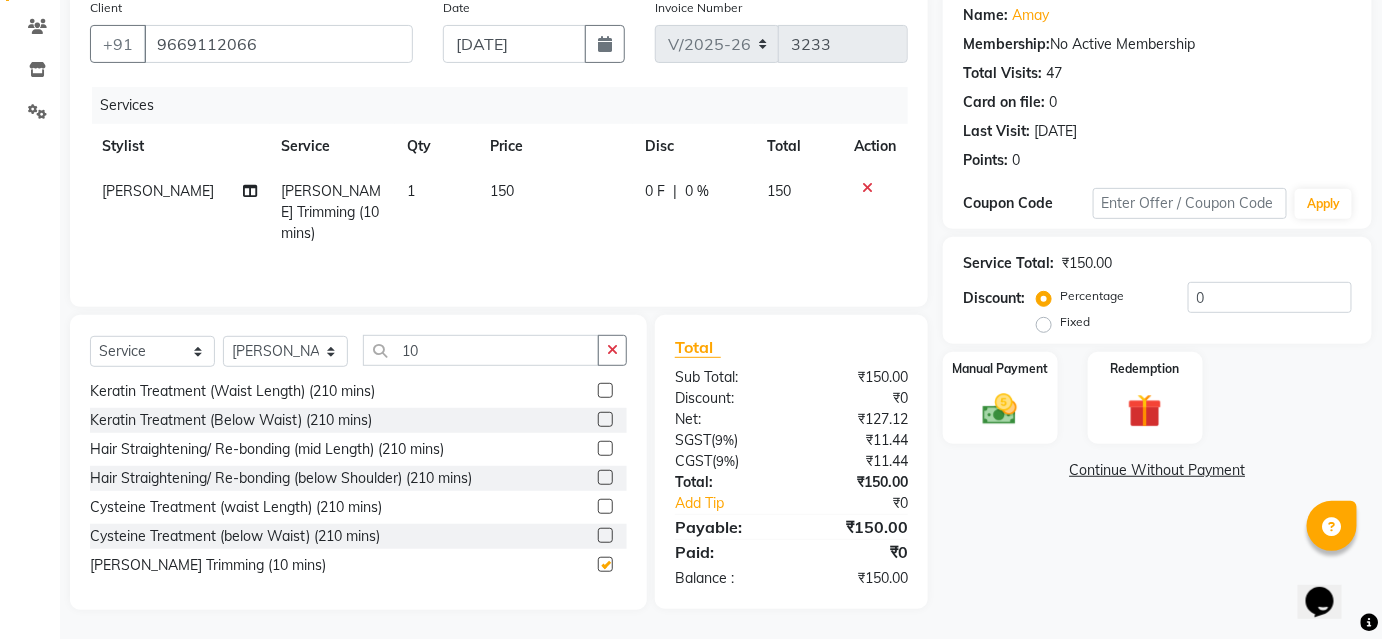 checkbox on "false" 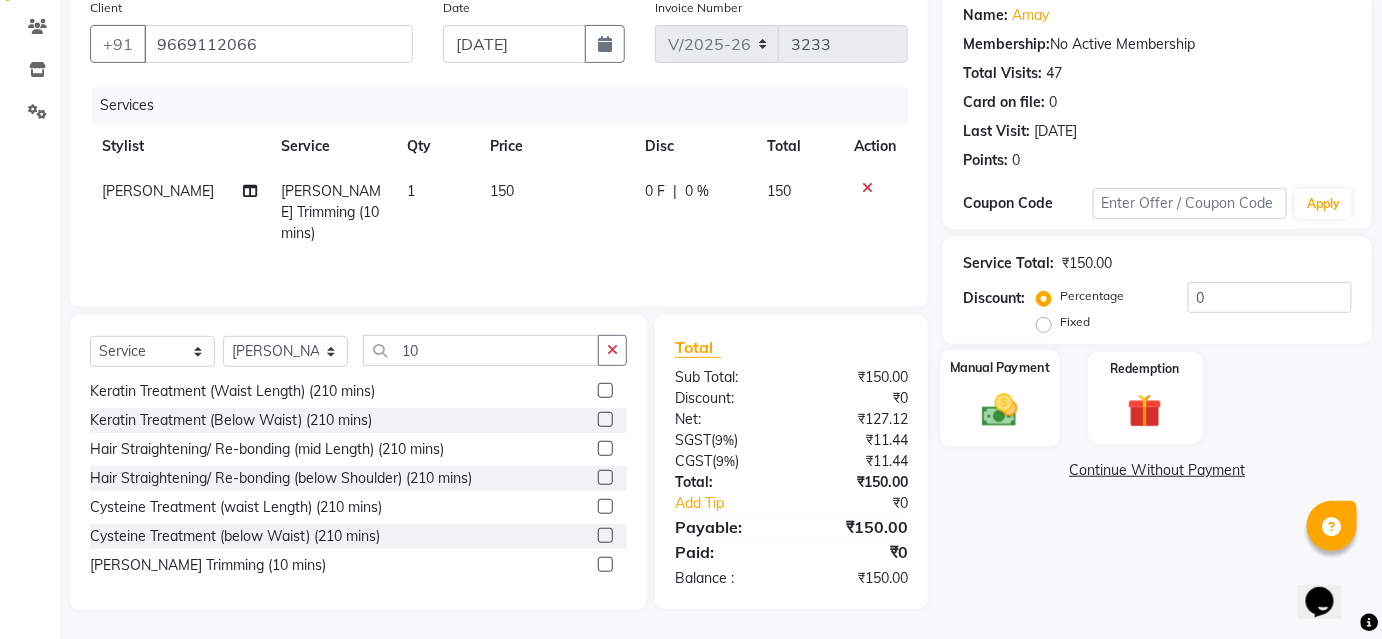 click 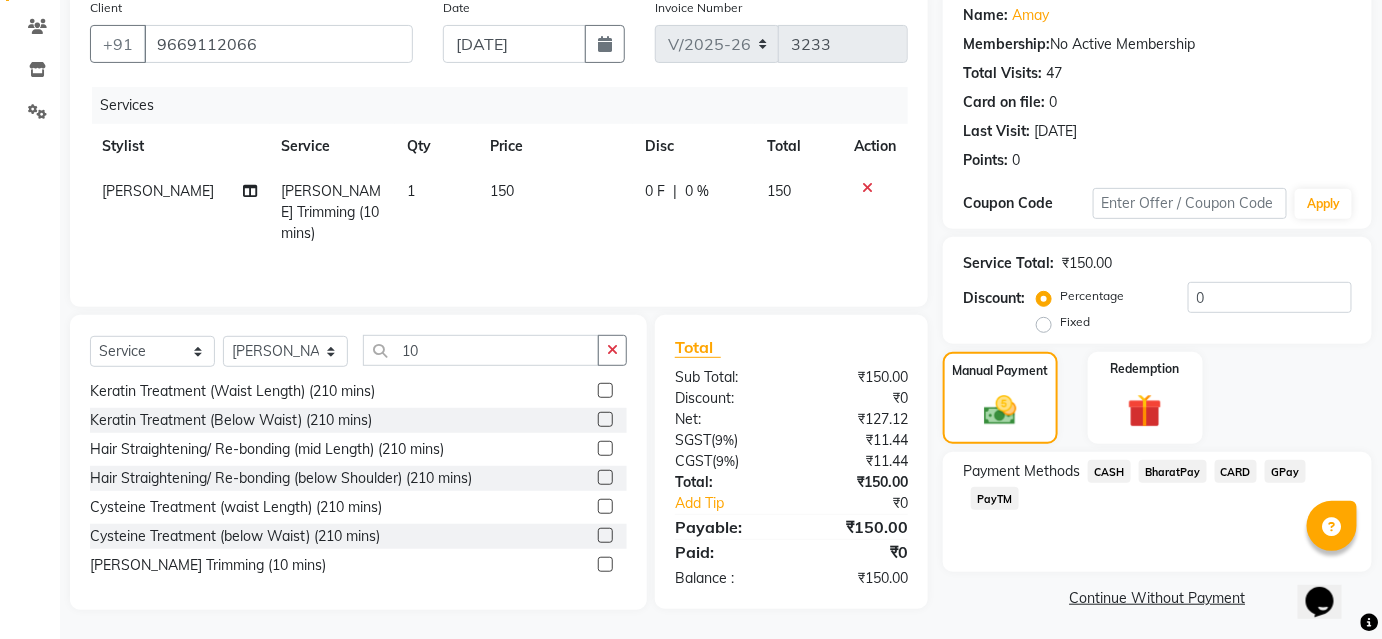 drag, startPoint x: 1149, startPoint y: 464, endPoint x: 1171, endPoint y: 486, distance: 31.112698 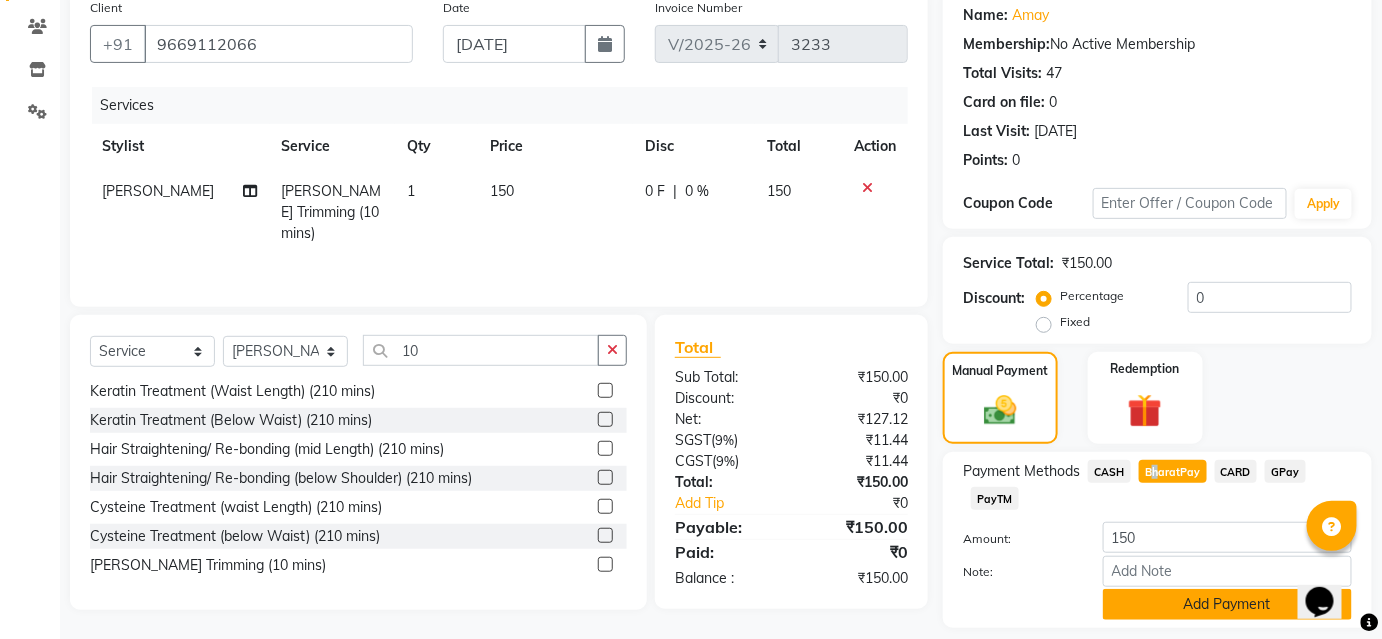 click on "Add Payment" 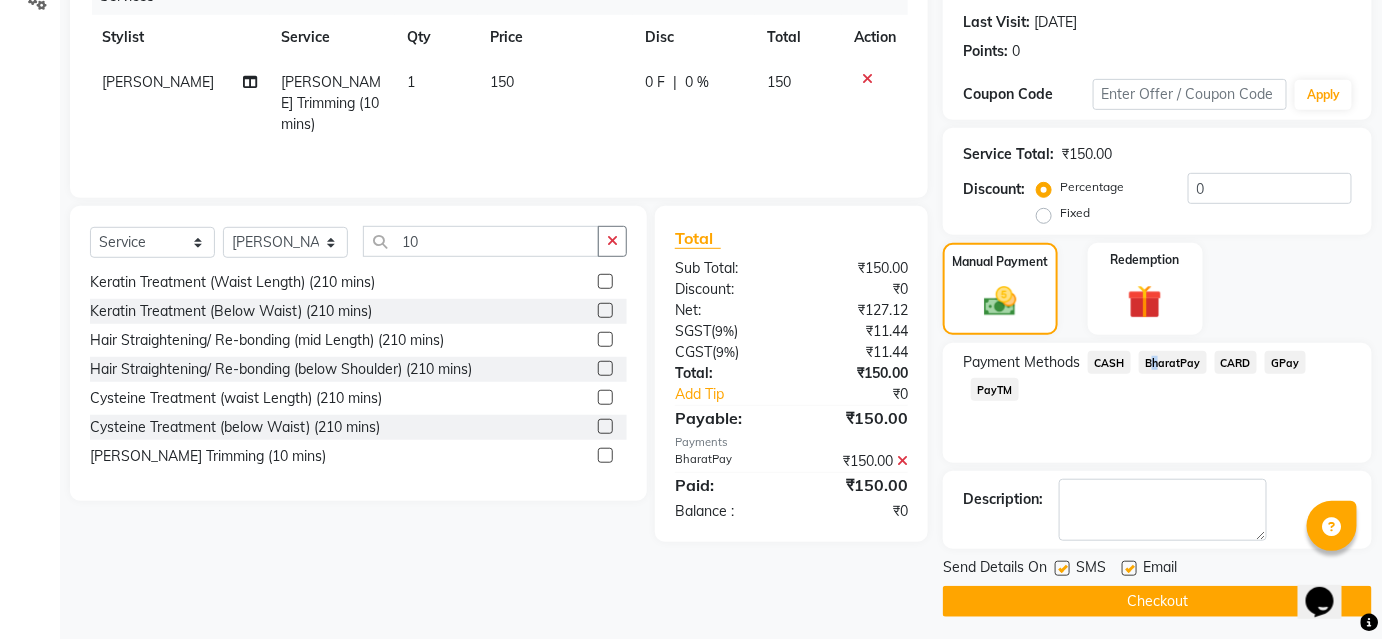 scroll, scrollTop: 276, scrollLeft: 0, axis: vertical 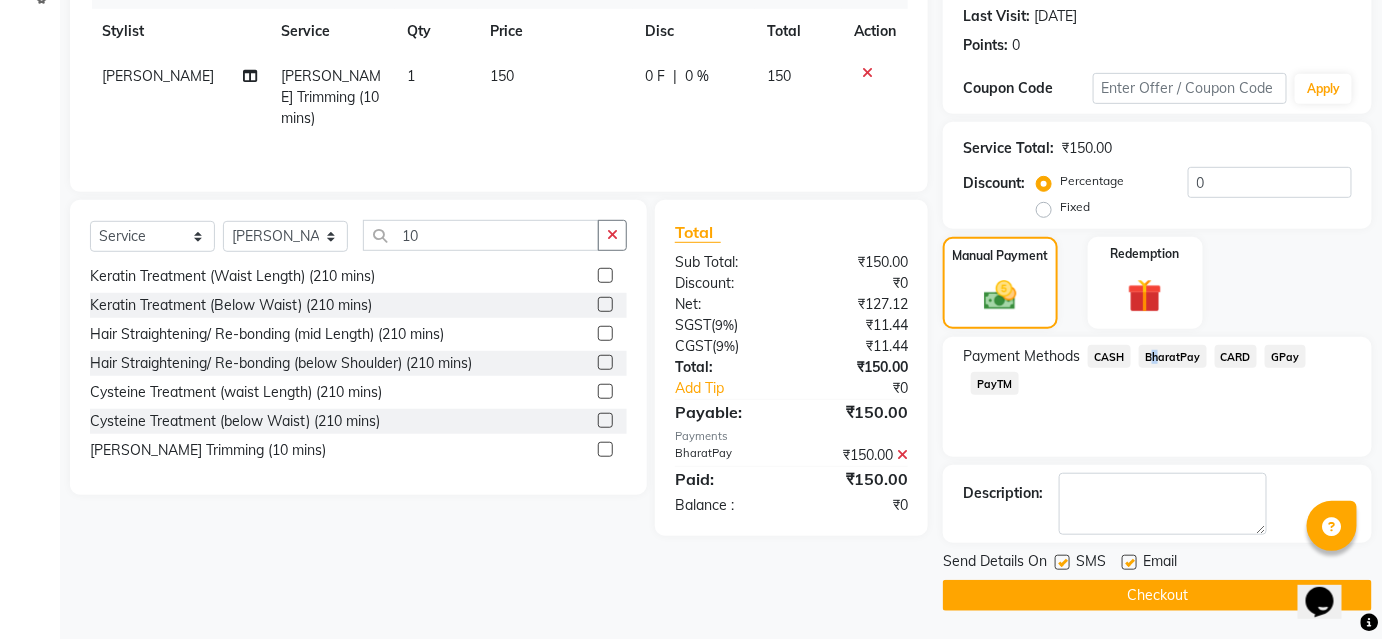 click on "Checkout" 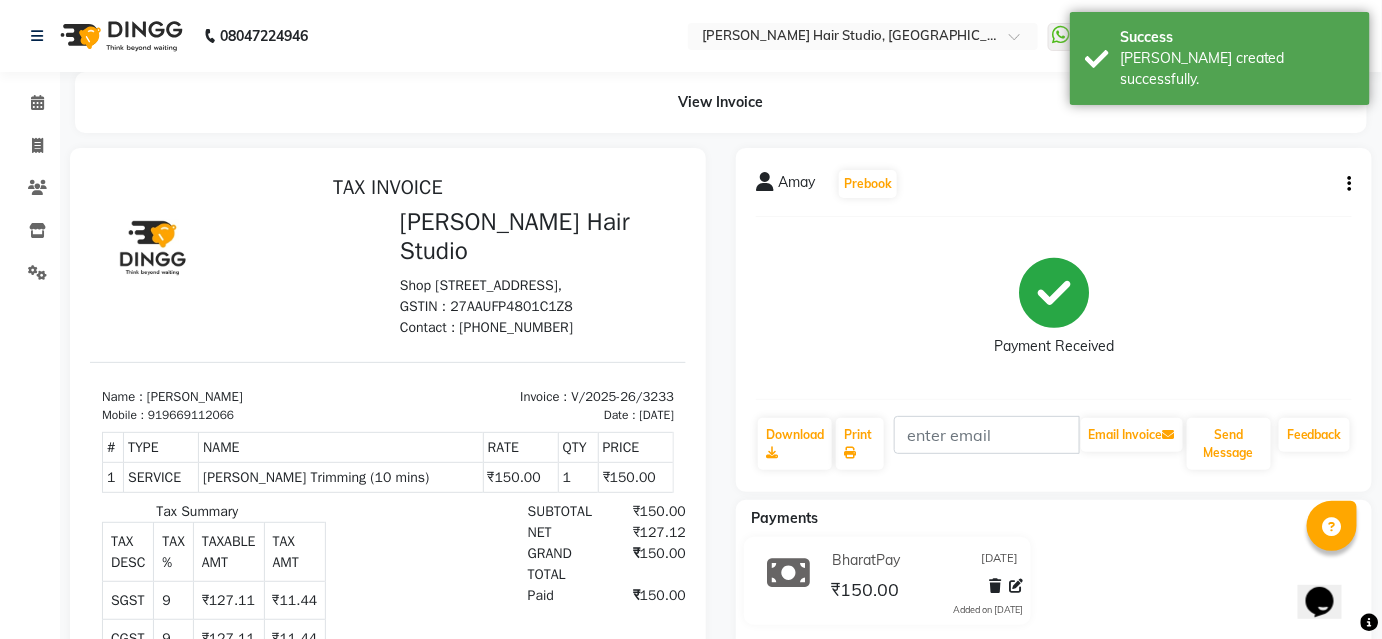 scroll, scrollTop: 0, scrollLeft: 0, axis: both 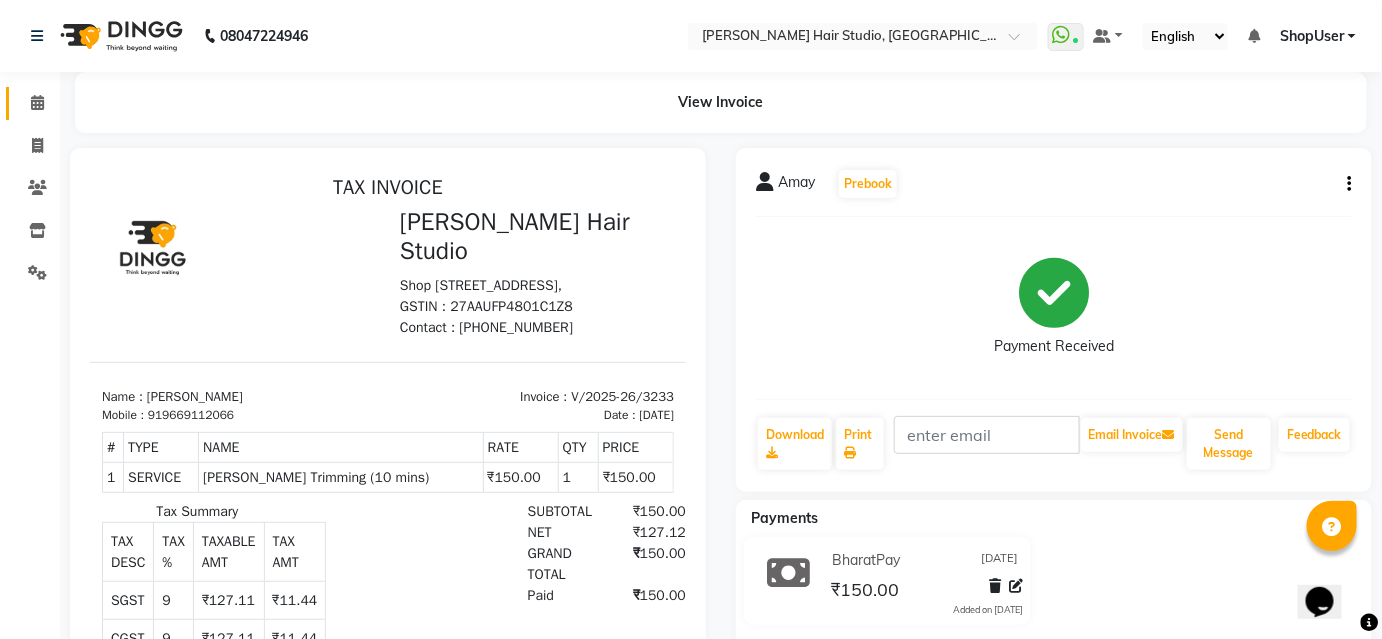 click on "Calendar" 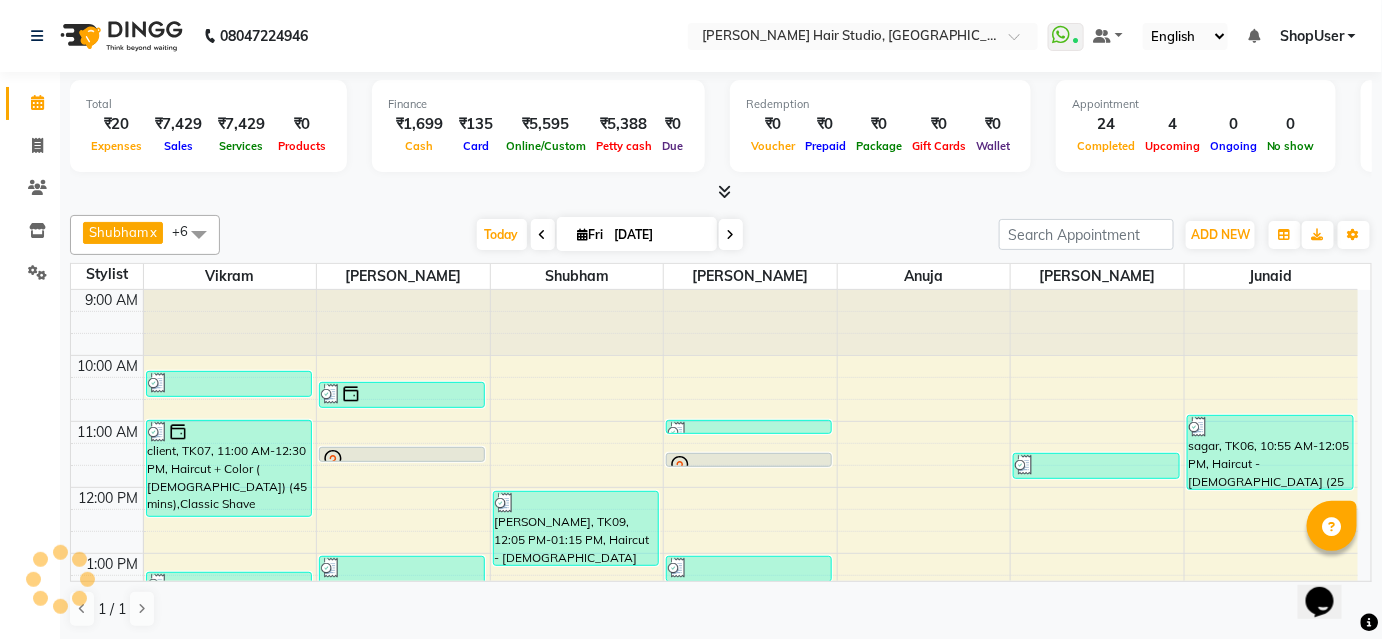 scroll, scrollTop: 522, scrollLeft: 0, axis: vertical 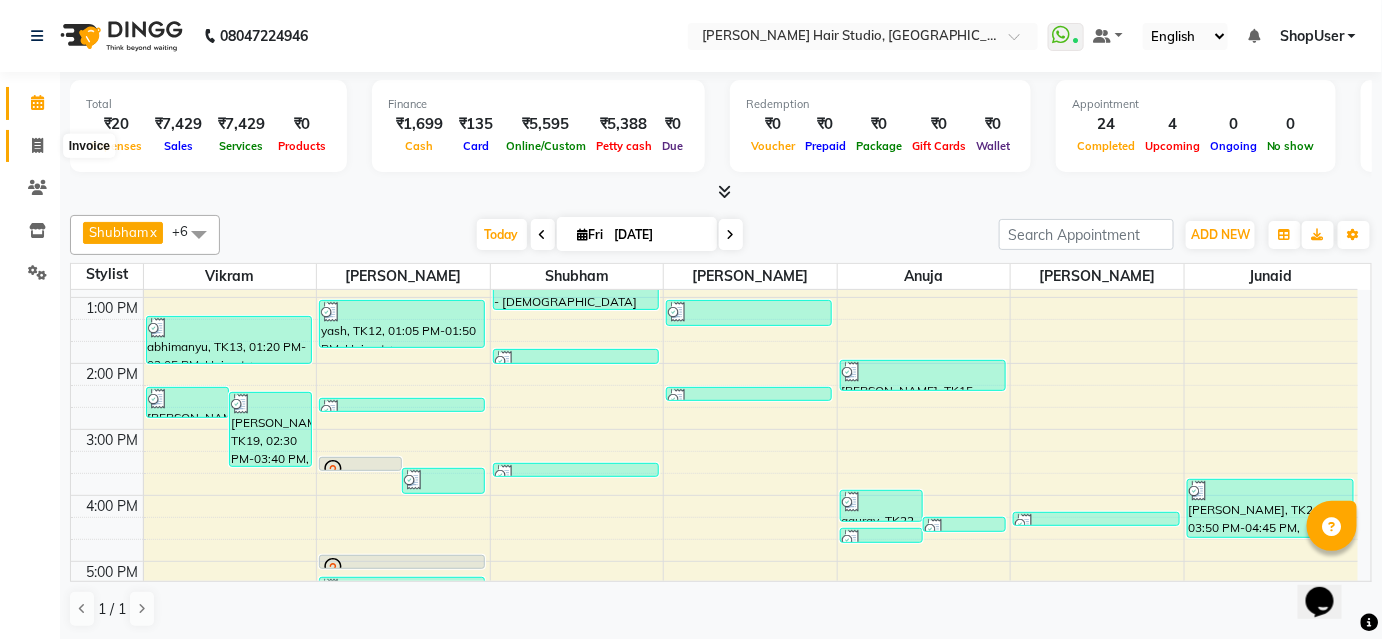 click 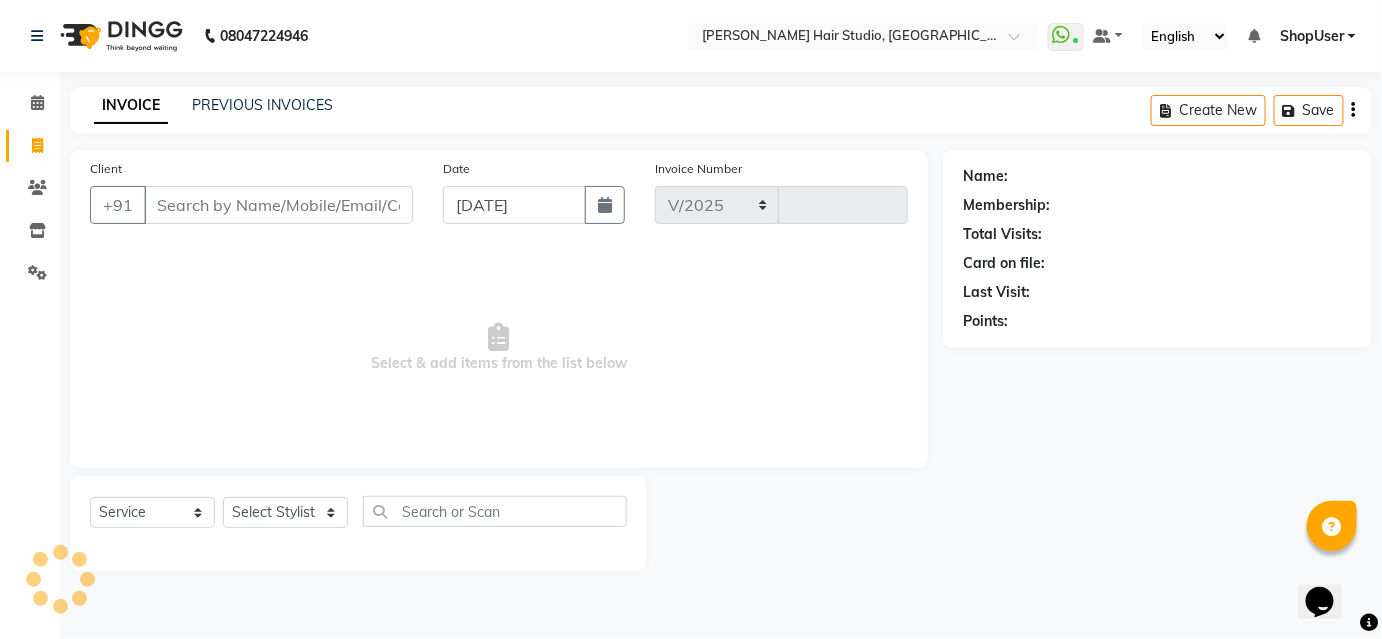 select on "627" 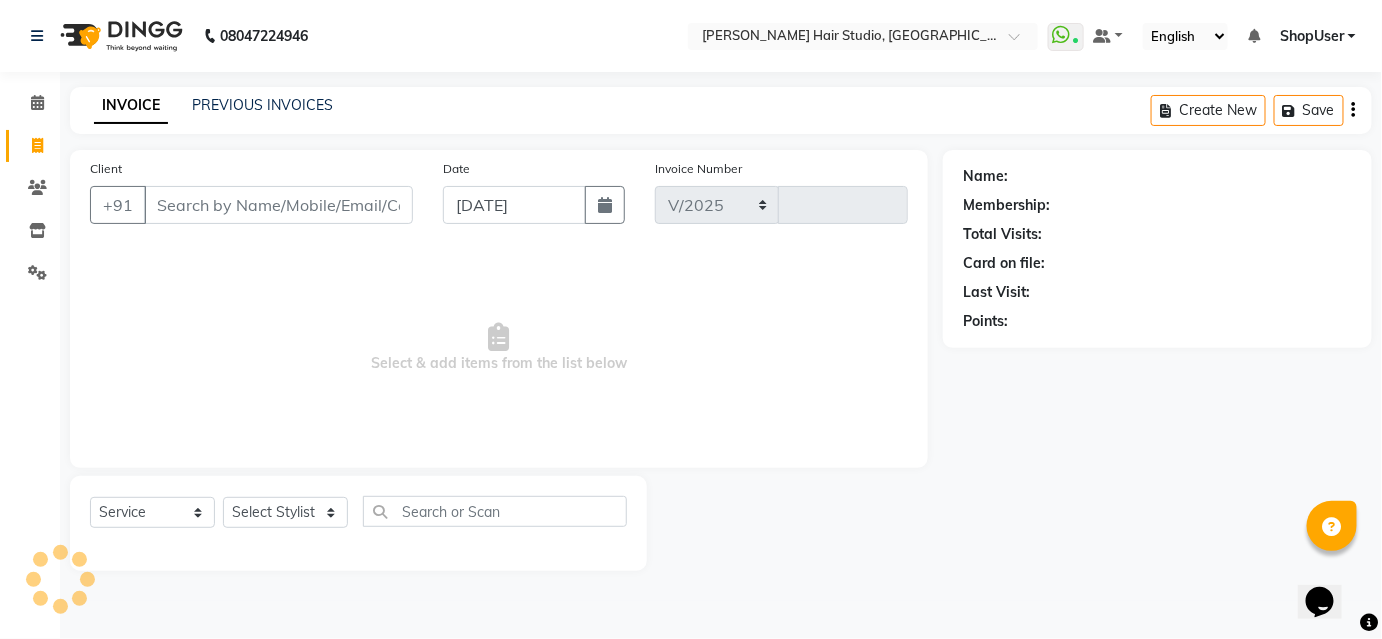 type on "3234" 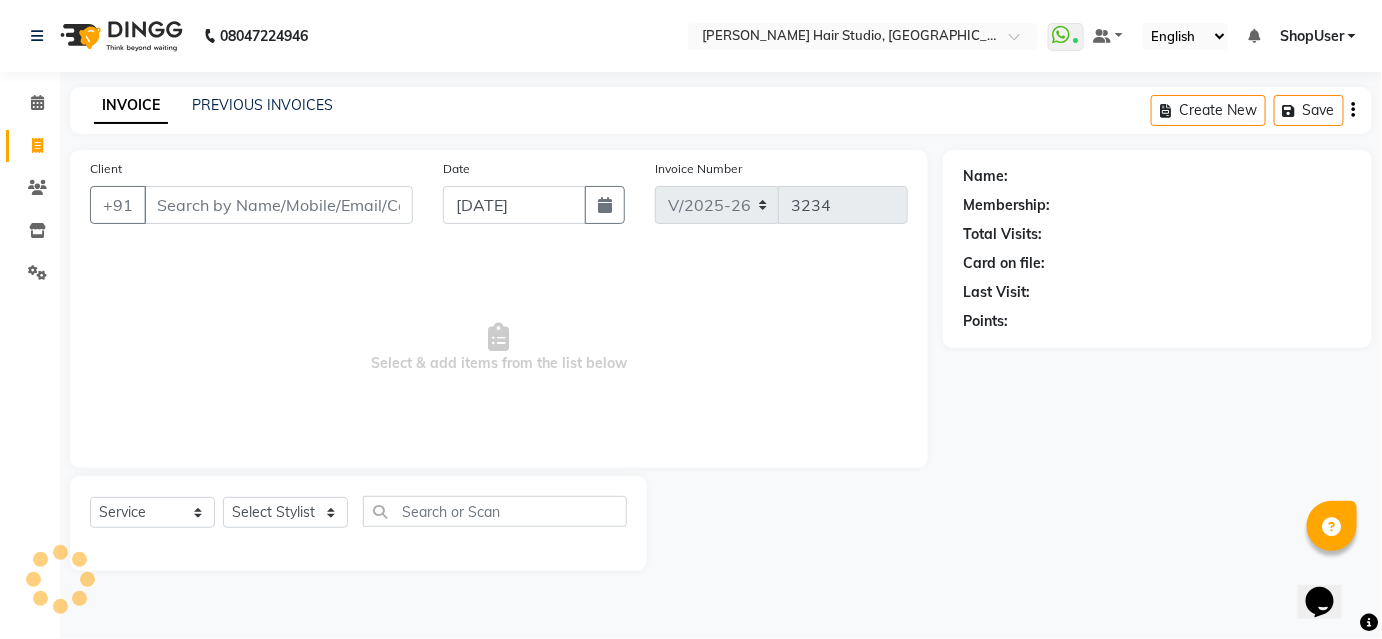 scroll, scrollTop: 0, scrollLeft: 0, axis: both 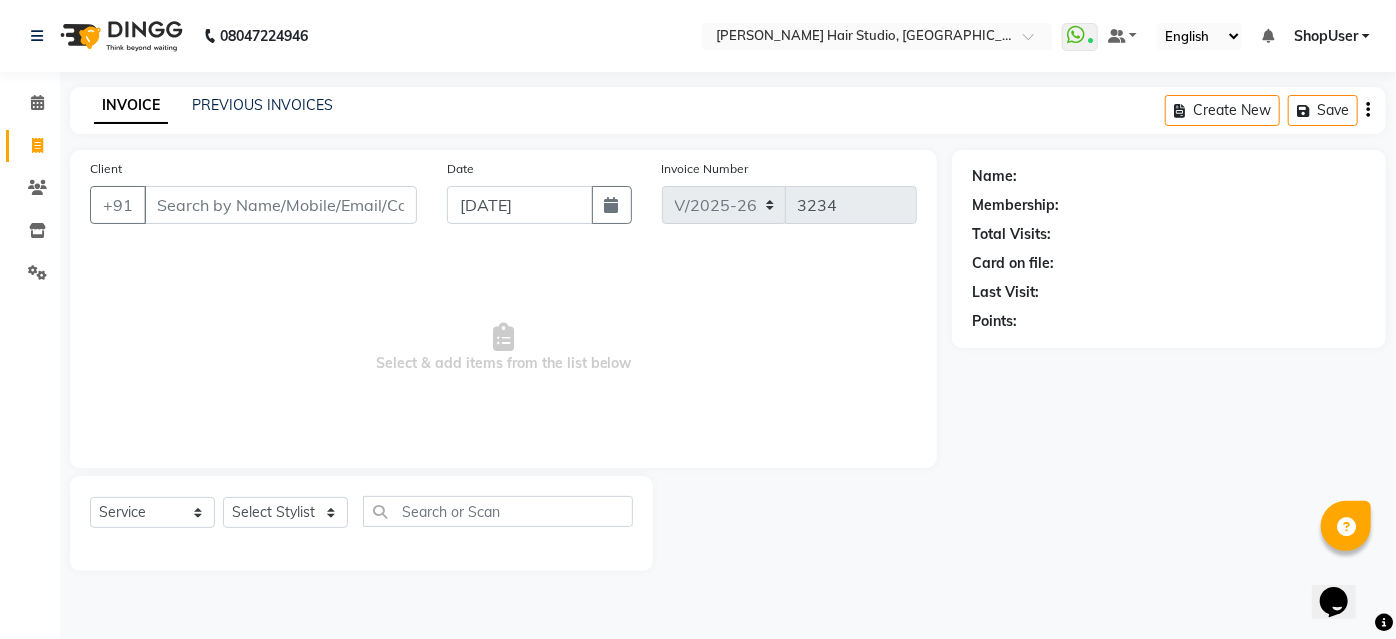 click on "Client" at bounding box center [280, 205] 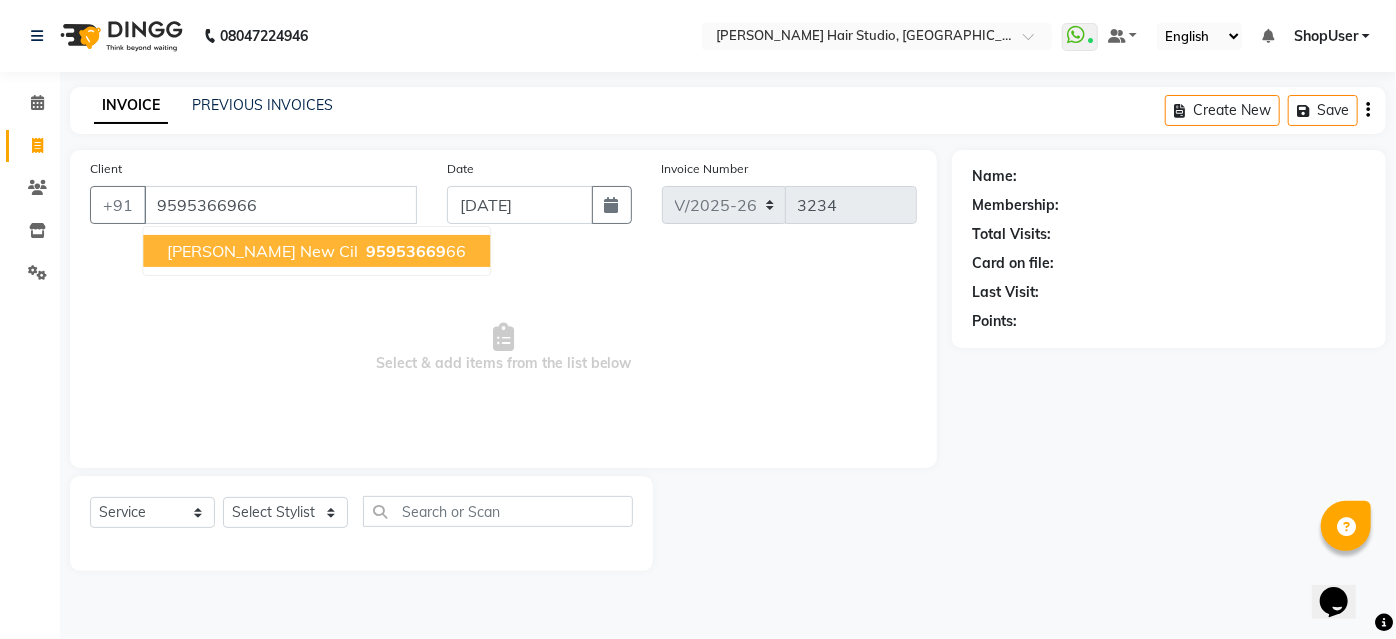 type on "9595366966" 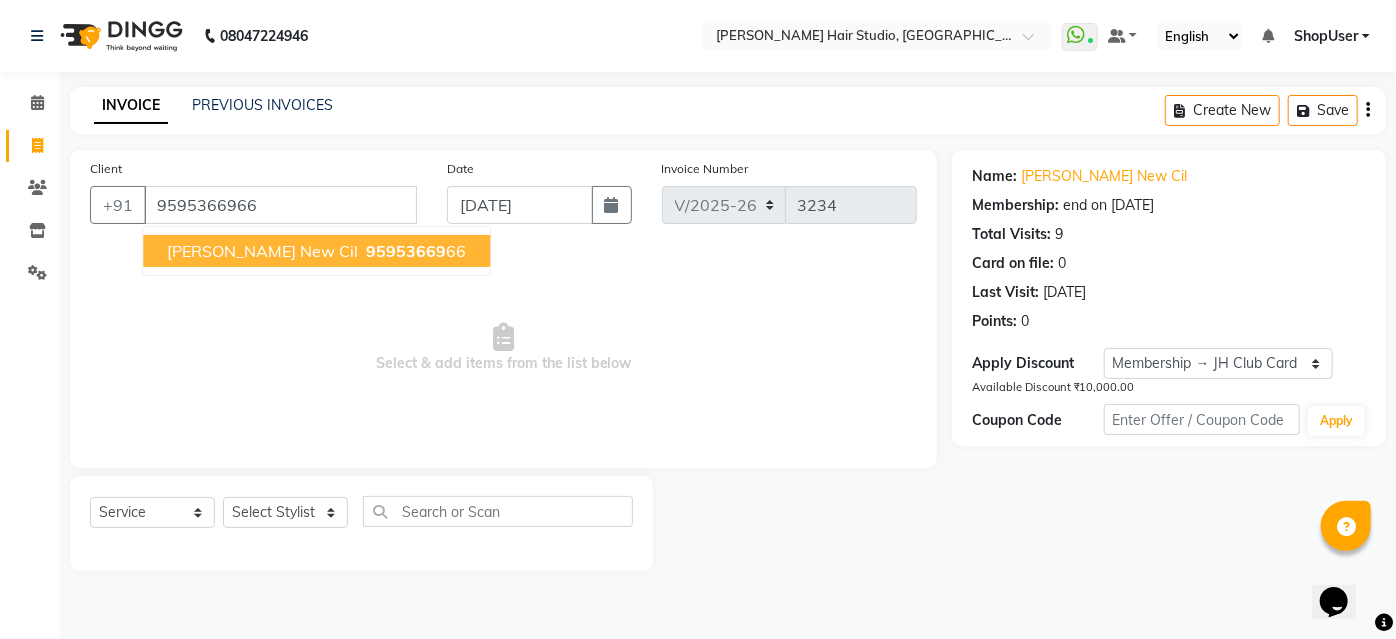 drag, startPoint x: 291, startPoint y: 247, endPoint x: 292, endPoint y: 266, distance: 19.026299 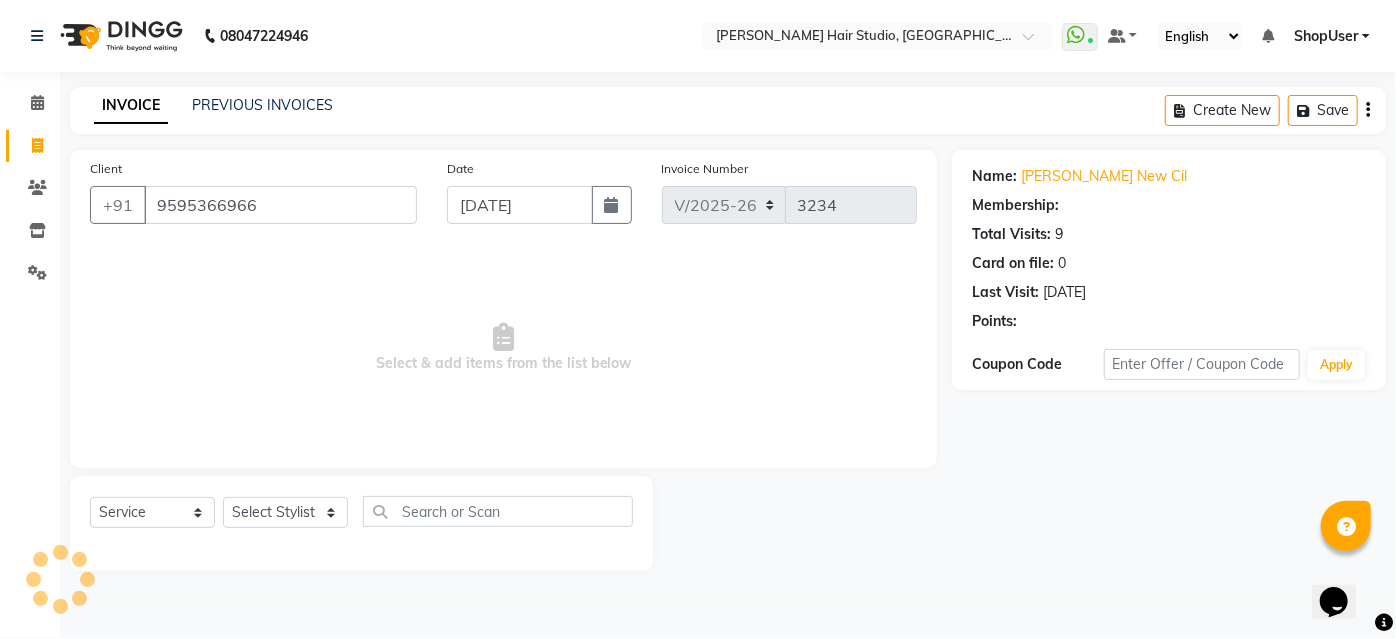 select on "1: Object" 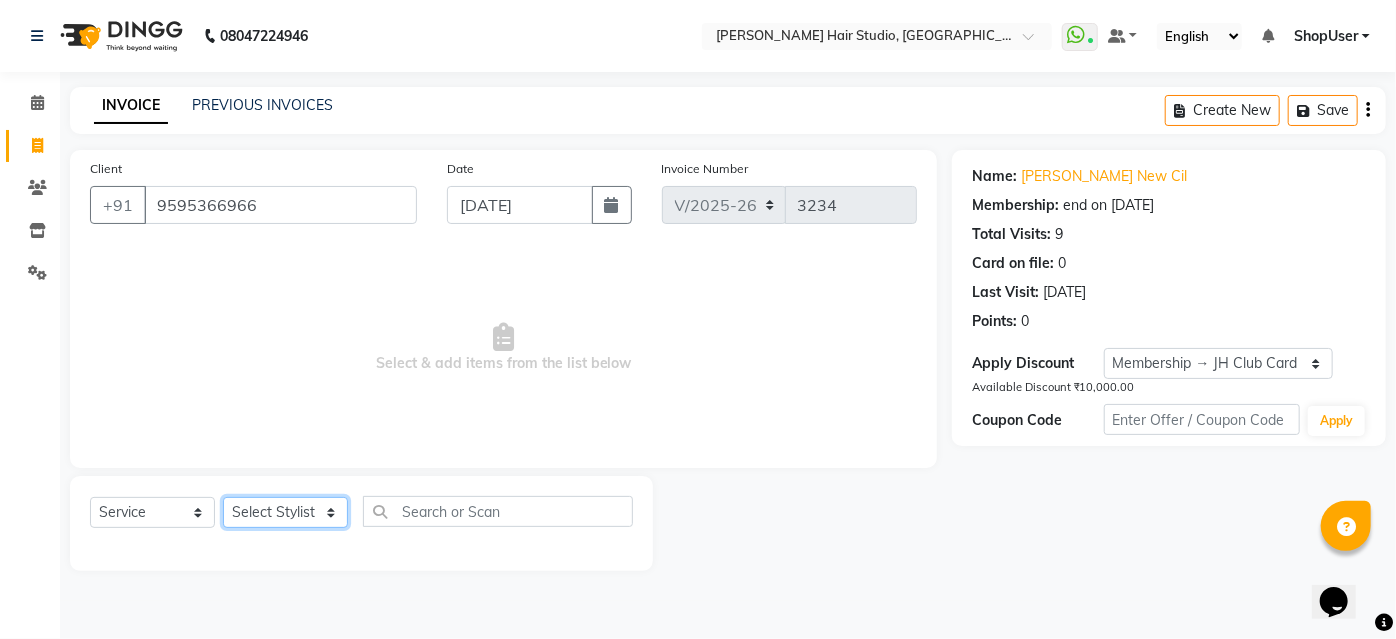 click on "Select Stylist [PERSON_NAME] [PERSON_NAME] Avinash [PERSON_NAME] [PERSON_NAME] Pawan Krishna [PERSON_NAME] [PERSON_NAME] ShopUser [PERSON_NAME] [PERSON_NAME]" 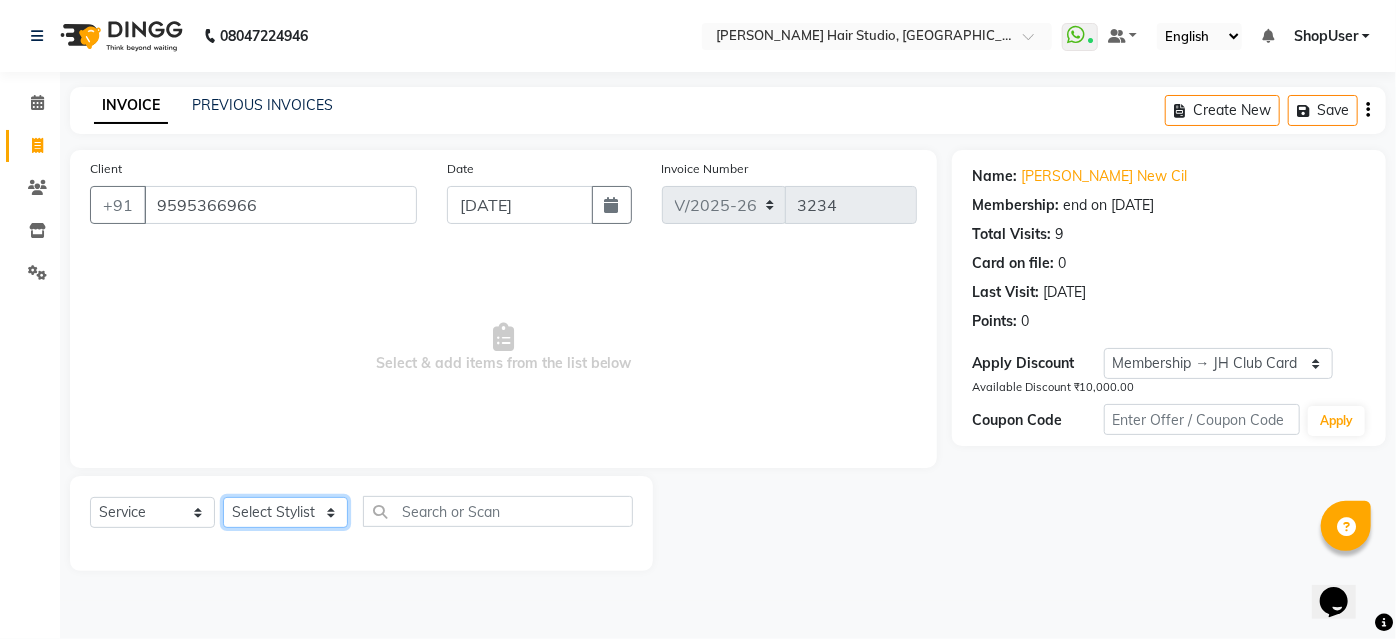 select on "80555" 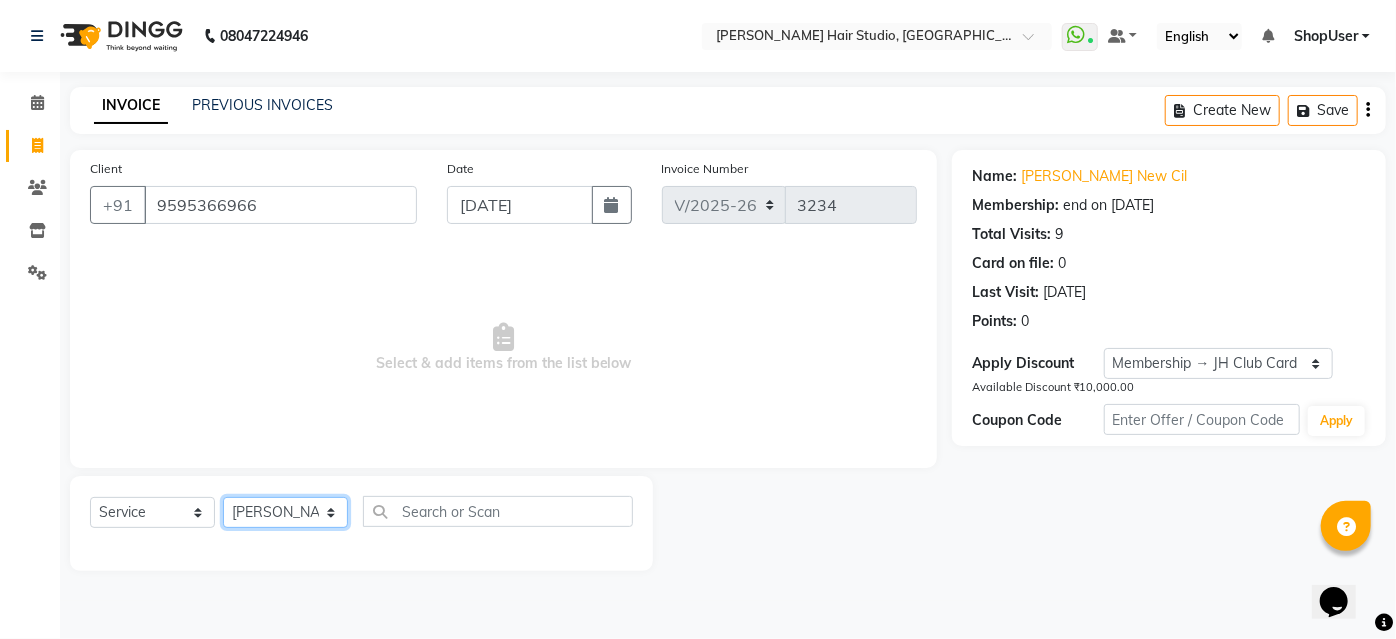 click on "Select Stylist [PERSON_NAME] [PERSON_NAME] Avinash [PERSON_NAME] [PERSON_NAME] Pawan Krishna [PERSON_NAME] [PERSON_NAME] ShopUser [PERSON_NAME] [PERSON_NAME]" 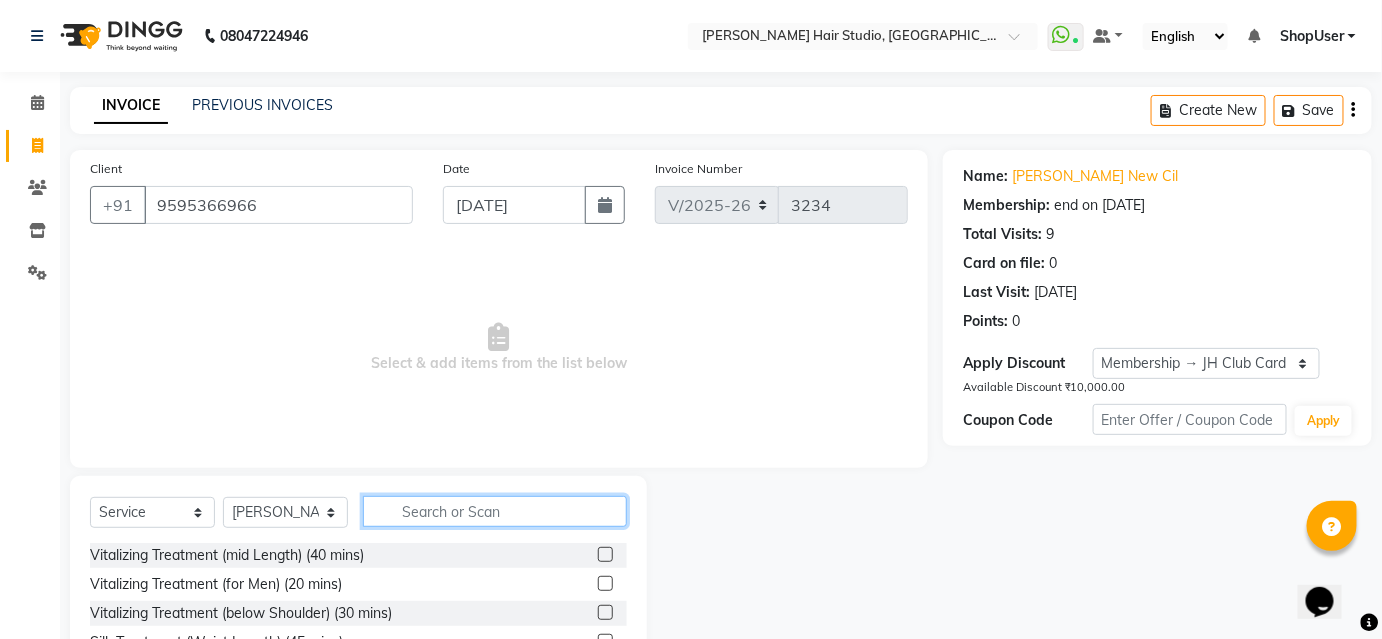 click 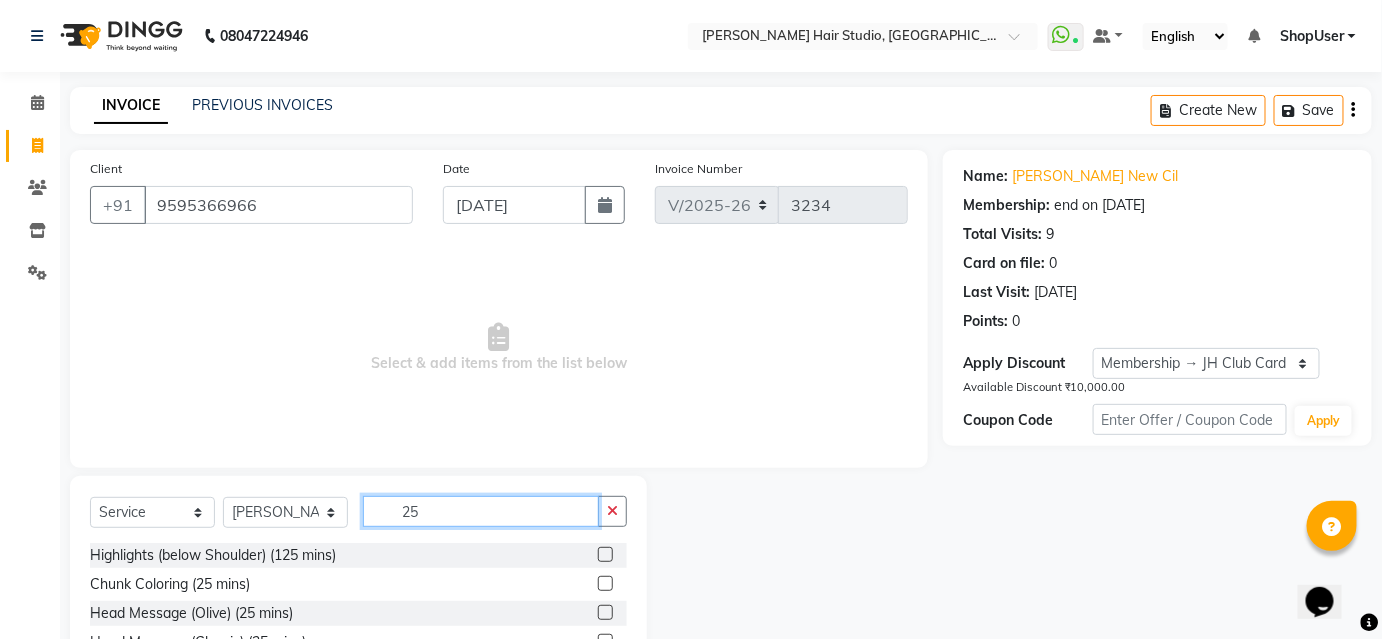 scroll, scrollTop: 161, scrollLeft: 0, axis: vertical 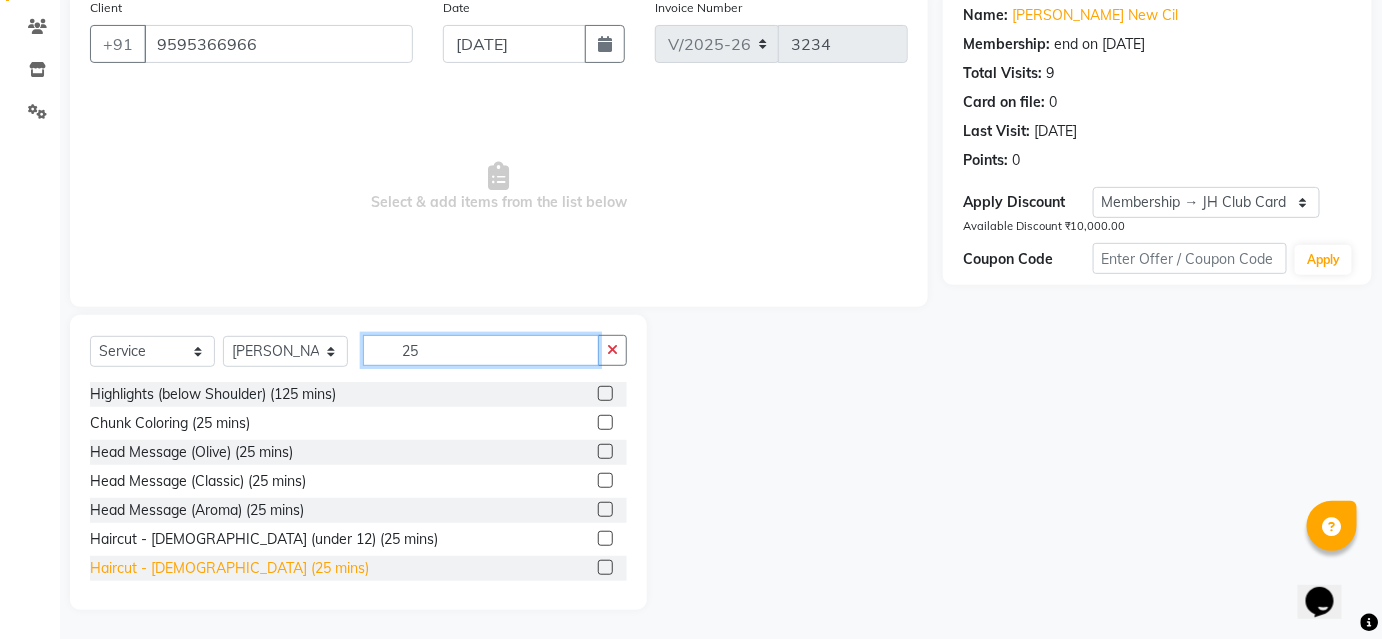 type on "25" 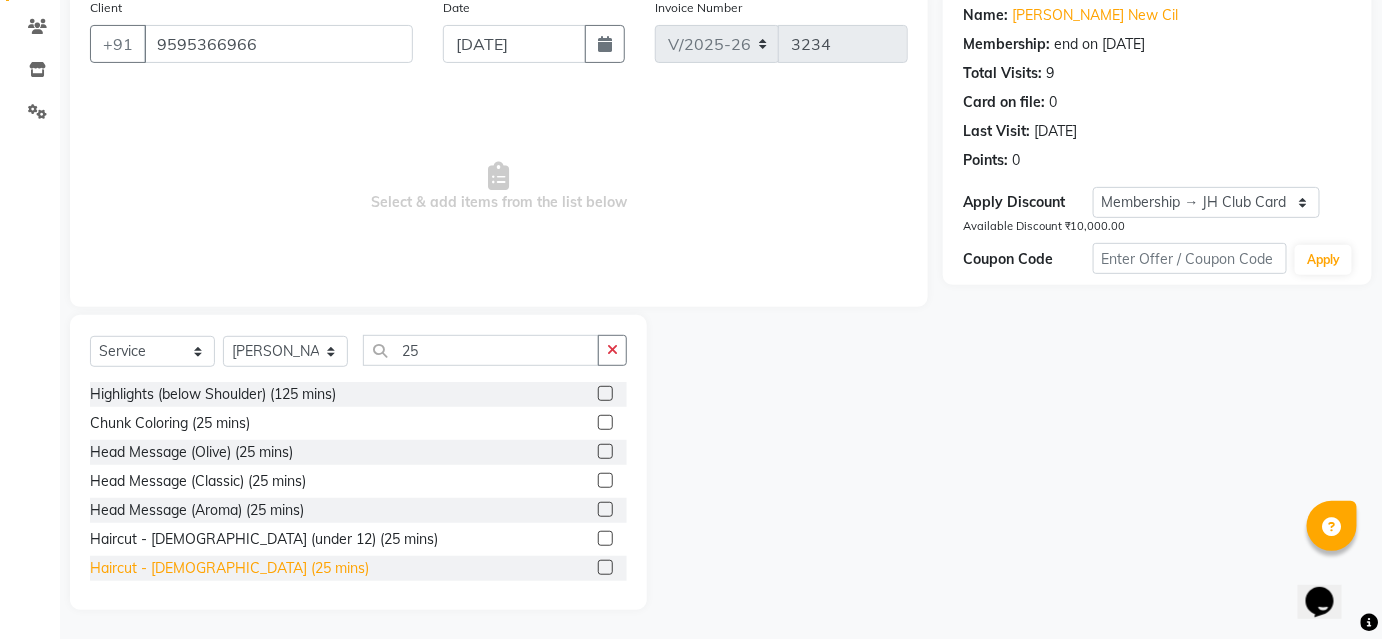 click on "Haircut - [DEMOGRAPHIC_DATA] (25 mins)" 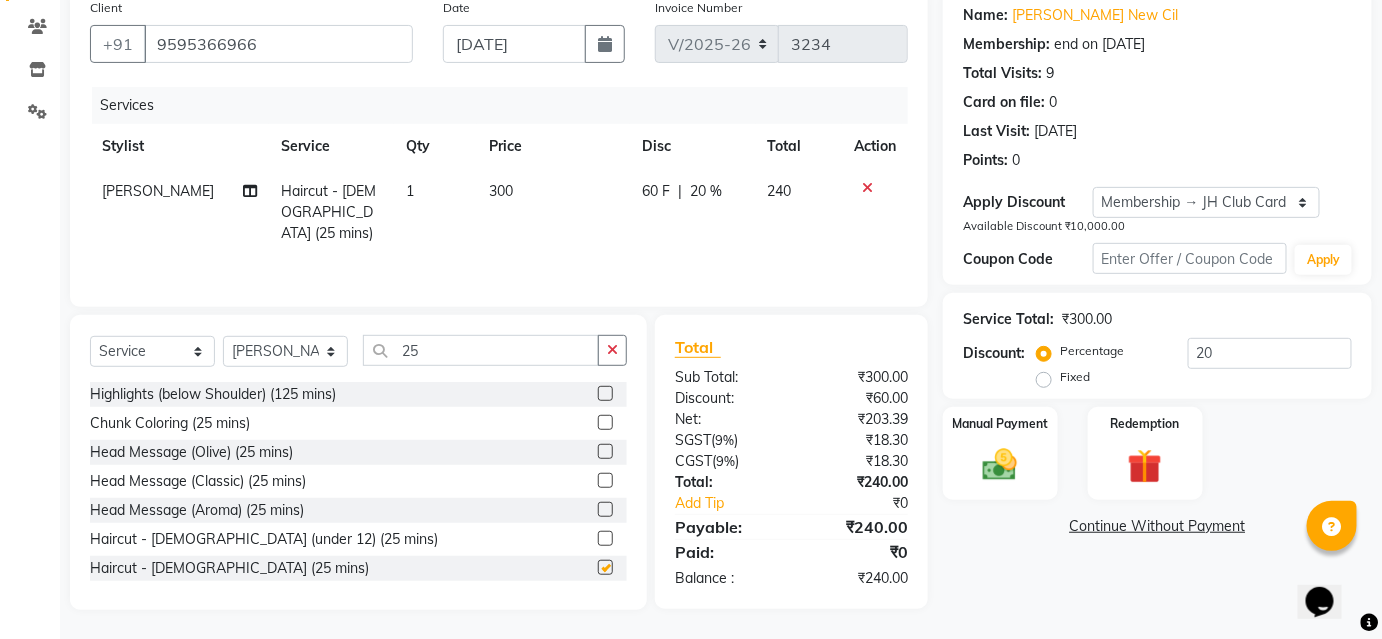 checkbox on "false" 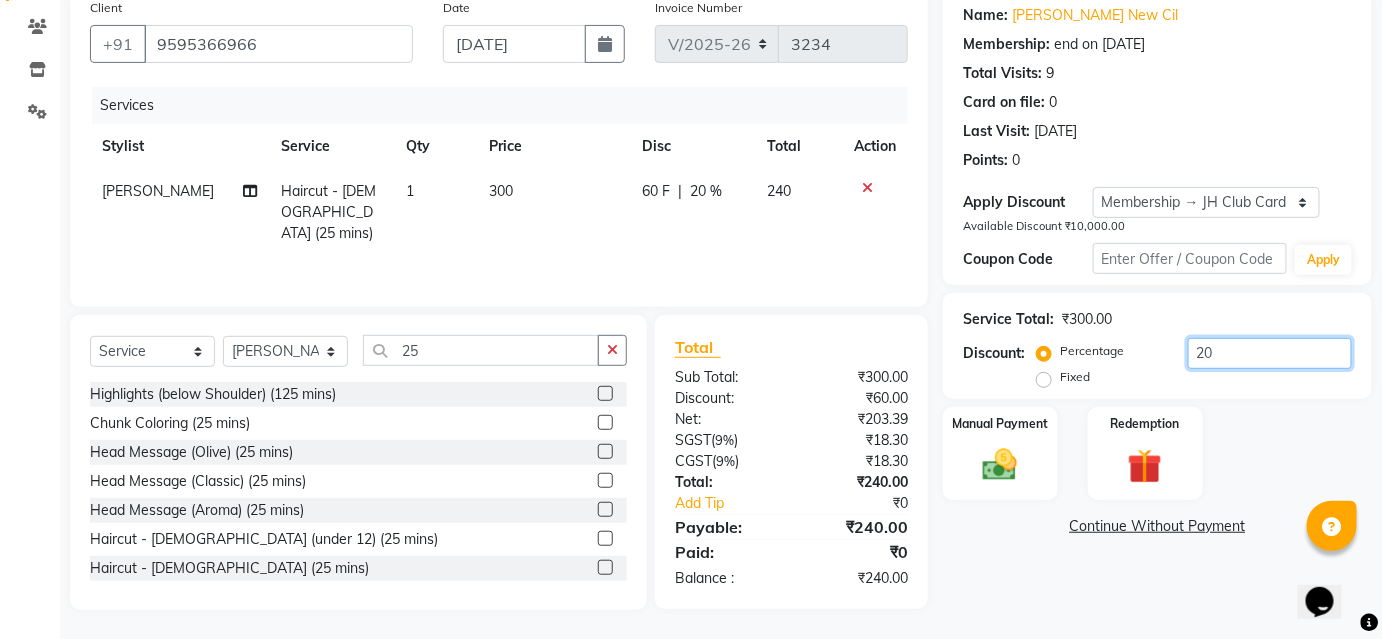 drag, startPoint x: 1205, startPoint y: 358, endPoint x: 1230, endPoint y: 352, distance: 25.70992 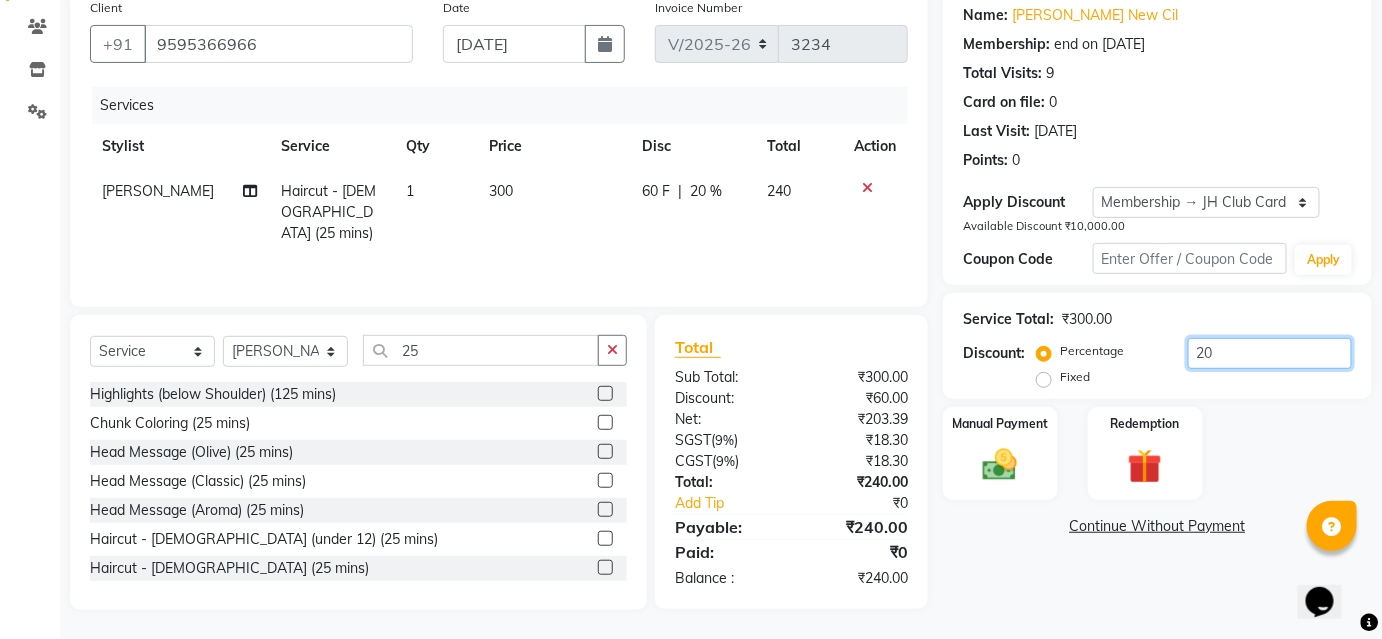 type on "2" 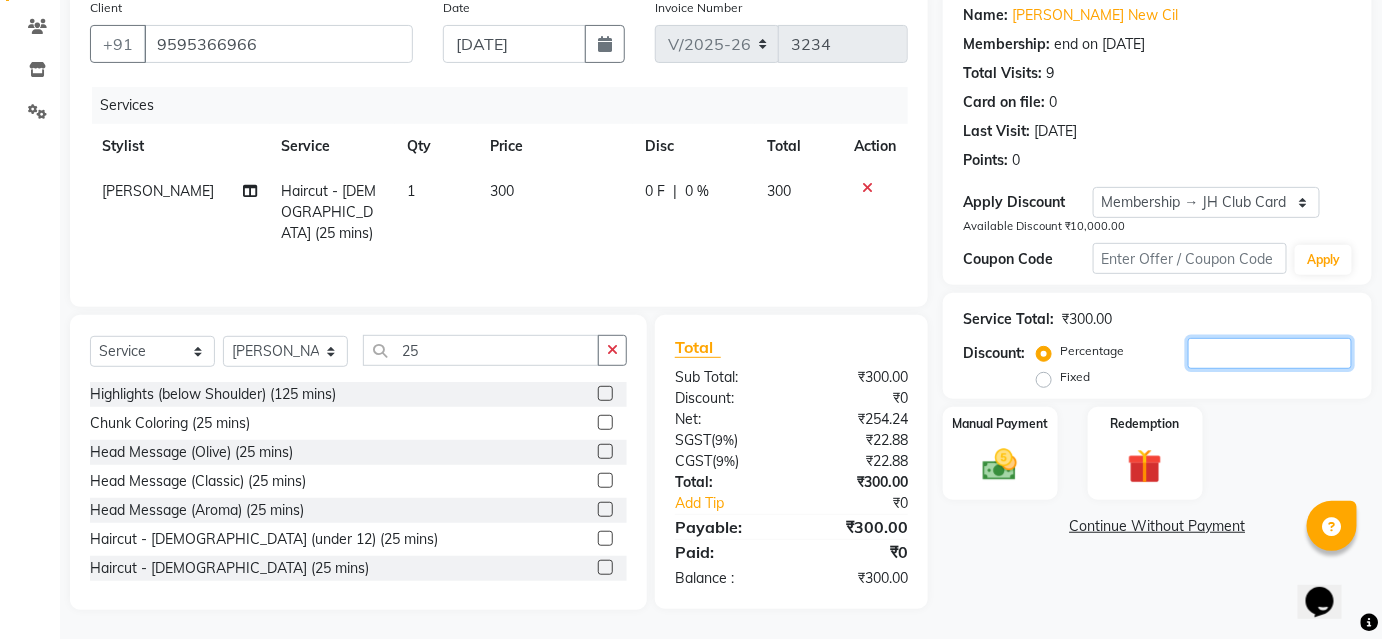 click 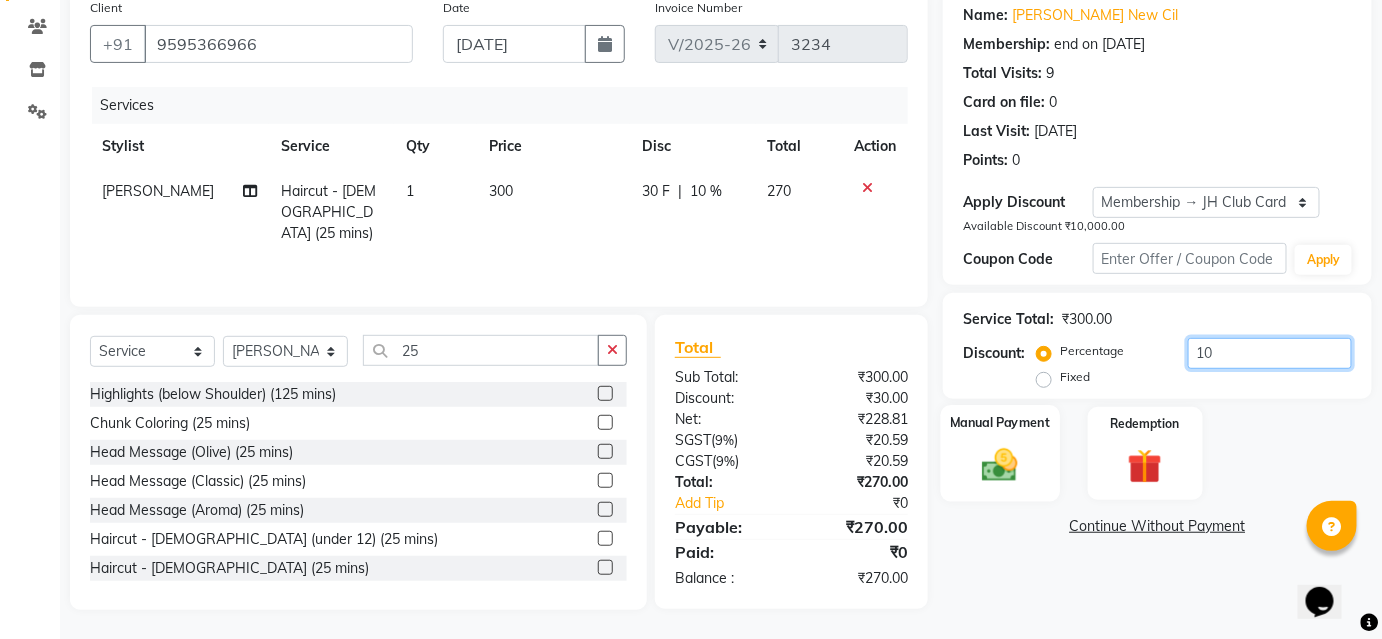 type on "10" 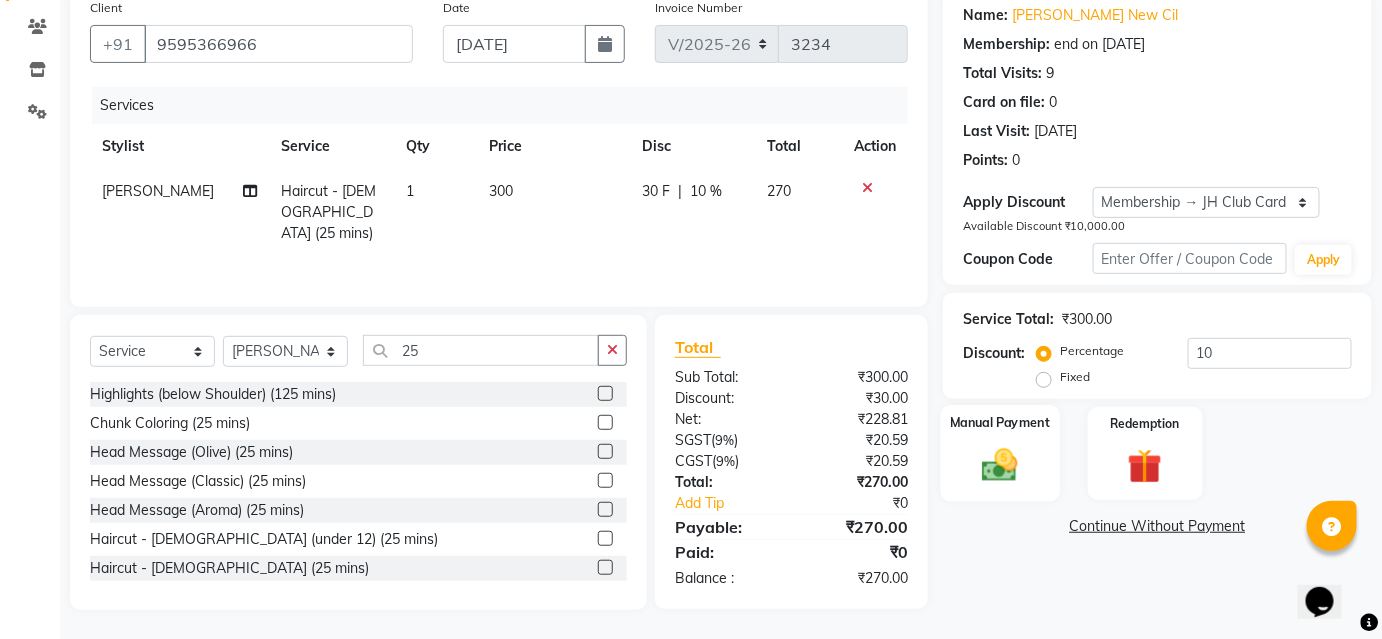 click 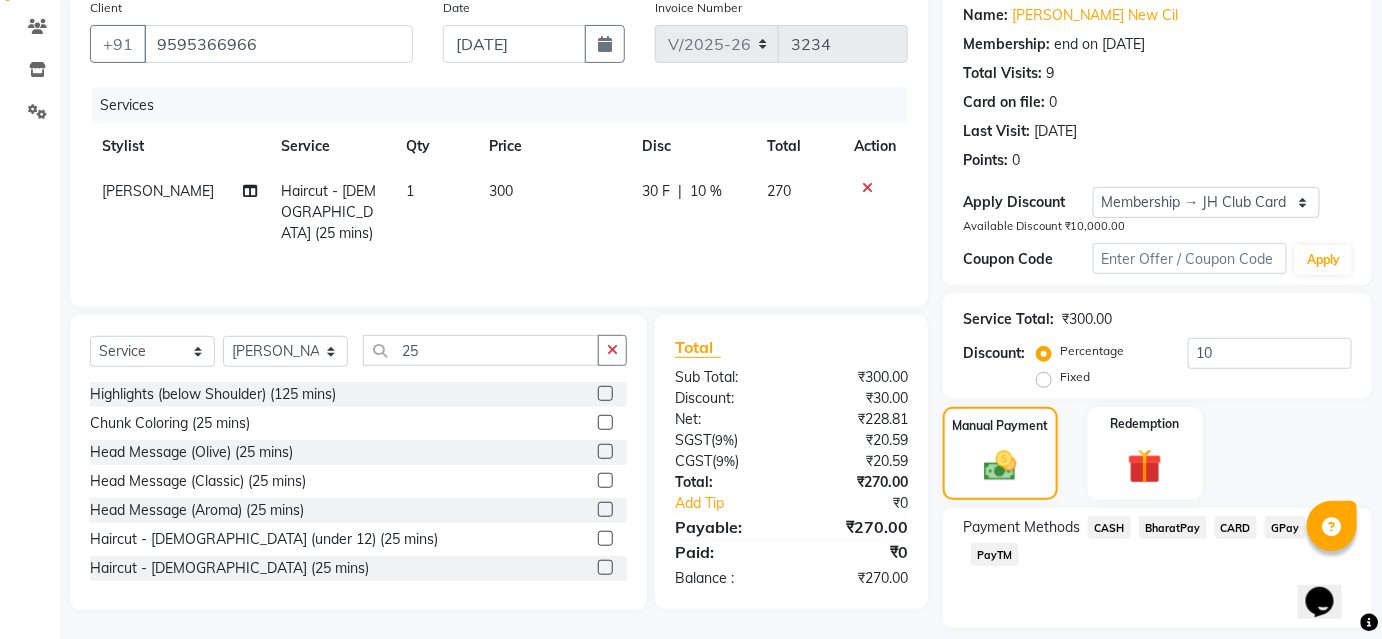 click on "BharatPay" 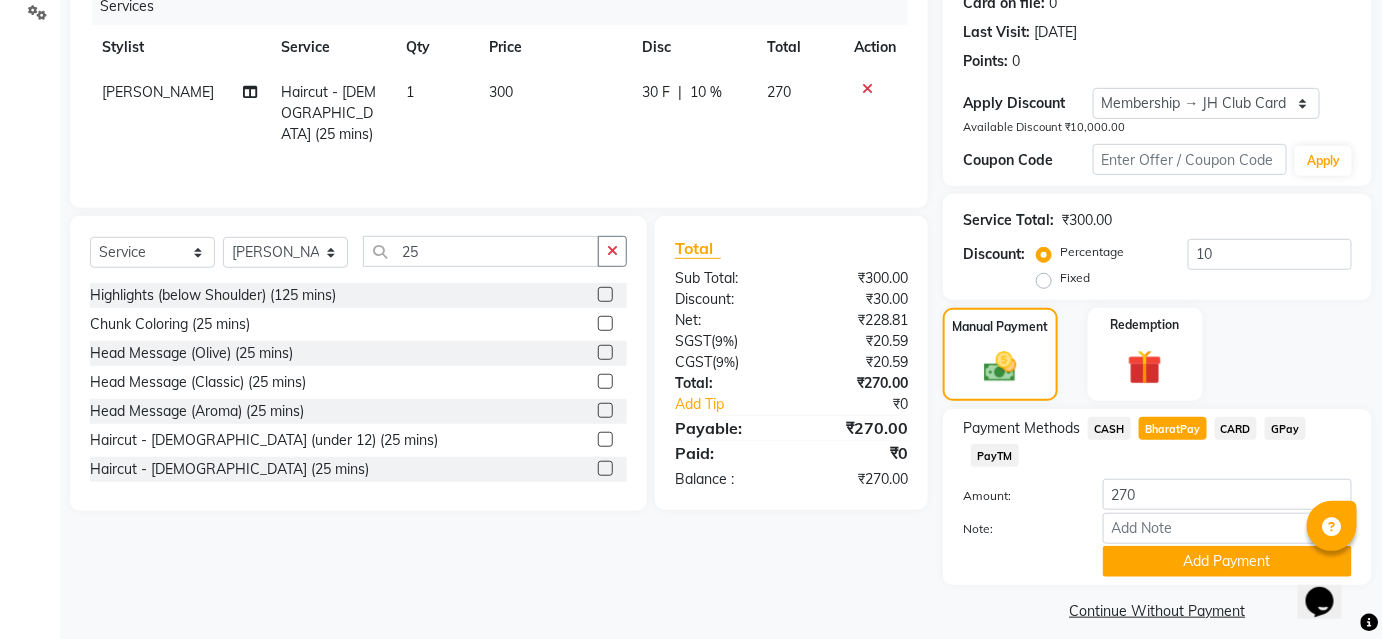 scroll, scrollTop: 276, scrollLeft: 0, axis: vertical 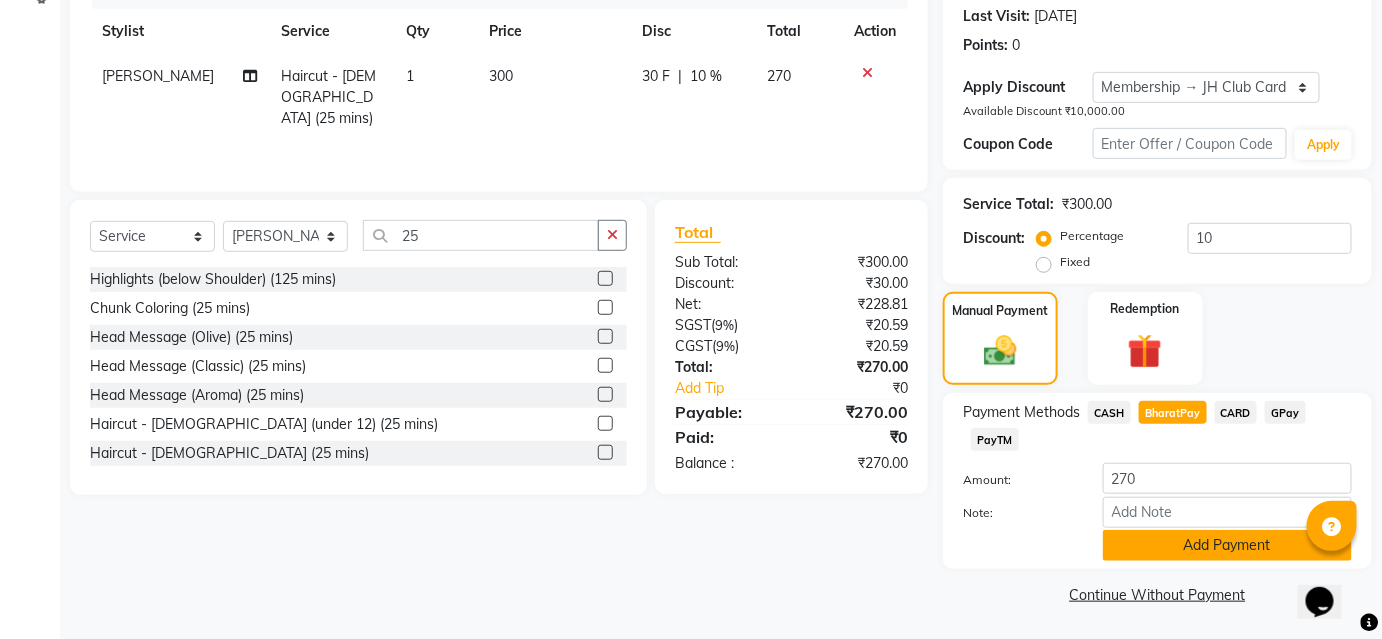 click on "Add Payment" 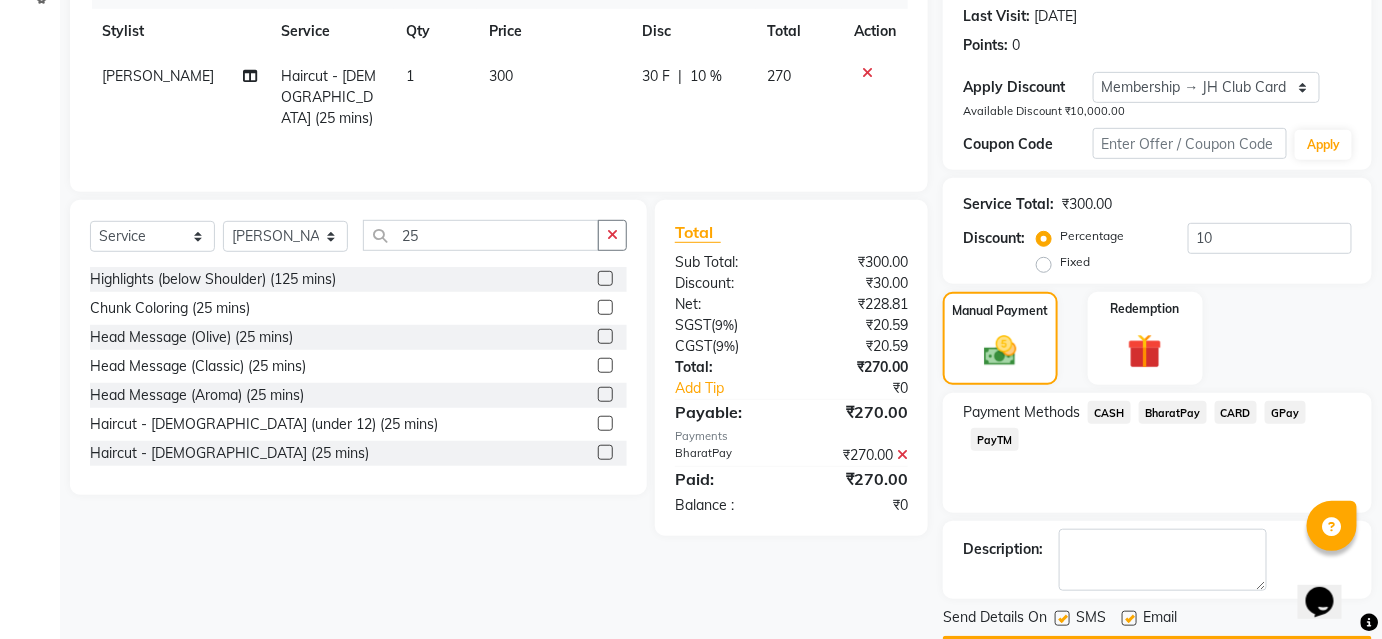 scroll, scrollTop: 332, scrollLeft: 0, axis: vertical 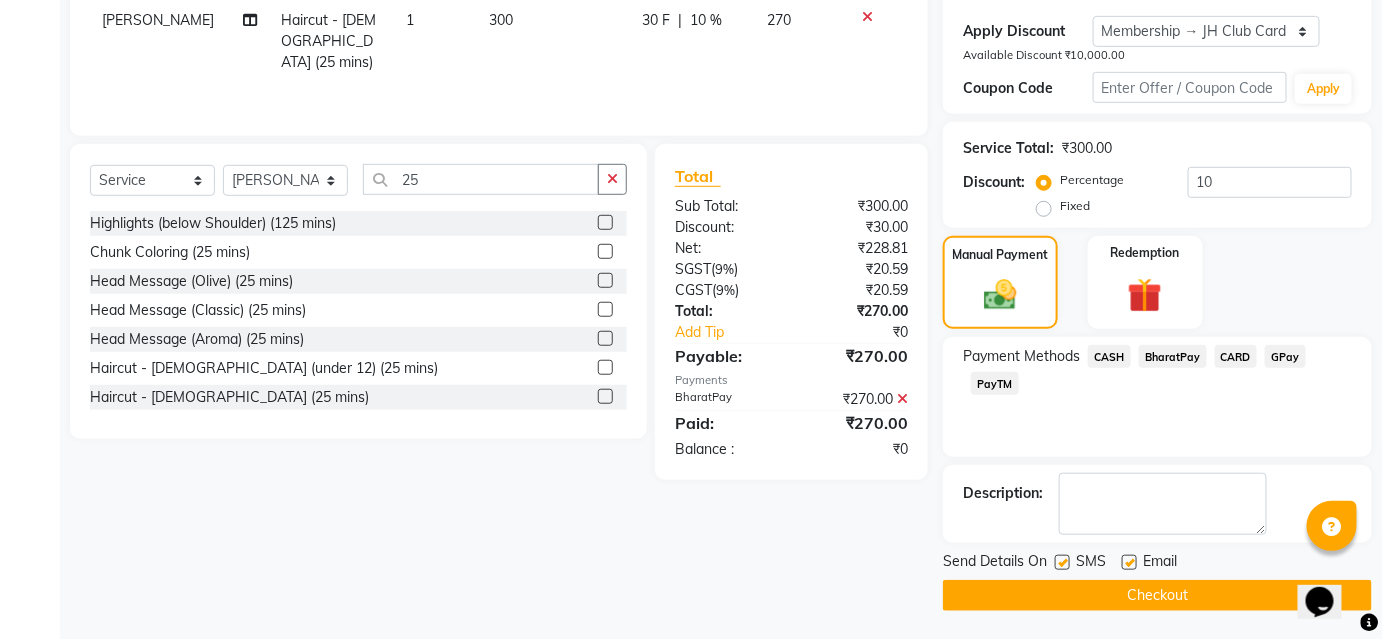 click on "Checkout" 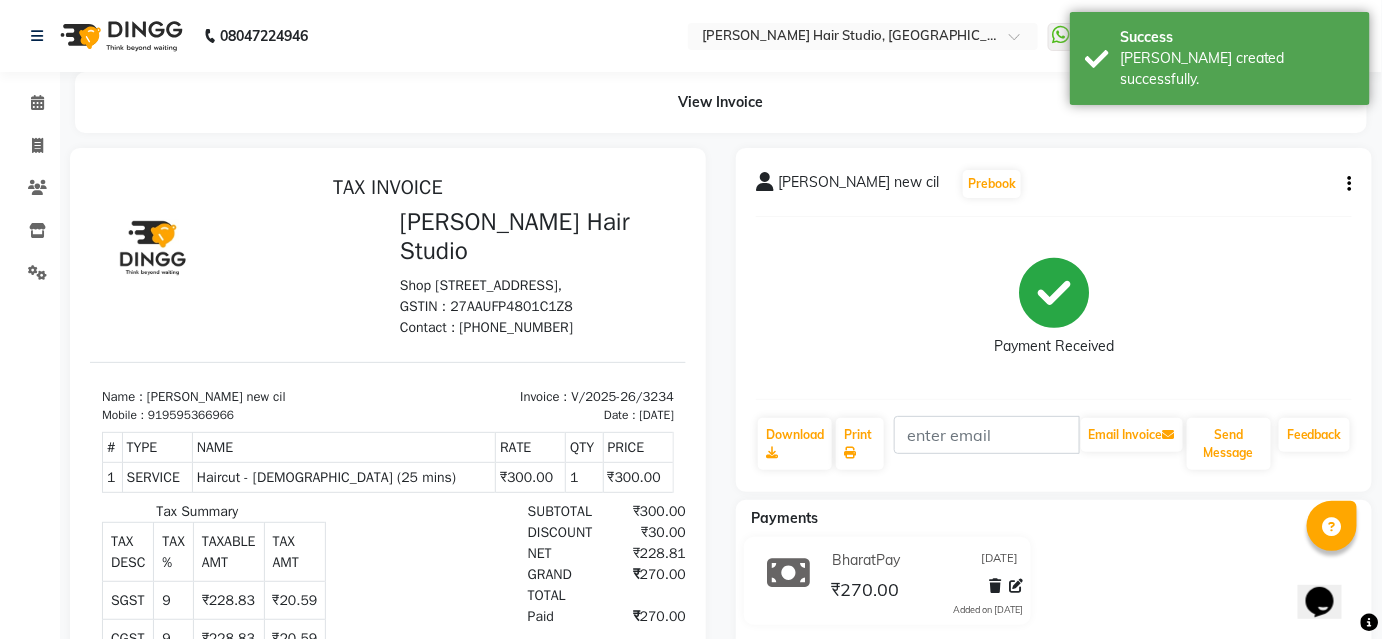 scroll, scrollTop: 0, scrollLeft: 0, axis: both 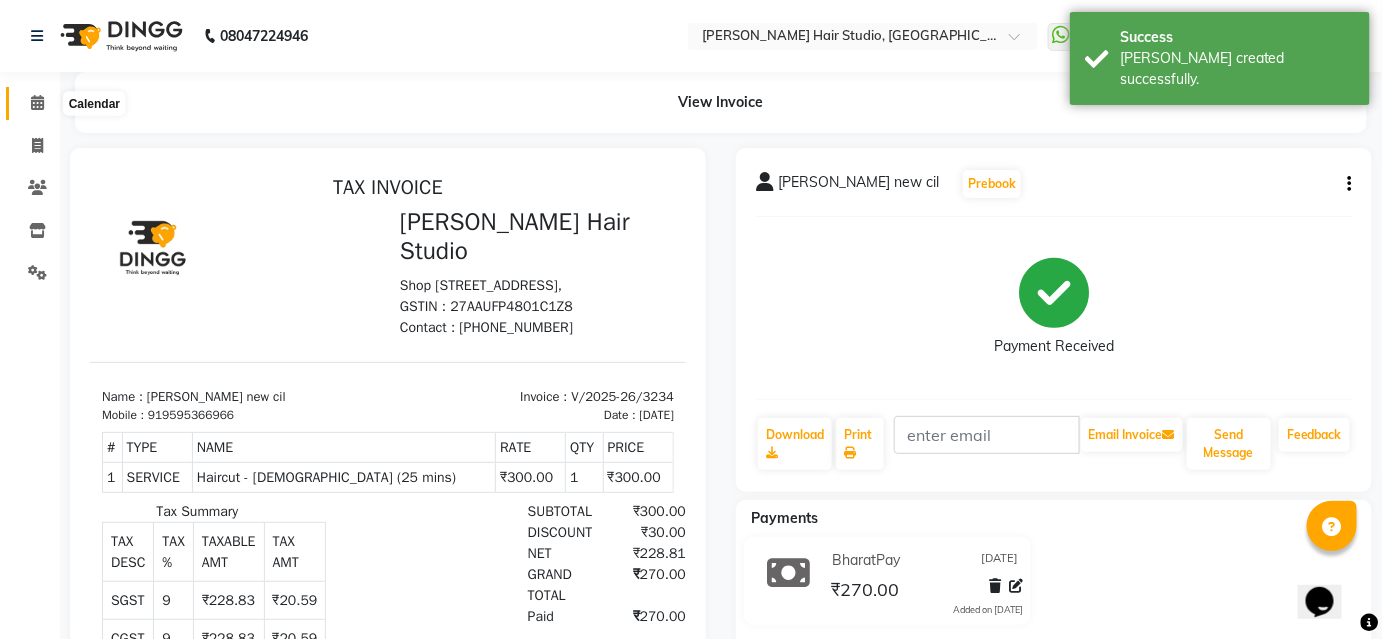 click 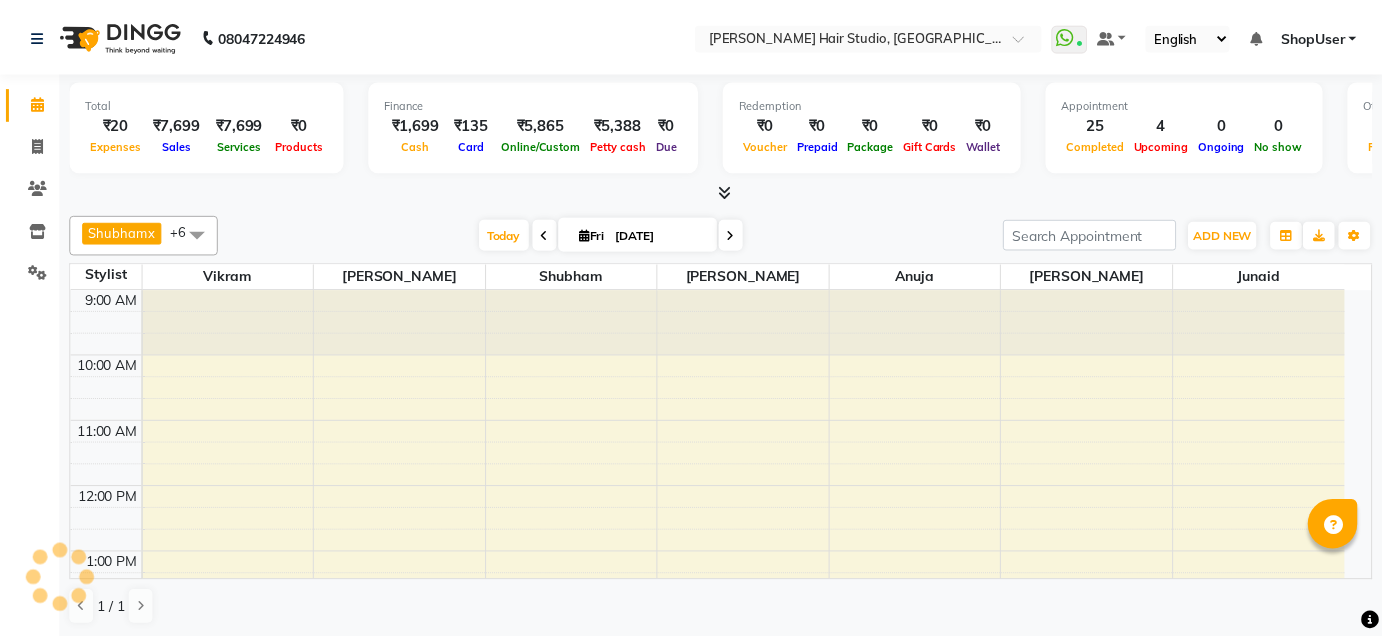 scroll, scrollTop: 0, scrollLeft: 0, axis: both 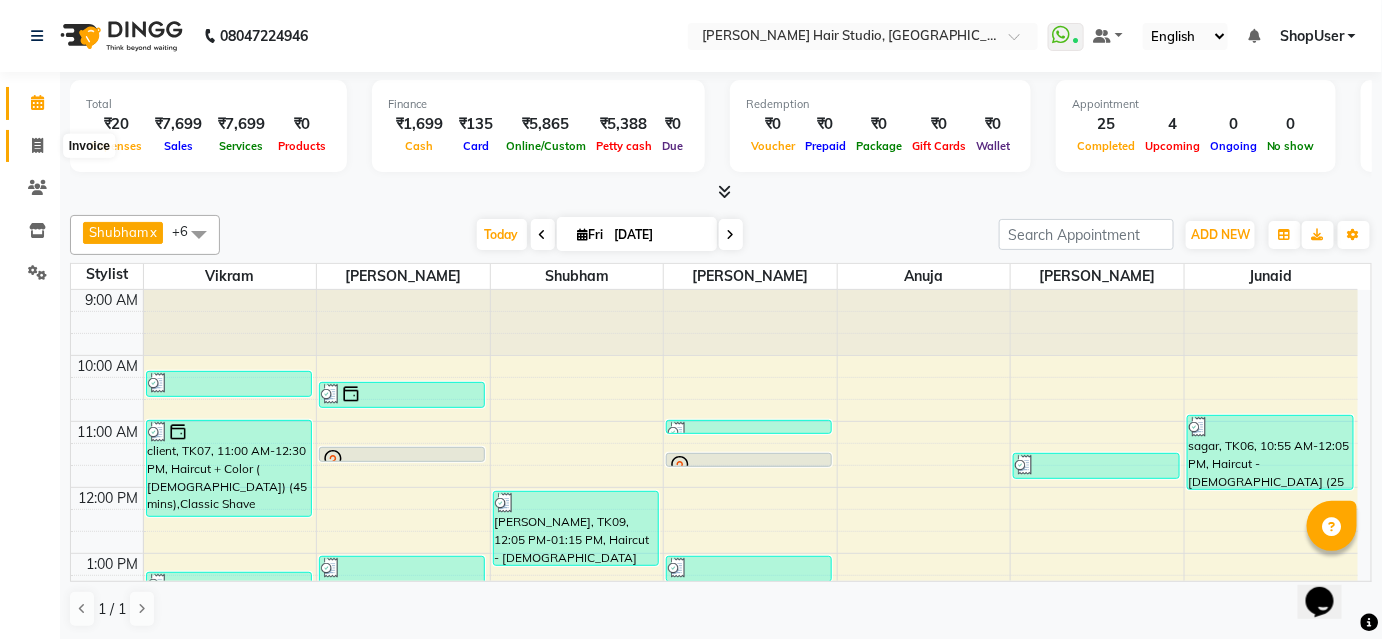 click 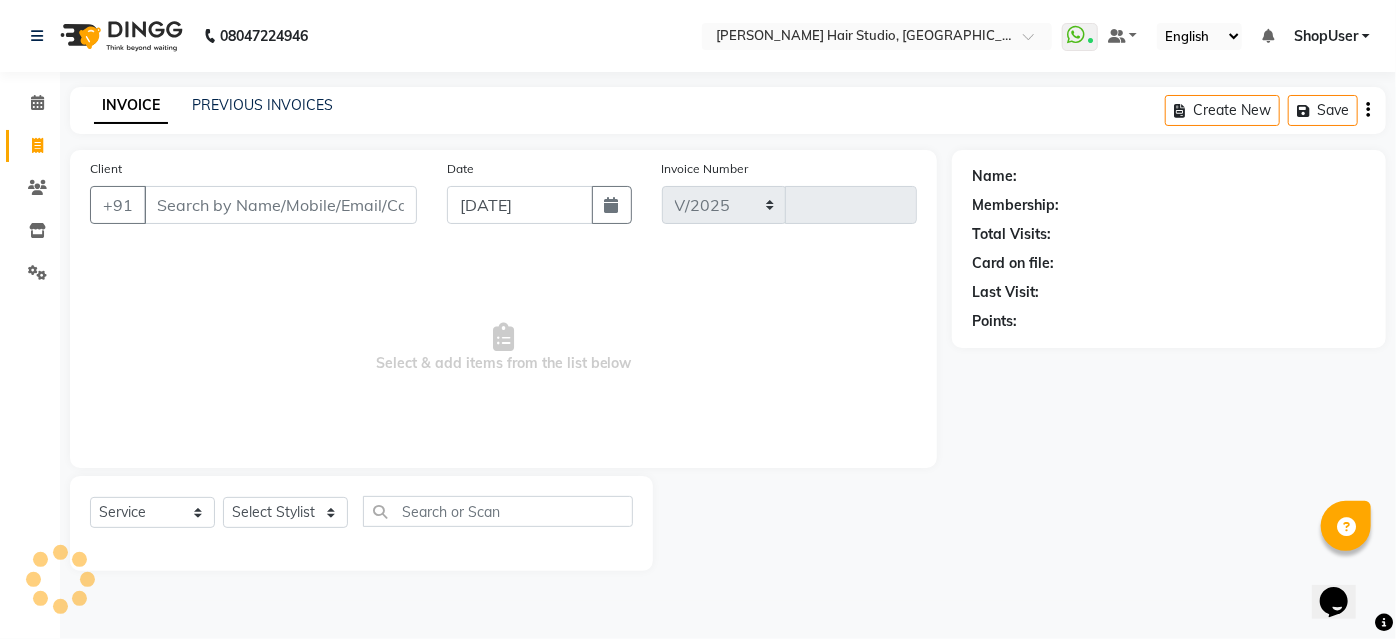 select on "627" 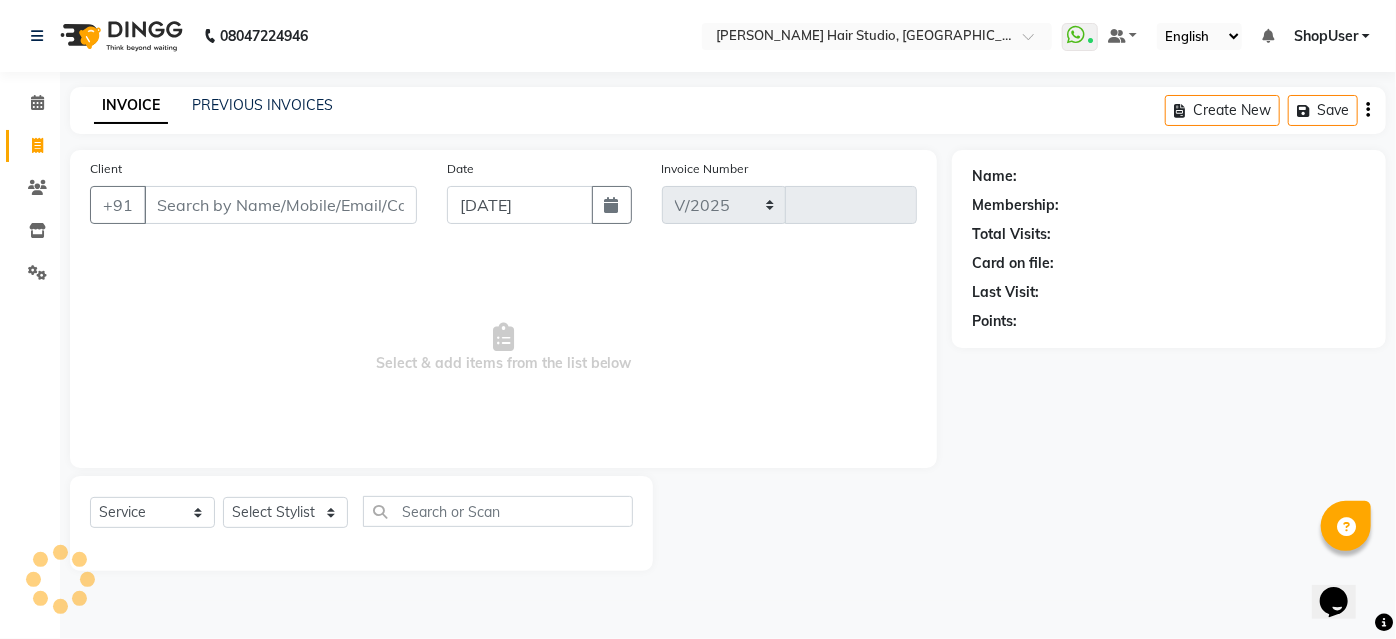 type on "3235" 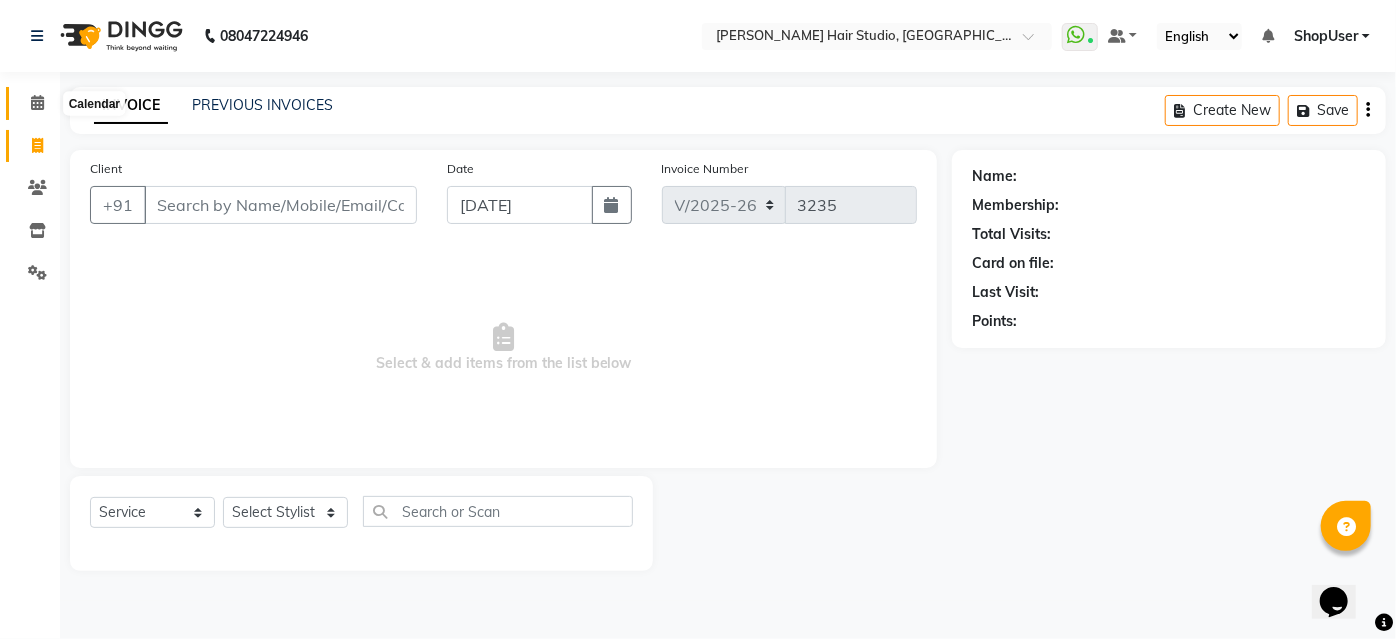 click 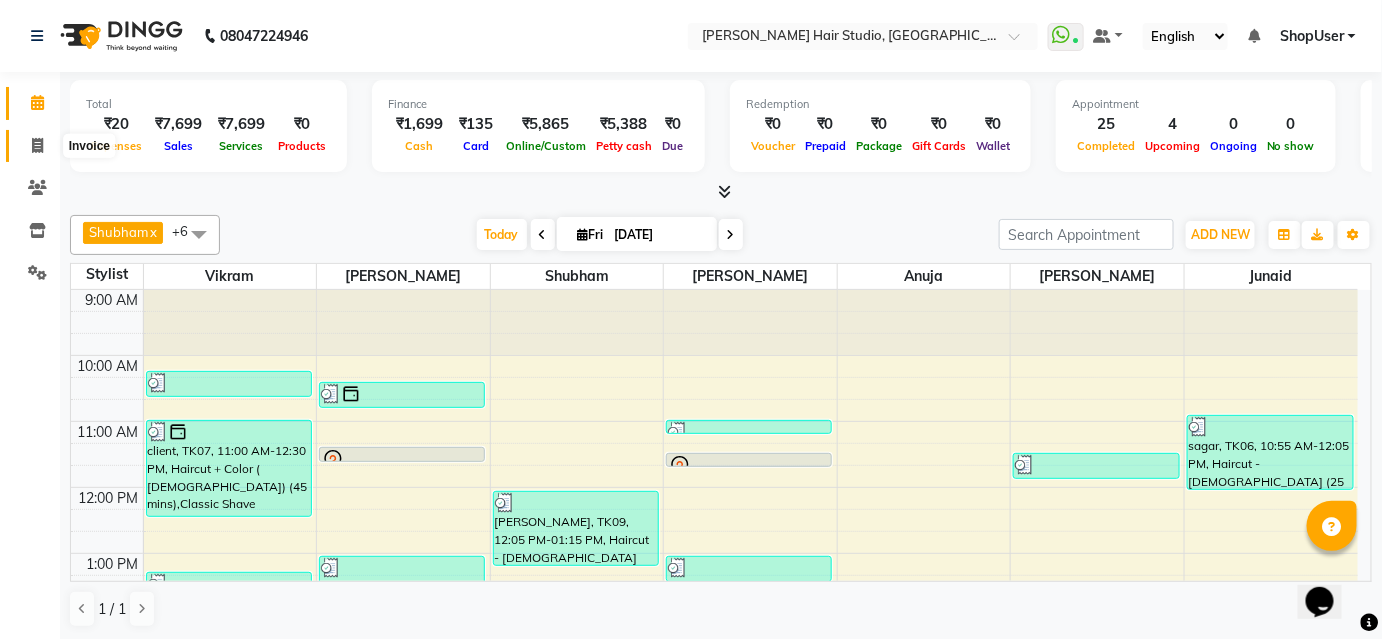 click 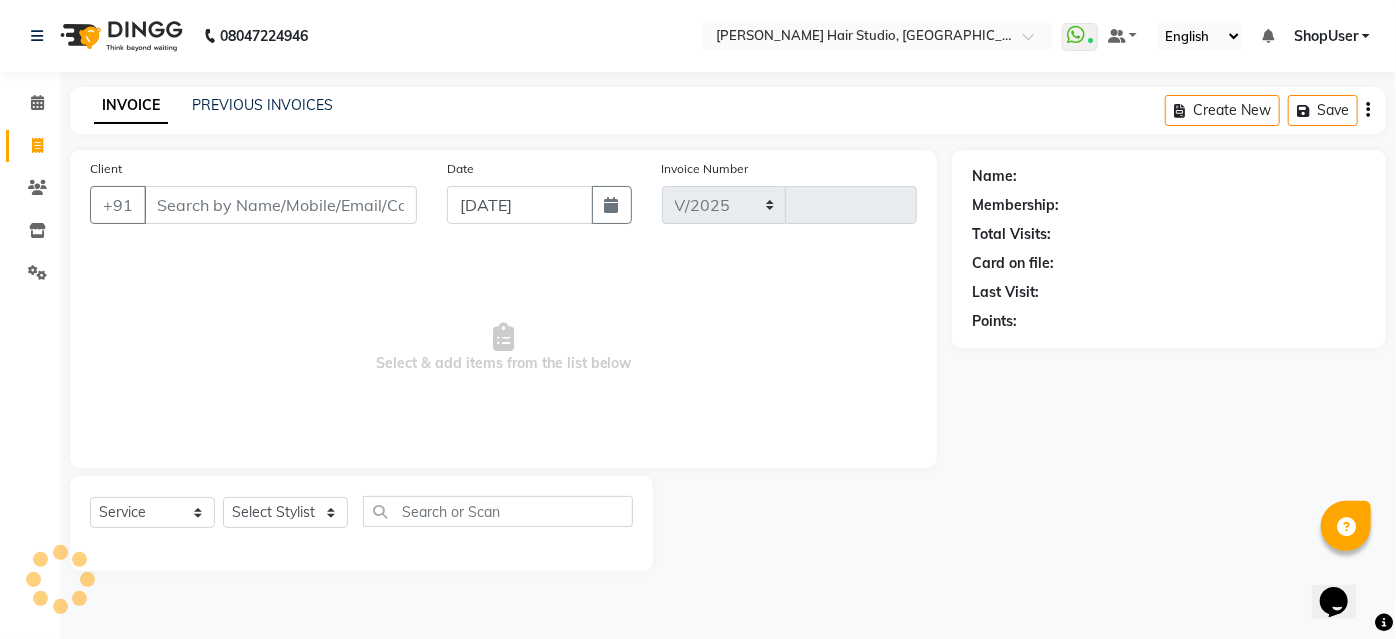 select on "627" 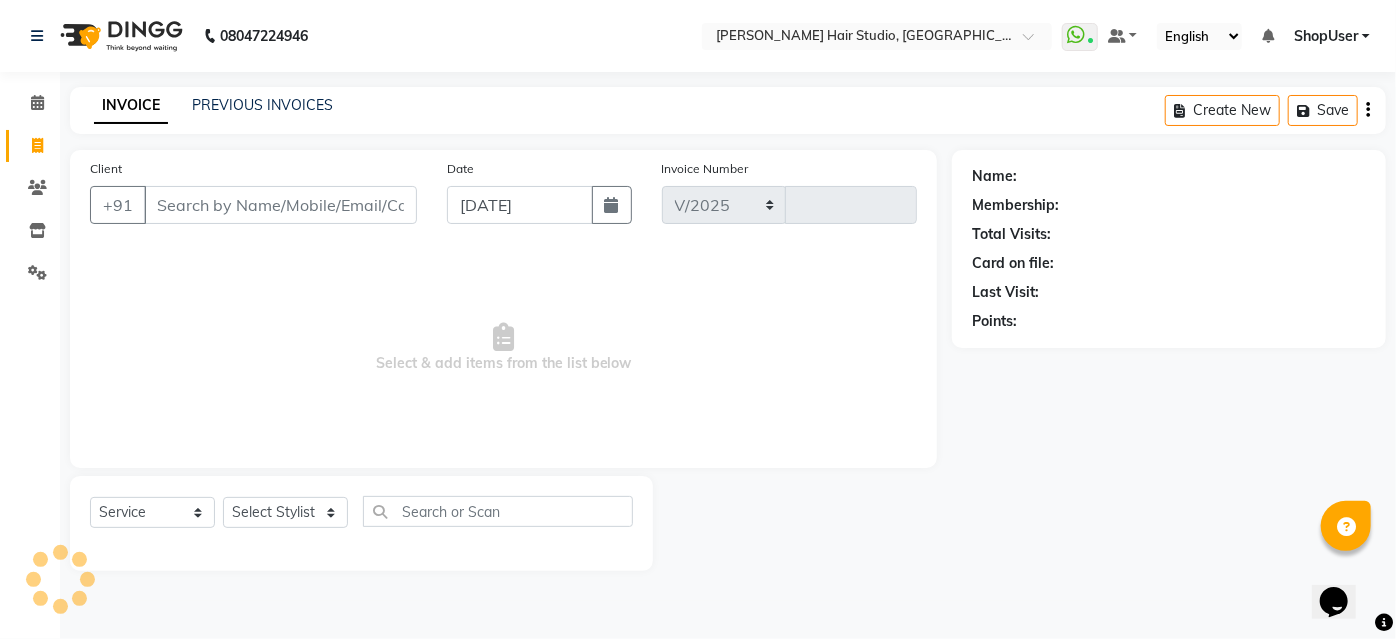type on "3235" 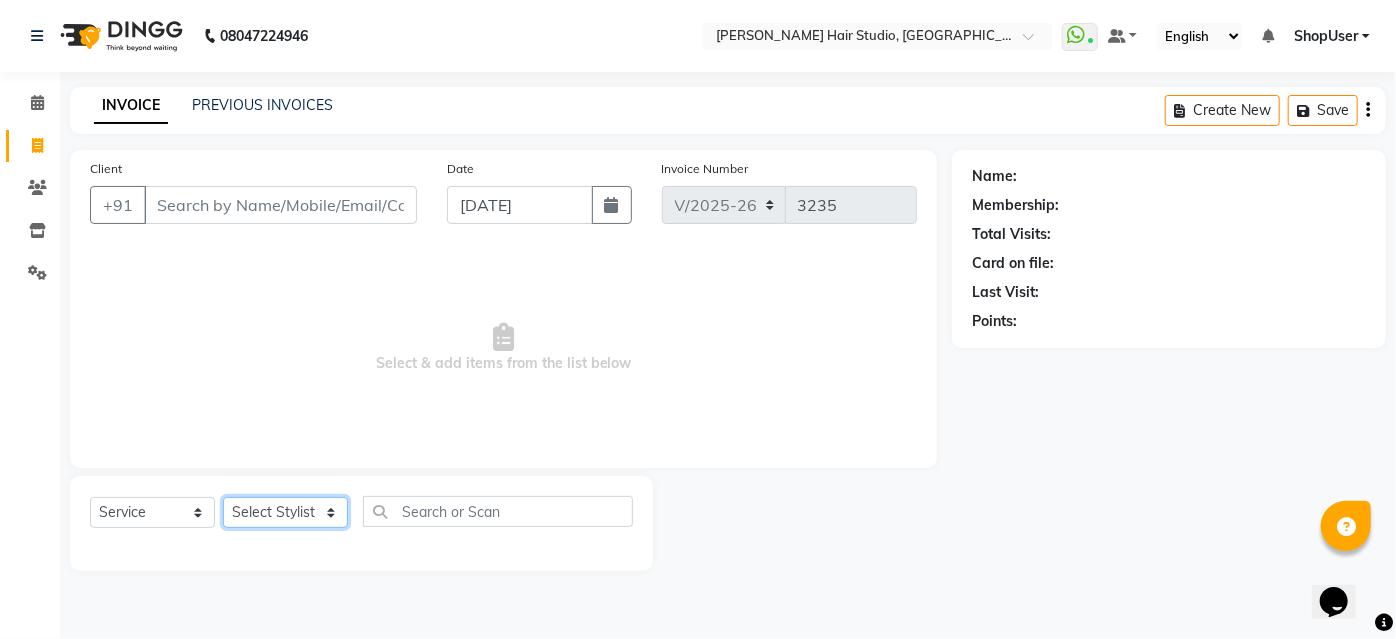 click on "Select Stylist [PERSON_NAME] [PERSON_NAME] Avinash [PERSON_NAME] [PERSON_NAME] Pawan Krishna [PERSON_NAME] [PERSON_NAME] ShopUser [PERSON_NAME] [PERSON_NAME]" 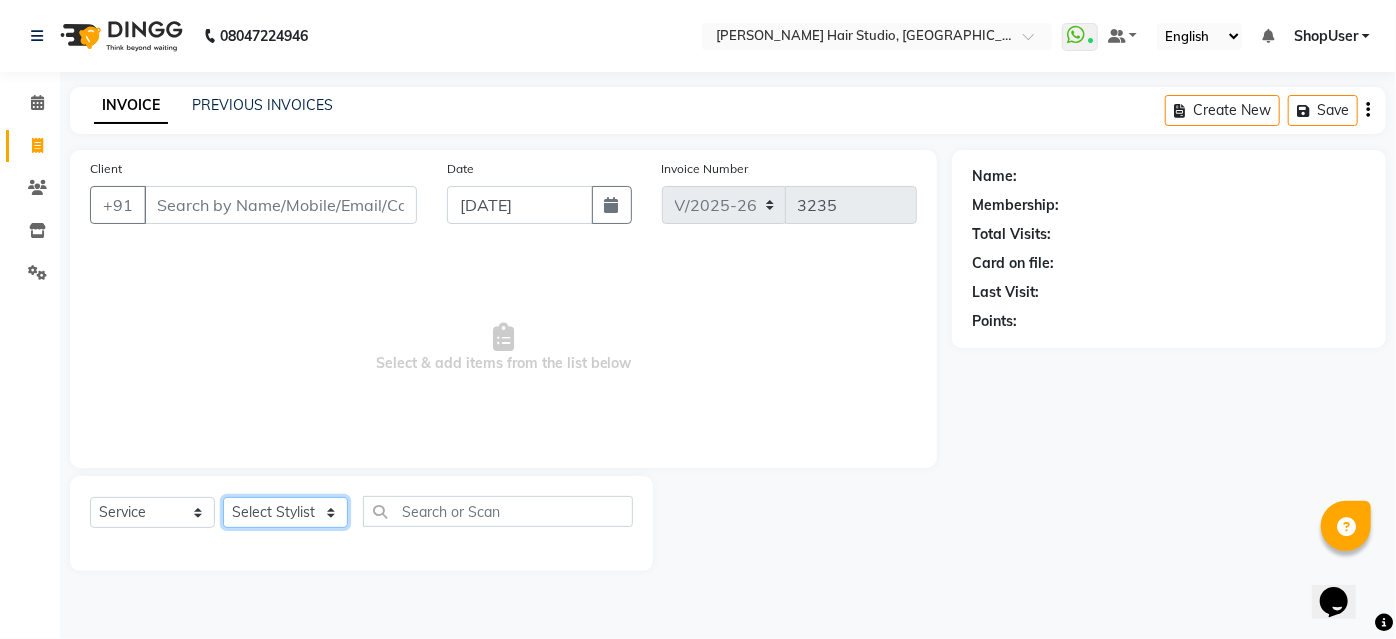 select on "50524" 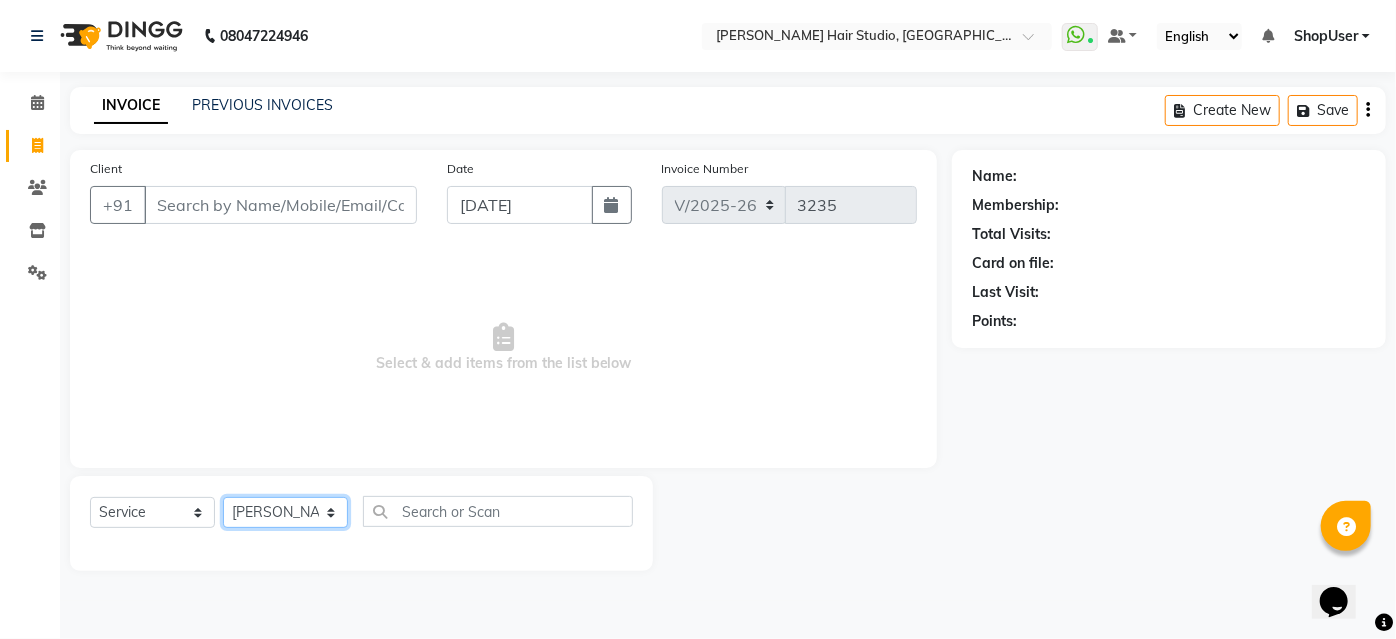 click on "Select Stylist [PERSON_NAME] [PERSON_NAME] Avinash [PERSON_NAME] [PERSON_NAME] Pawan Krishna [PERSON_NAME] [PERSON_NAME] ShopUser [PERSON_NAME] [PERSON_NAME]" 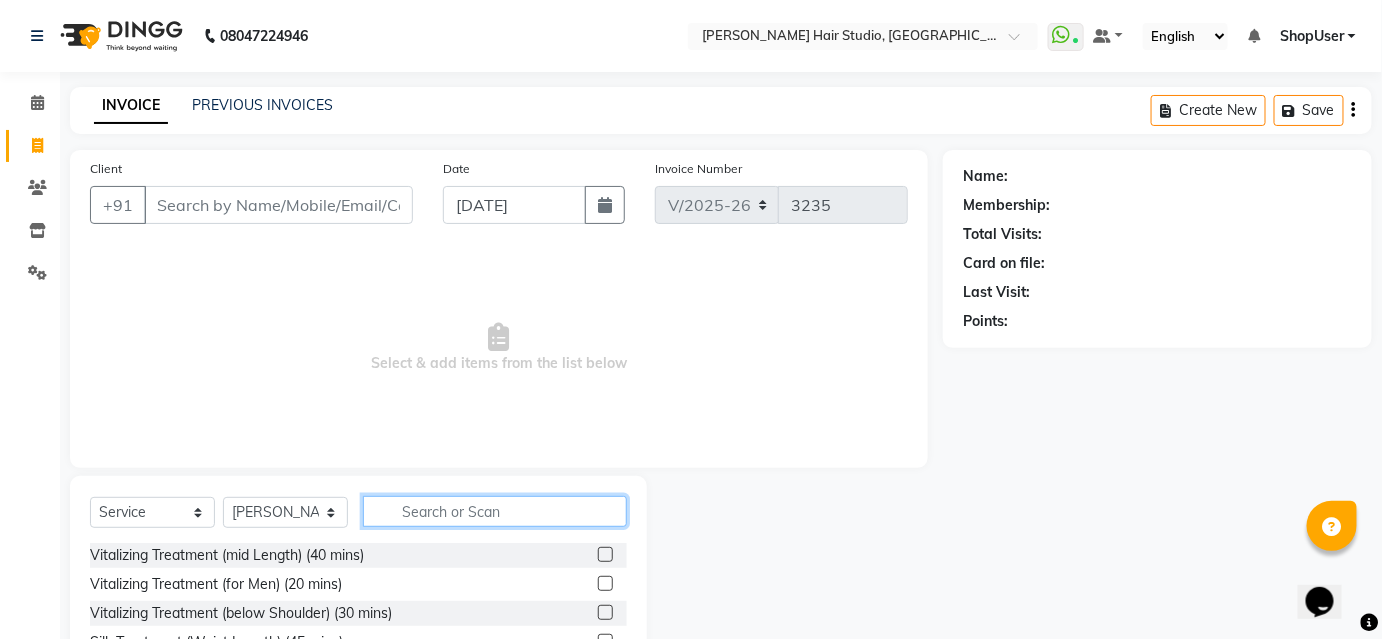 click 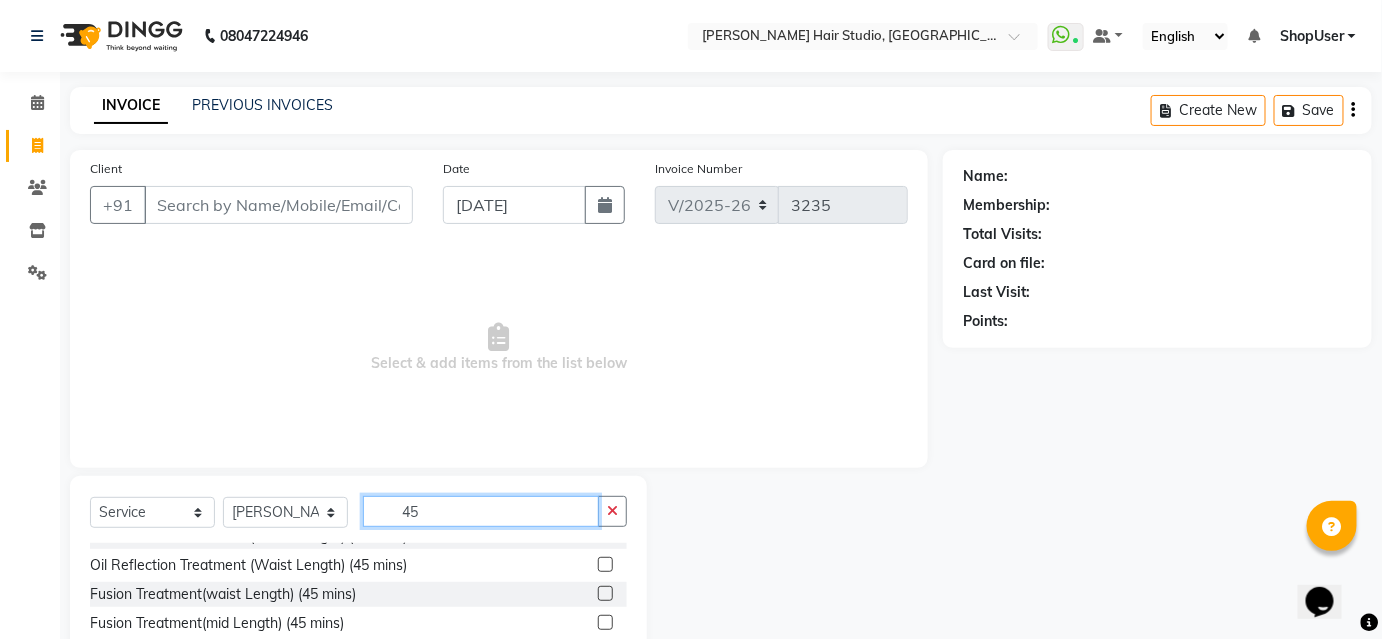 scroll, scrollTop: 454, scrollLeft: 0, axis: vertical 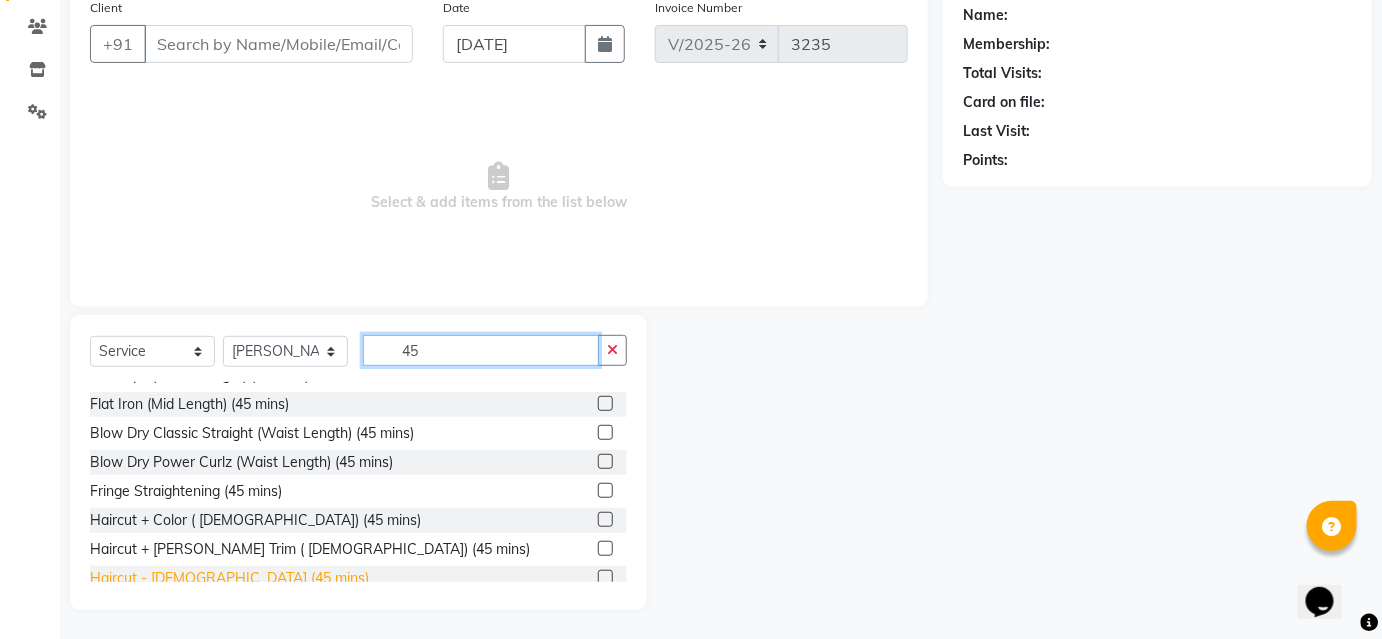 type on "45" 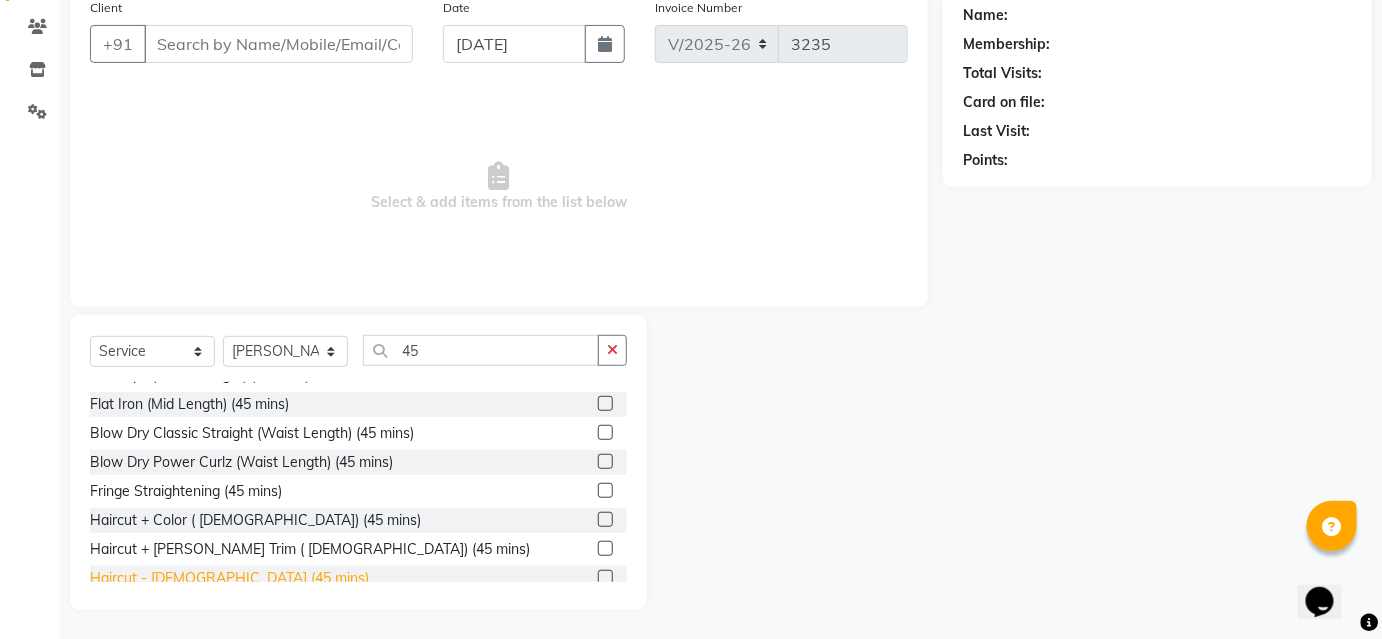 click on "Haircut - [DEMOGRAPHIC_DATA] (45 mins)" 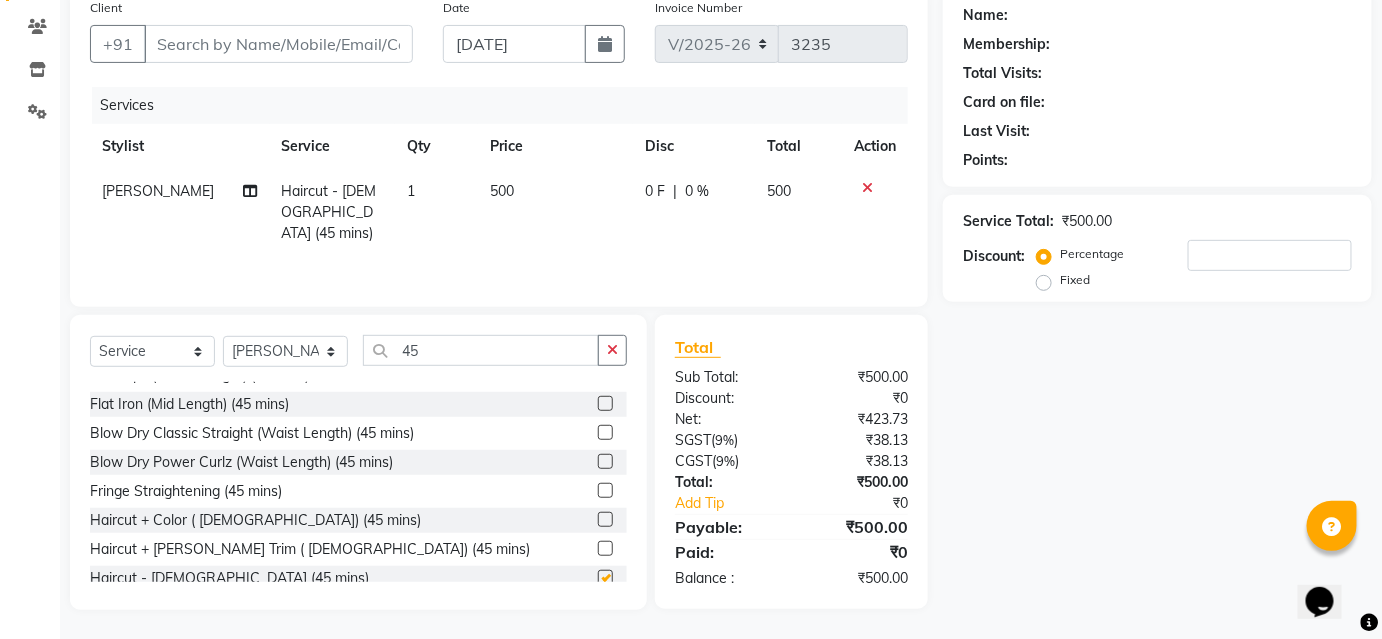 checkbox on "false" 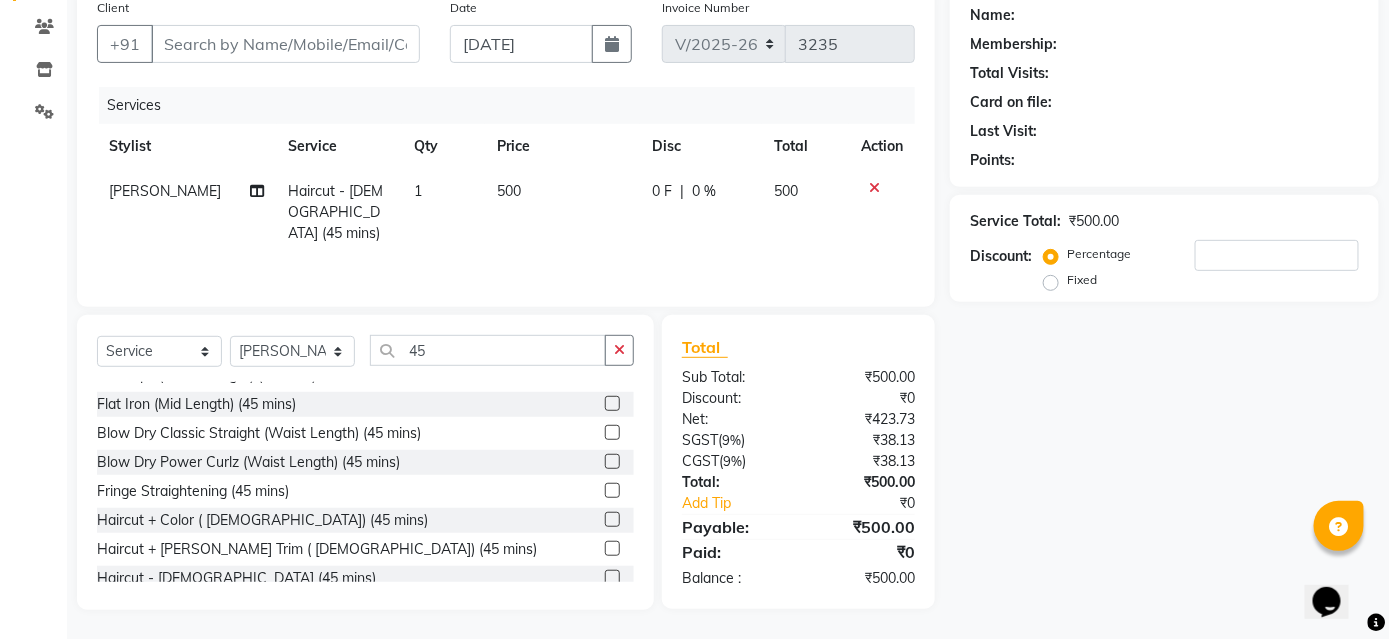 scroll, scrollTop: 0, scrollLeft: 0, axis: both 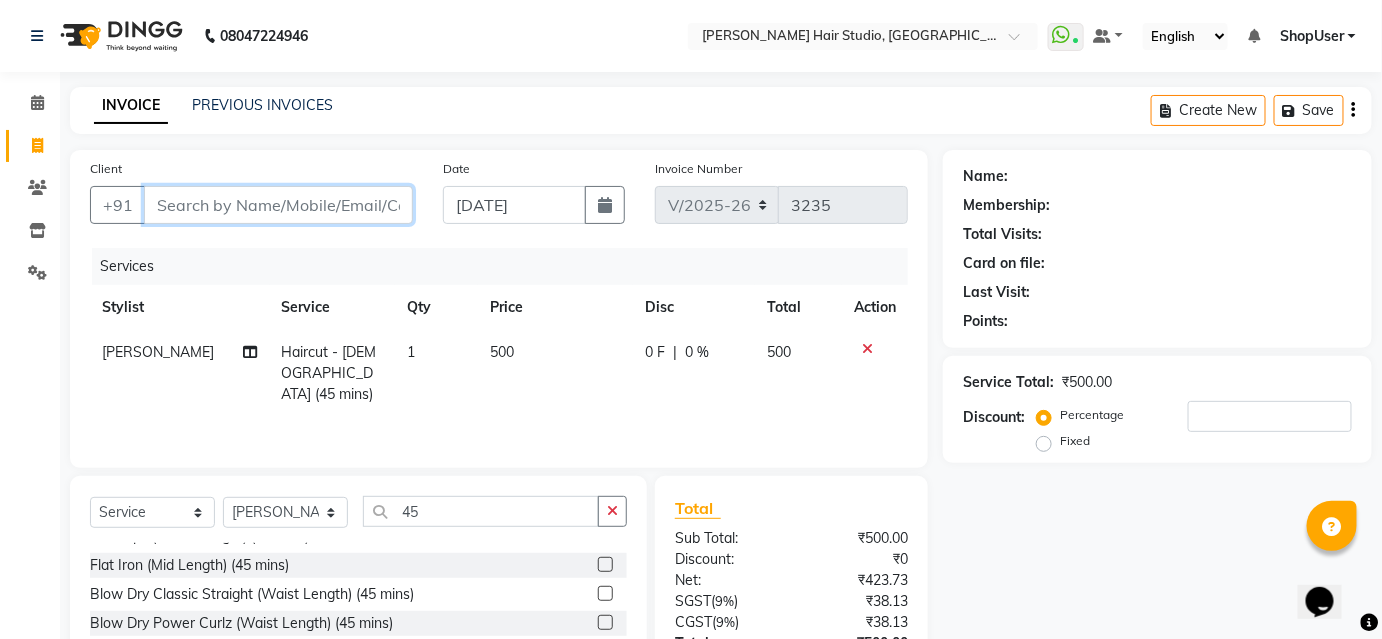 drag, startPoint x: 238, startPoint y: 191, endPoint x: 237, endPoint y: 204, distance: 13.038404 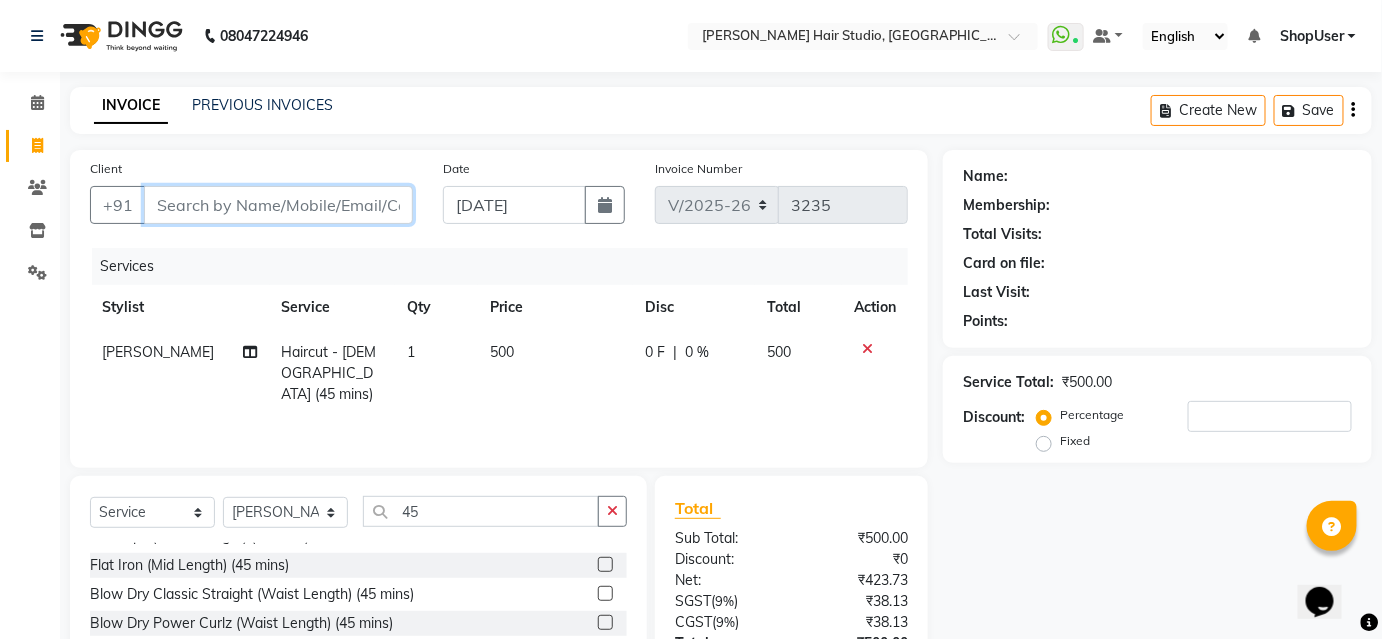 click on "Client" at bounding box center [278, 205] 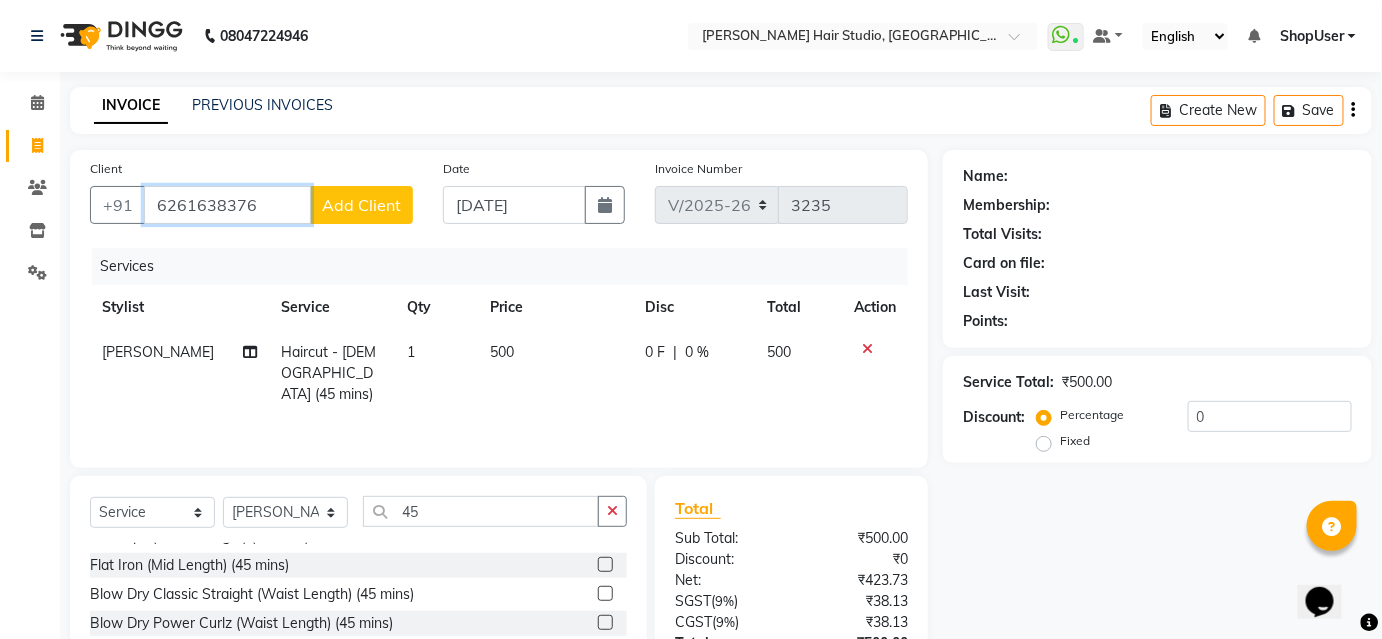 type on "6261638376" 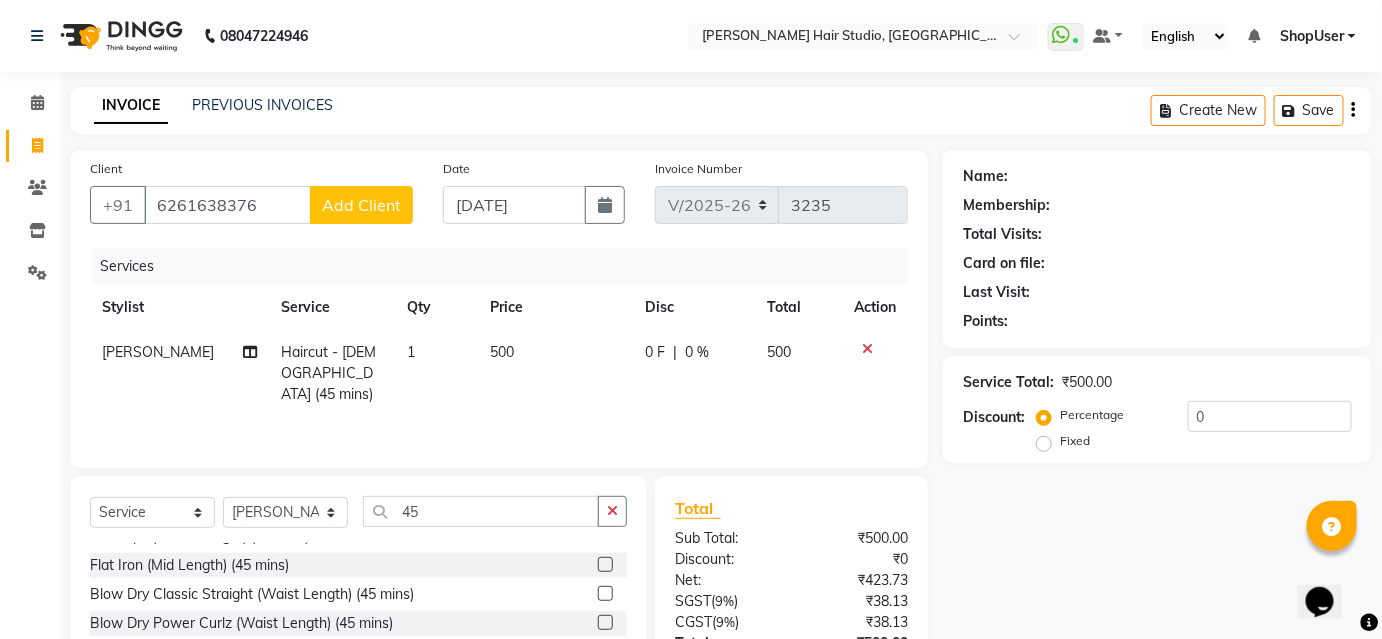 click on "Add Client" 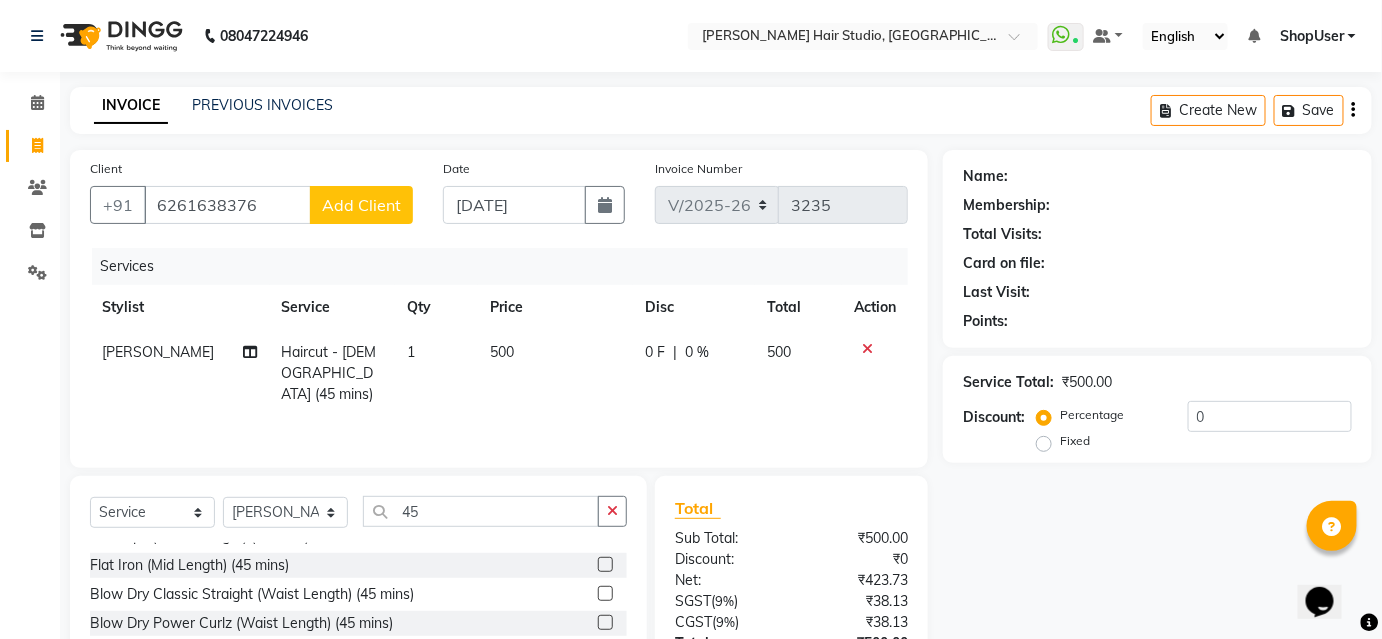 select on "22" 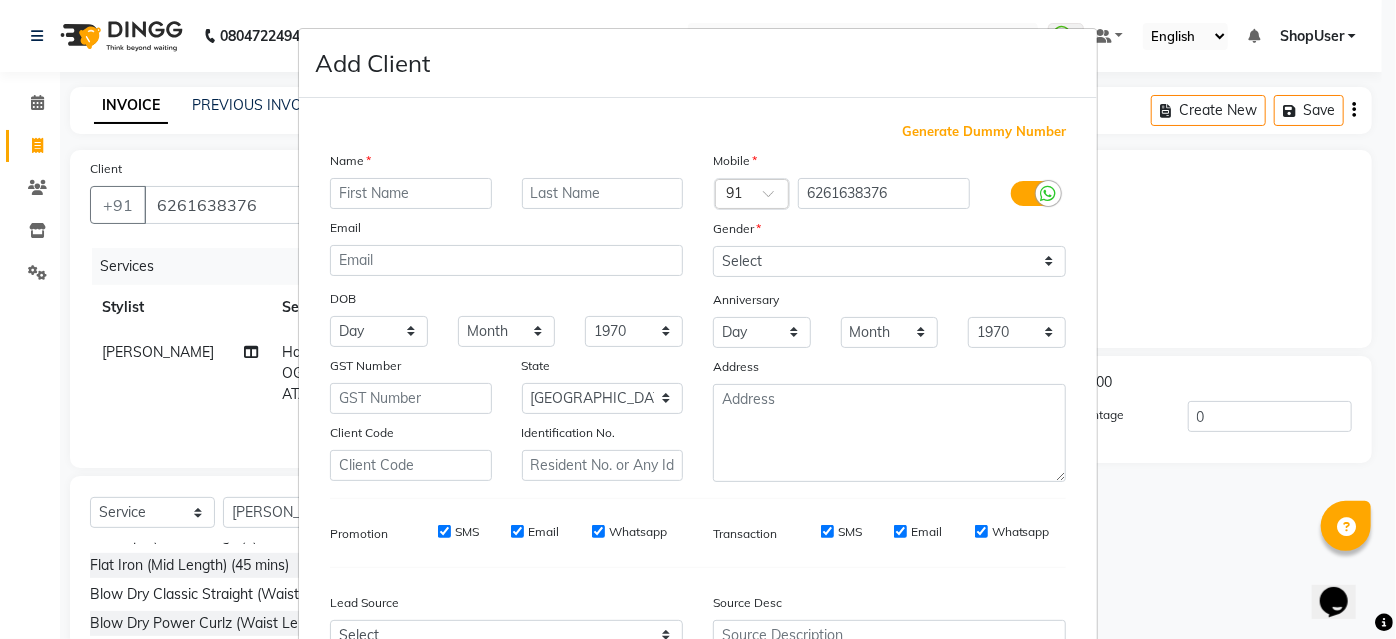 click at bounding box center (411, 193) 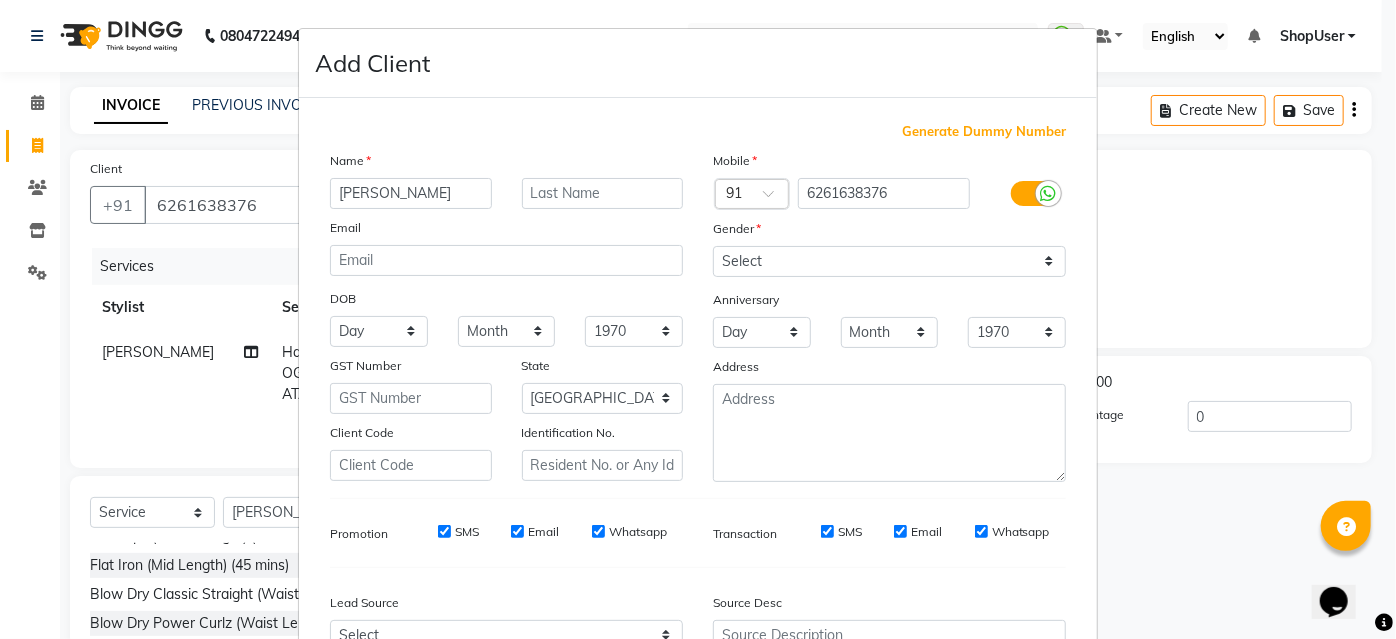 type on "manvi" 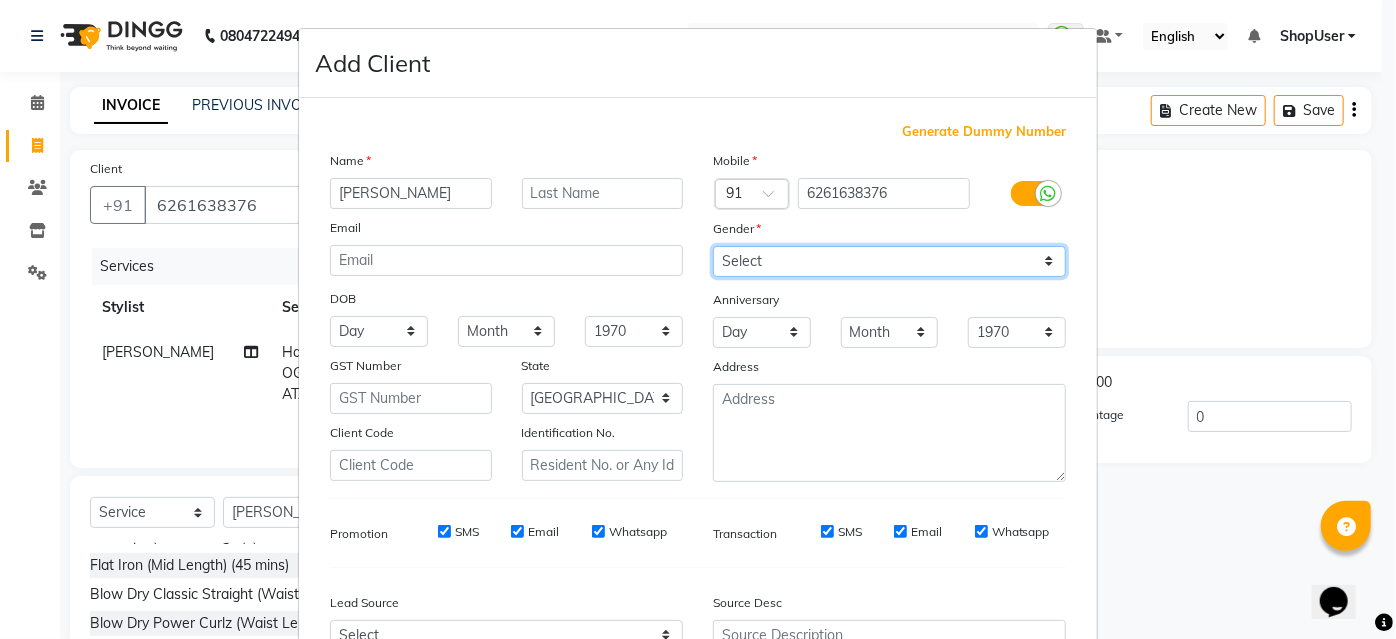 drag, startPoint x: 737, startPoint y: 247, endPoint x: 748, endPoint y: 258, distance: 15.556349 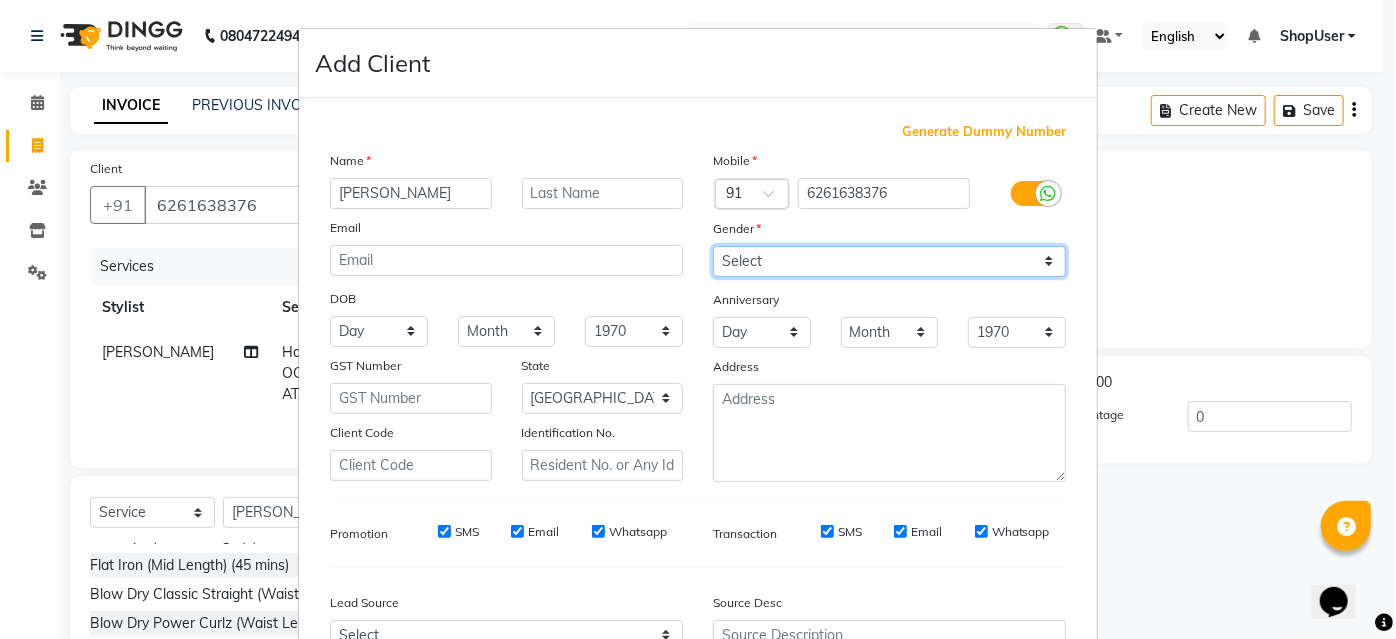 select on "[DEMOGRAPHIC_DATA]" 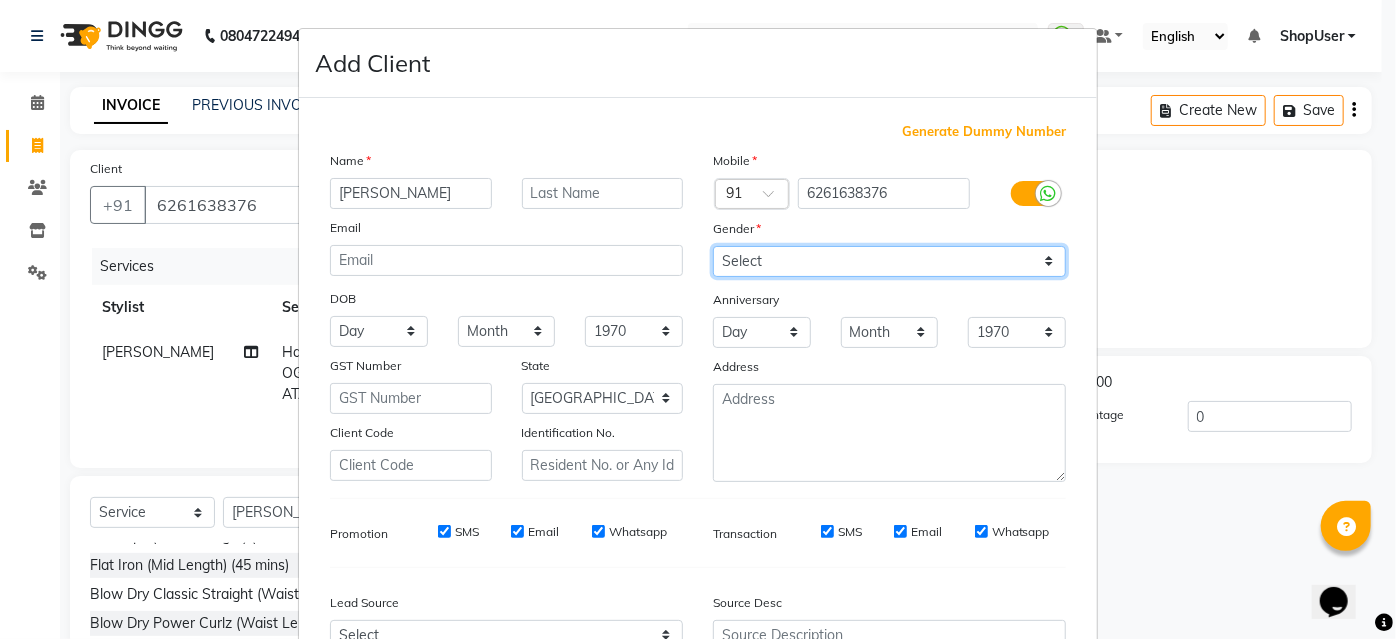 click on "Select [DEMOGRAPHIC_DATA] [DEMOGRAPHIC_DATA] Other Prefer Not To Say" at bounding box center (889, 261) 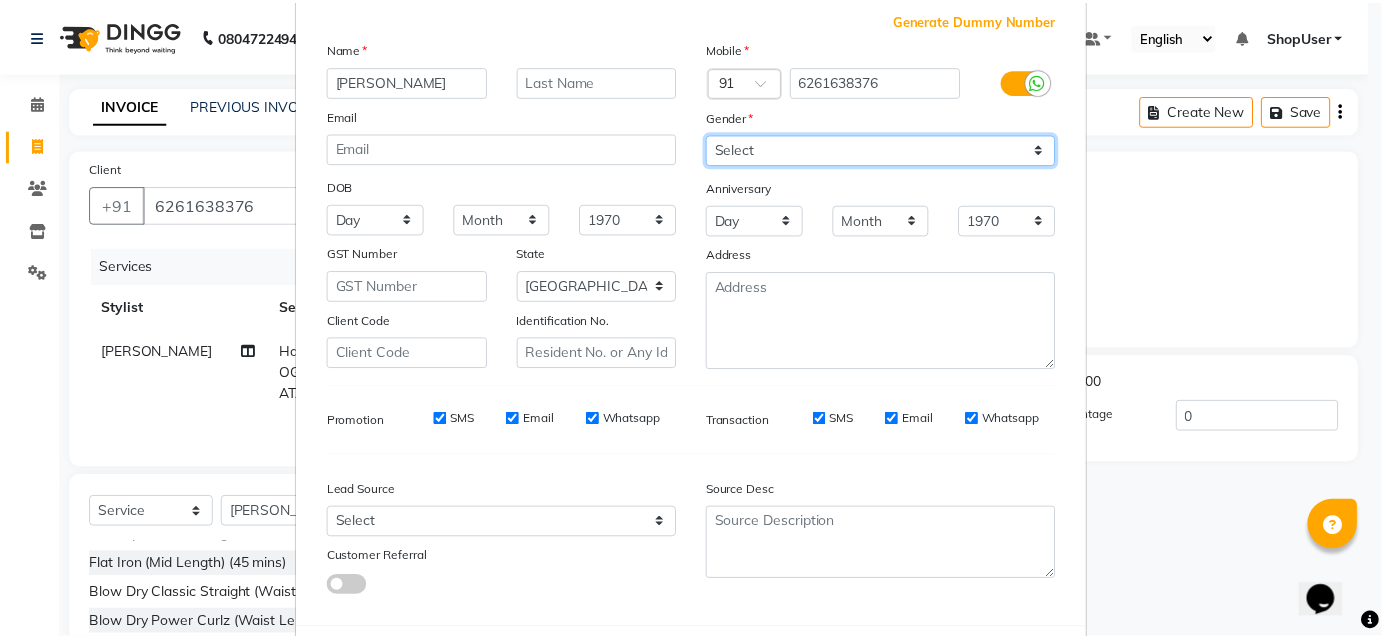 scroll, scrollTop: 208, scrollLeft: 0, axis: vertical 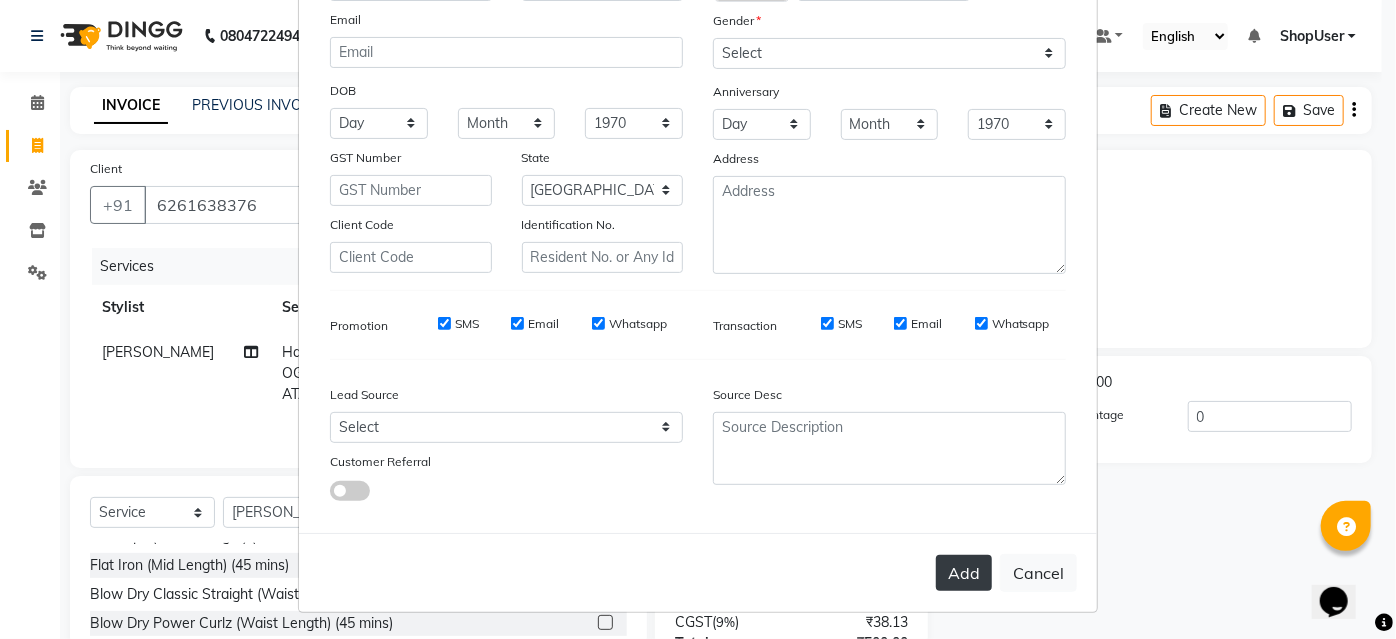 click on "Add" at bounding box center (964, 573) 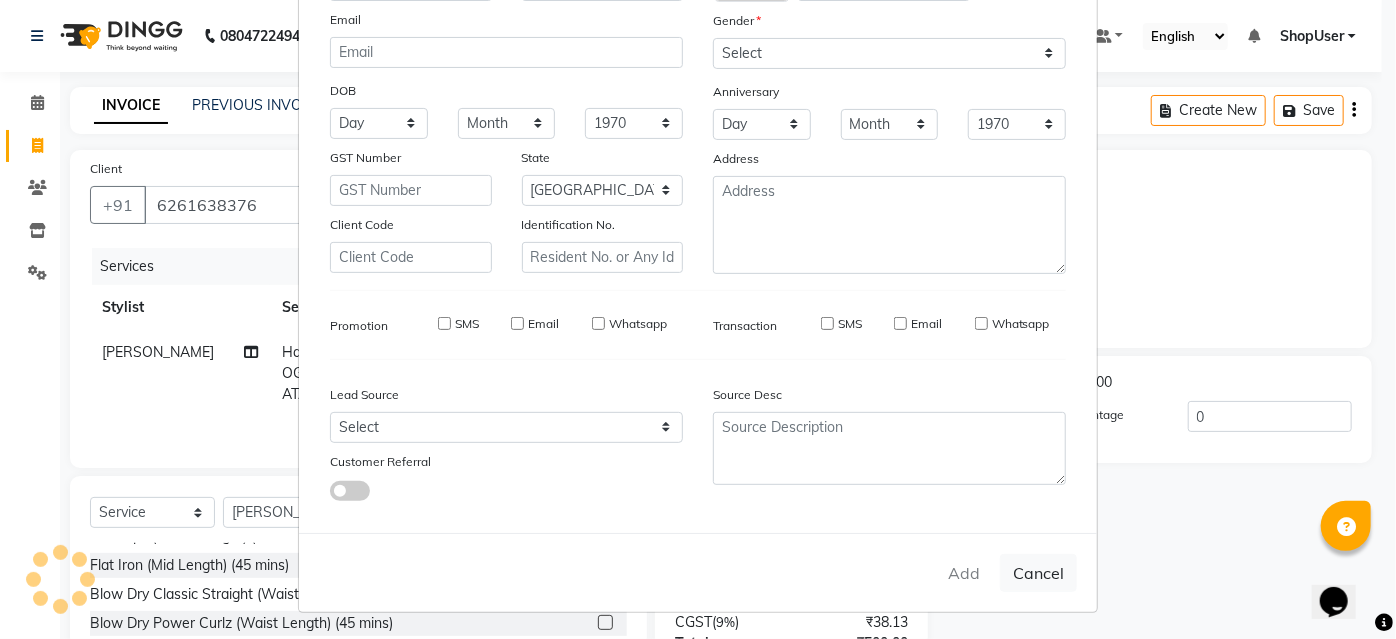 type 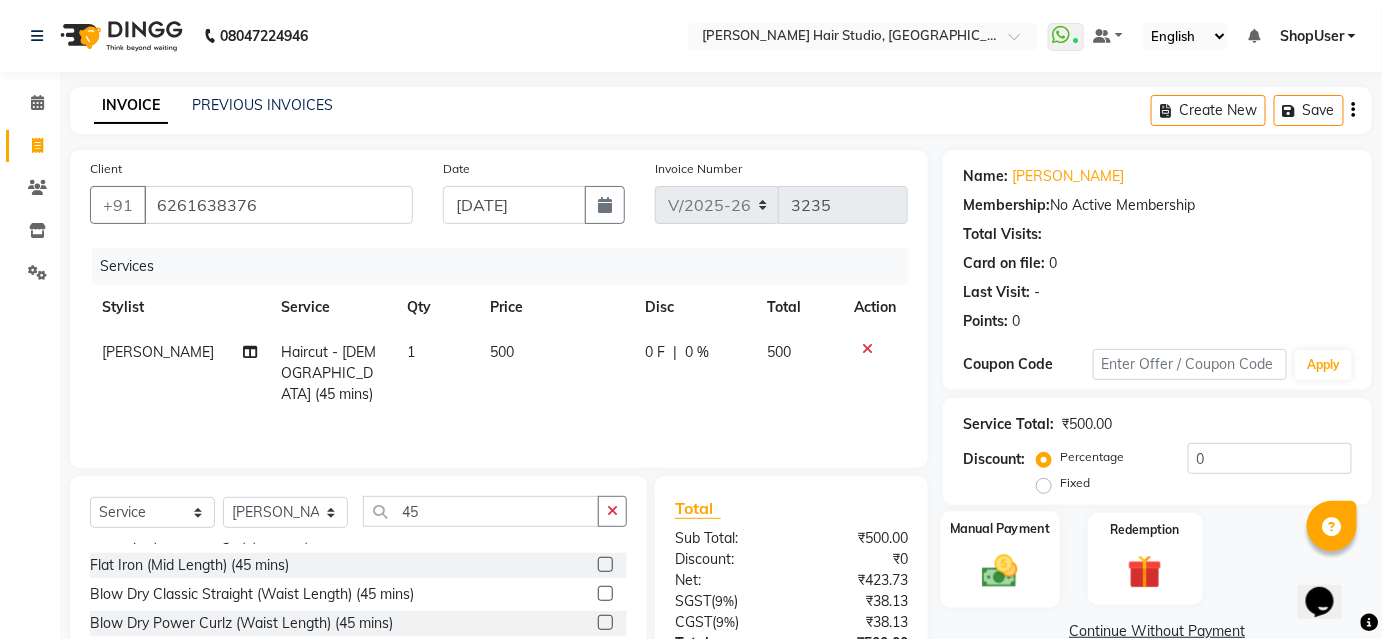click 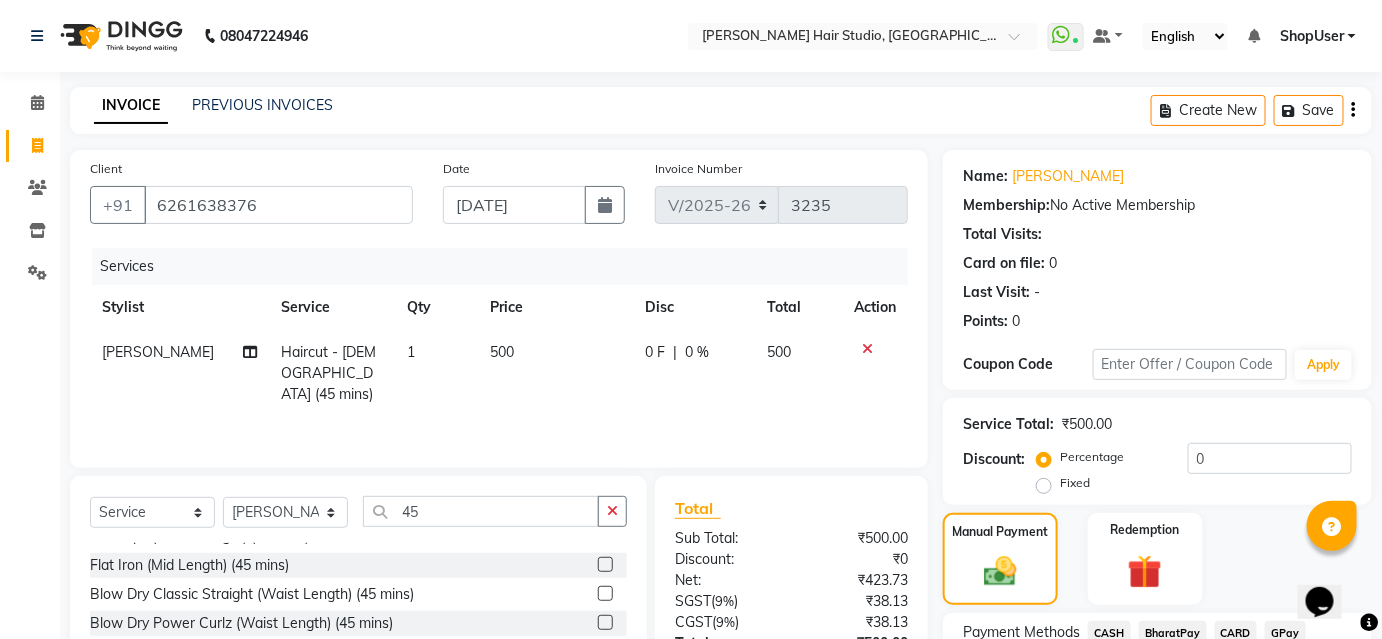 scroll, scrollTop: 164, scrollLeft: 0, axis: vertical 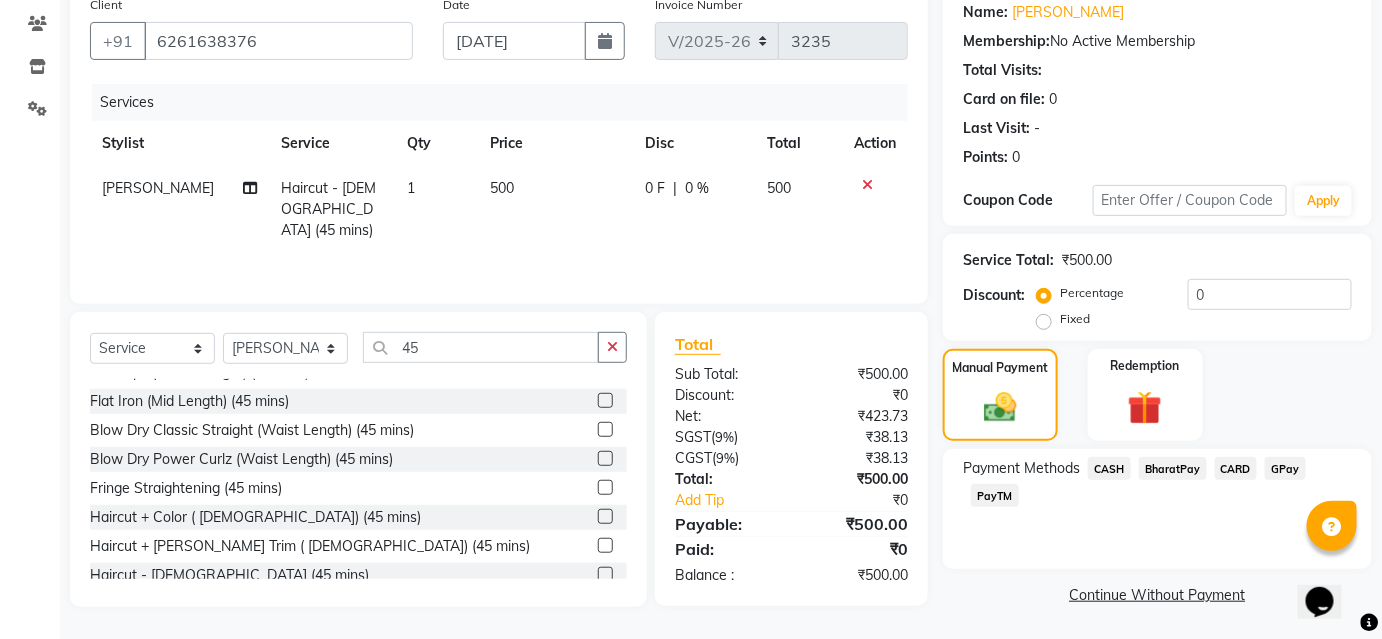 click on "BharatPay" 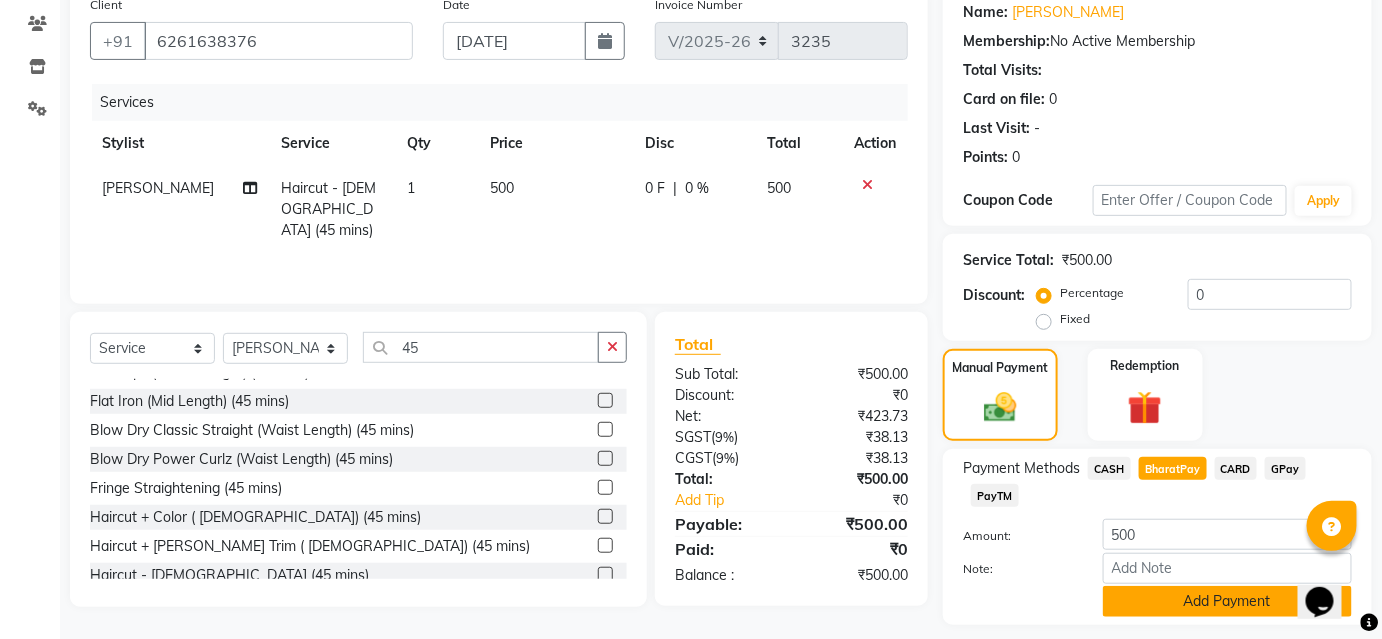 click on "Add Payment" 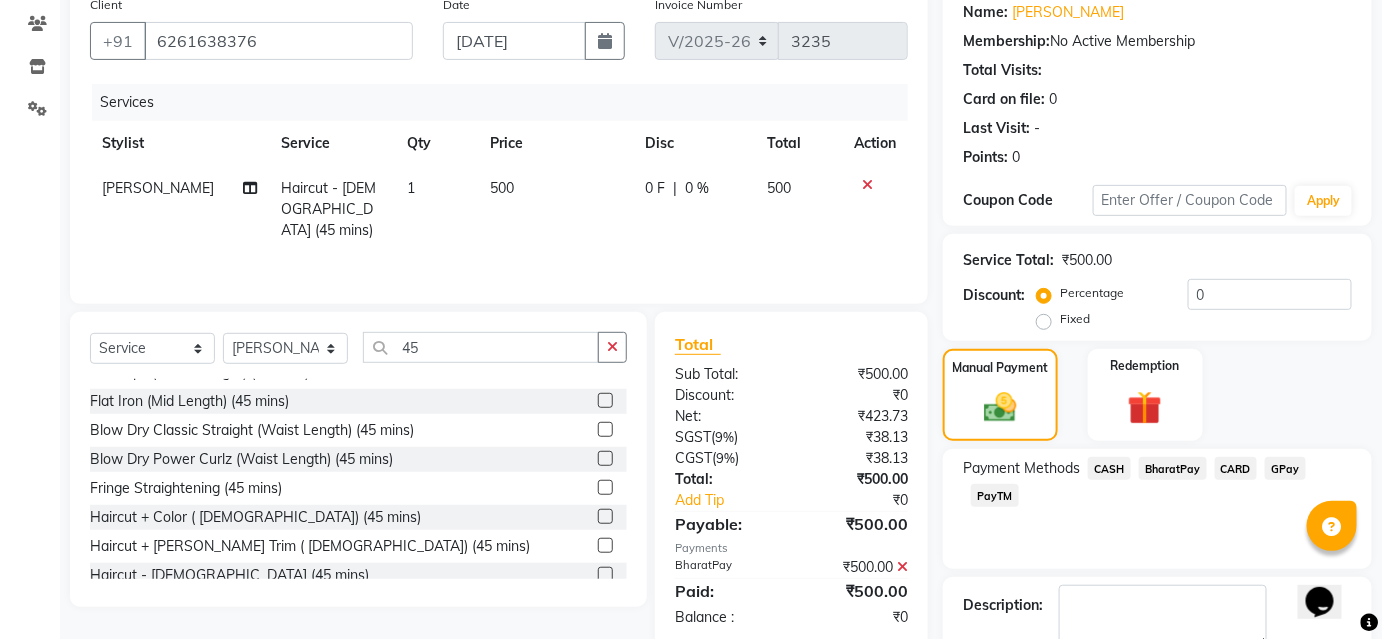 scroll, scrollTop: 276, scrollLeft: 0, axis: vertical 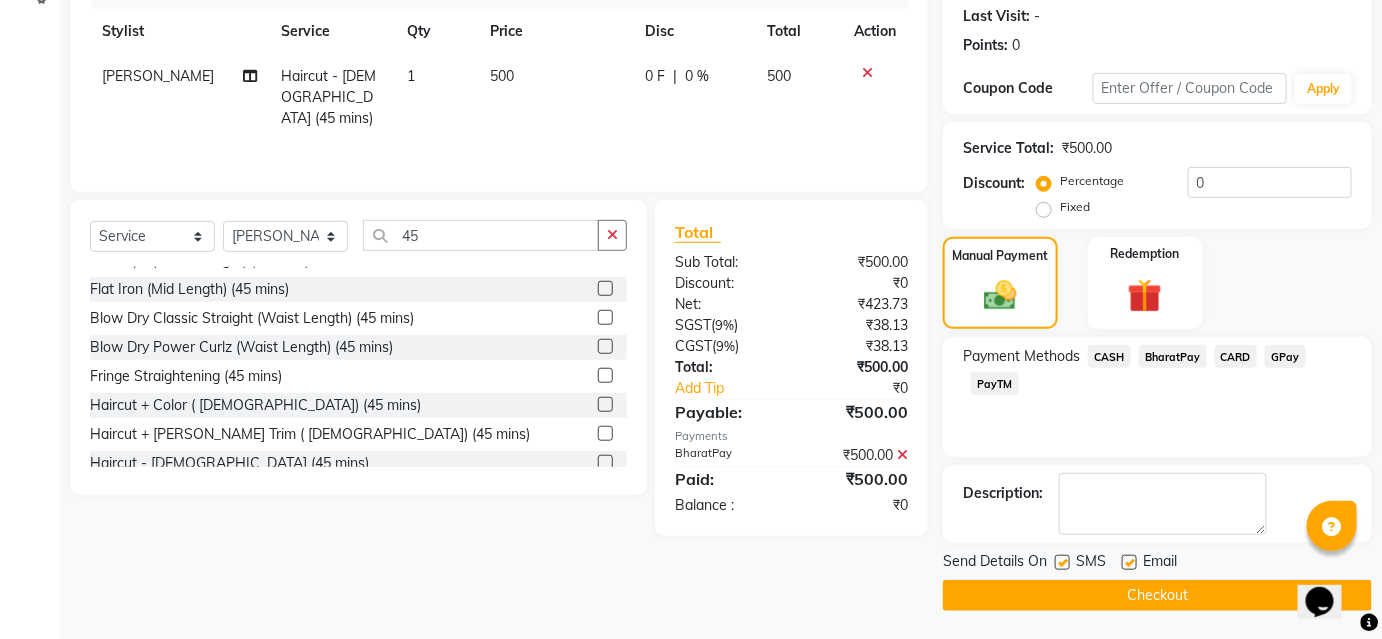 click on "Checkout" 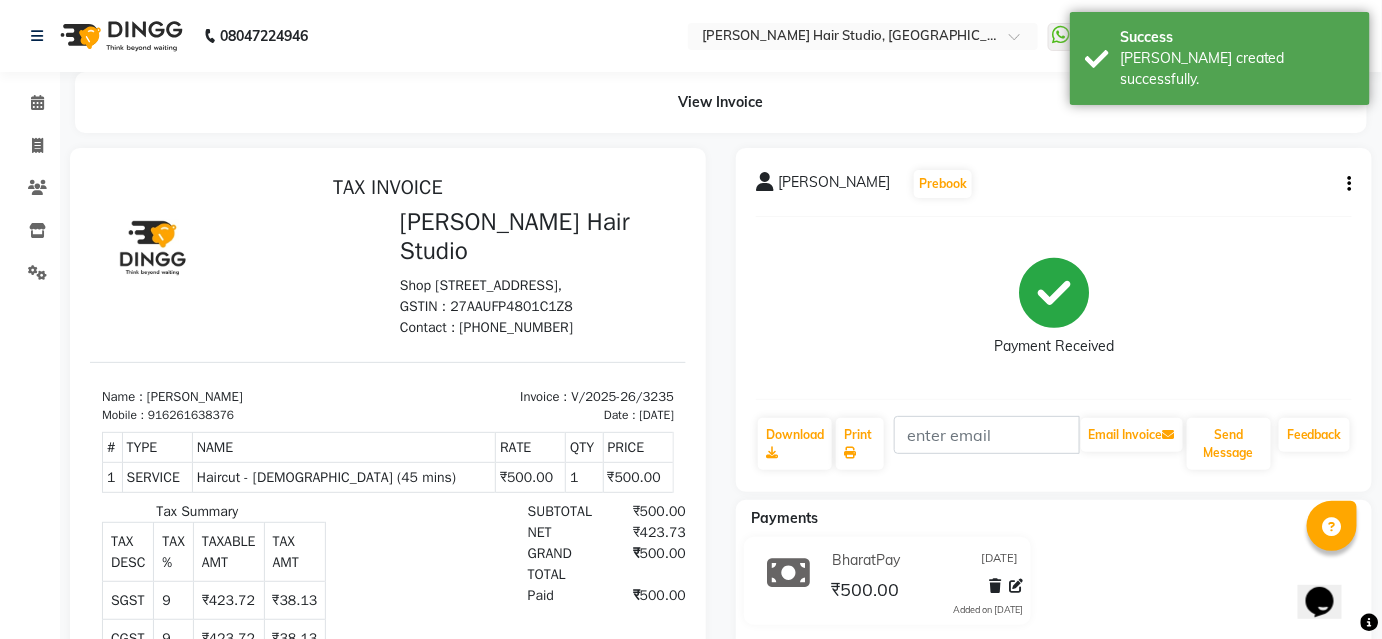scroll, scrollTop: 0, scrollLeft: 0, axis: both 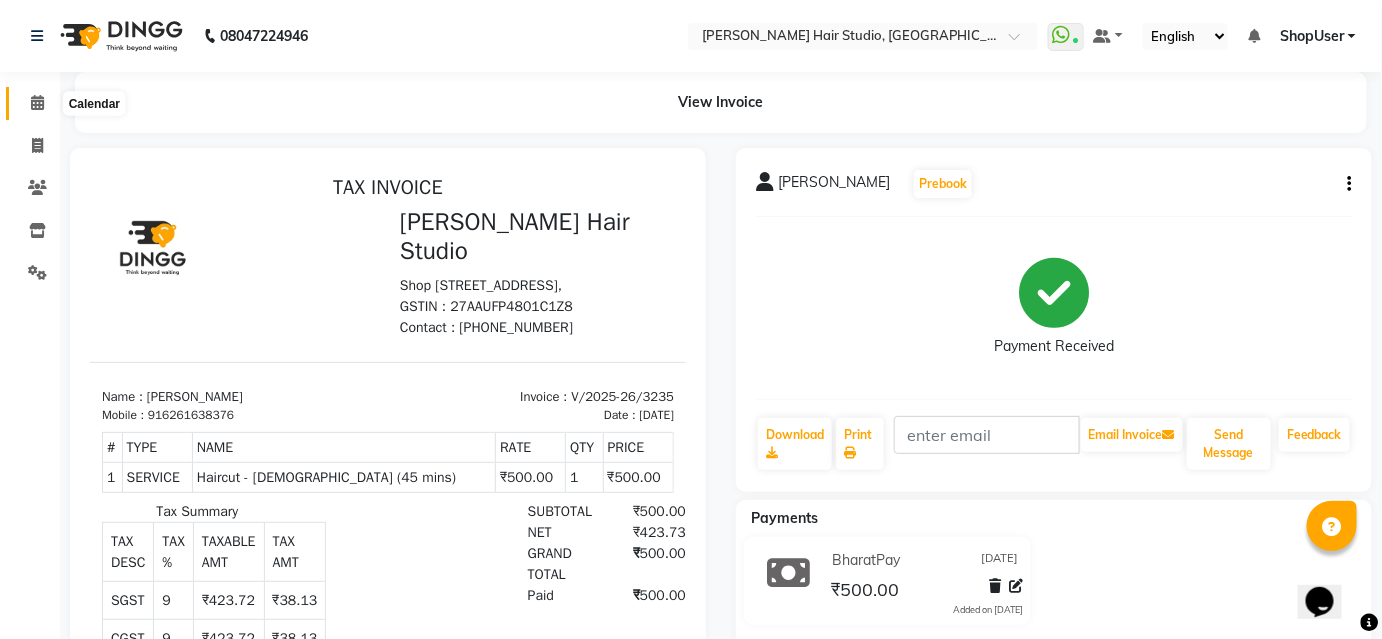 click 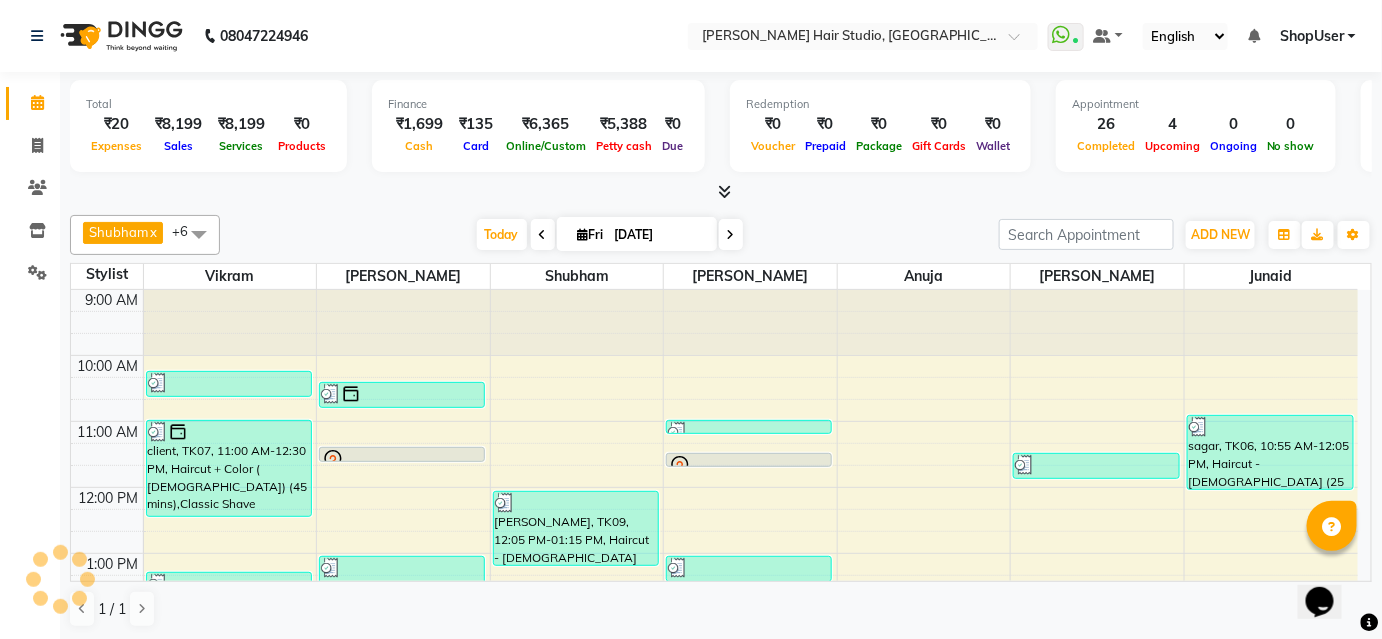 scroll, scrollTop: 0, scrollLeft: 0, axis: both 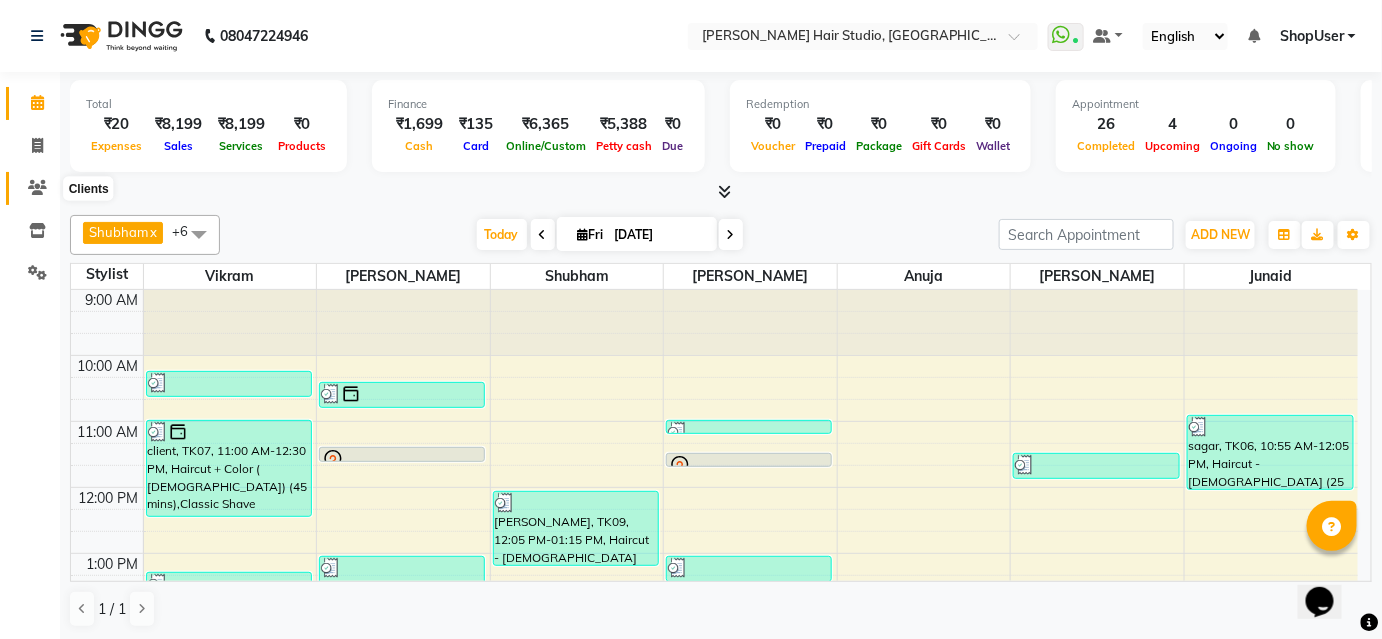 click 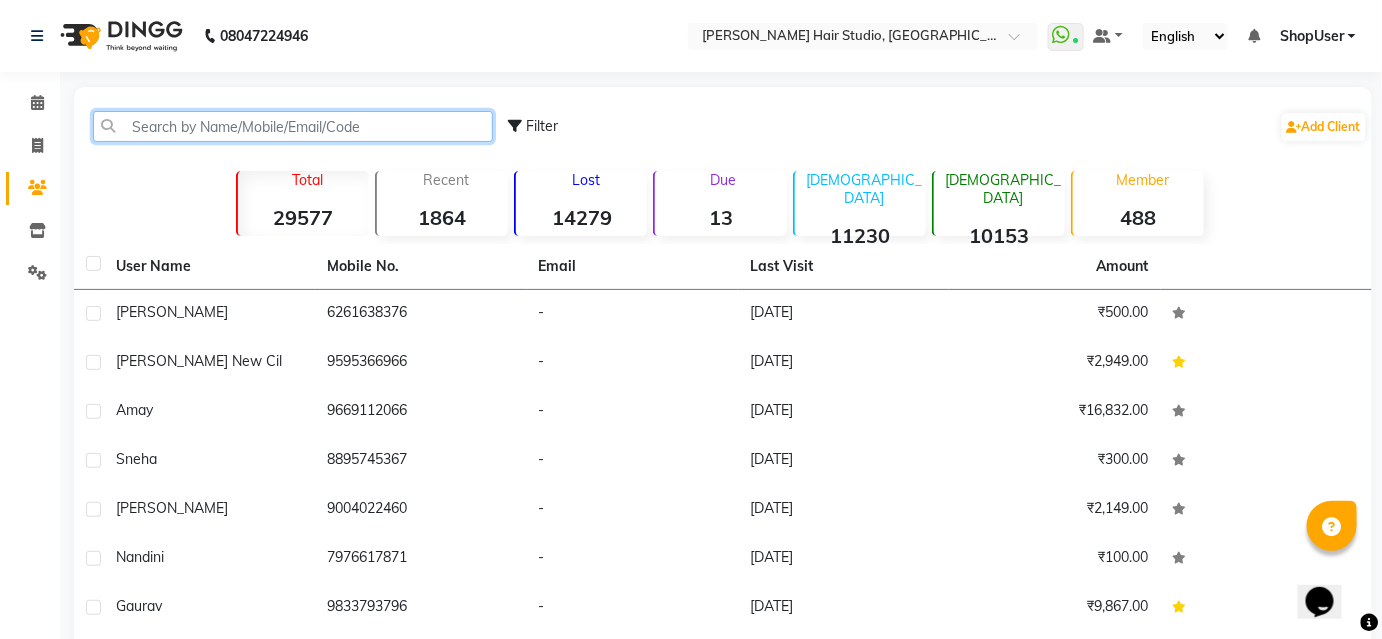 click 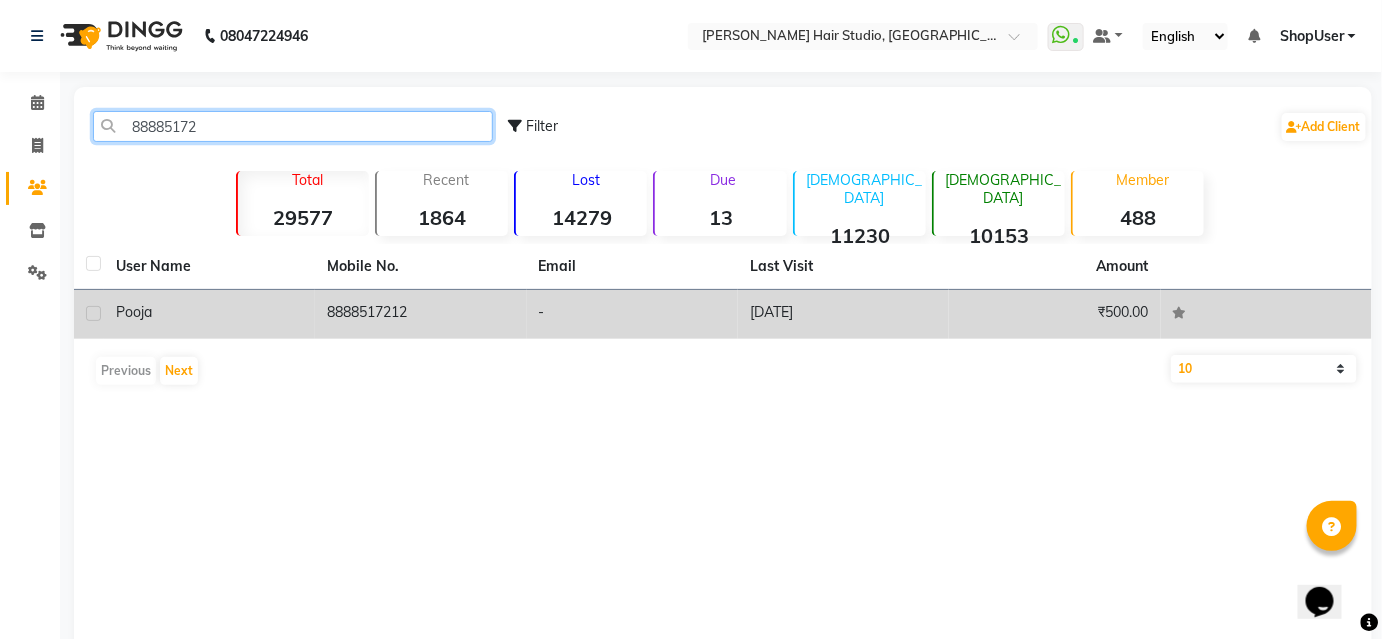 type on "88885172" 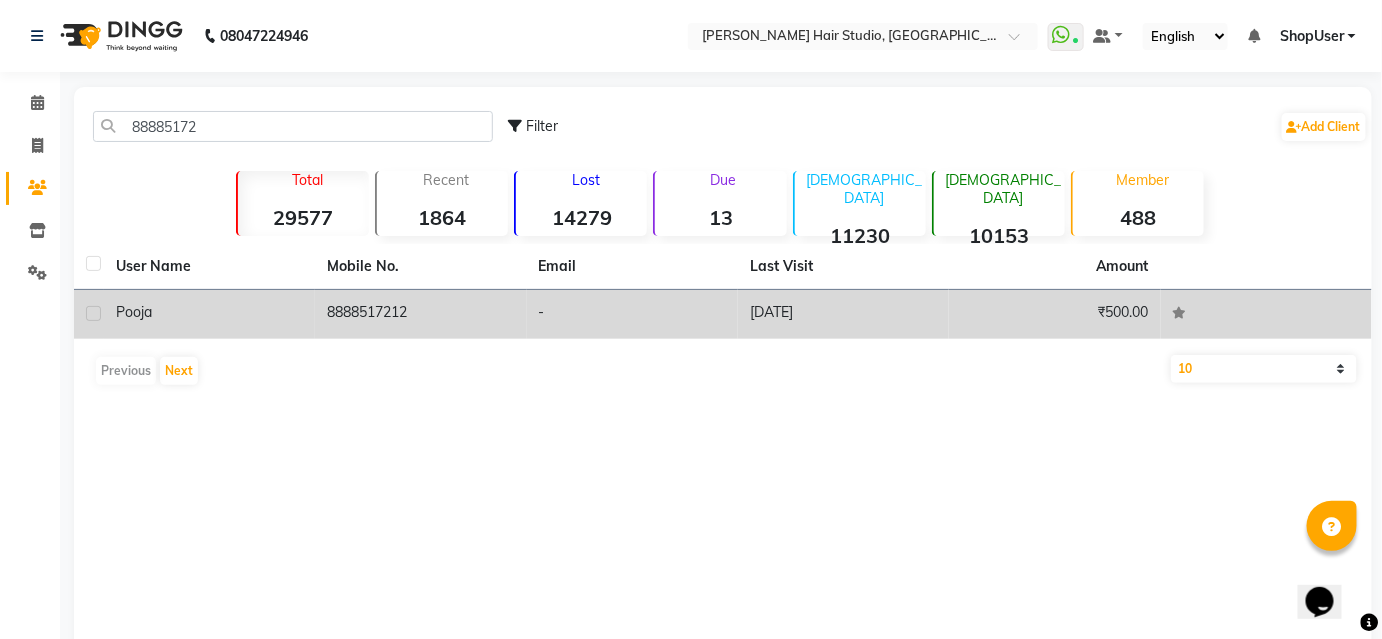 click on "8888517212" 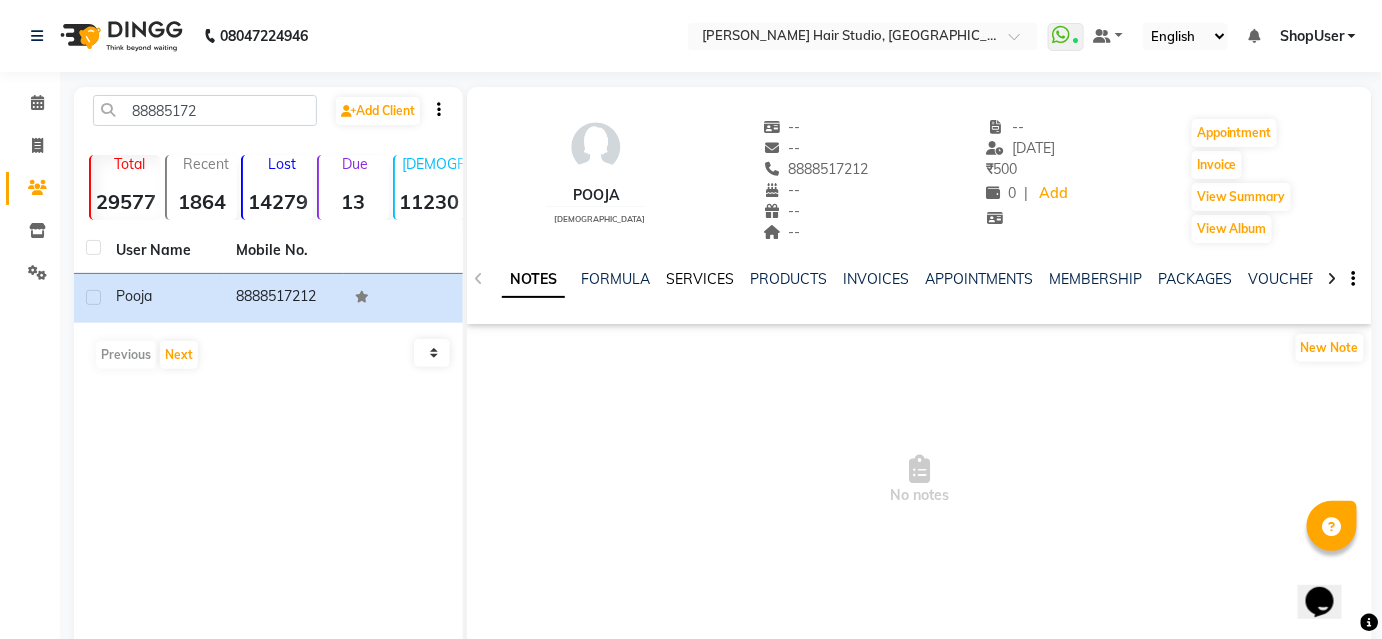 click on "SERVICES" 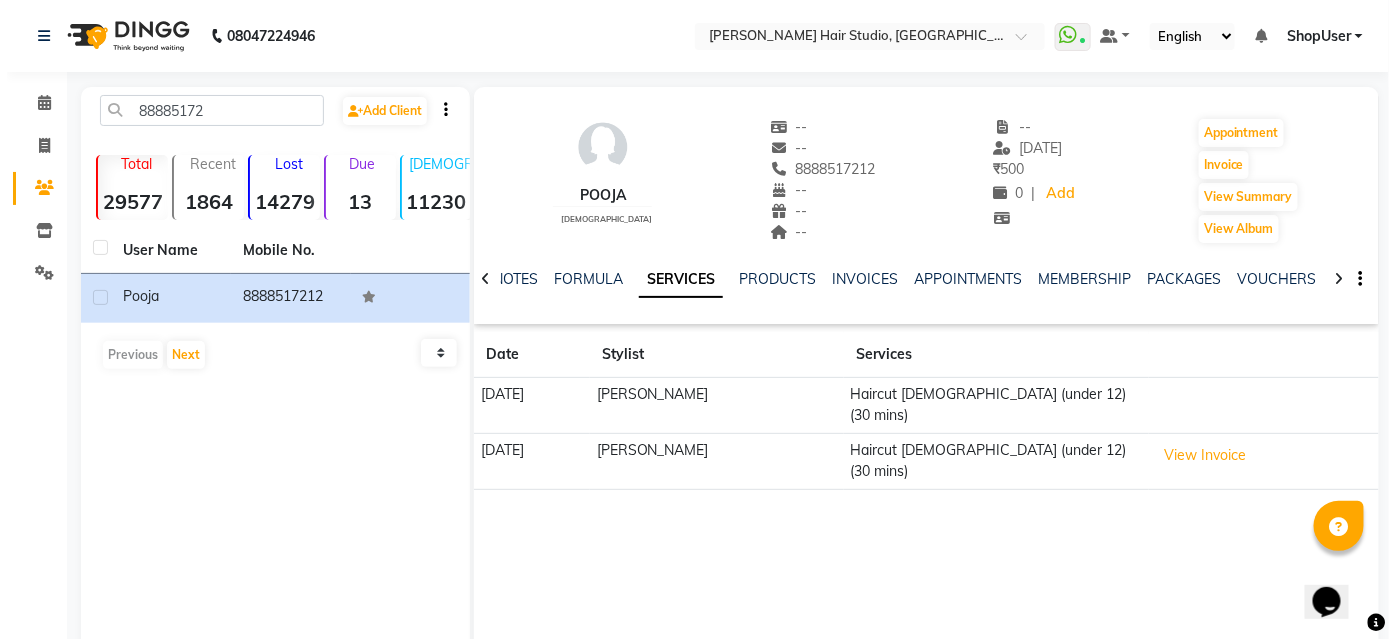 scroll, scrollTop: 77, scrollLeft: 0, axis: vertical 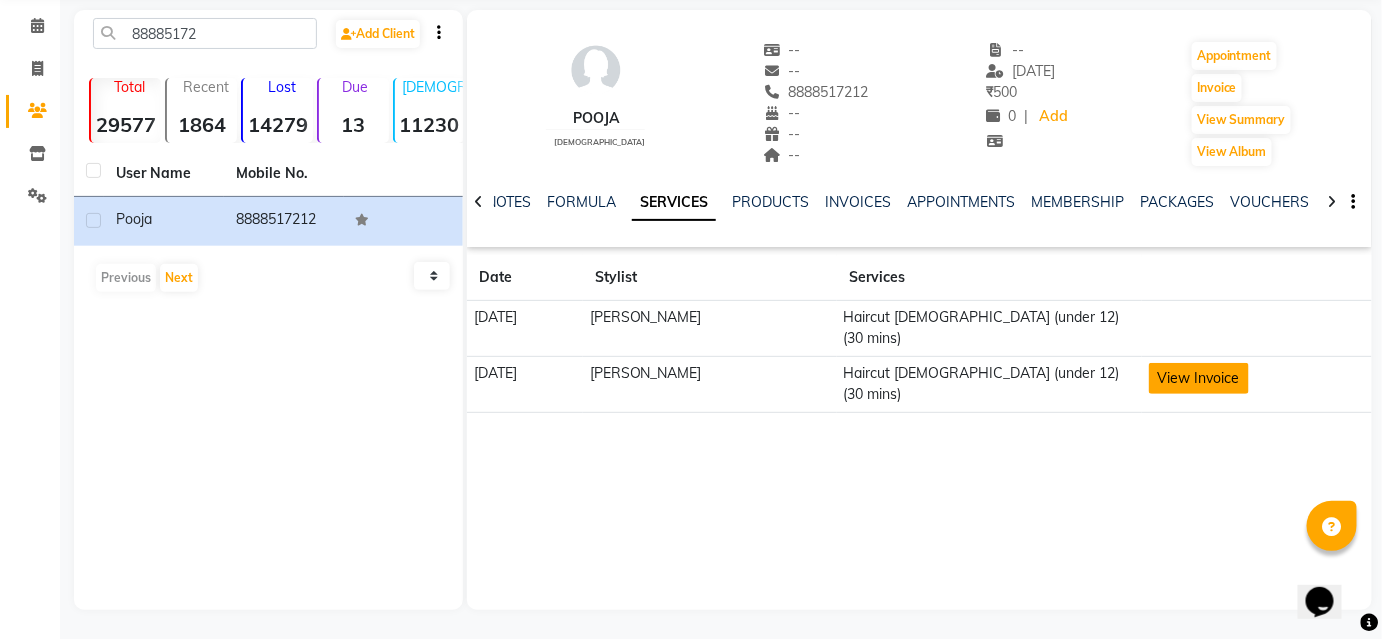 click on "View Invoice" 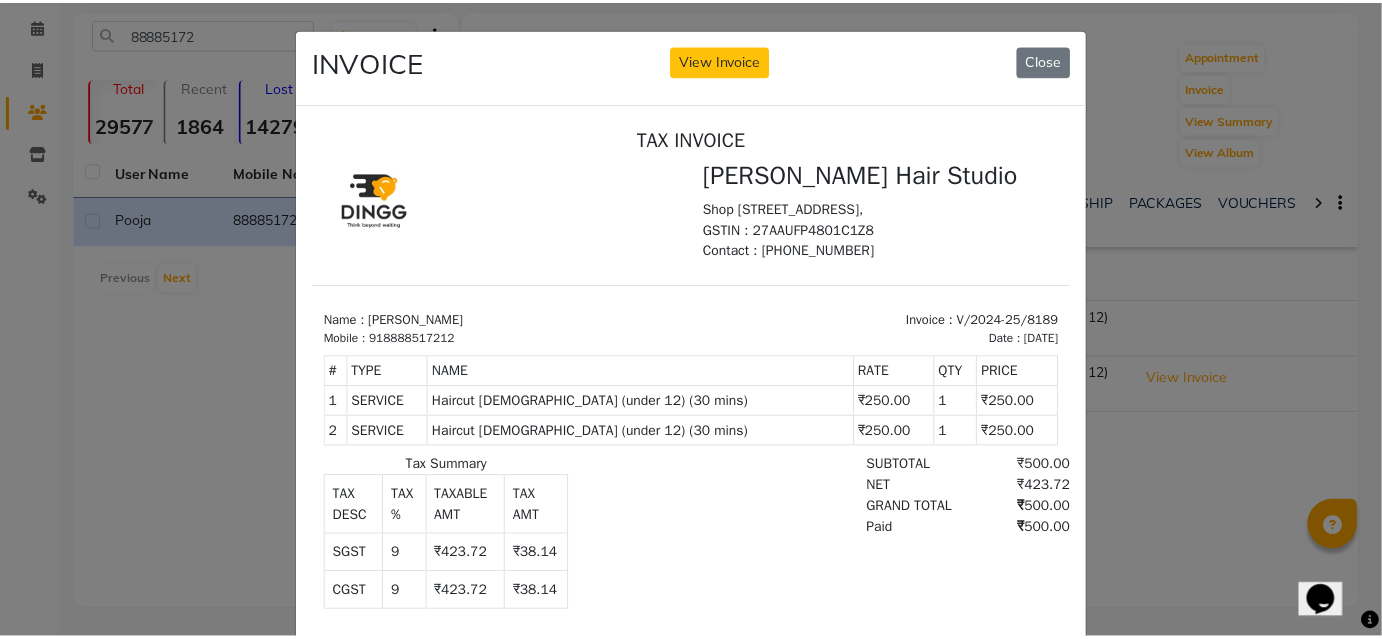 scroll, scrollTop: 16, scrollLeft: 0, axis: vertical 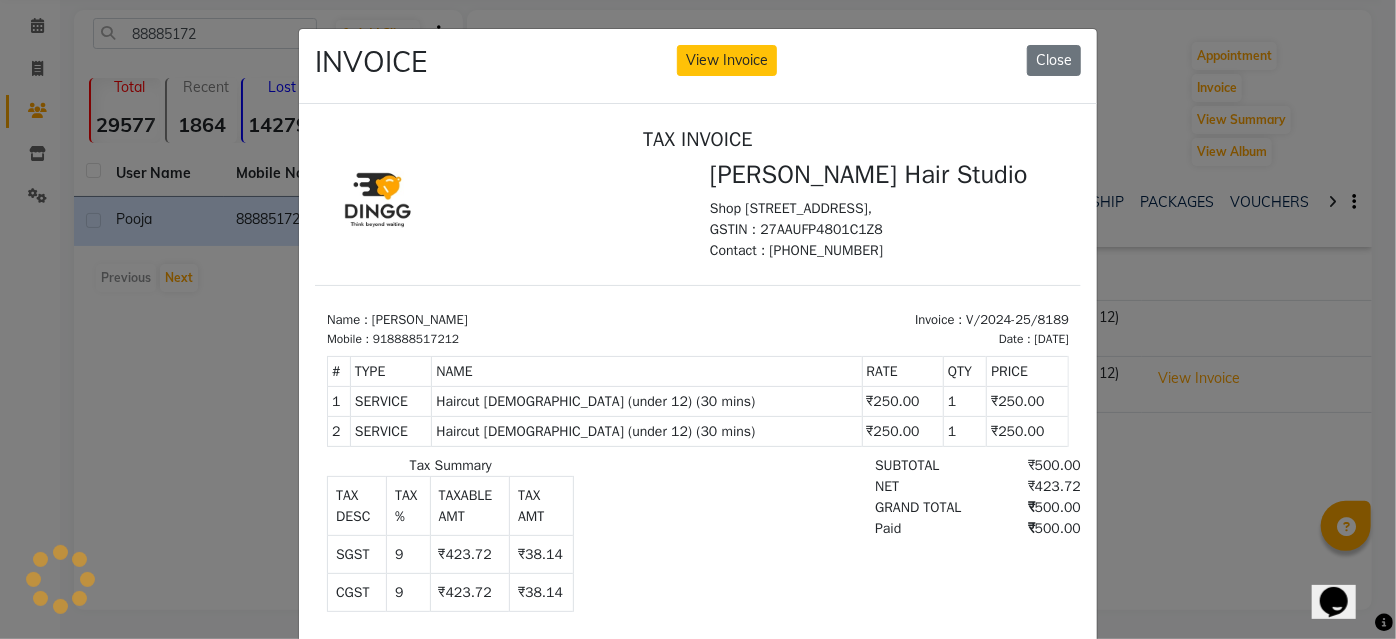 click on "INVOICE View Invoice Close" 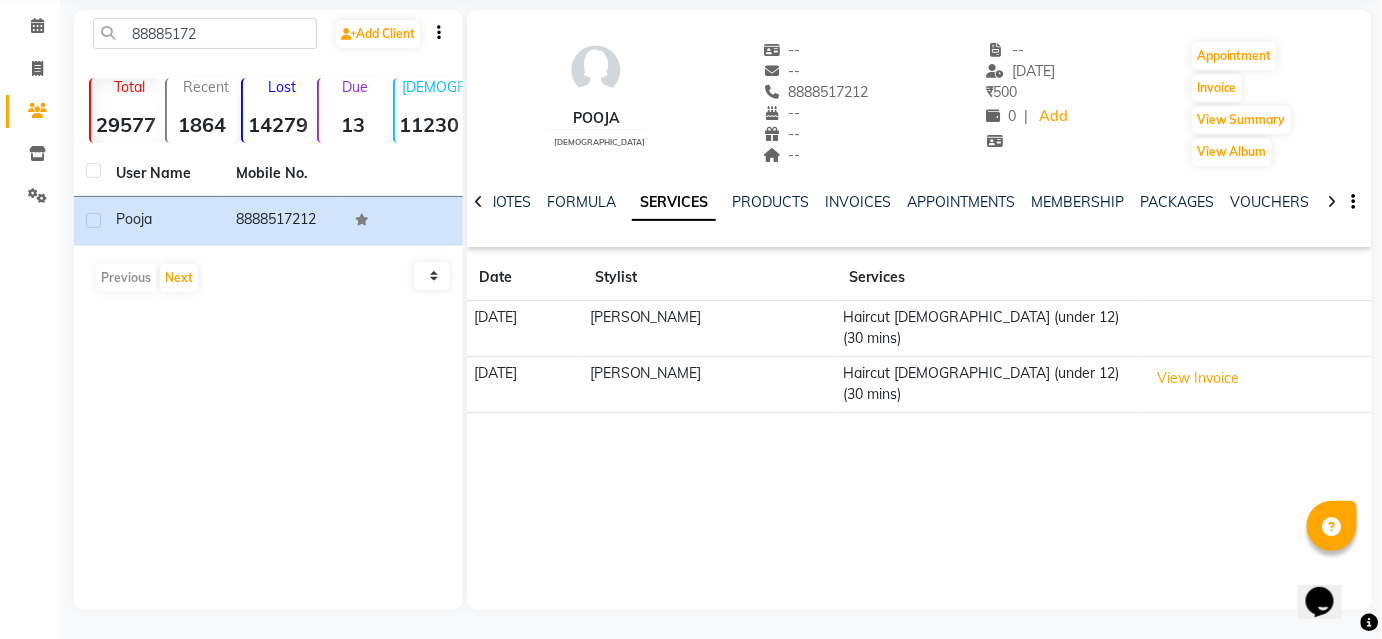 drag, startPoint x: 757, startPoint y: 91, endPoint x: 901, endPoint y: 75, distance: 144.88617 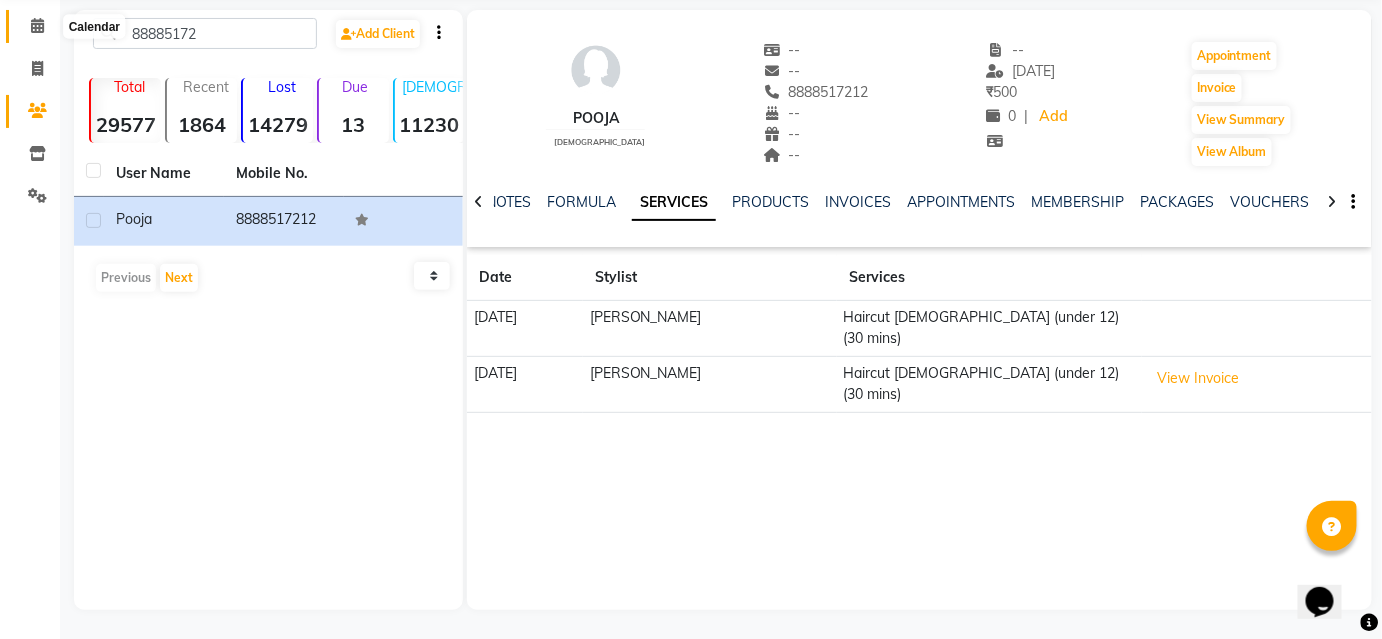 click 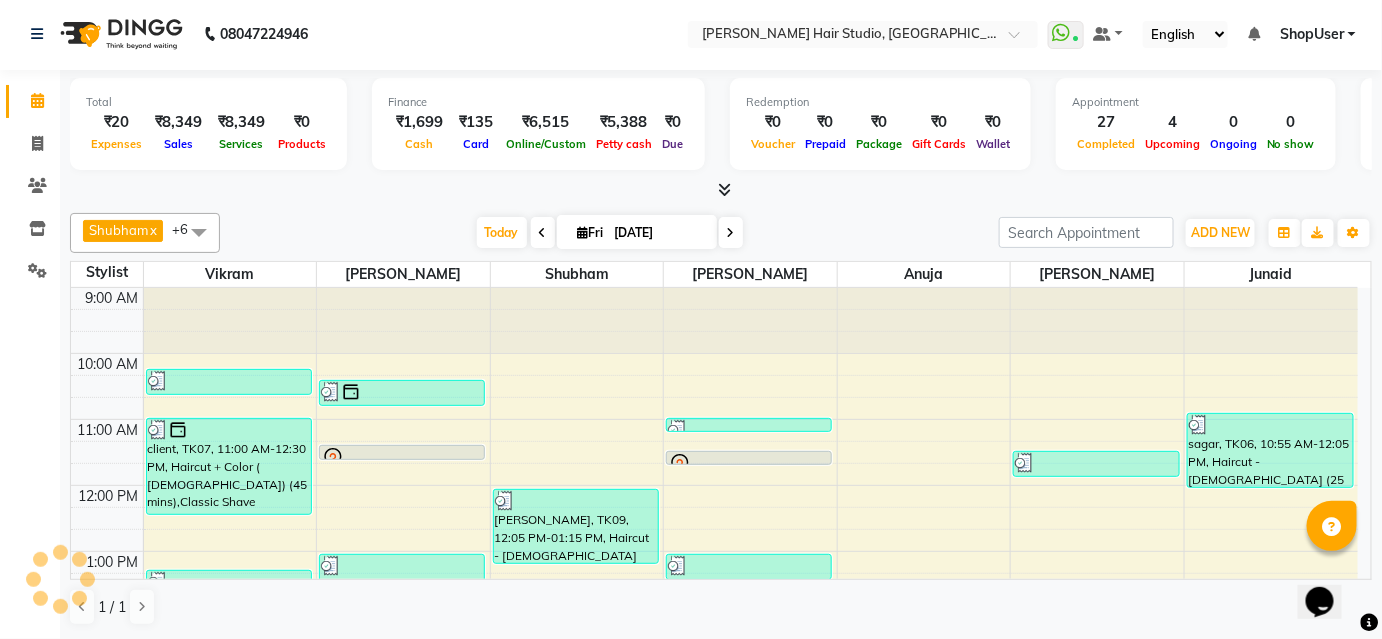 scroll, scrollTop: 0, scrollLeft: 0, axis: both 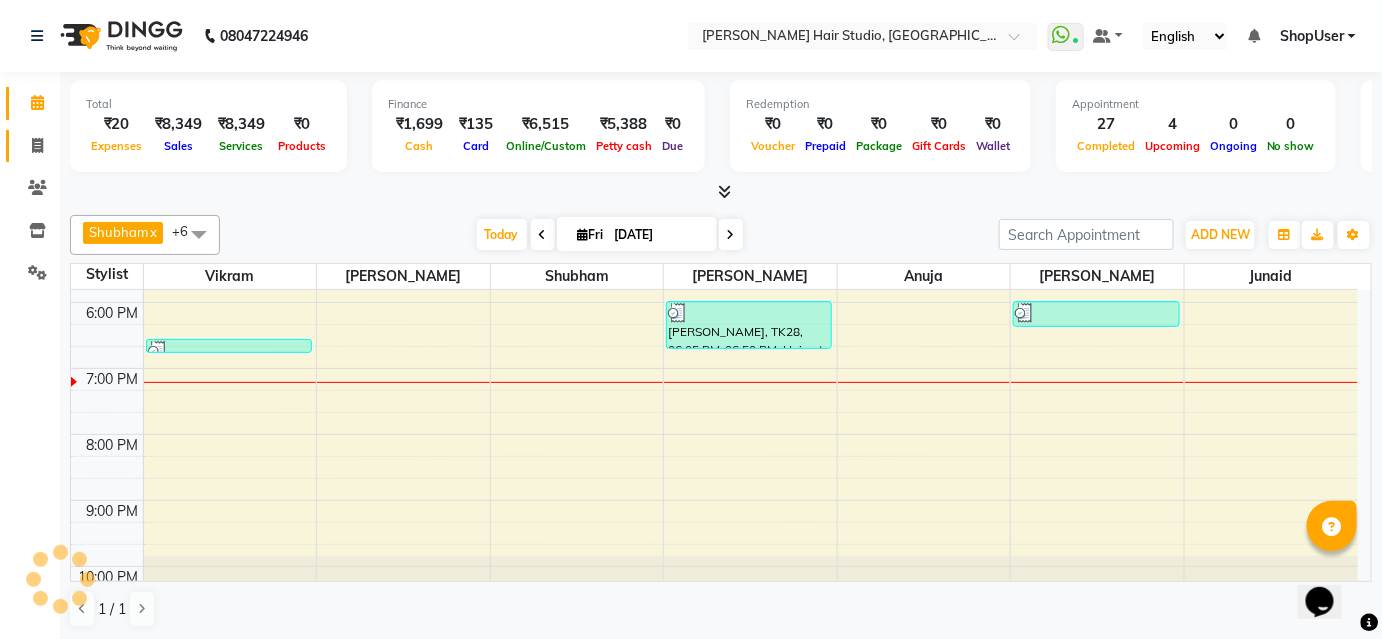 click 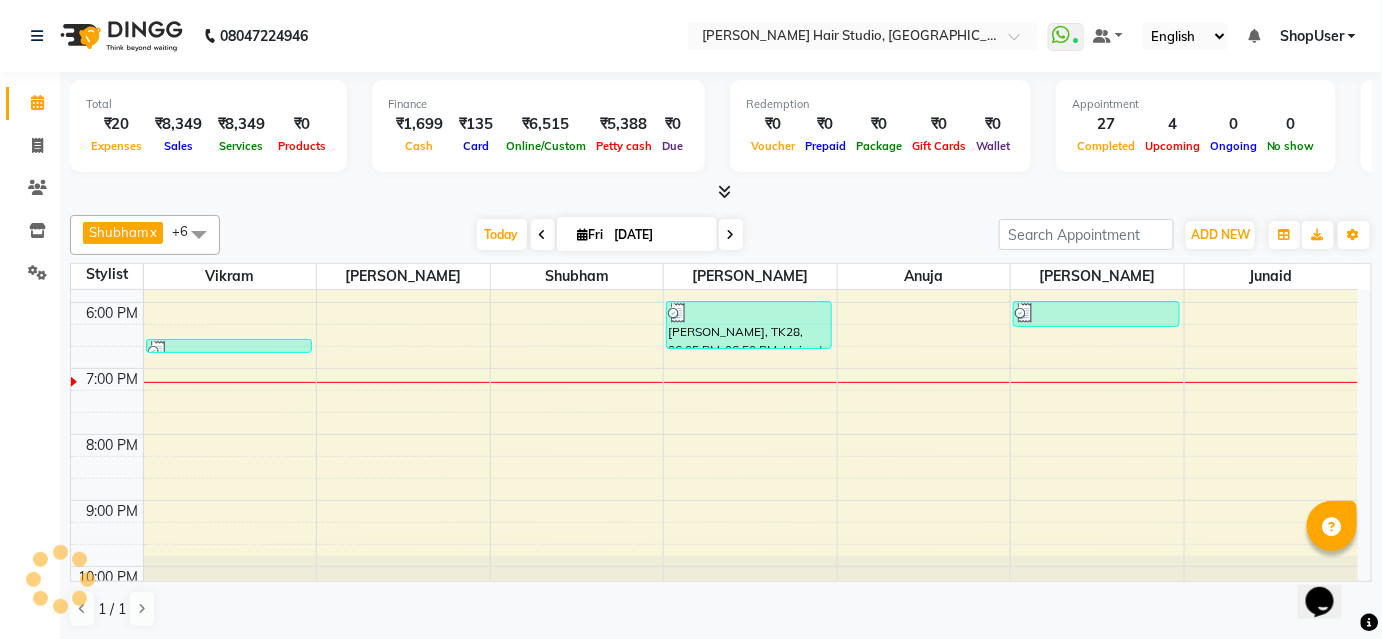 select on "service" 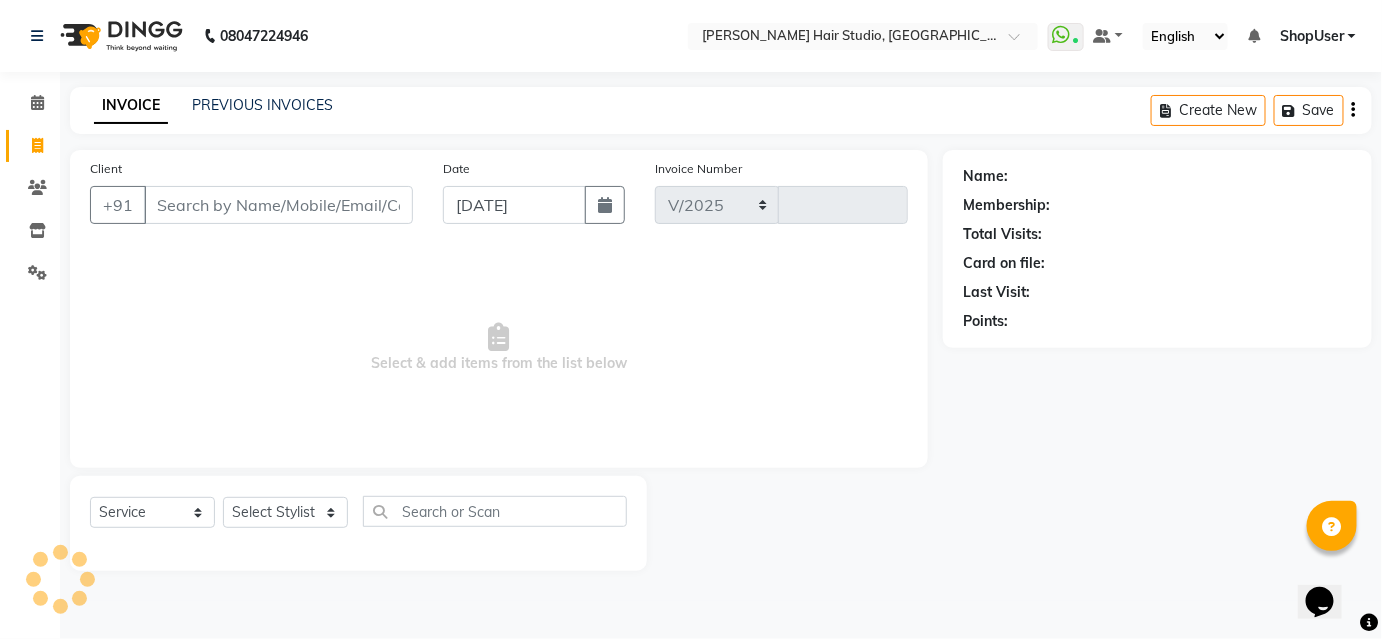 select on "627" 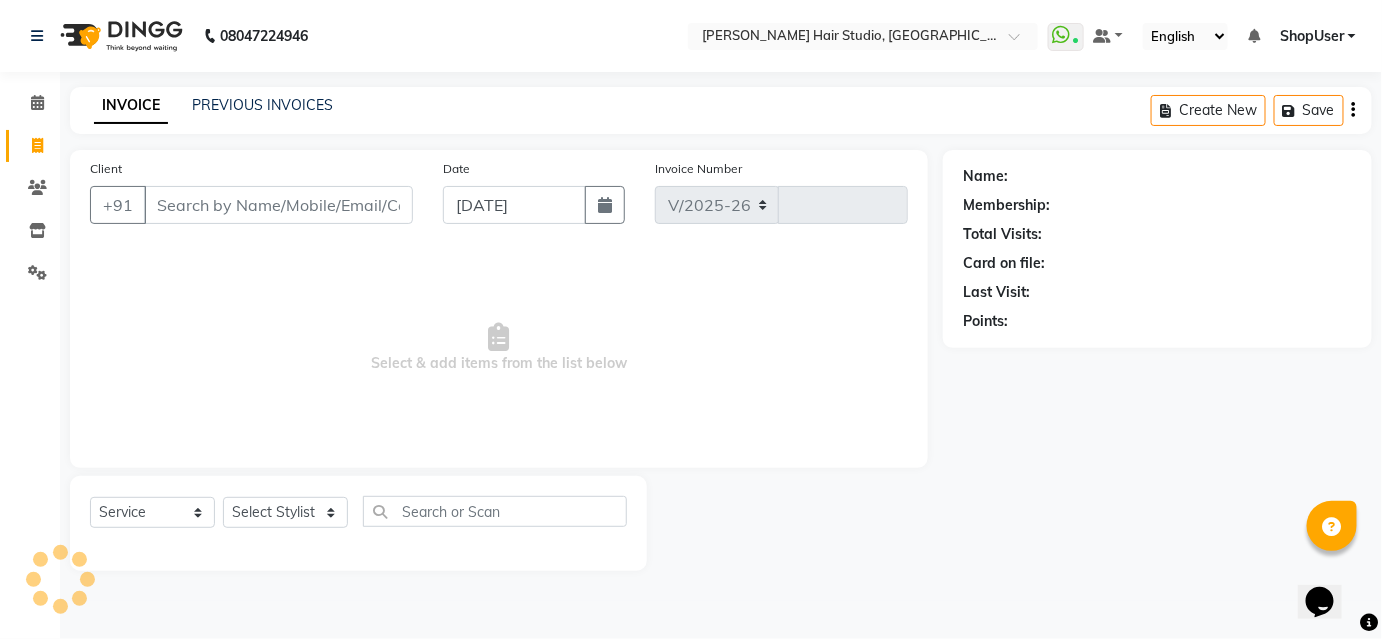 type on "3237" 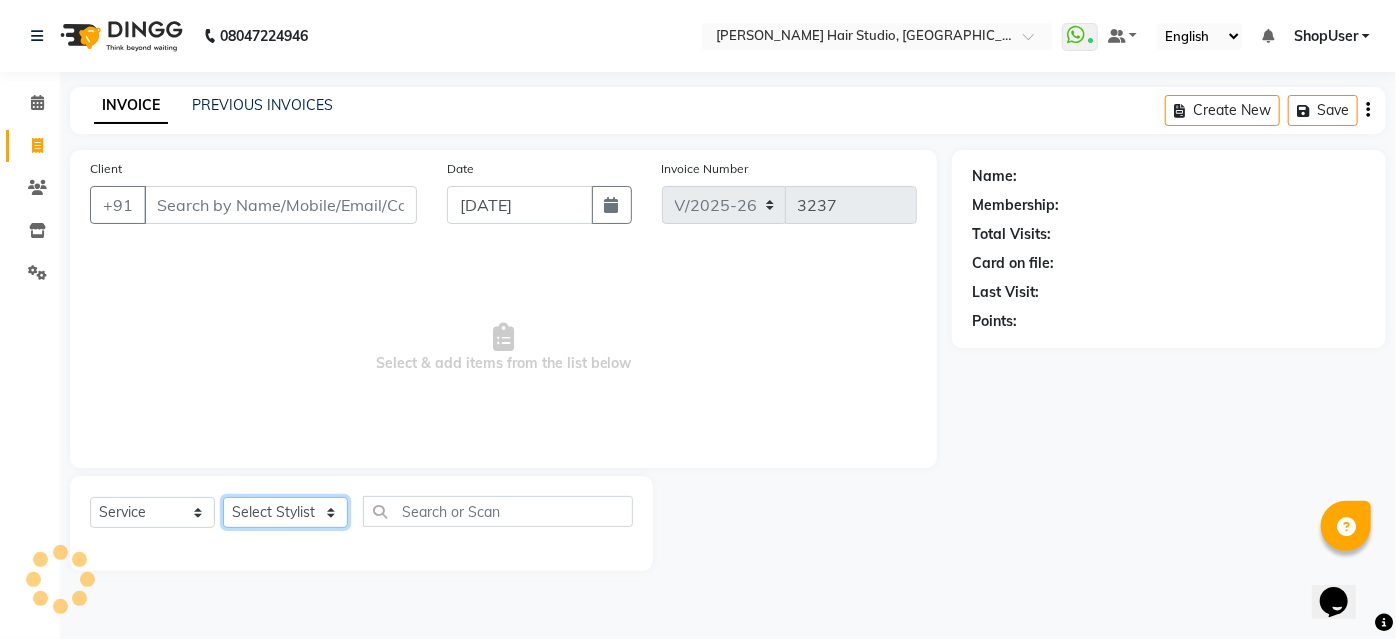 click on "Select Stylist" 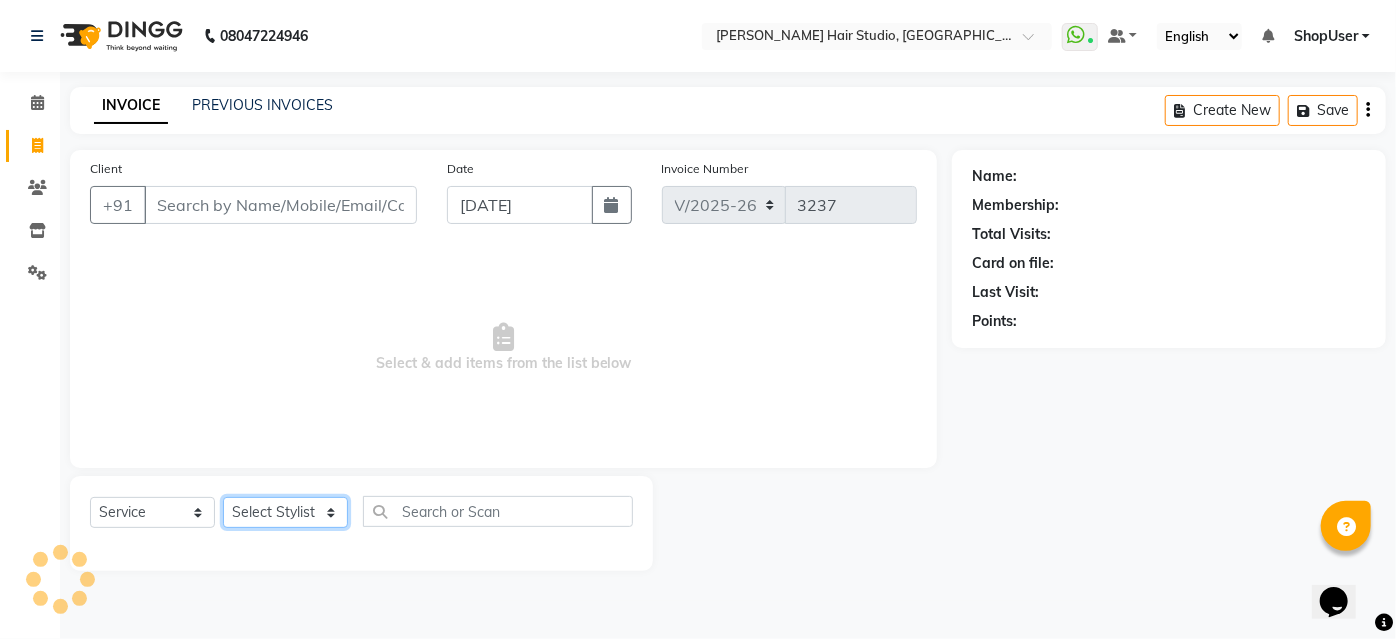 click on "Select Stylist" 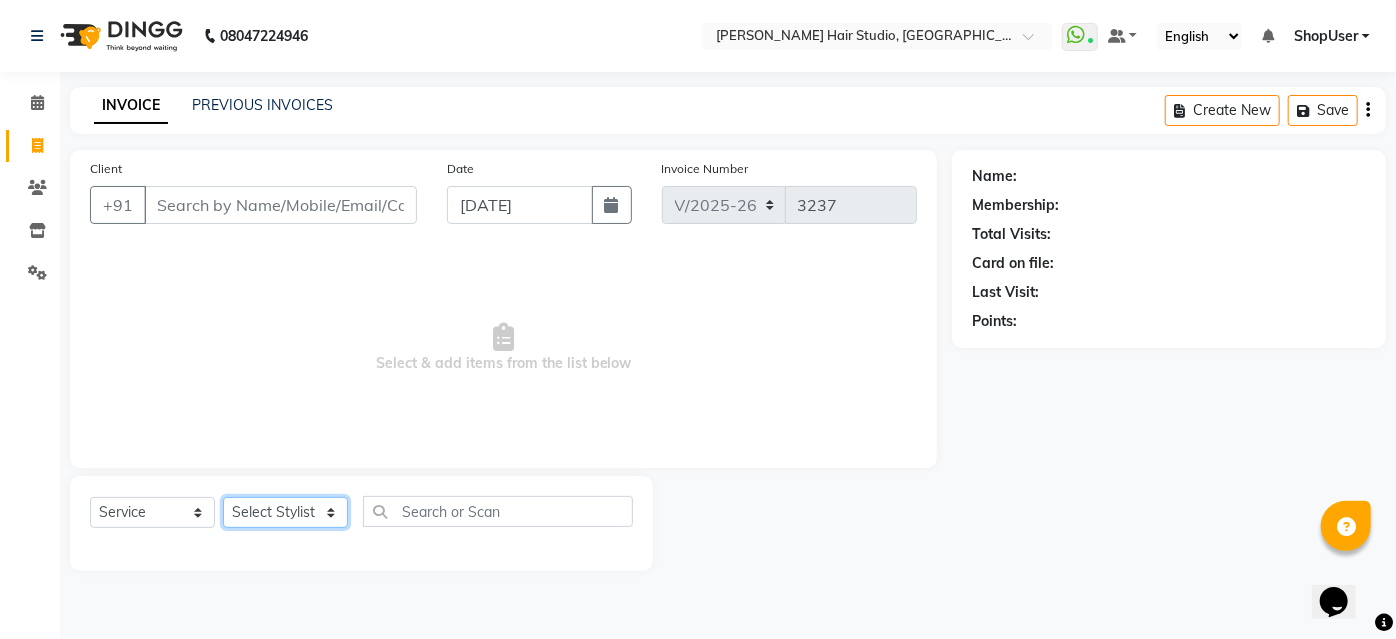 click on "Select Stylist" 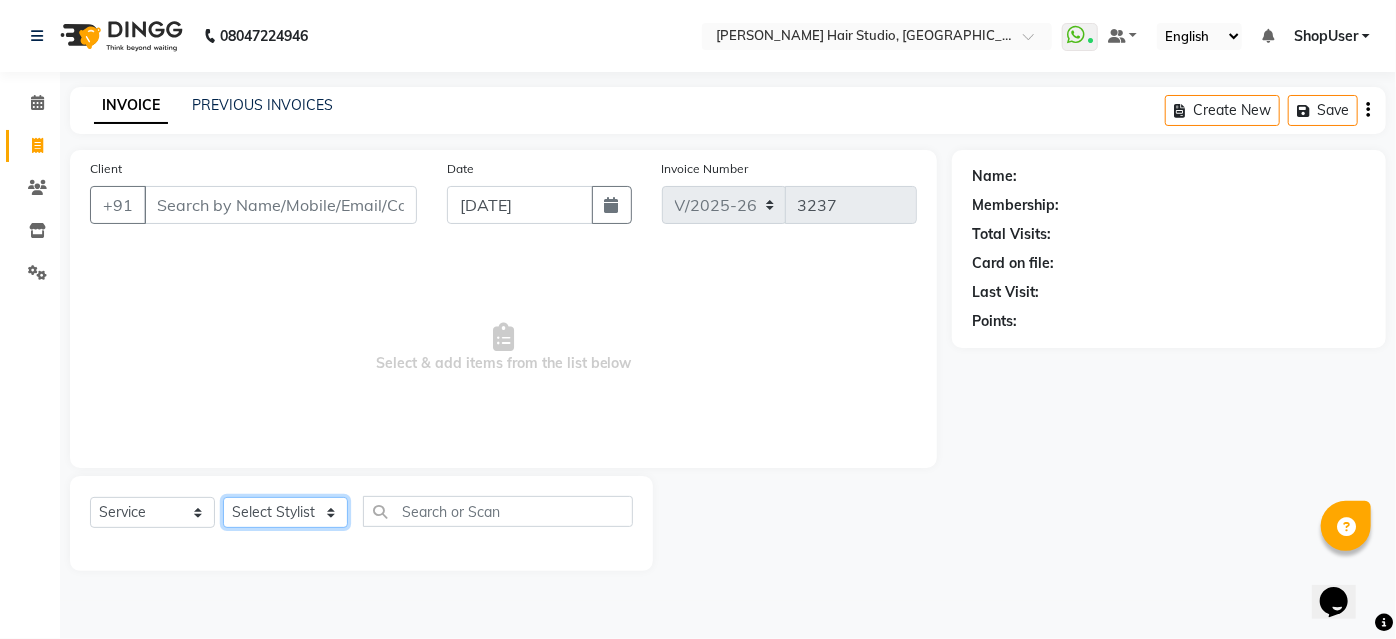 select on "81286" 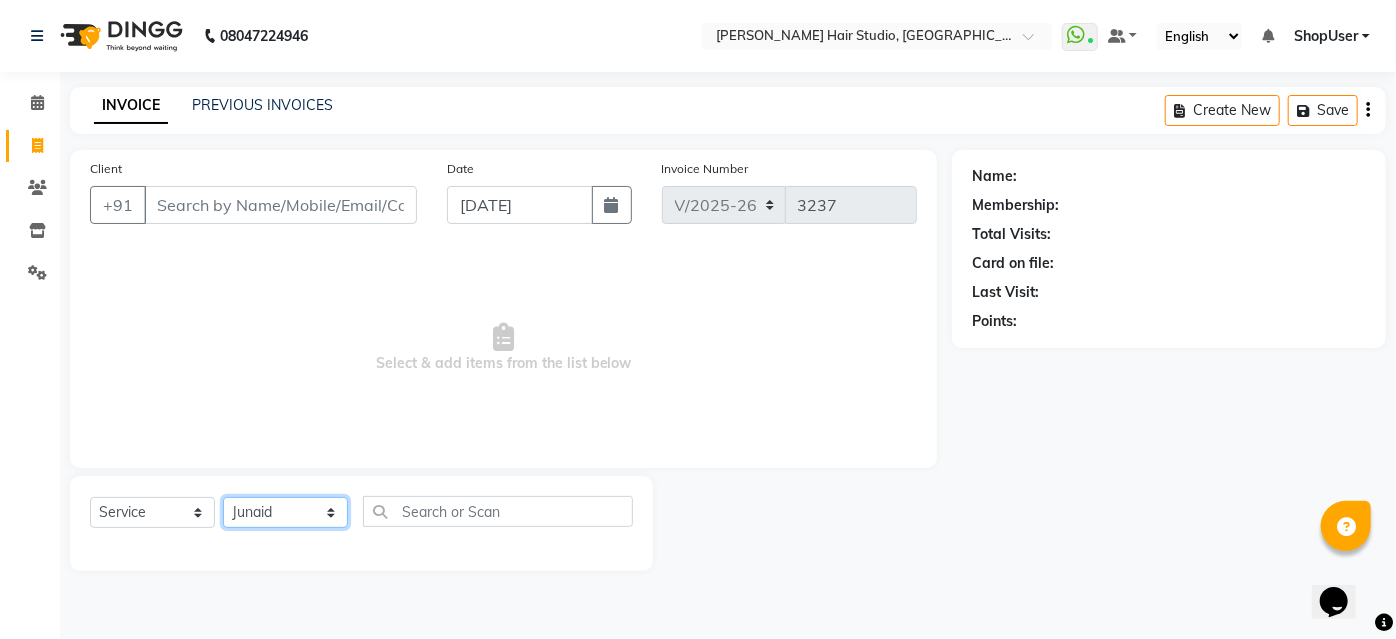 click on "Select Stylist Ajinkya Anuja Arunesh Avinash Junaid Mohammad Naushad Ali Pawan Krishna Rishabh Rushikesh Sakshi Shahin ShopUser Shubham Sumit Vikram" 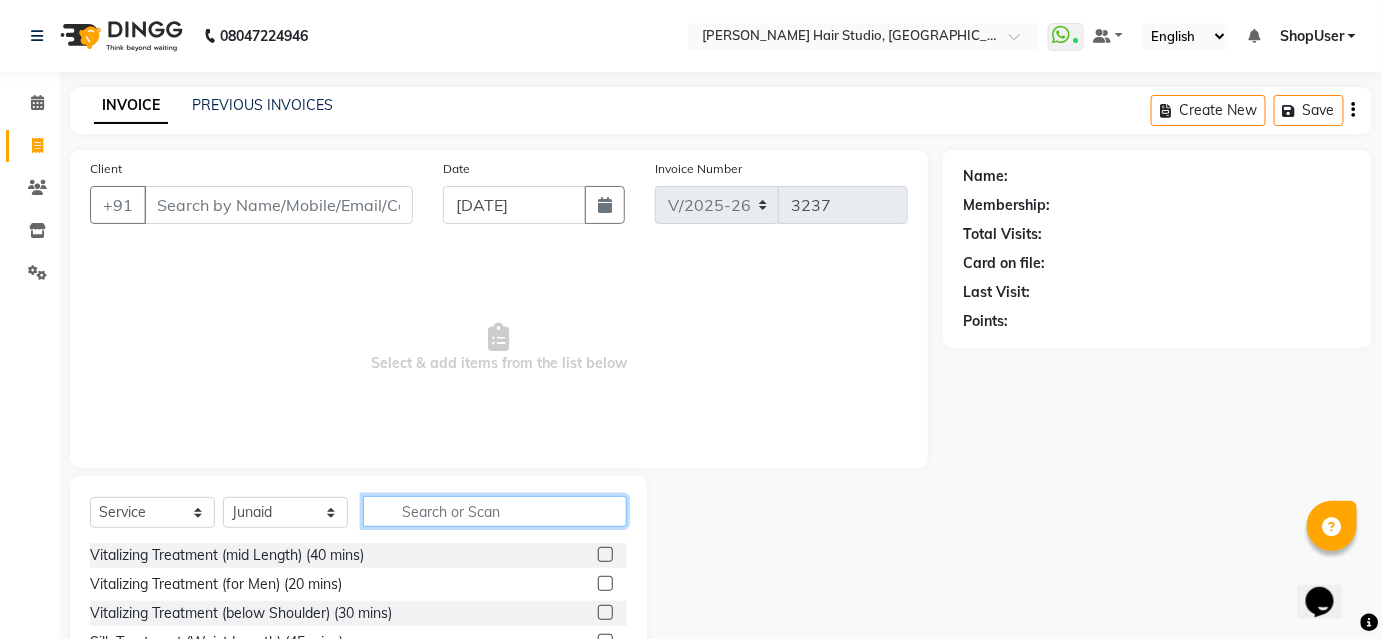 click 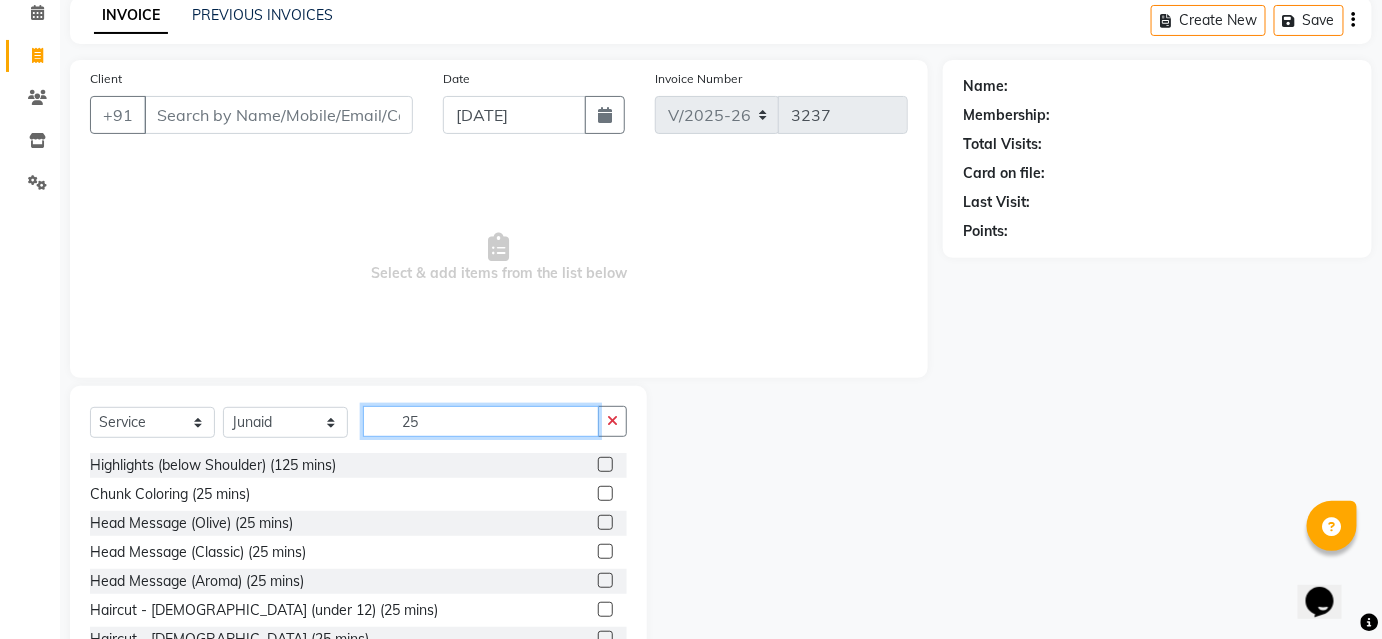 scroll, scrollTop: 161, scrollLeft: 0, axis: vertical 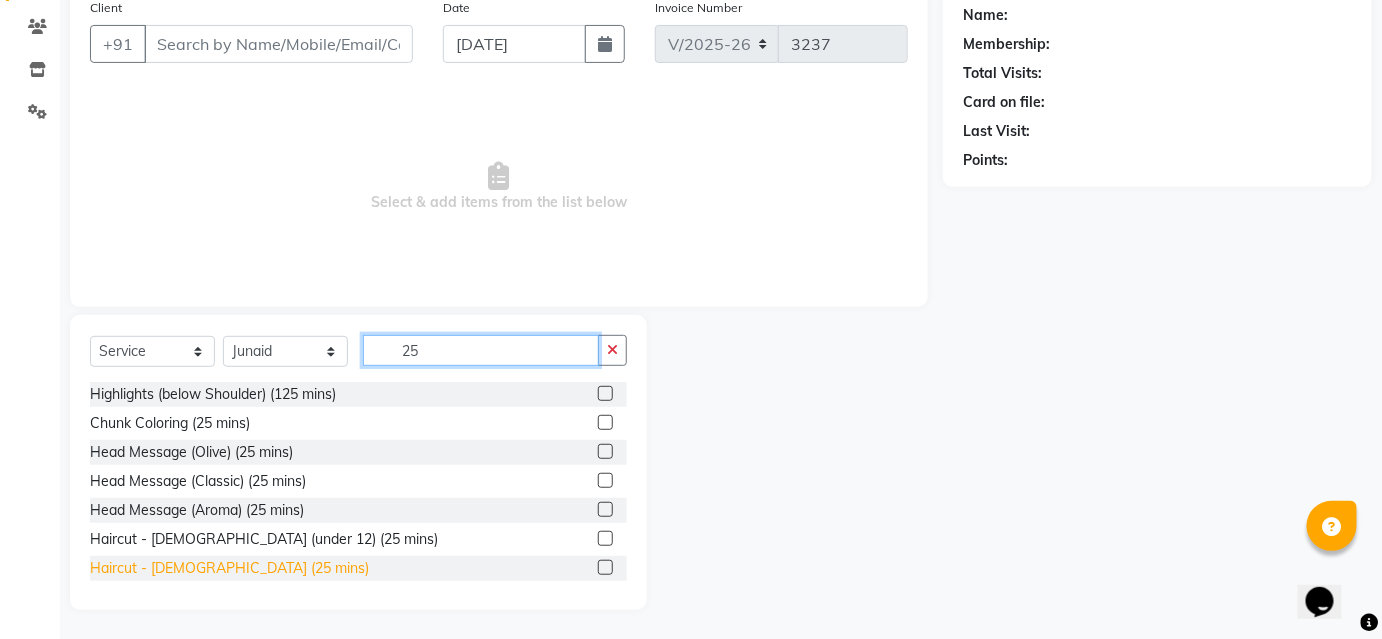 type on "25" 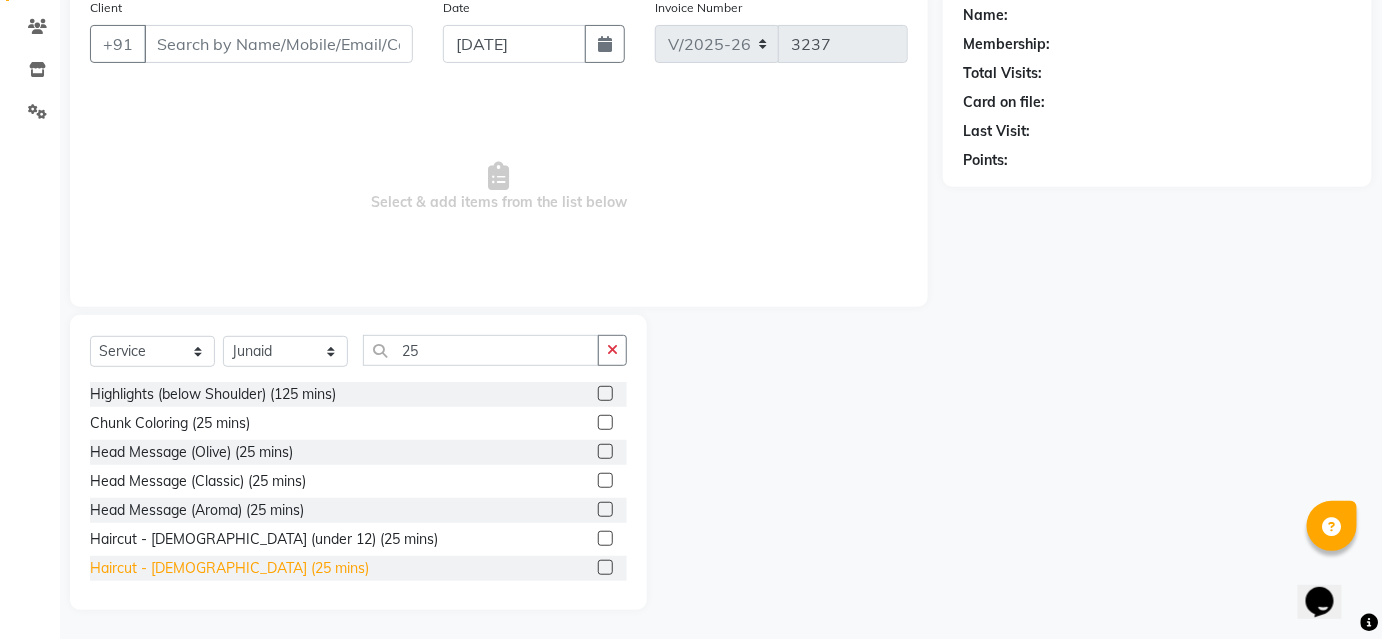 click on "Haircut - Male (25 mins)" 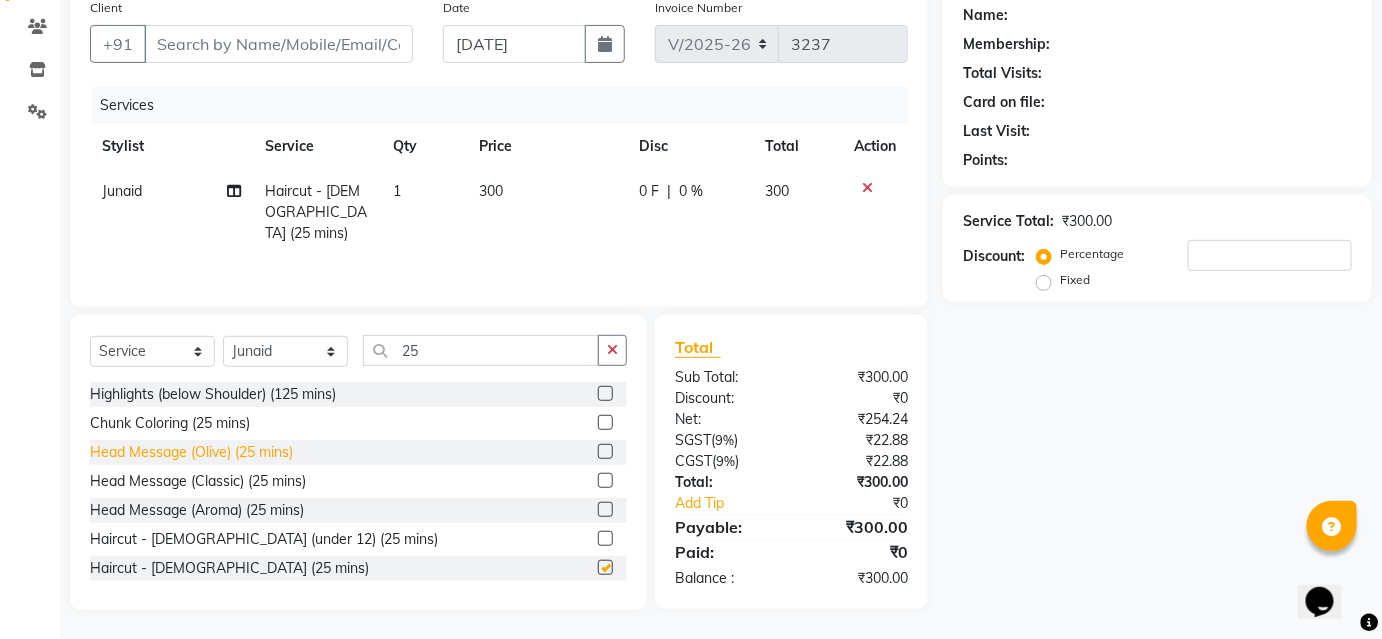 checkbox on "false" 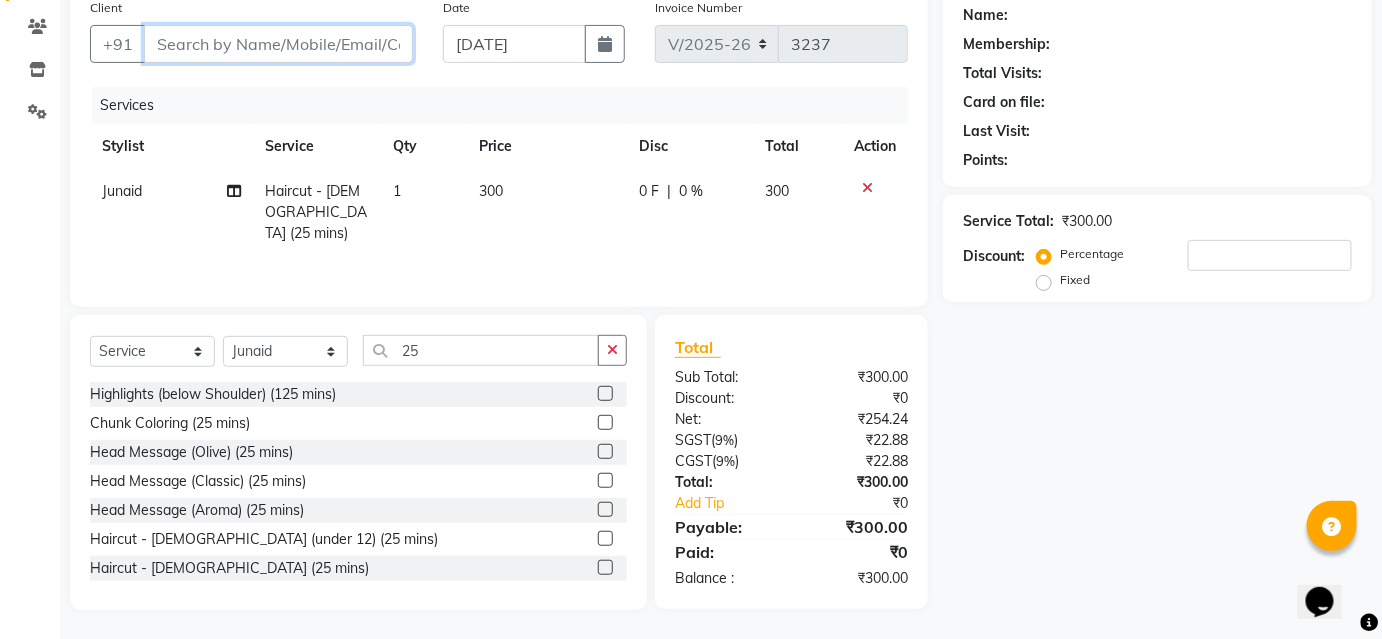 click on "Client" at bounding box center [278, 44] 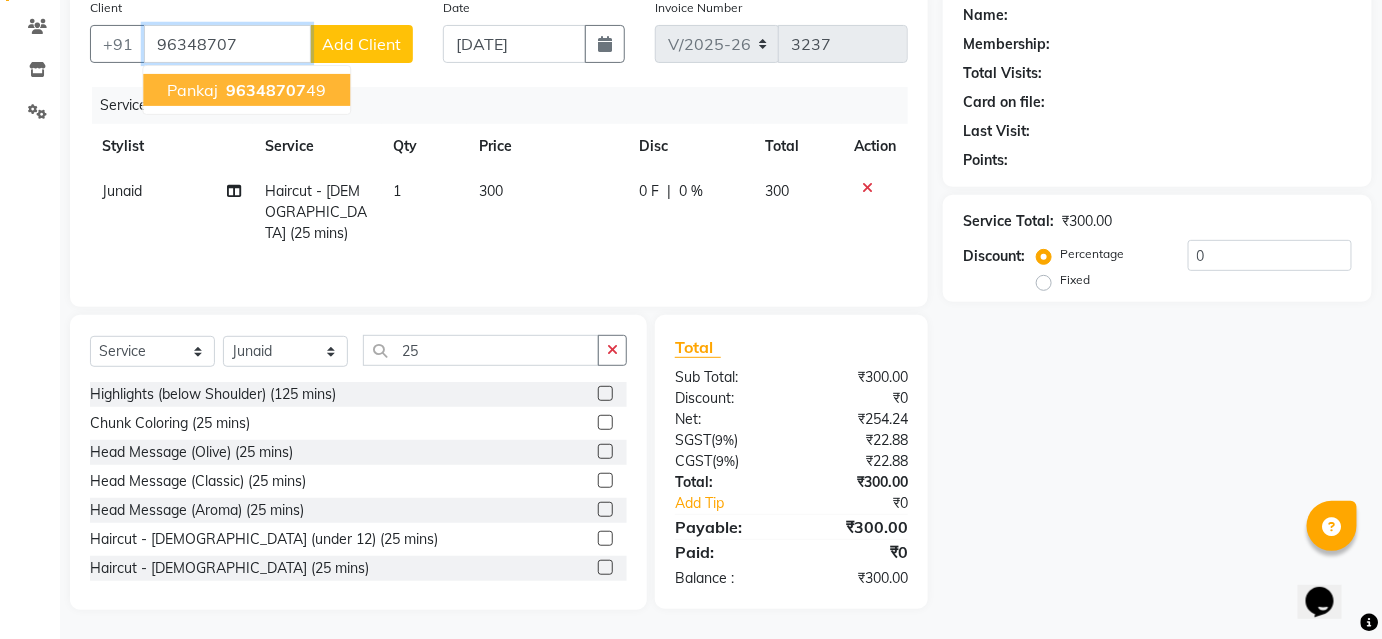 click on "96348707 49" at bounding box center (274, 90) 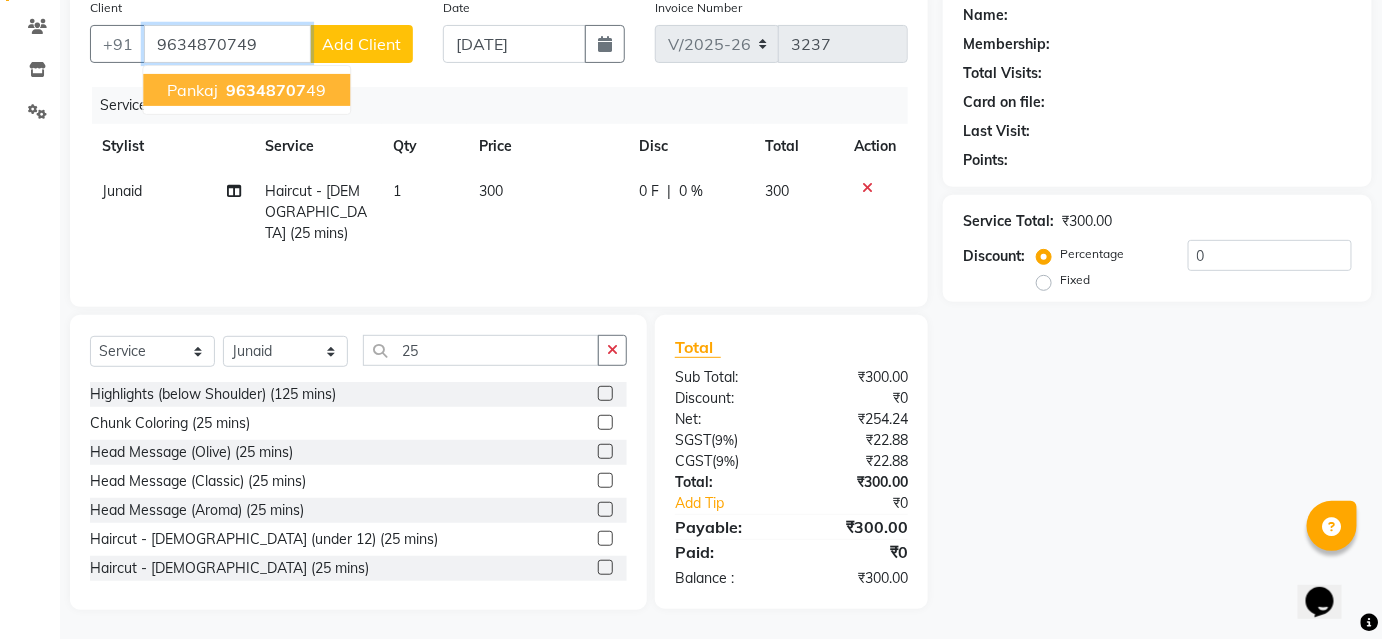 type on "9634870749" 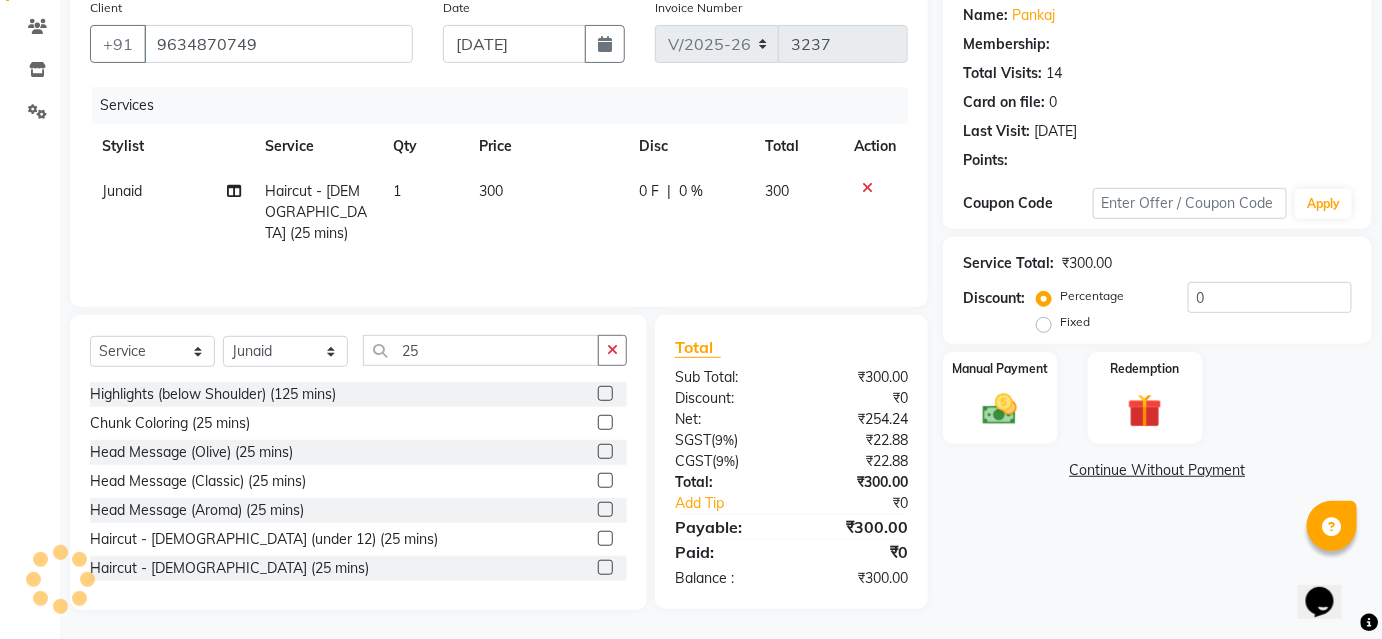 select on "1: Object" 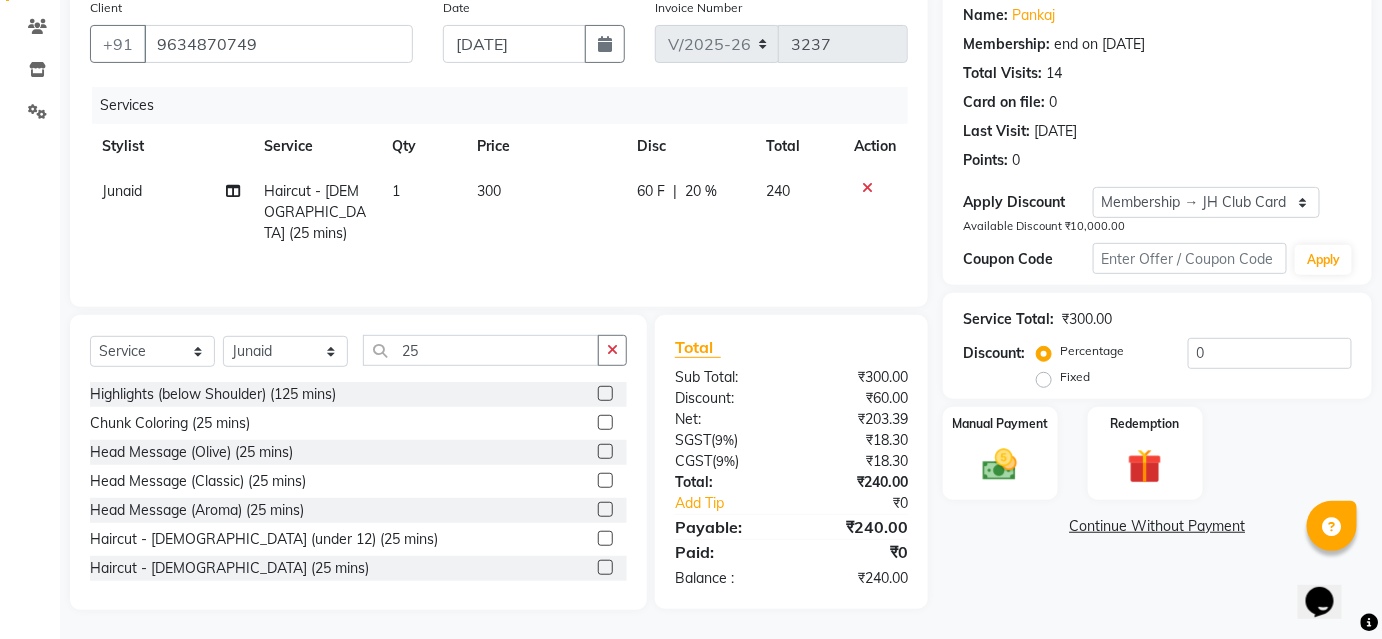 type on "20" 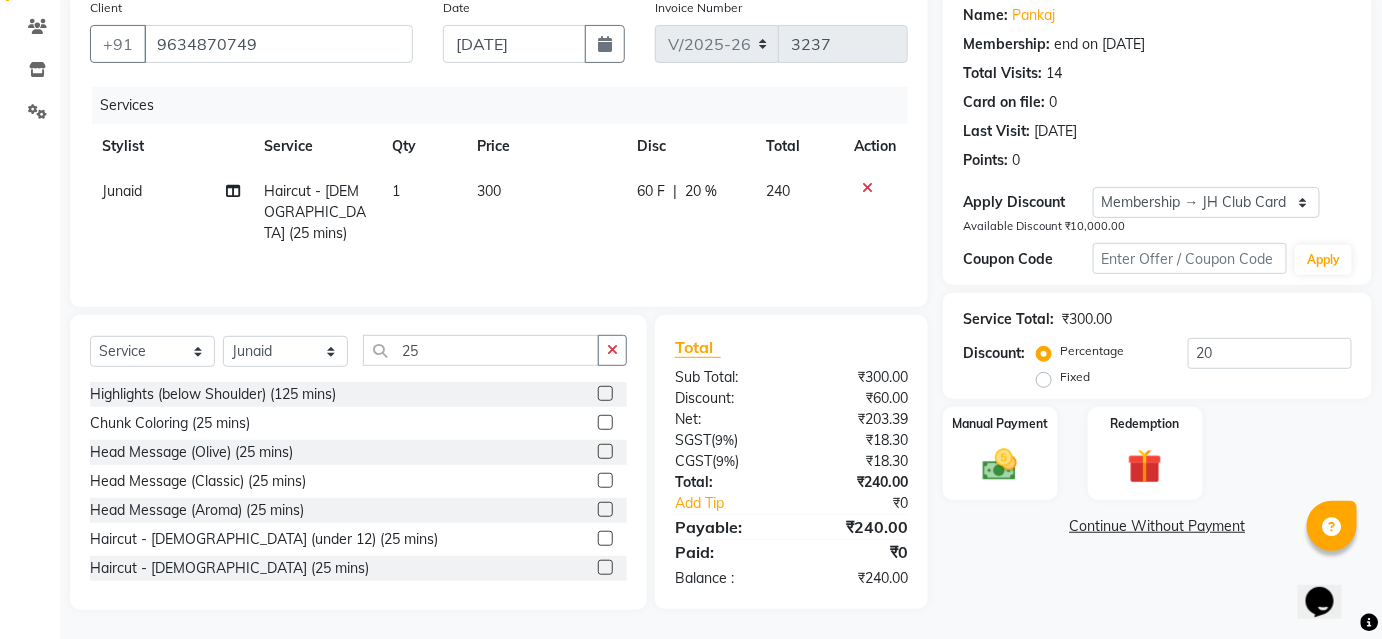 click on "20 %" 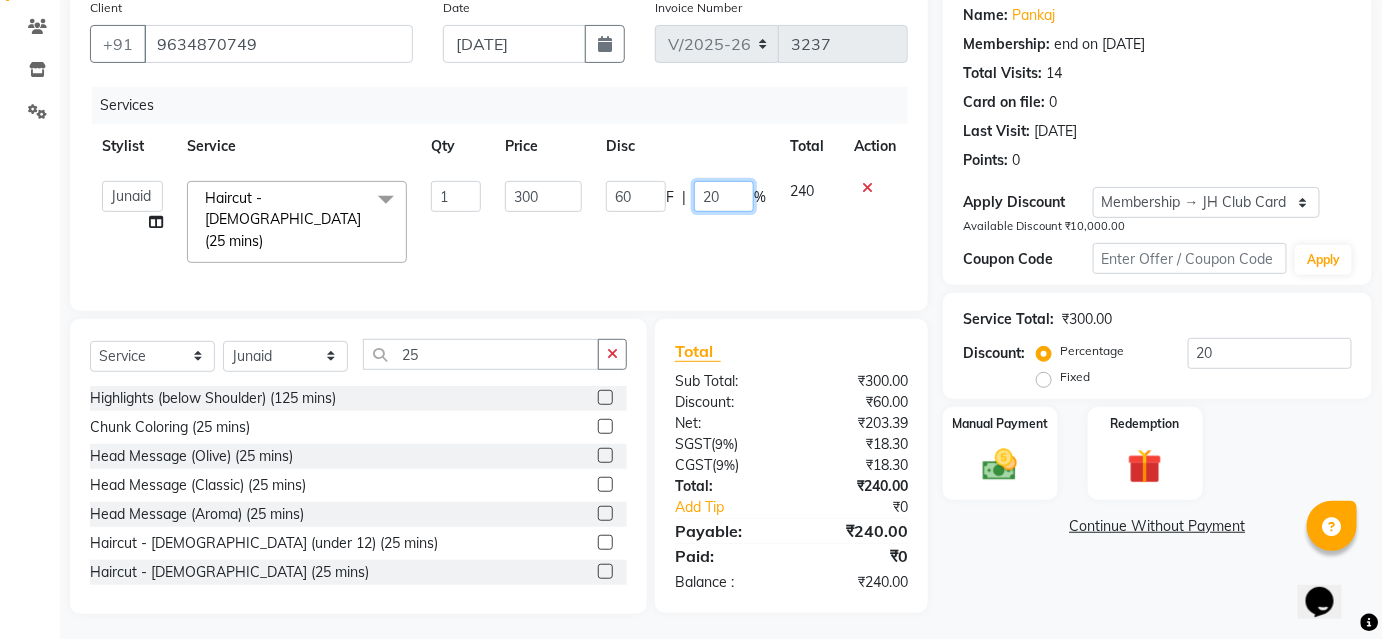 click on "20" 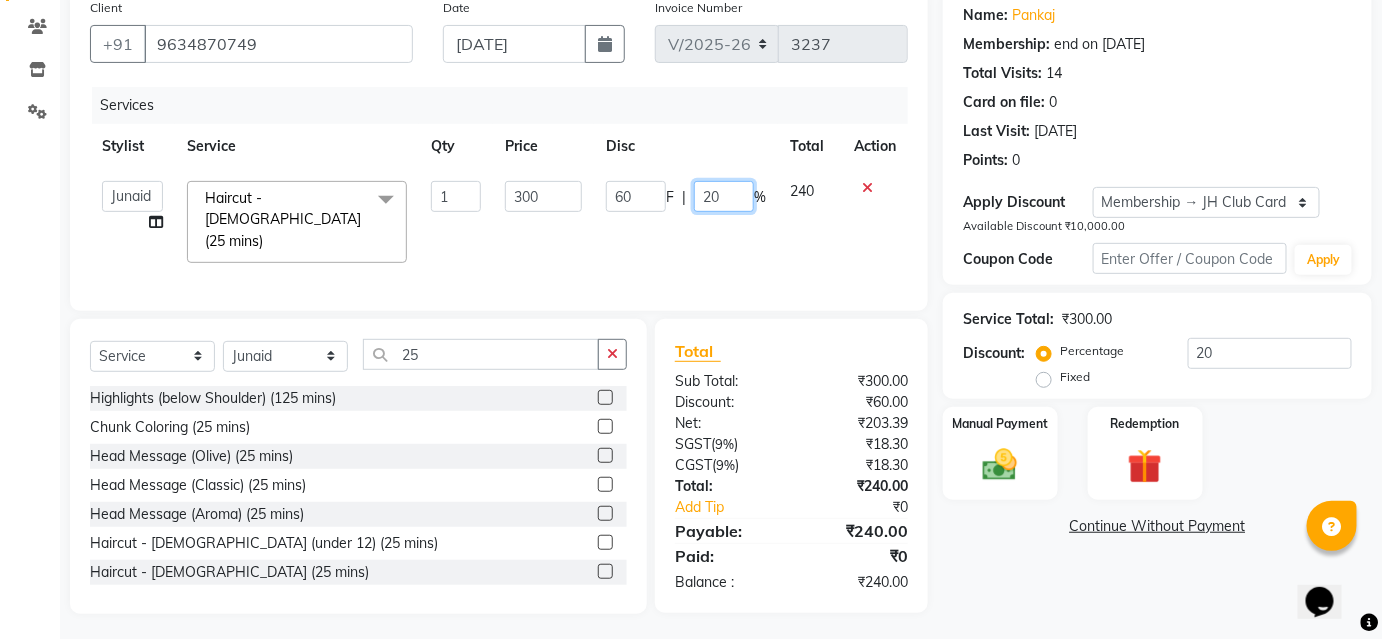 type on "2" 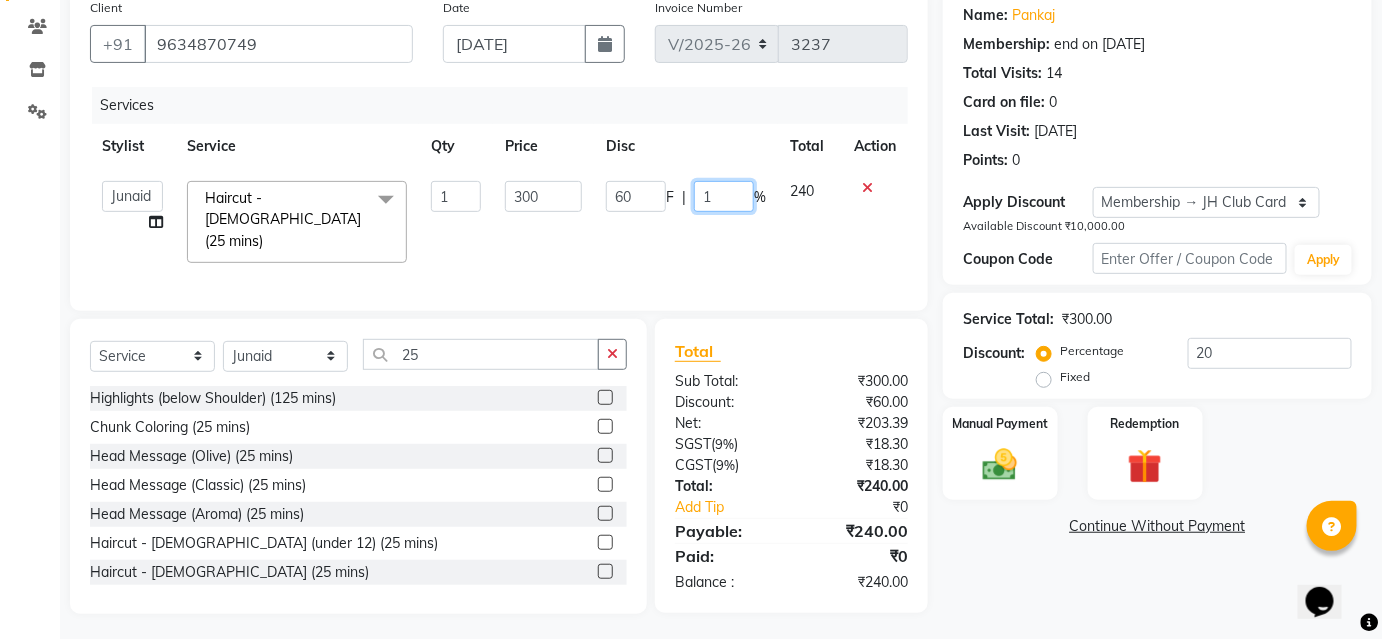 type on "10" 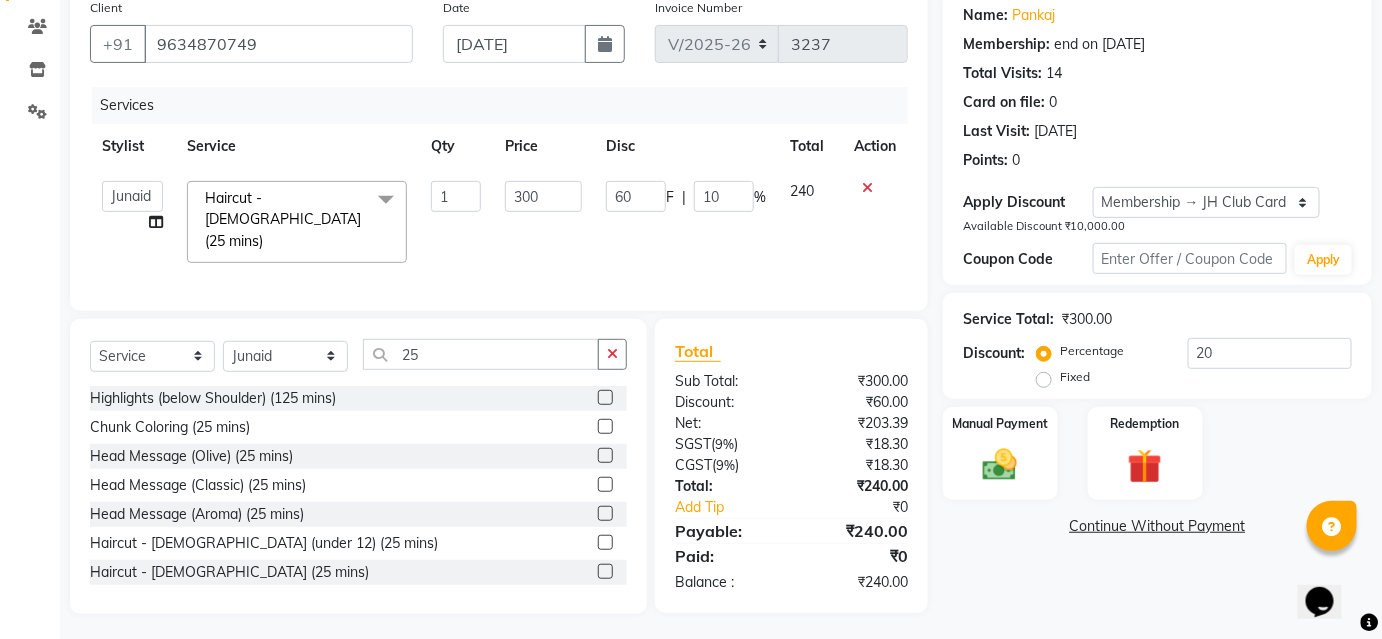 click on "60 F | 10 %" 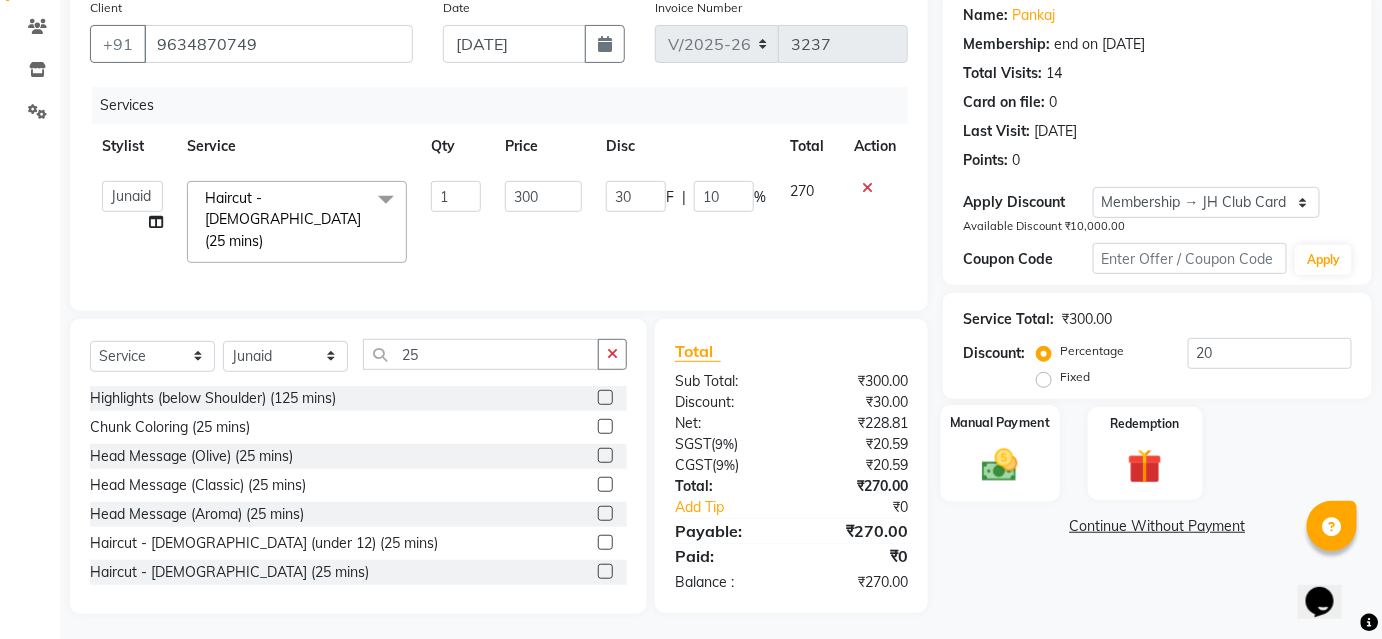 click on "Manual Payment" 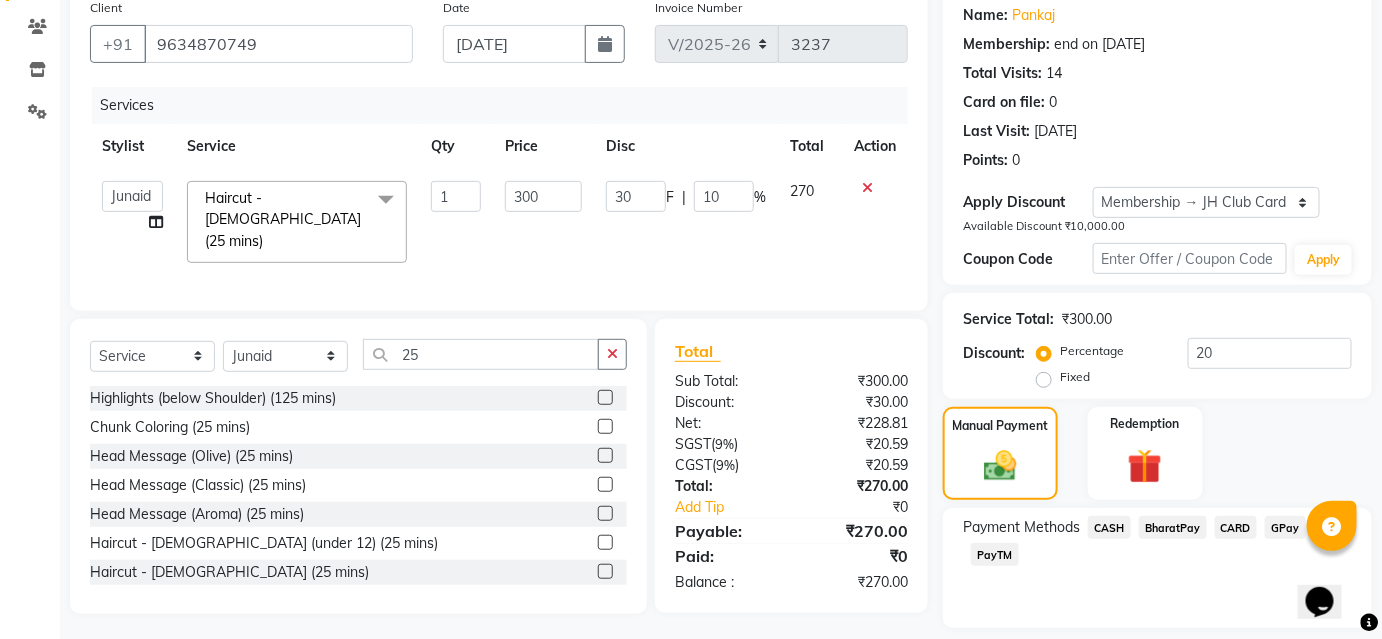 scroll, scrollTop: 220, scrollLeft: 0, axis: vertical 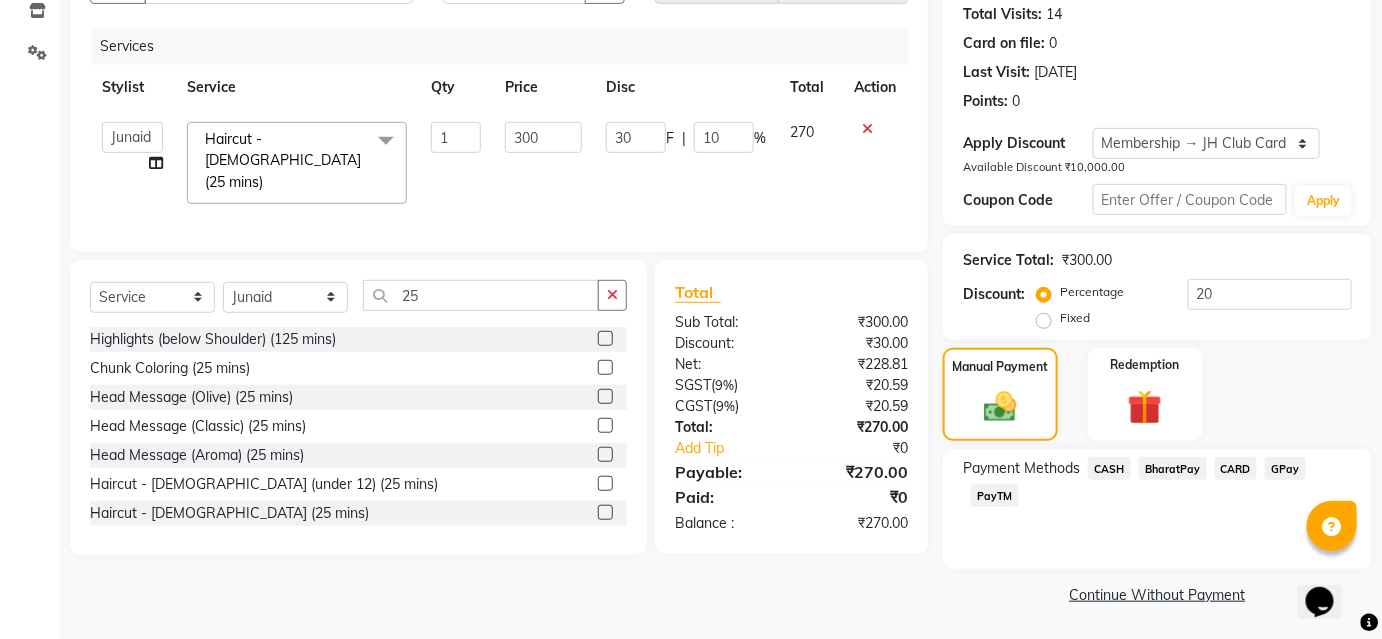 click on "BharatPay" 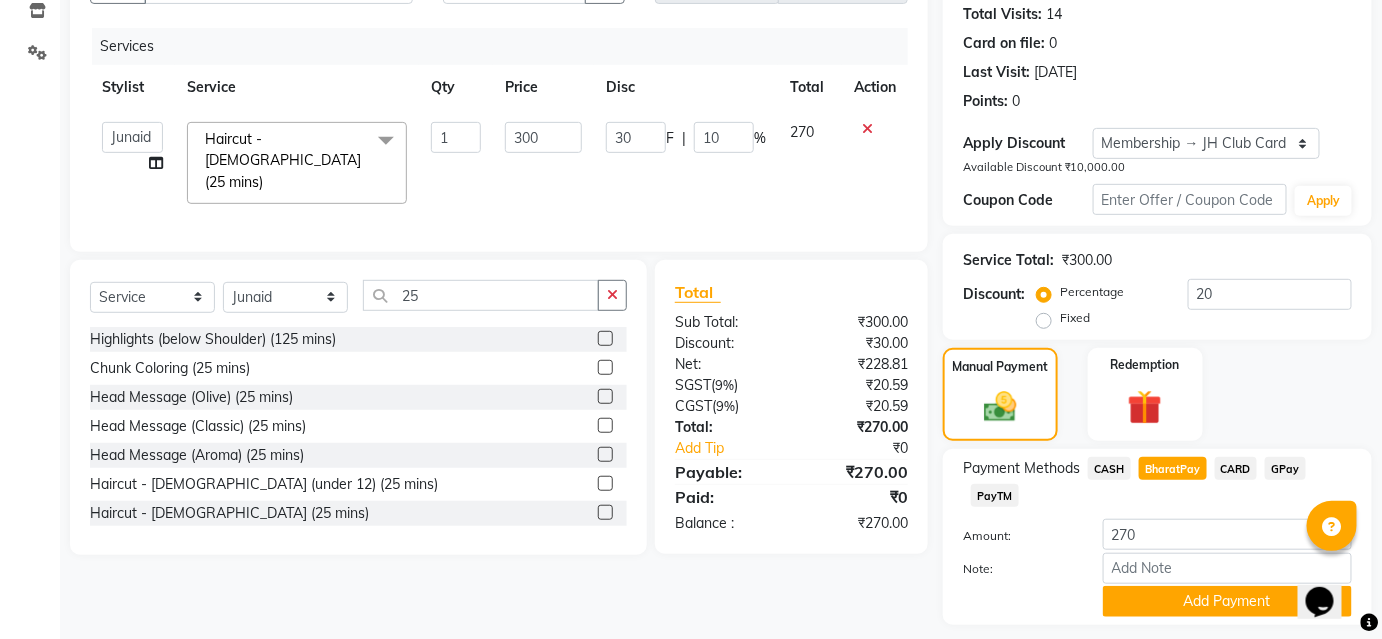 scroll, scrollTop: 276, scrollLeft: 0, axis: vertical 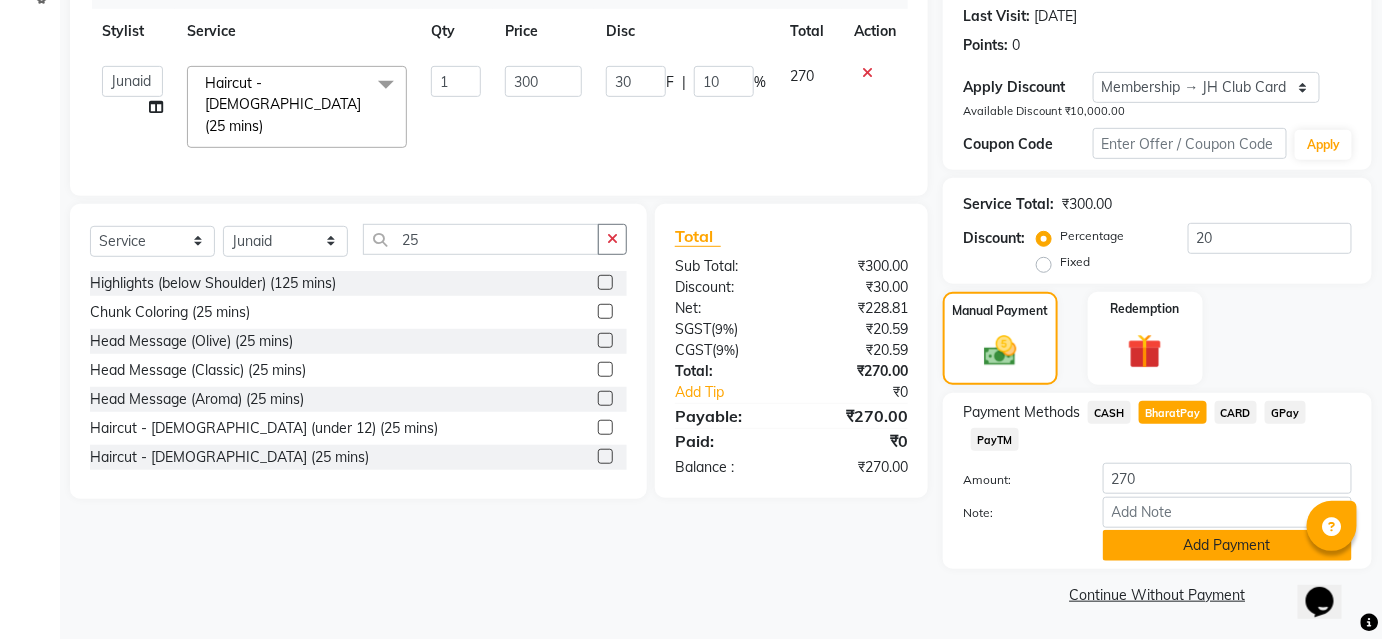 click on "Add Payment" 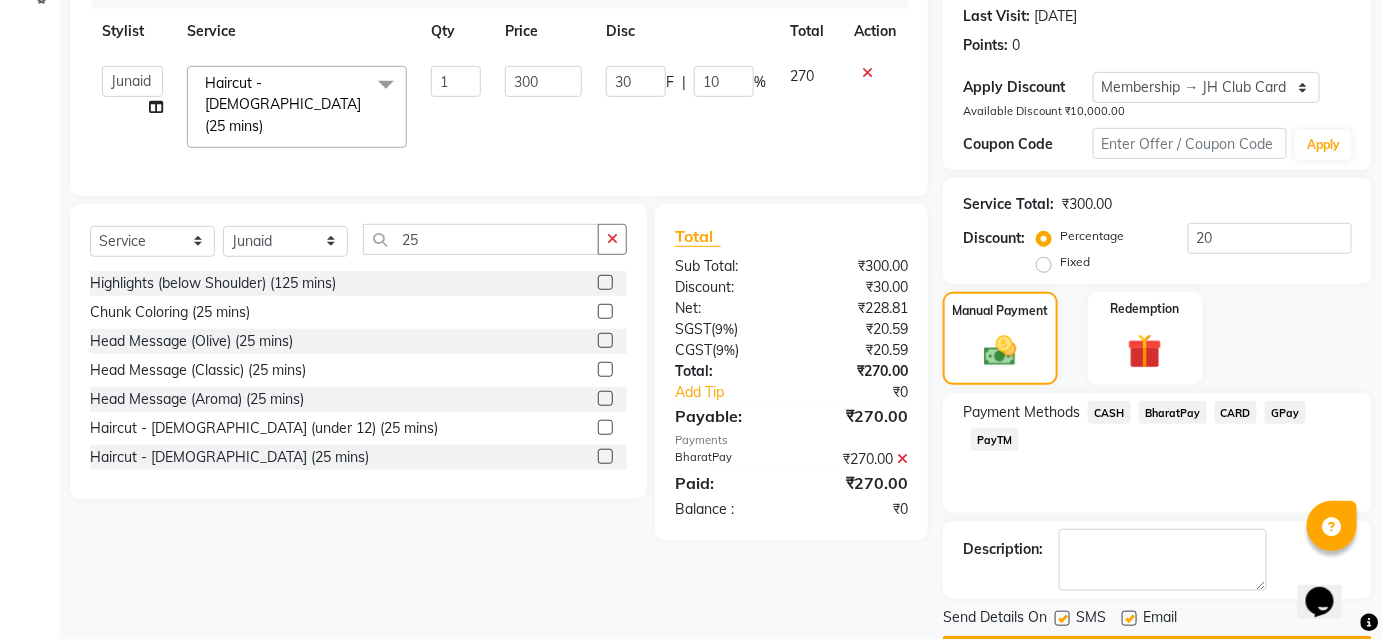 scroll, scrollTop: 332, scrollLeft: 0, axis: vertical 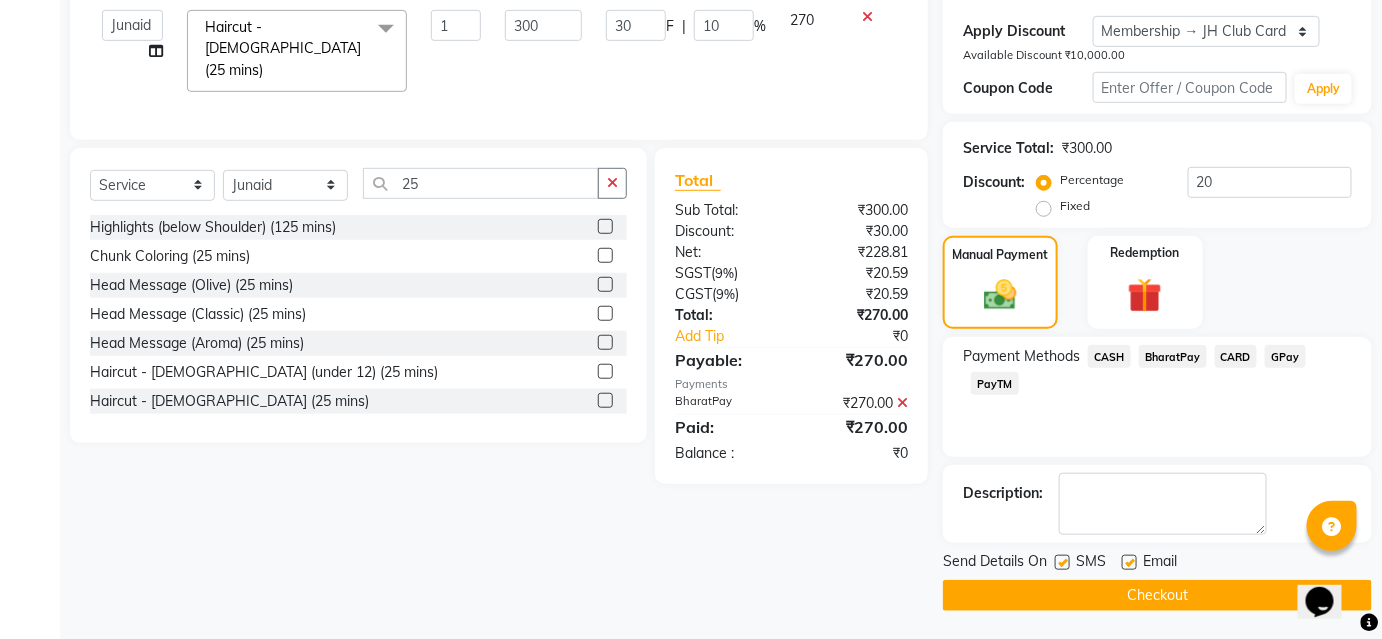 click on "Checkout" 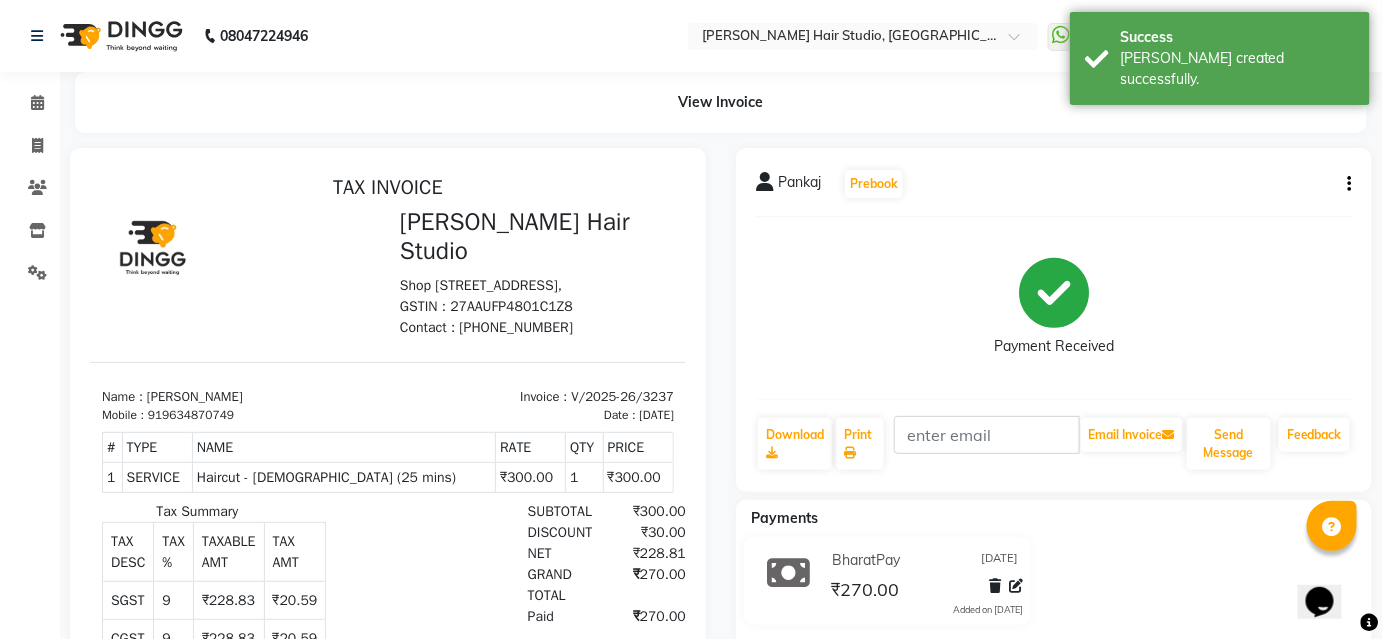 scroll, scrollTop: 0, scrollLeft: 0, axis: both 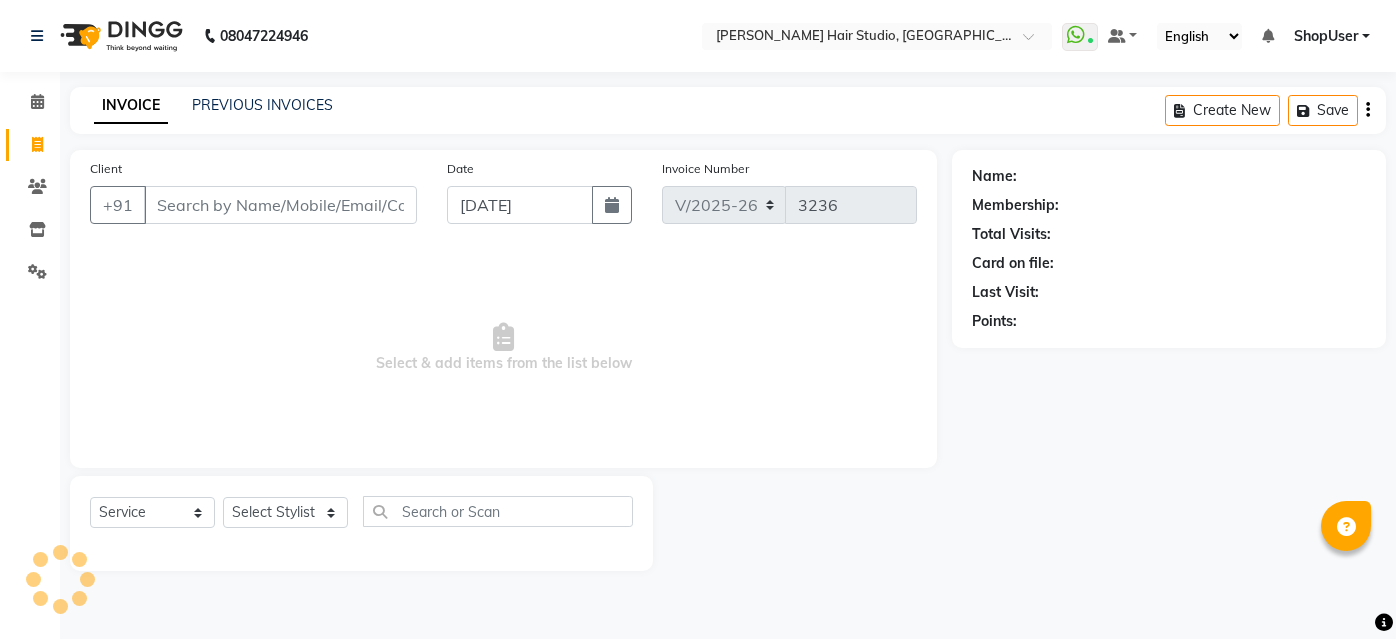 select on "627" 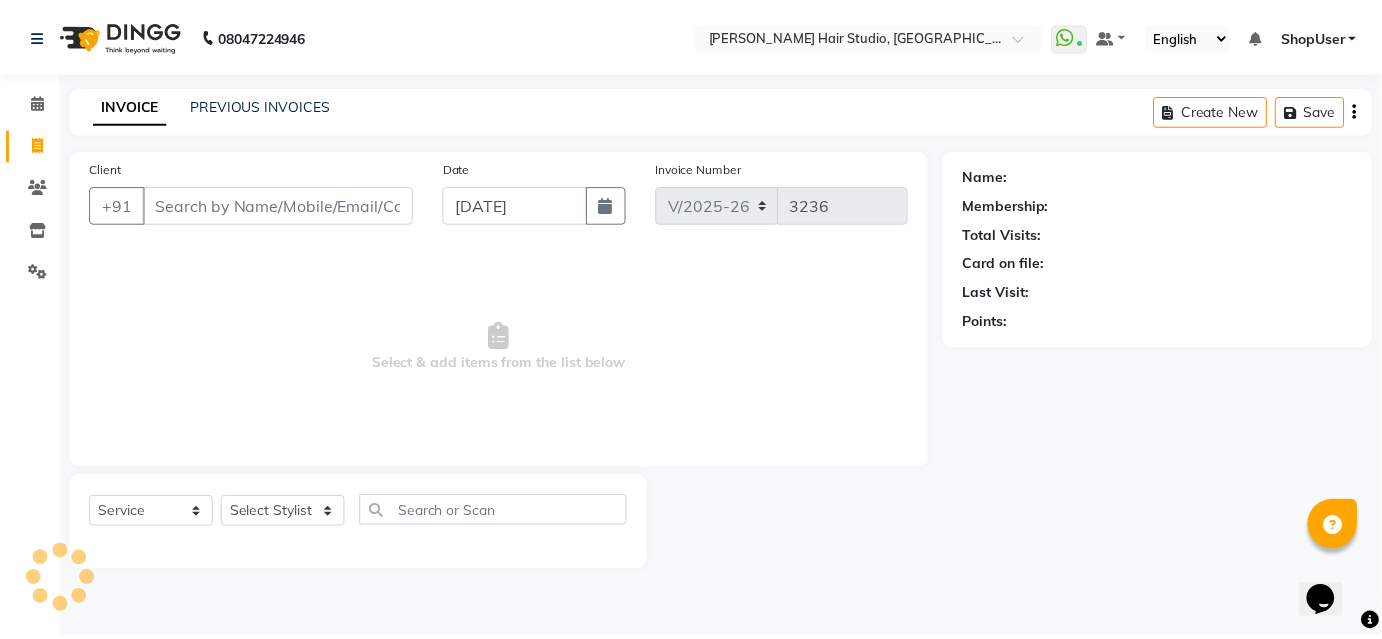 scroll, scrollTop: 0, scrollLeft: 0, axis: both 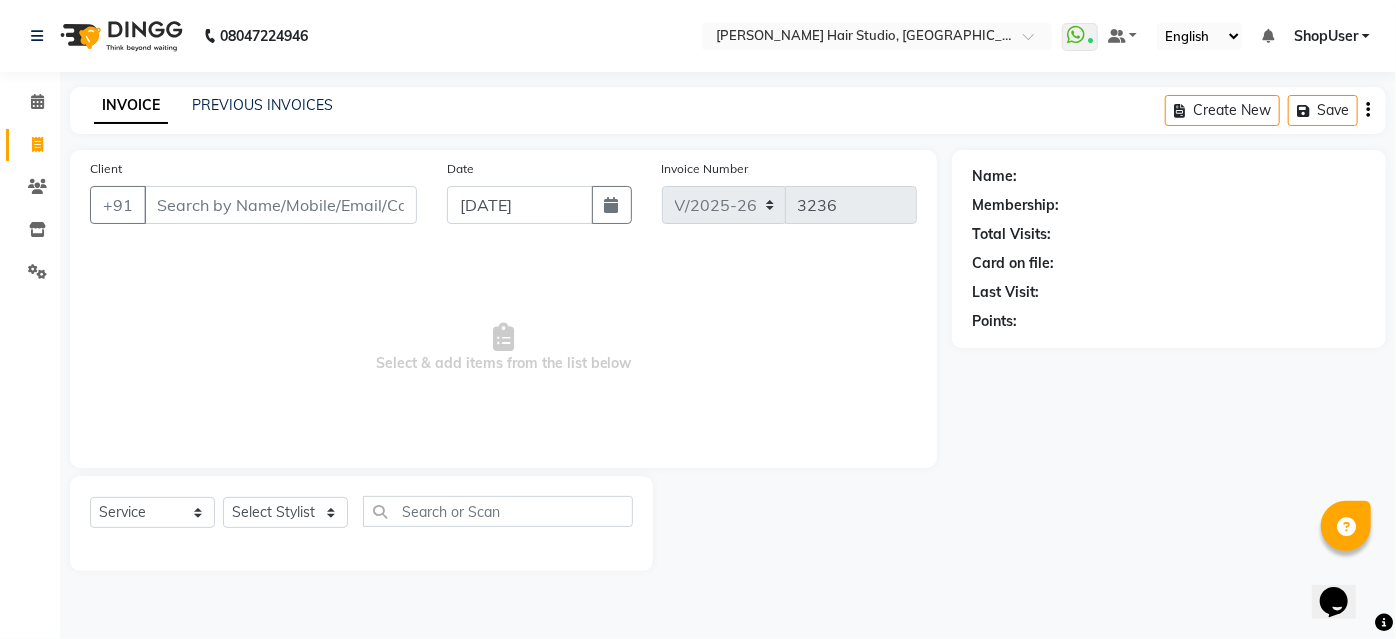 select on "32802" 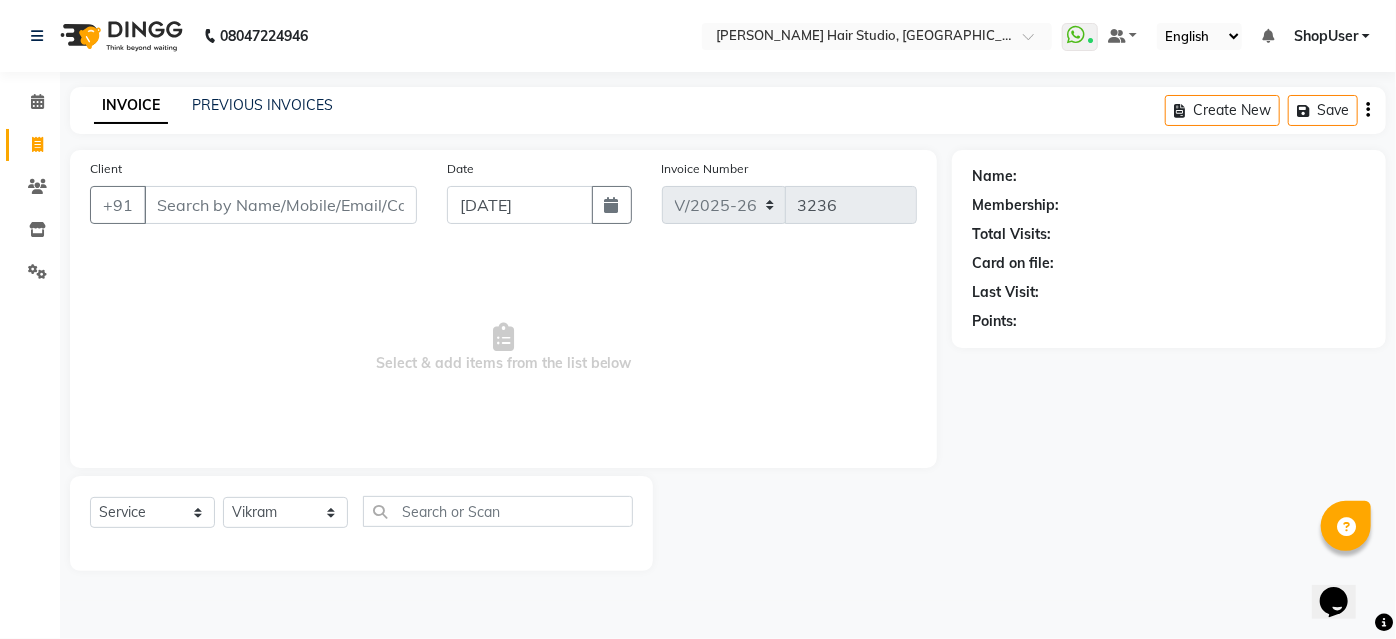 click on "Select Stylist [PERSON_NAME] [PERSON_NAME] Avinash [PERSON_NAME] [PERSON_NAME] Pawan Krishna [PERSON_NAME] [PERSON_NAME] ShopUser [PERSON_NAME] [PERSON_NAME]" 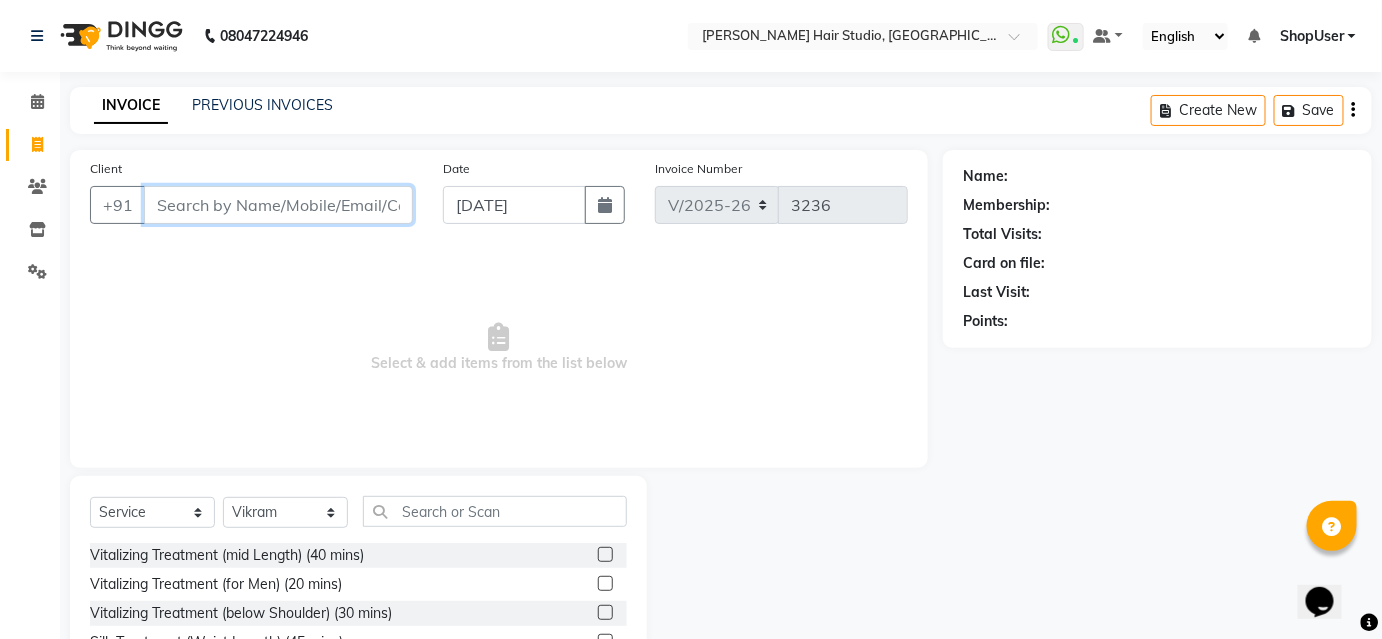 click on "Client" at bounding box center (278, 205) 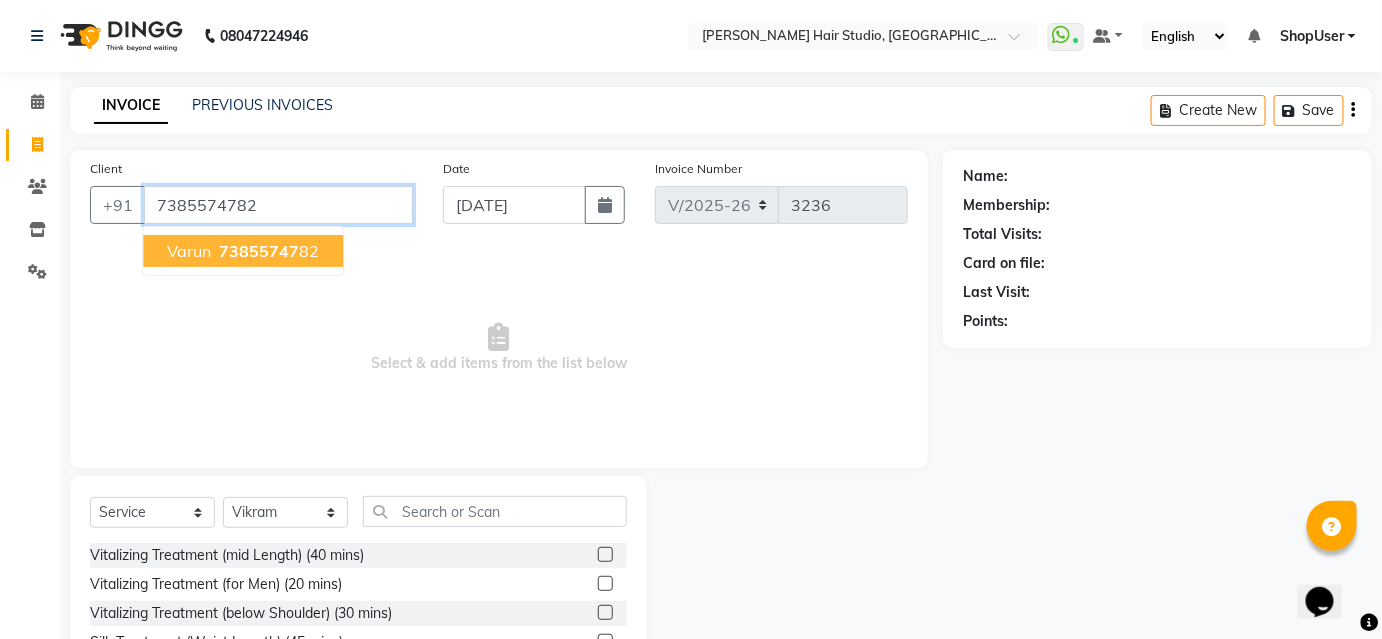 type on "7385574782" 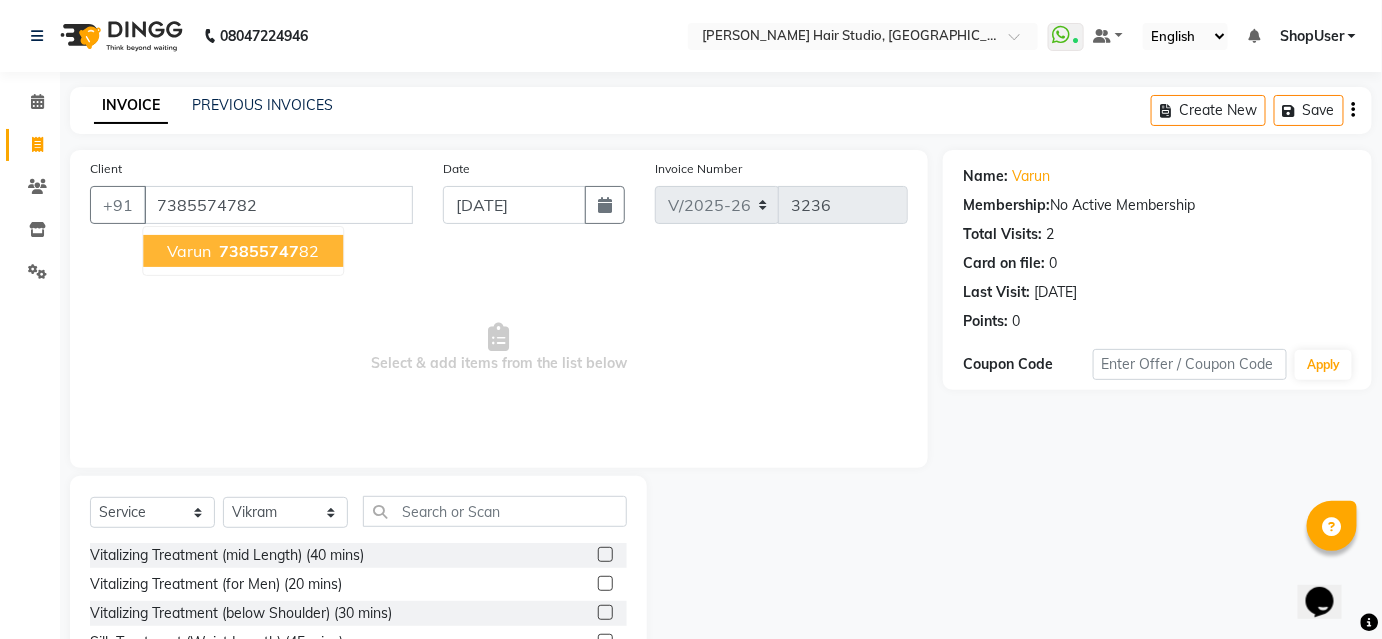 drag, startPoint x: 220, startPoint y: 256, endPoint x: 317, endPoint y: 332, distance: 123.22743 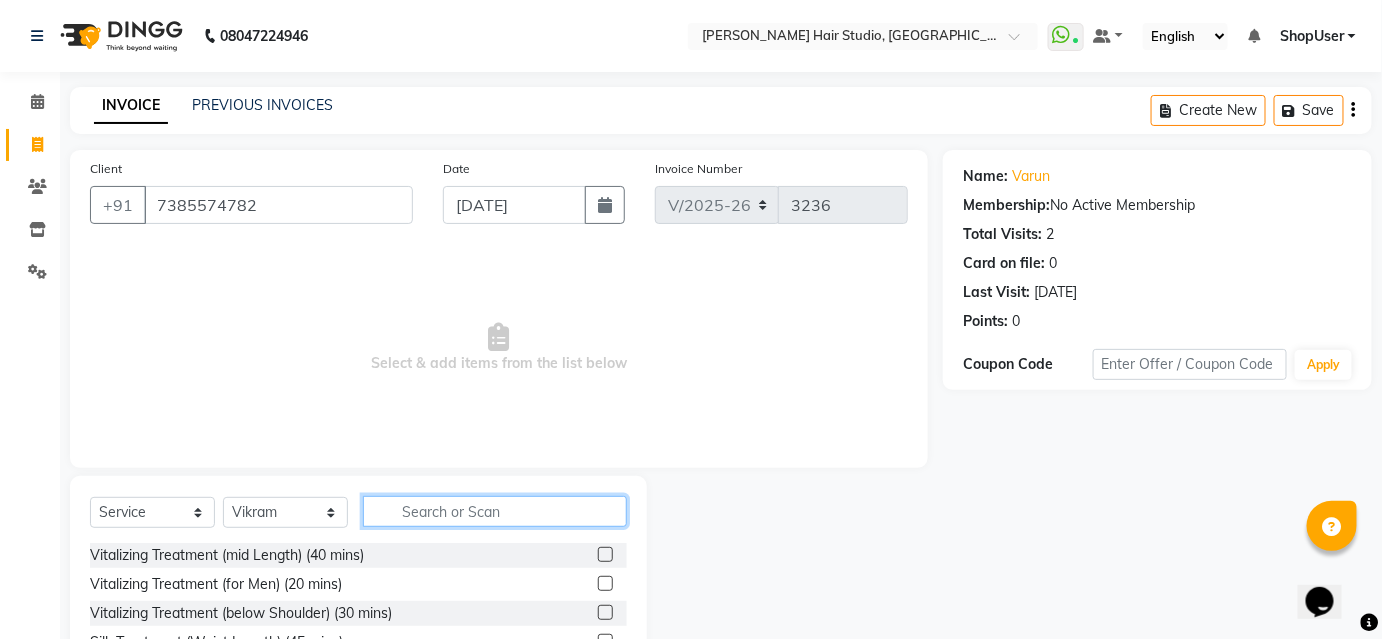 click 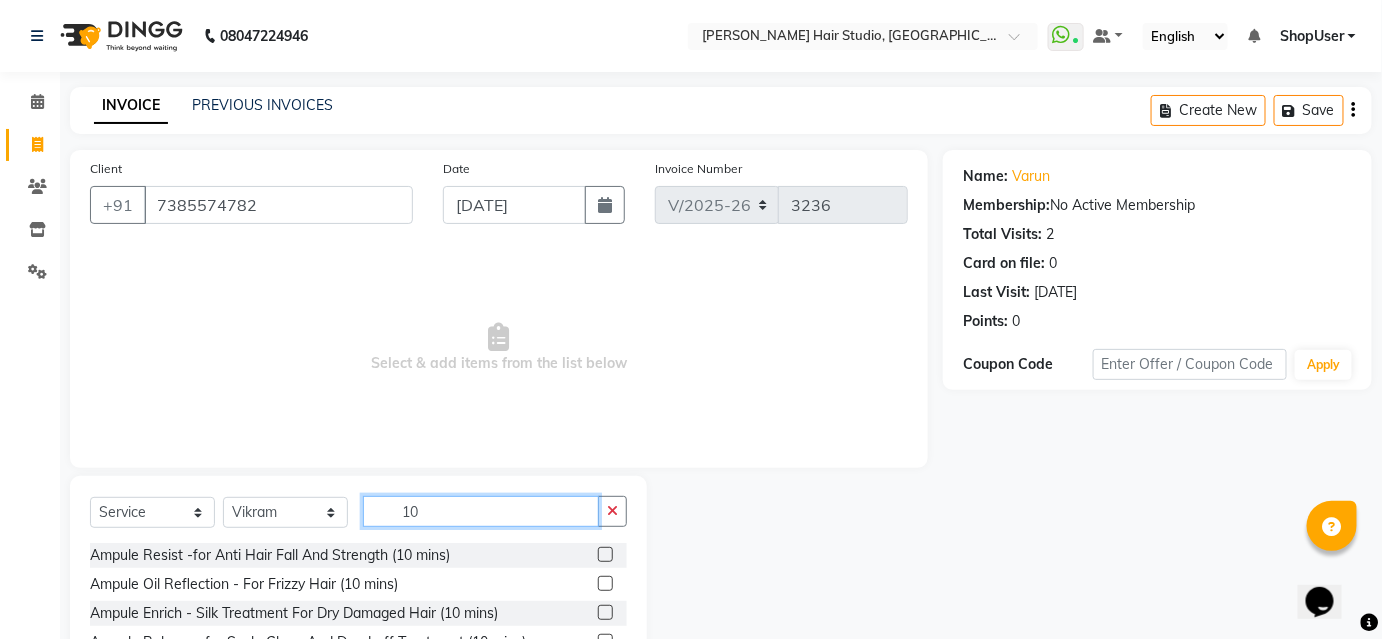 scroll, scrollTop: 161, scrollLeft: 0, axis: vertical 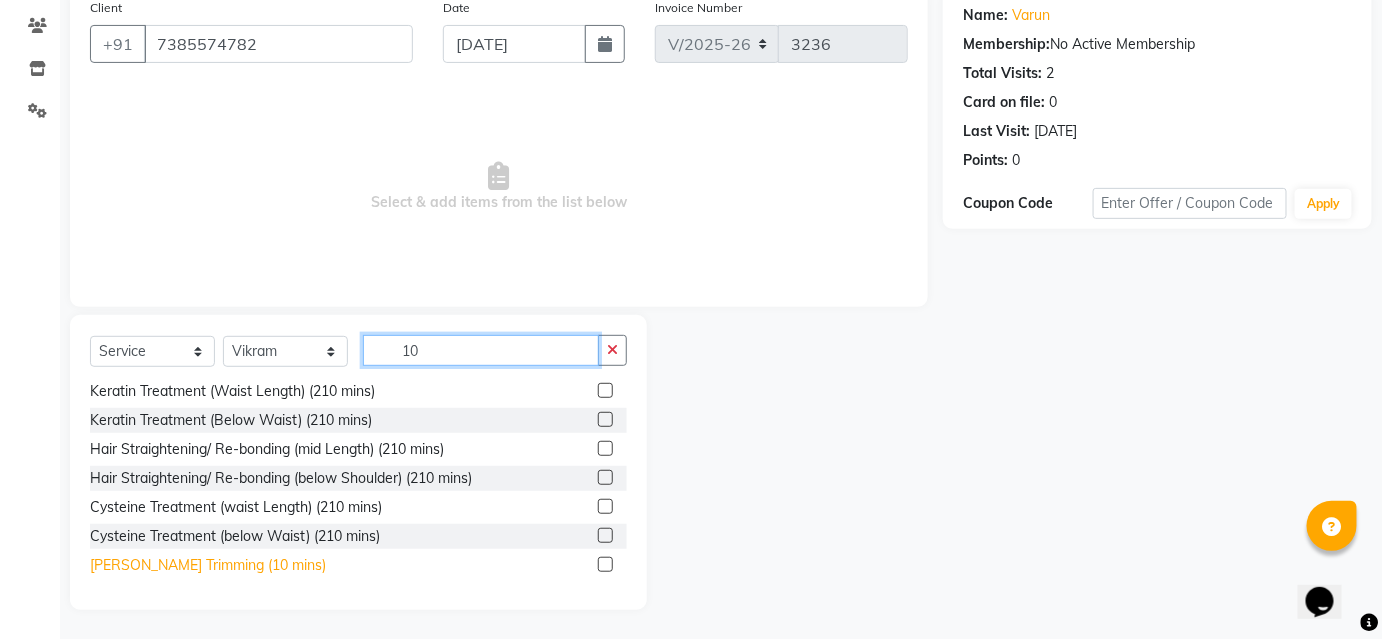 type on "10" 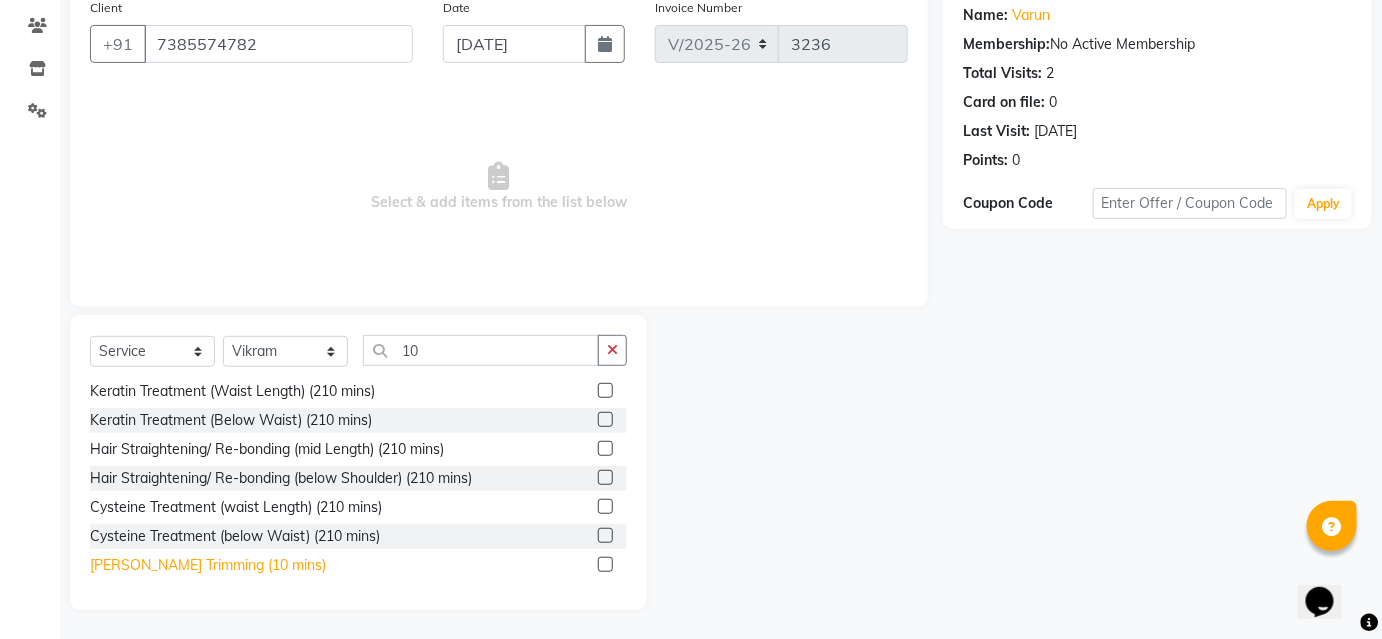 drag, startPoint x: 205, startPoint y: 564, endPoint x: 217, endPoint y: 563, distance: 12.0415945 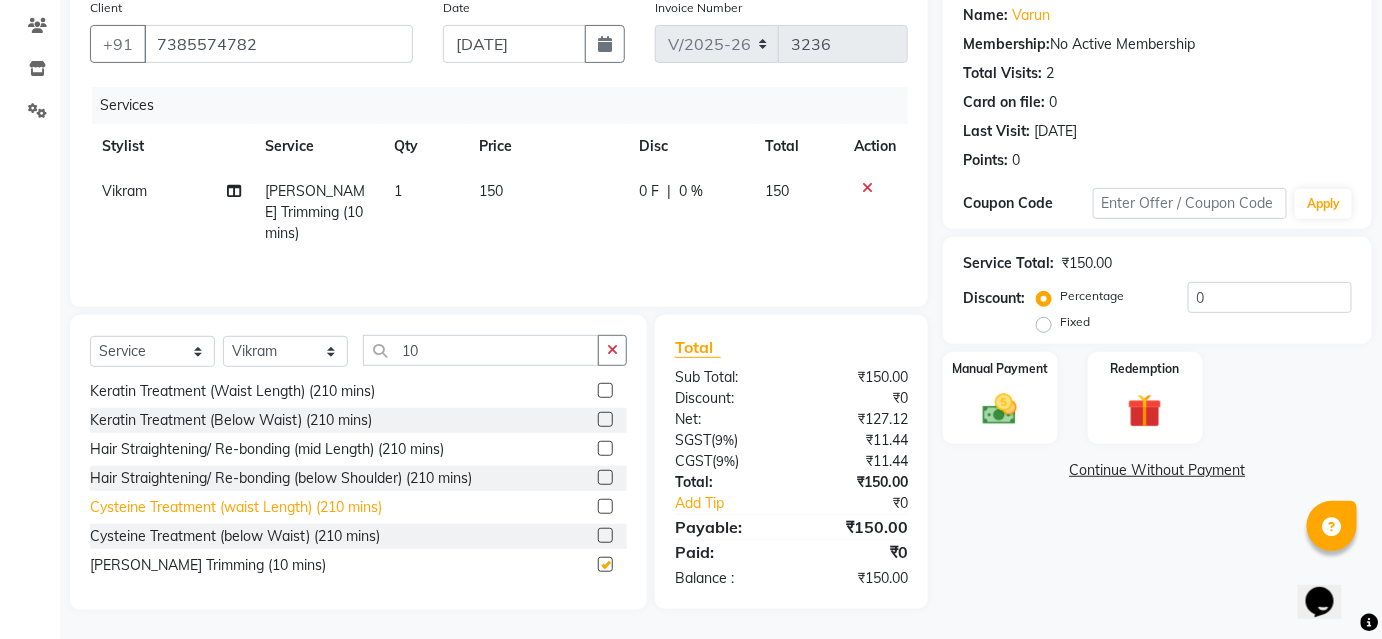 checkbox on "false" 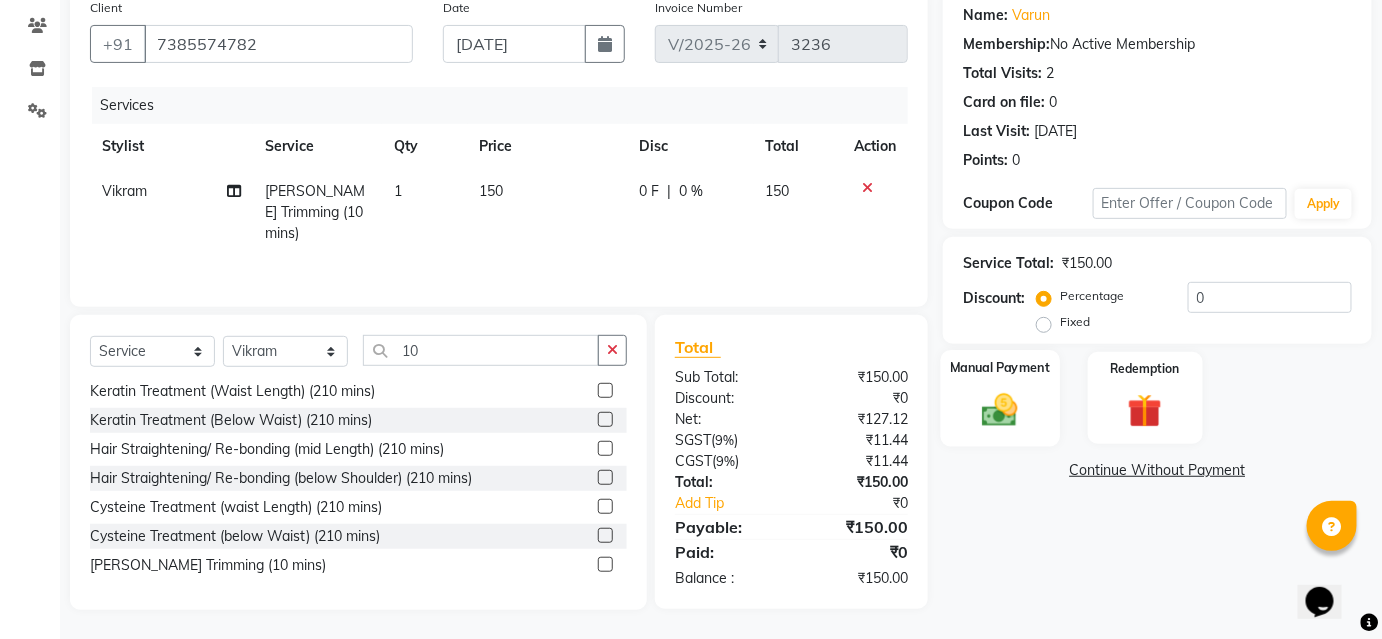 click 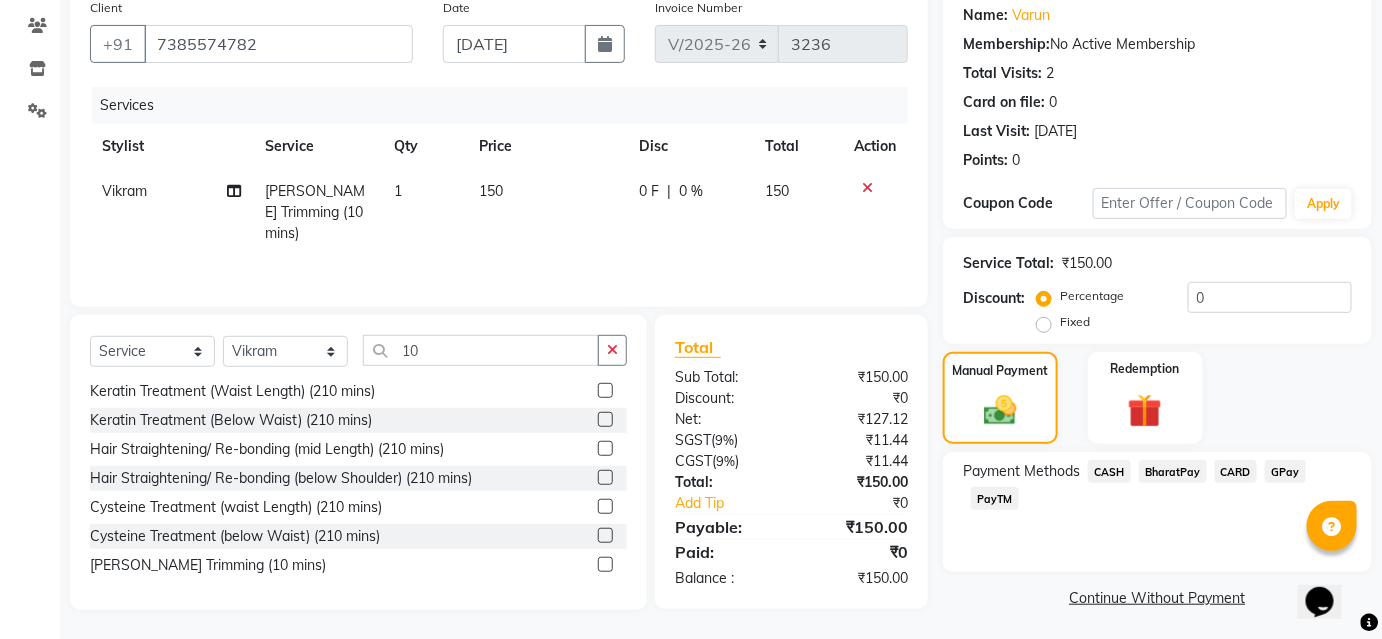 click on "BharatPay" 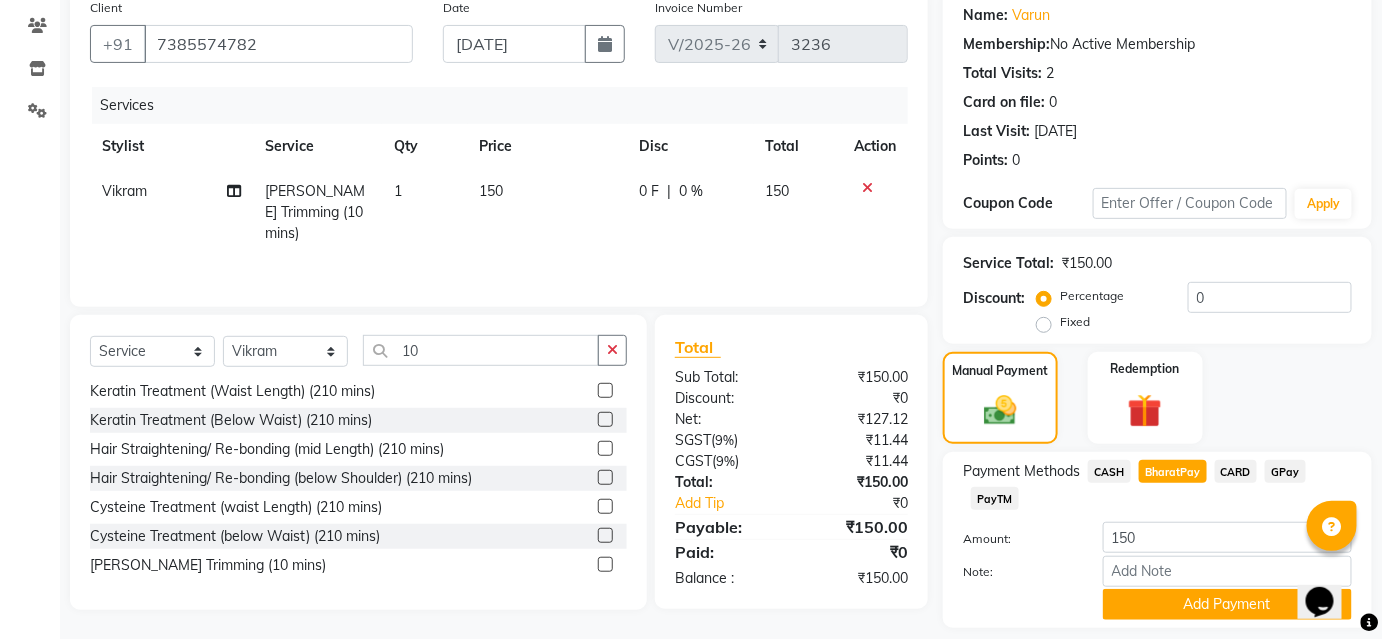 scroll, scrollTop: 220, scrollLeft: 0, axis: vertical 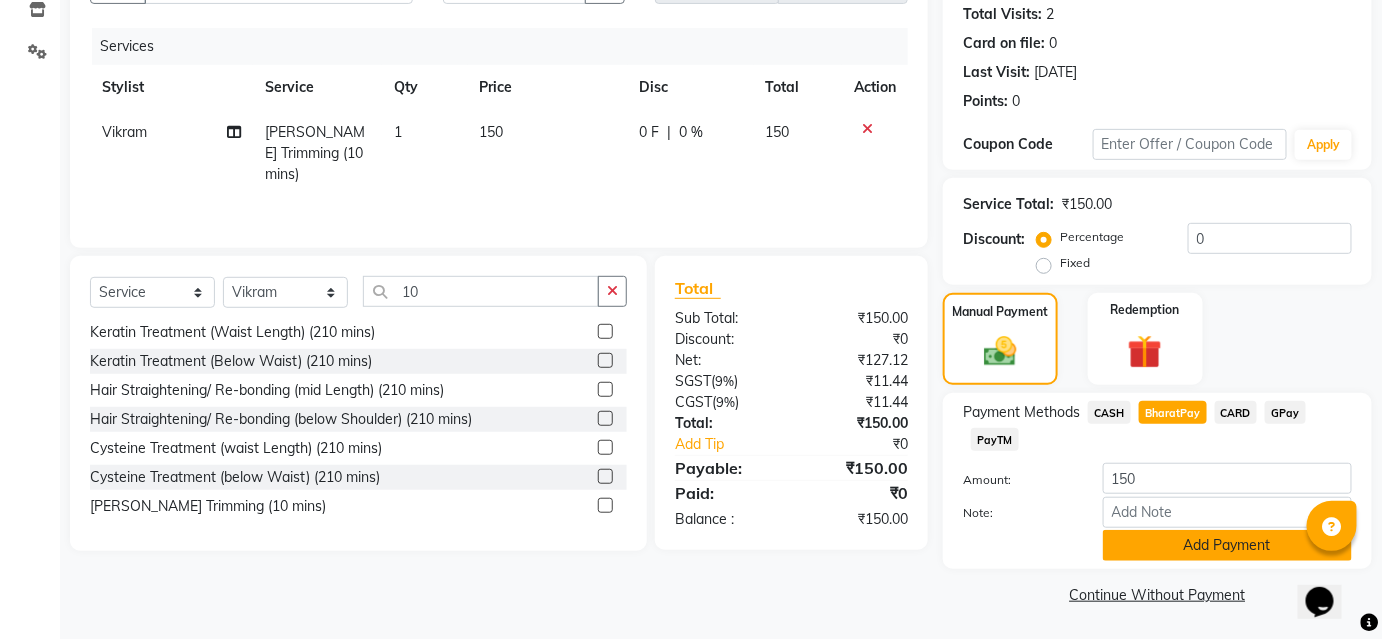 click on "Add Payment" 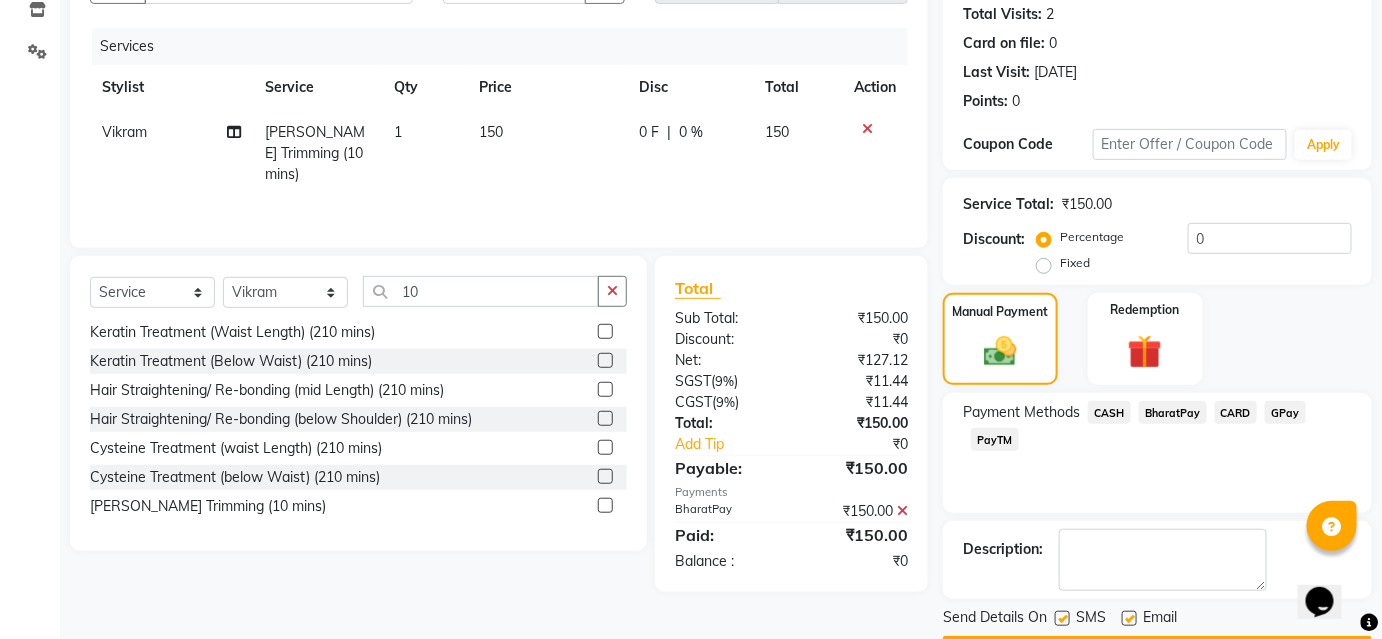 scroll, scrollTop: 276, scrollLeft: 0, axis: vertical 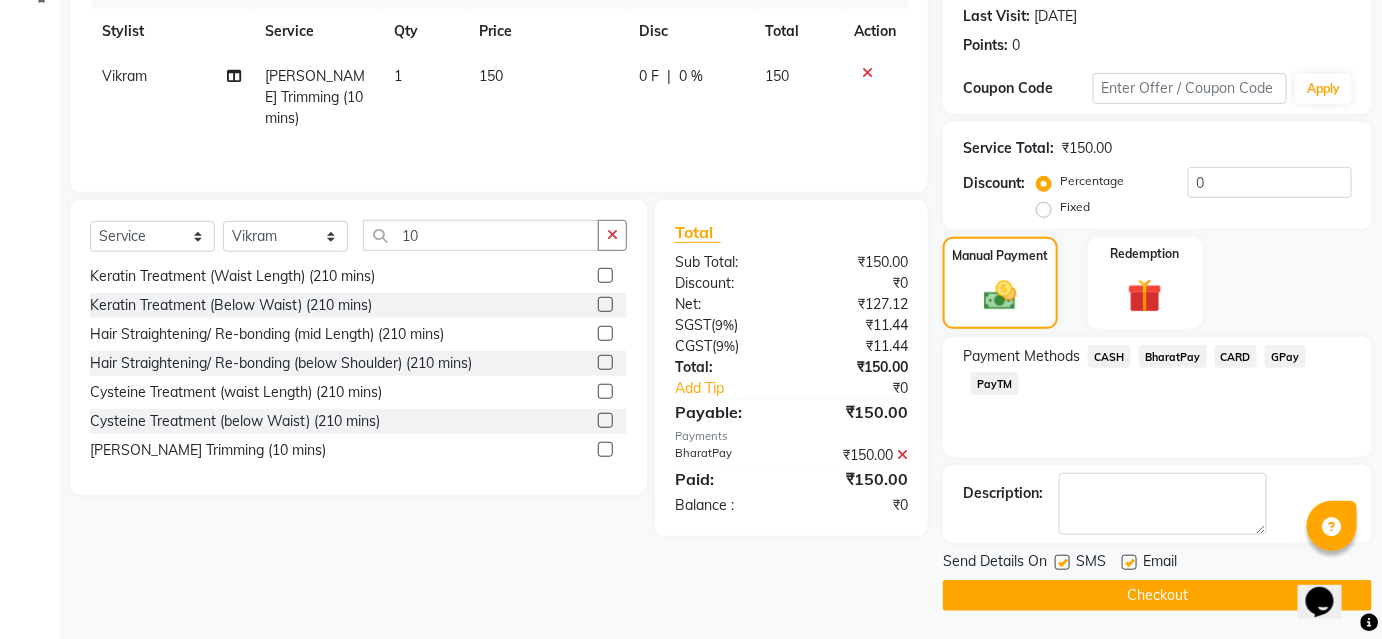 click on "Checkout" 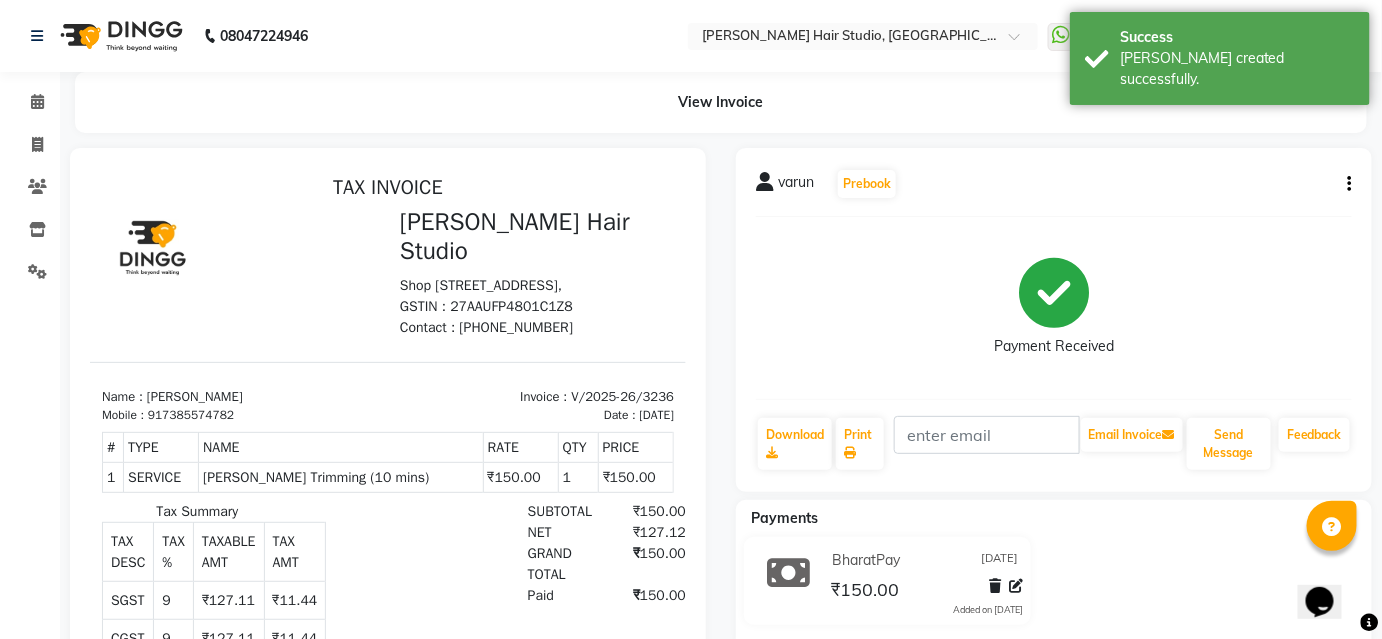 scroll, scrollTop: 0, scrollLeft: 0, axis: both 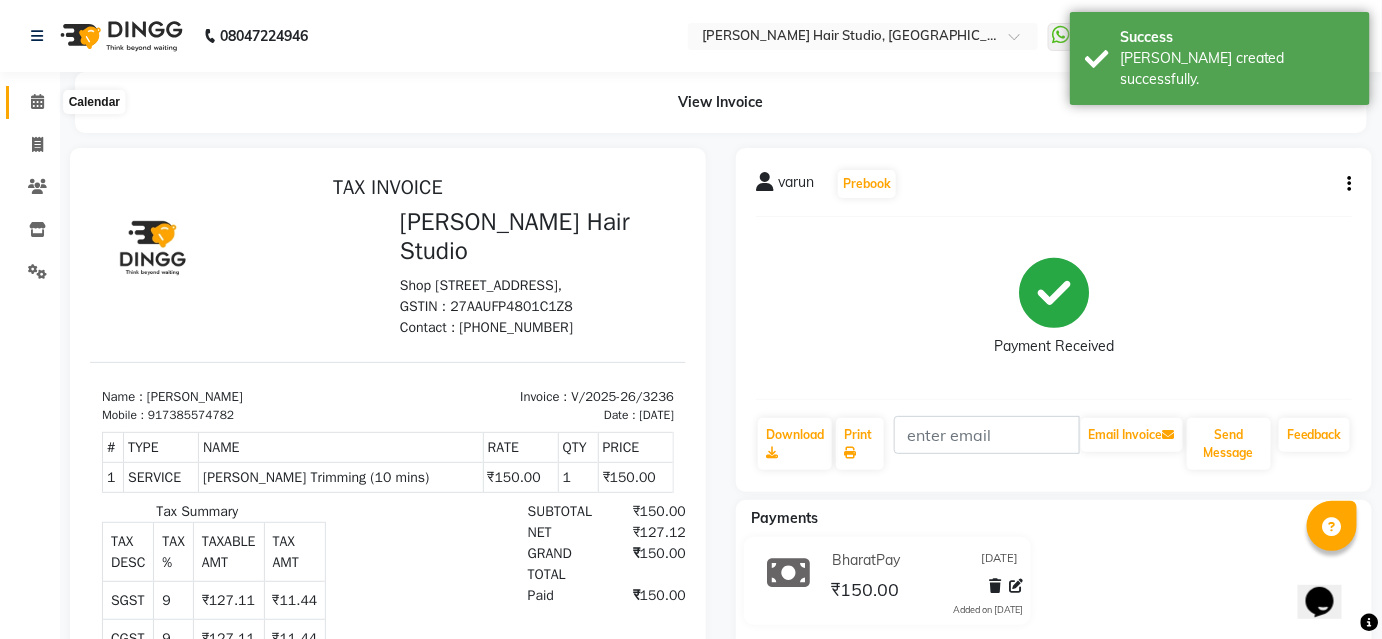 click 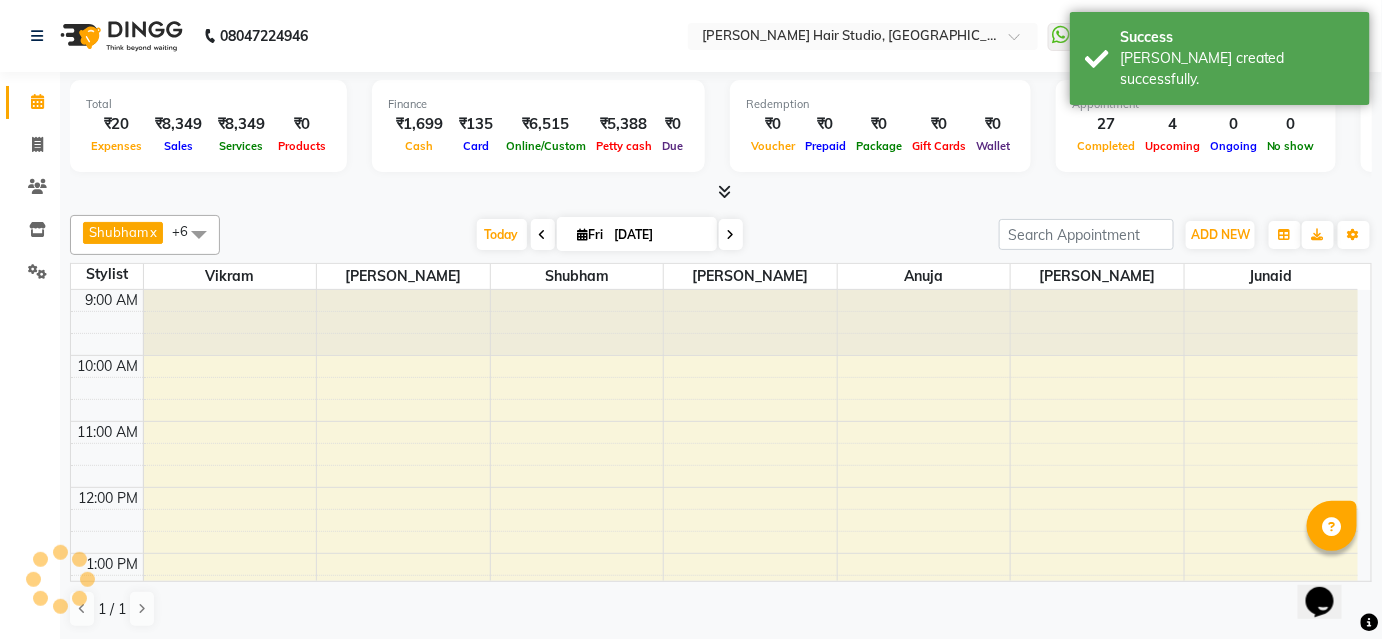 scroll, scrollTop: 0, scrollLeft: 0, axis: both 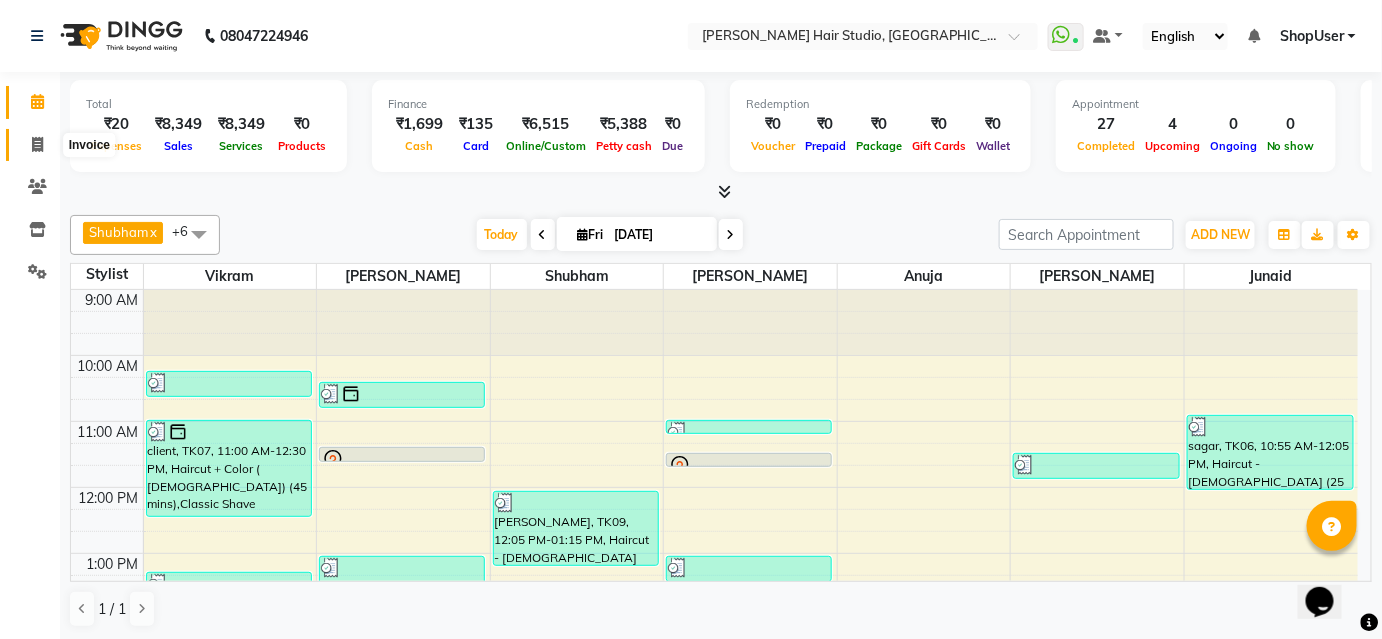 click 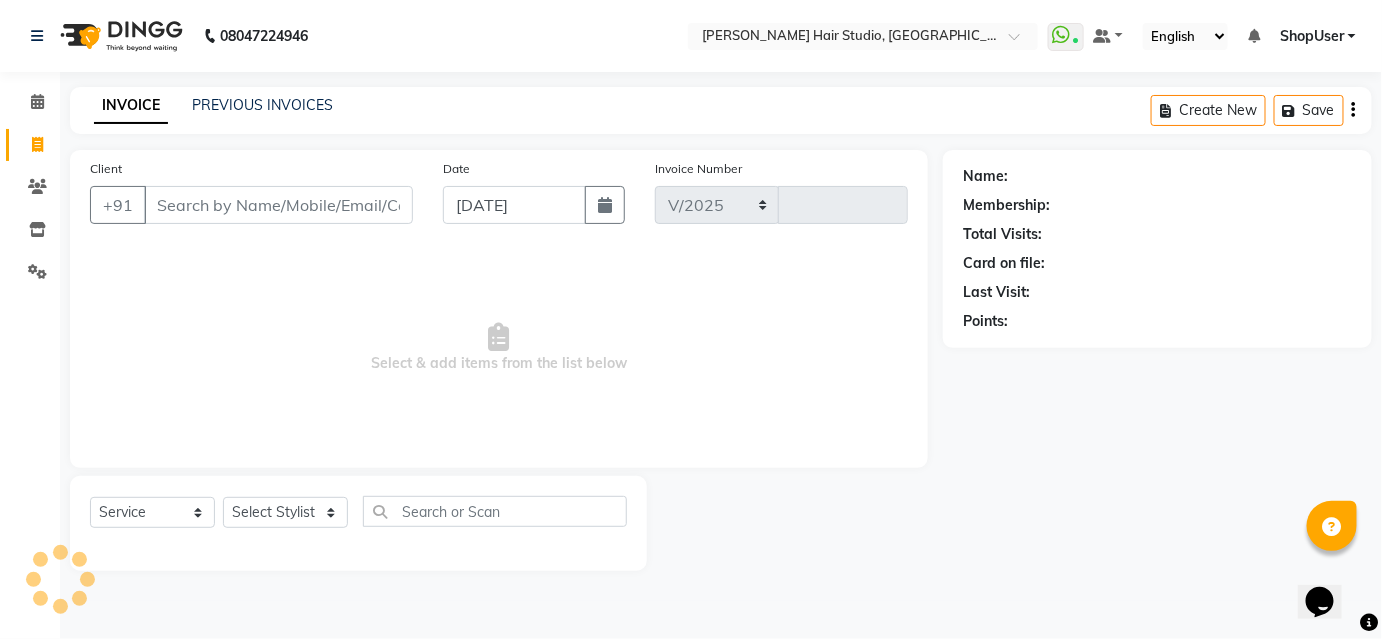 select on "627" 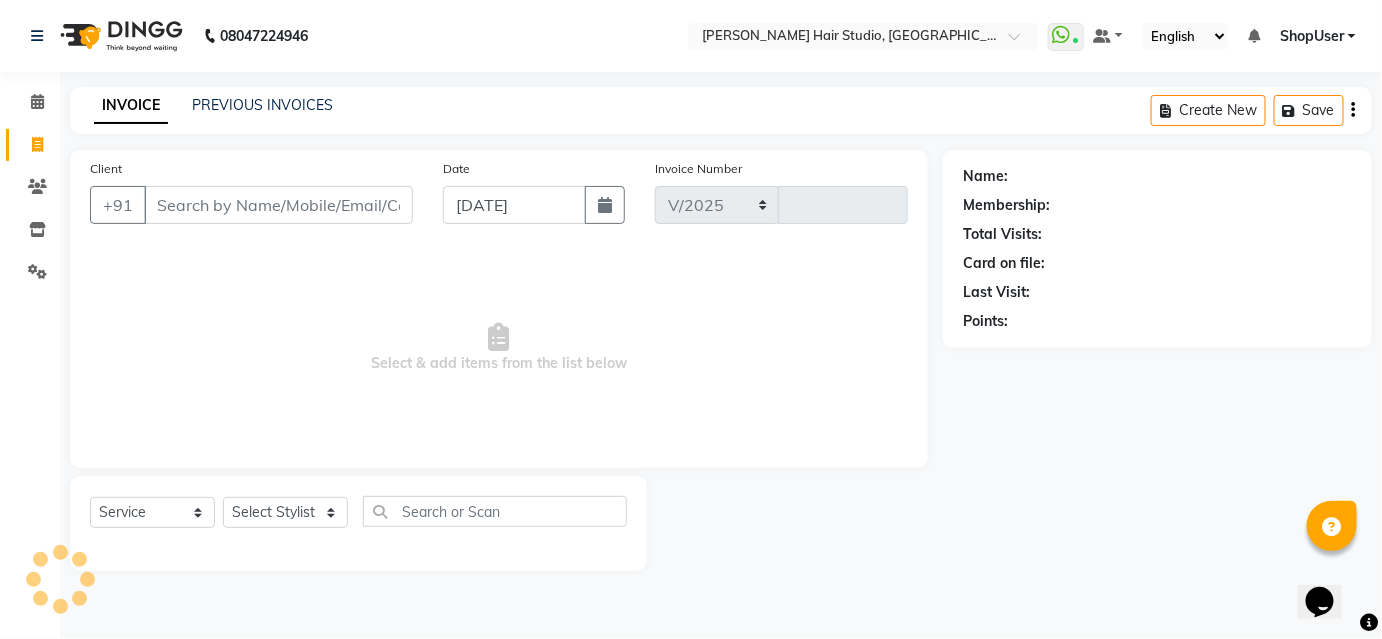 type on "3237" 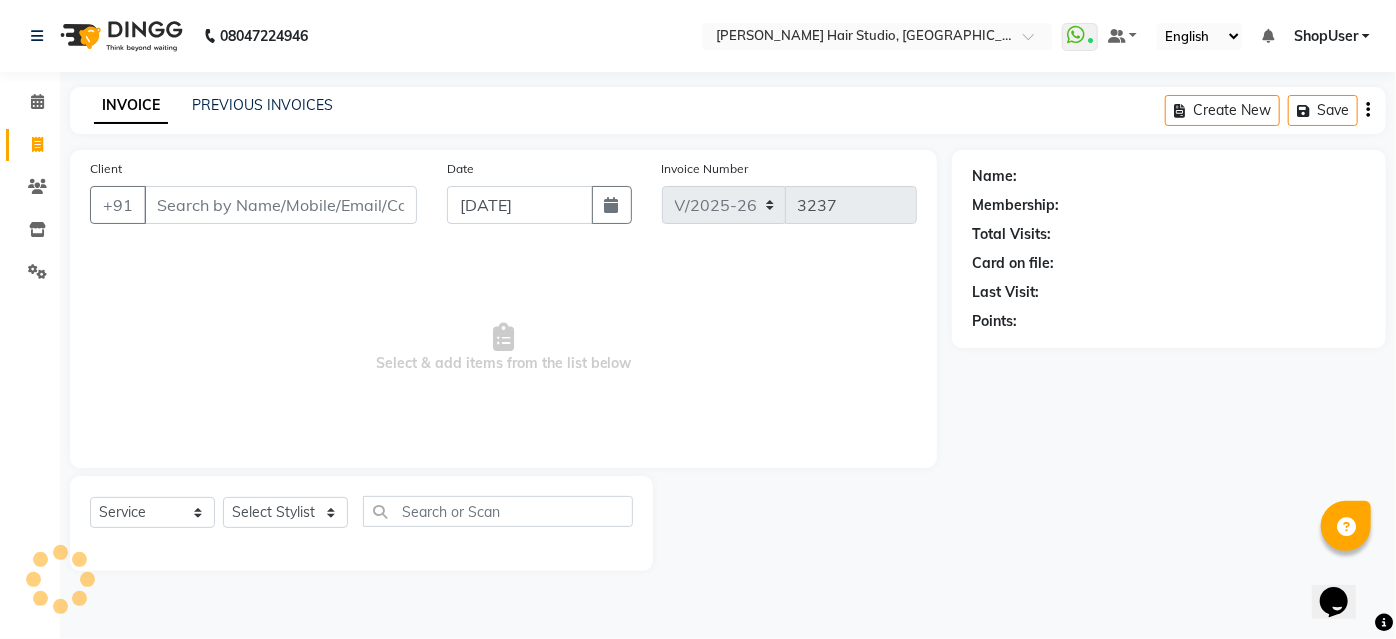 click on "Client" at bounding box center (280, 205) 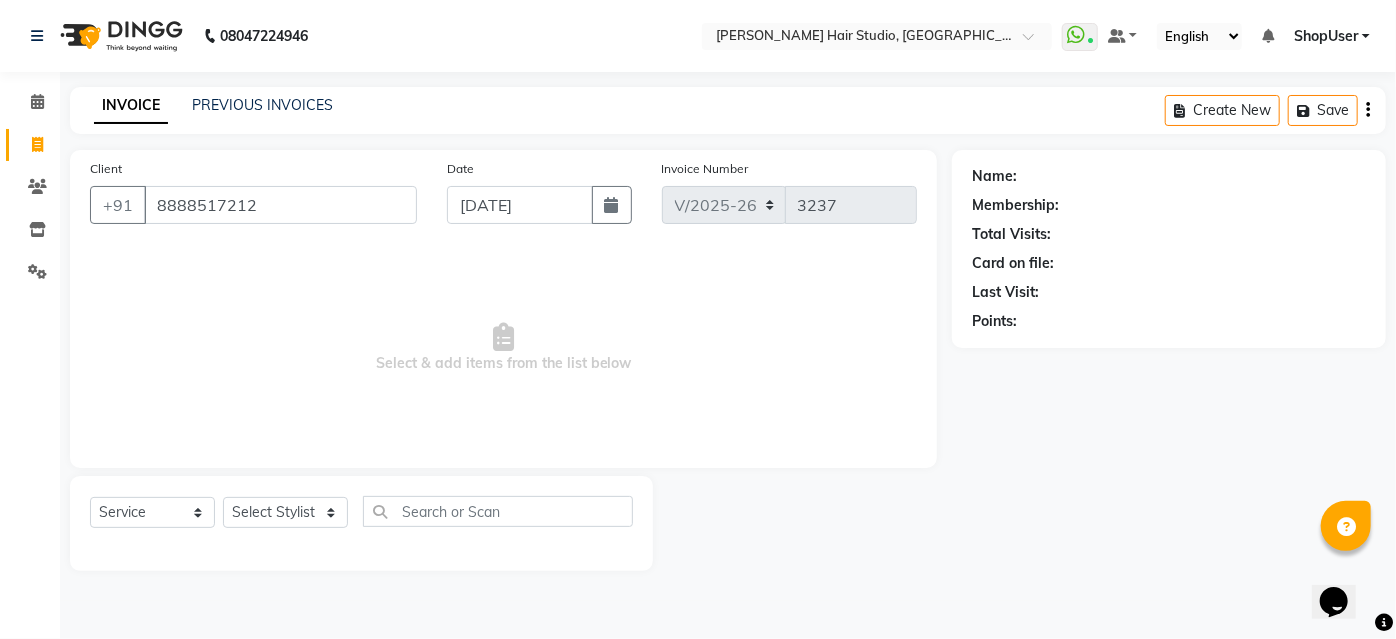 type on "8888517212" 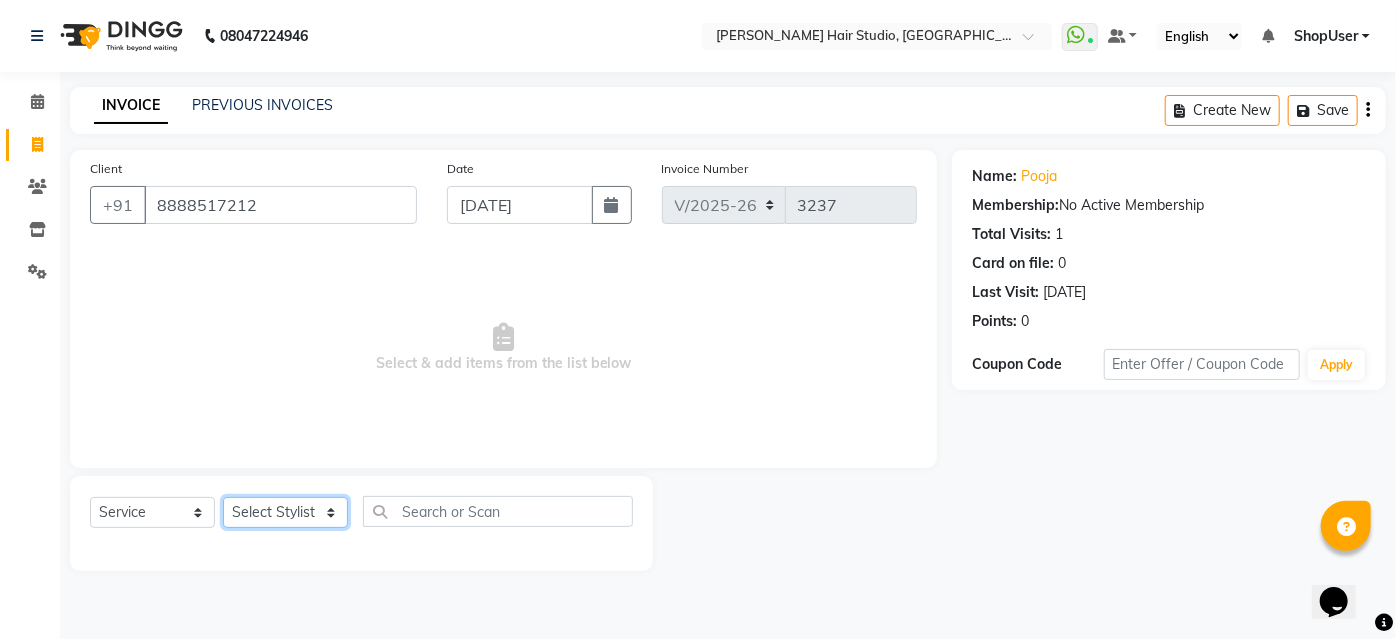 click on "Select Stylist [PERSON_NAME] [PERSON_NAME] Avinash [PERSON_NAME] [PERSON_NAME] Pawan Krishna [PERSON_NAME] [PERSON_NAME] ShopUser [PERSON_NAME] [PERSON_NAME]" 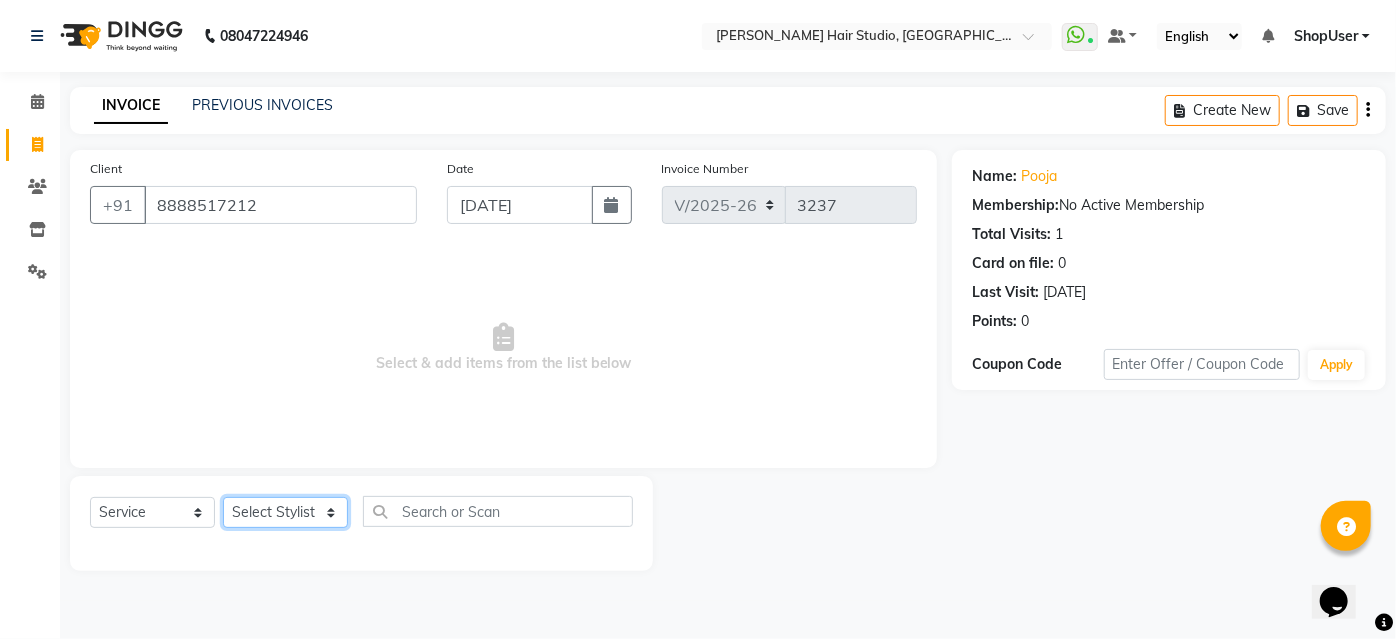 select on "39192" 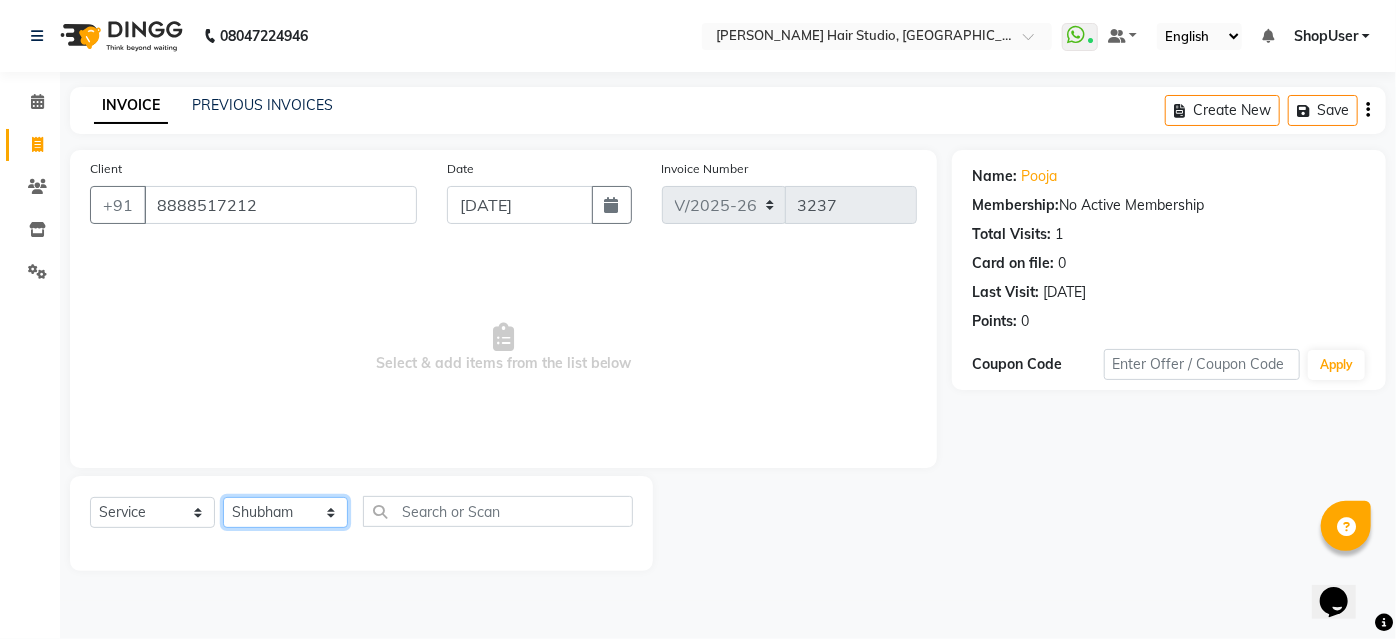 click on "Select Stylist [PERSON_NAME] [PERSON_NAME] Avinash [PERSON_NAME] [PERSON_NAME] Pawan Krishna [PERSON_NAME] [PERSON_NAME] ShopUser [PERSON_NAME] [PERSON_NAME]" 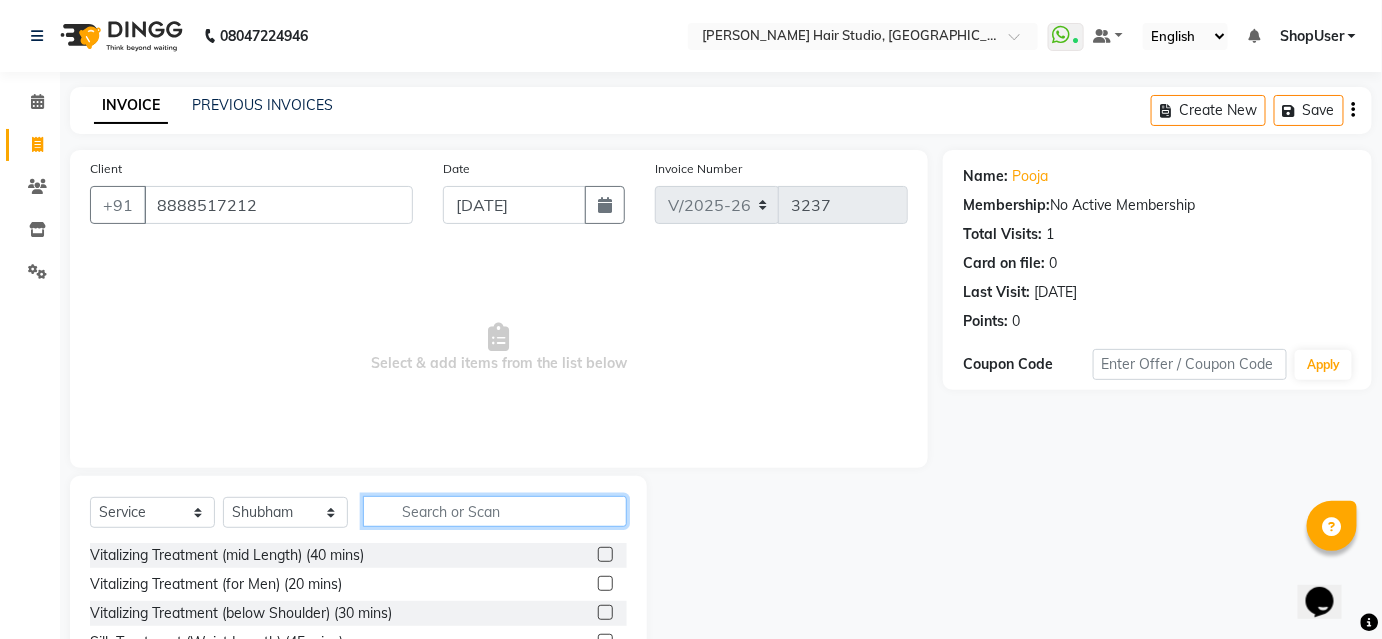 click 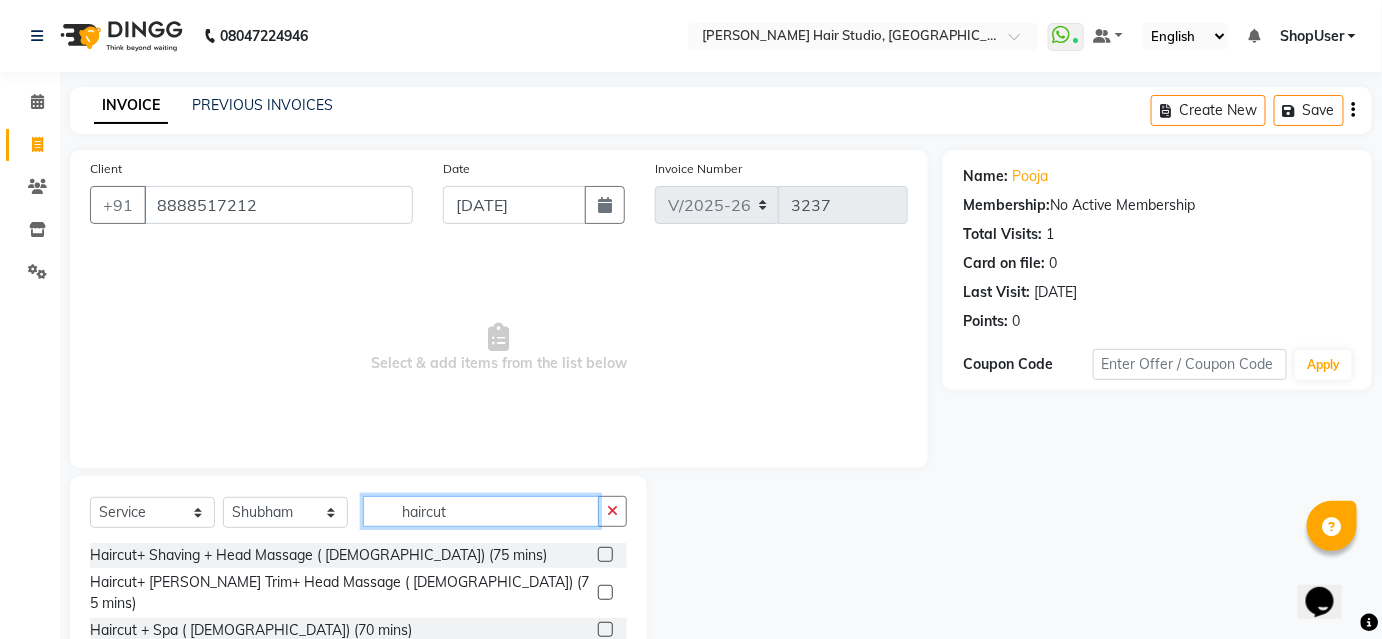 scroll, scrollTop: 161, scrollLeft: 0, axis: vertical 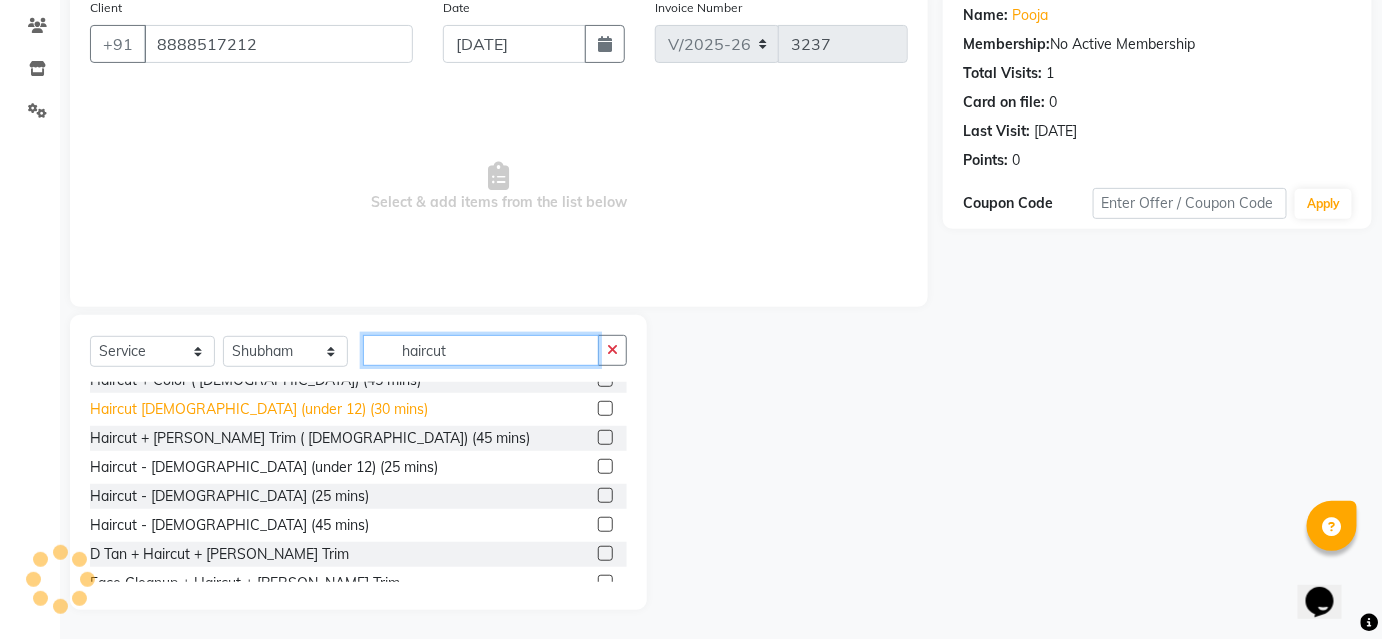 type on "haircut" 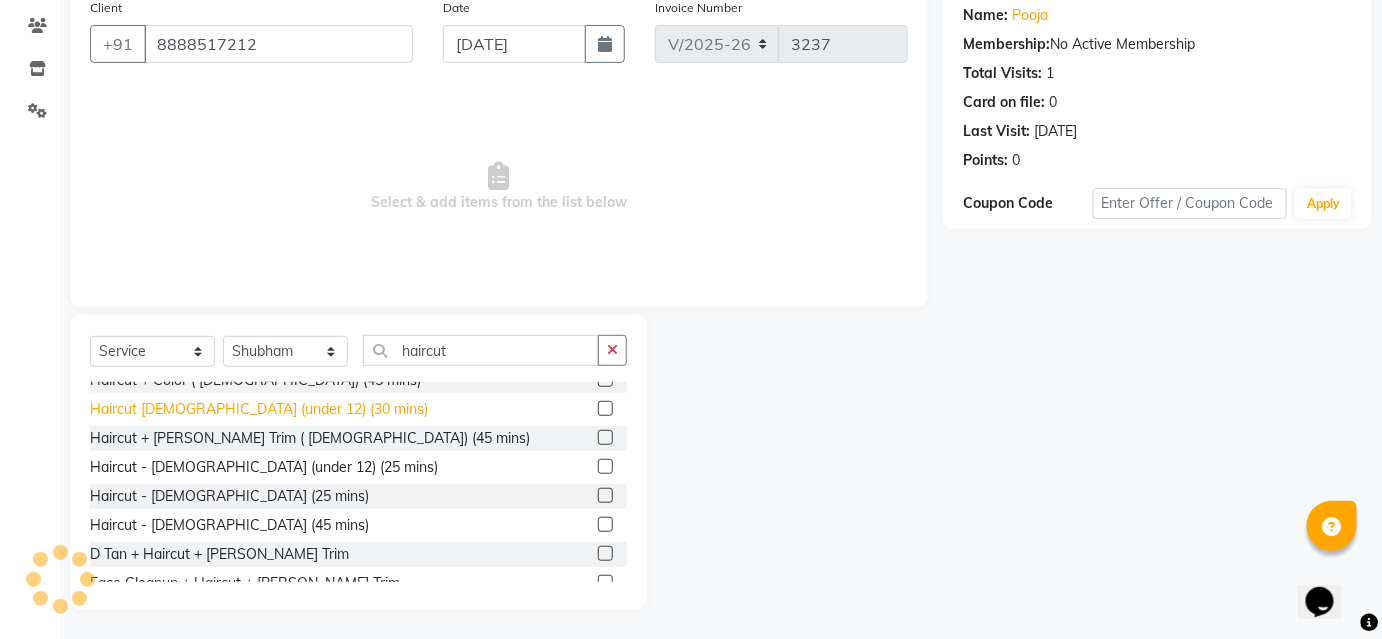 click on "Haircut [DEMOGRAPHIC_DATA] (under 12) (30 mins)" 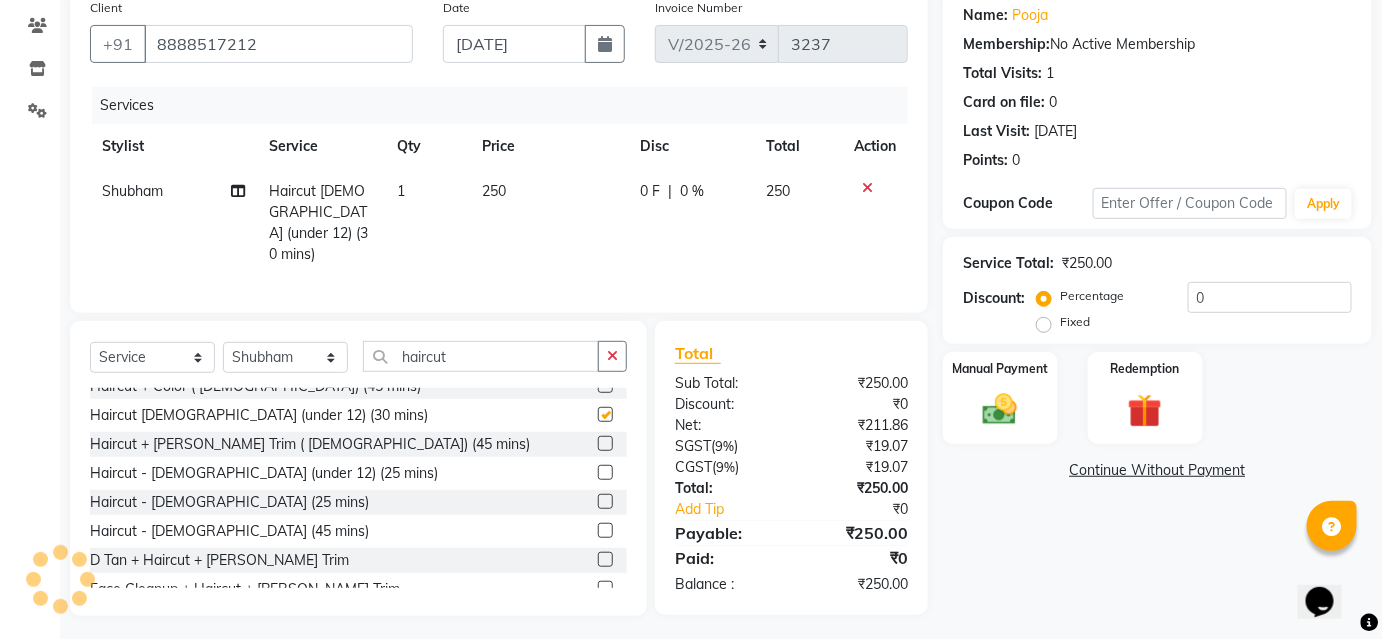checkbox on "false" 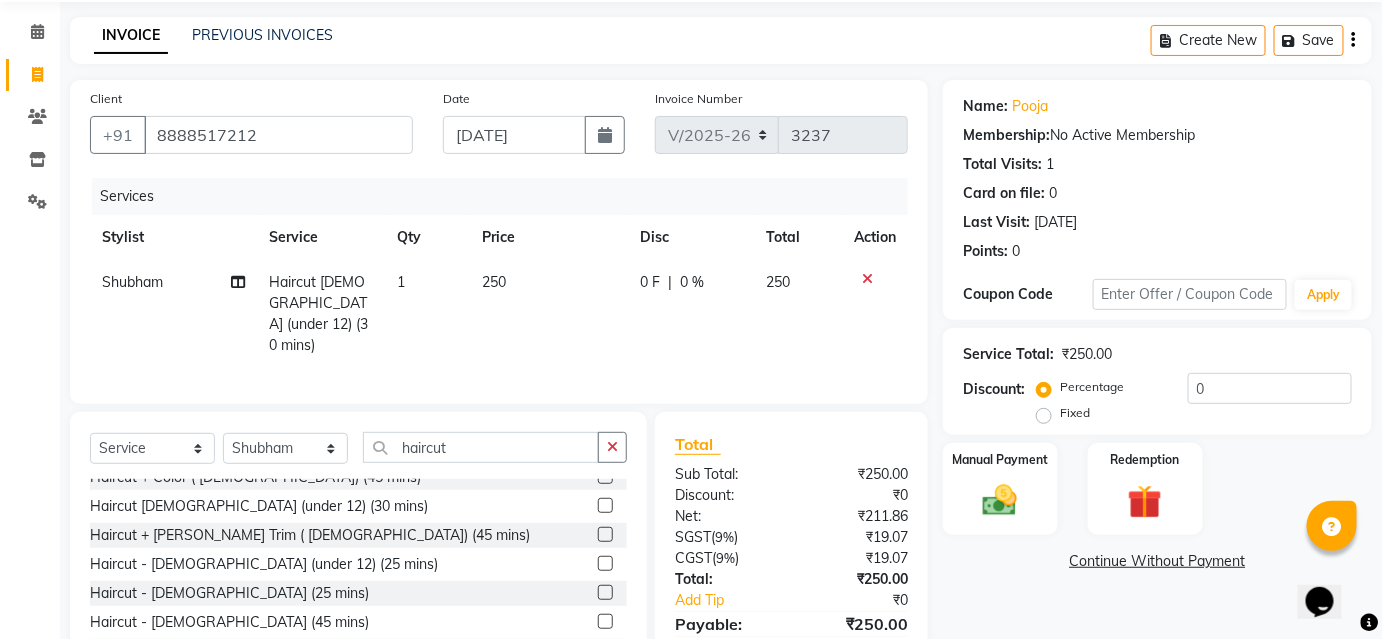 scroll, scrollTop: 161, scrollLeft: 0, axis: vertical 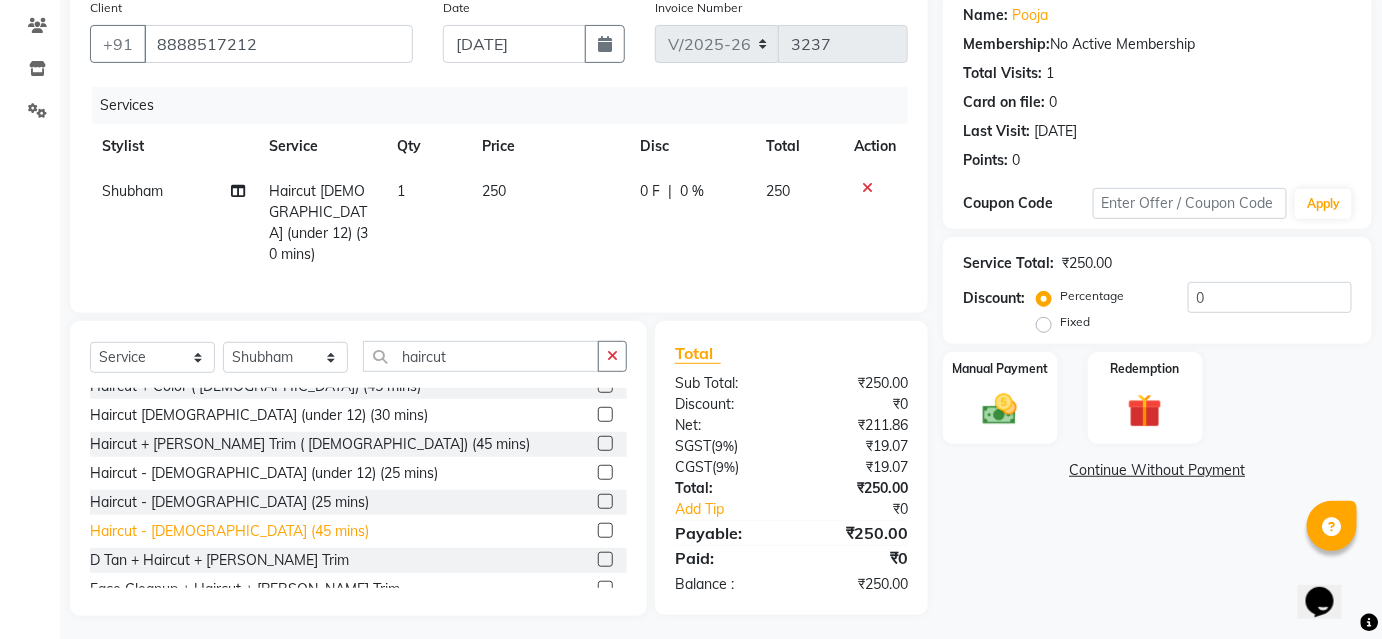 click on "Haircut - [DEMOGRAPHIC_DATA] (45 mins)" 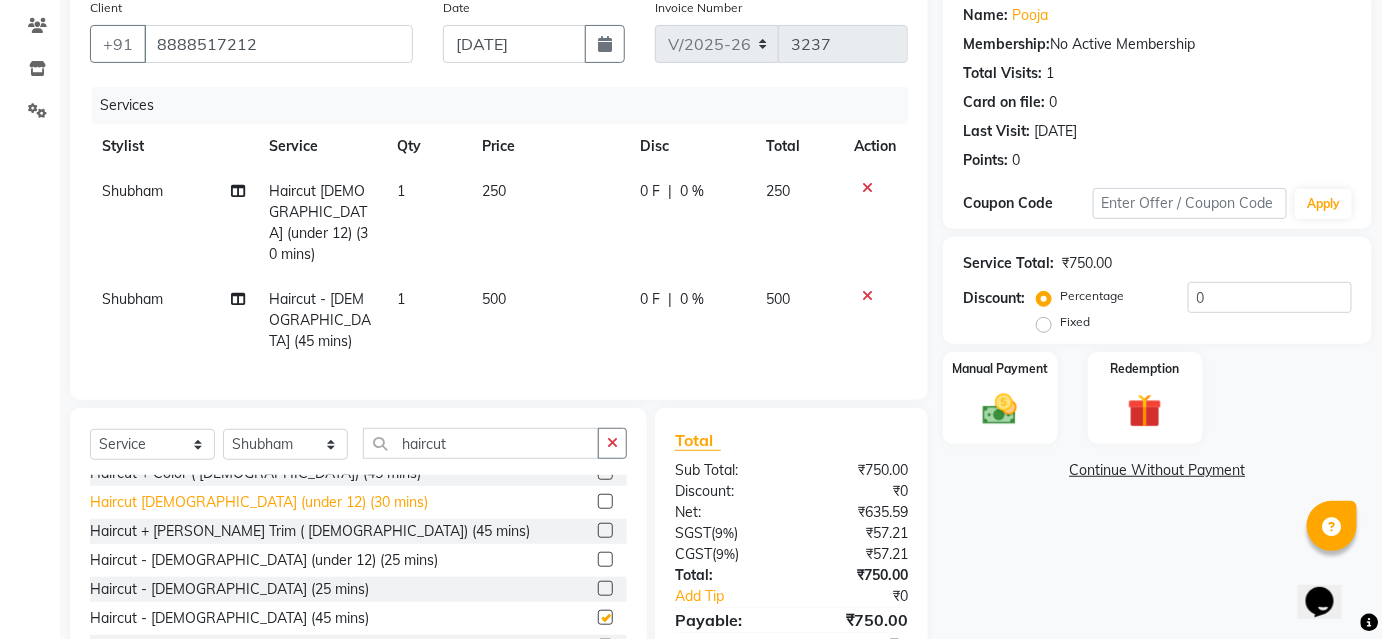 checkbox on "false" 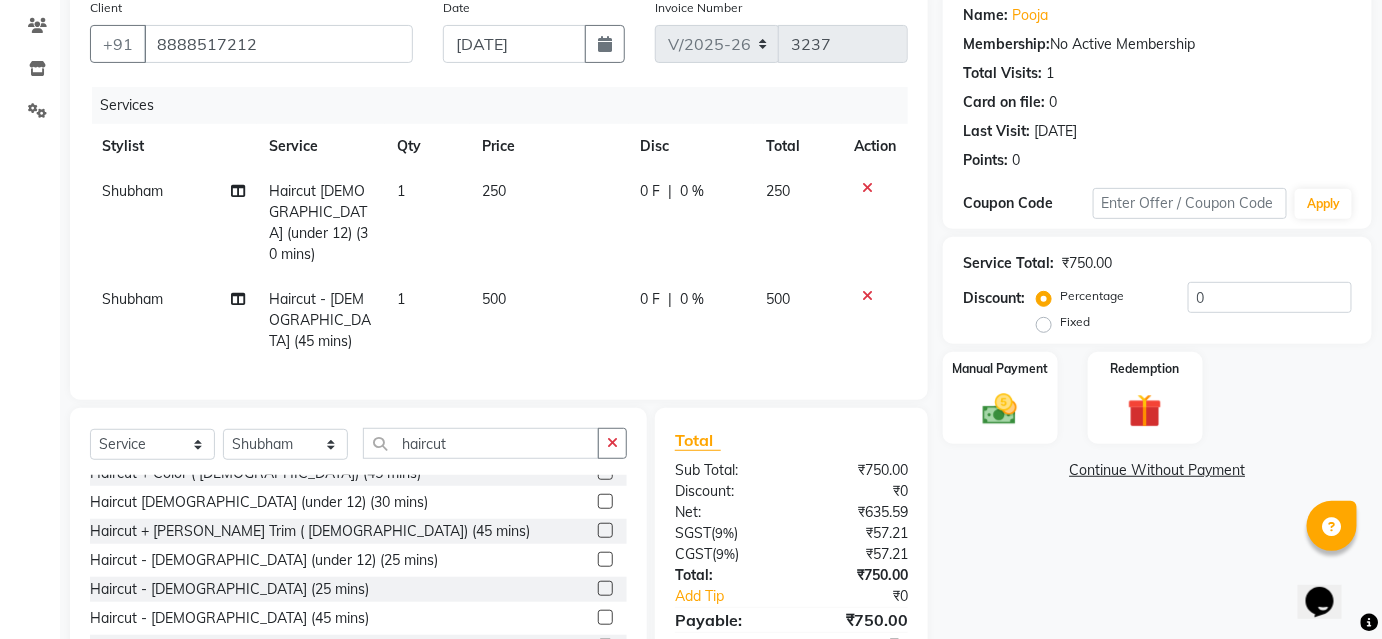 click on "Shubham" 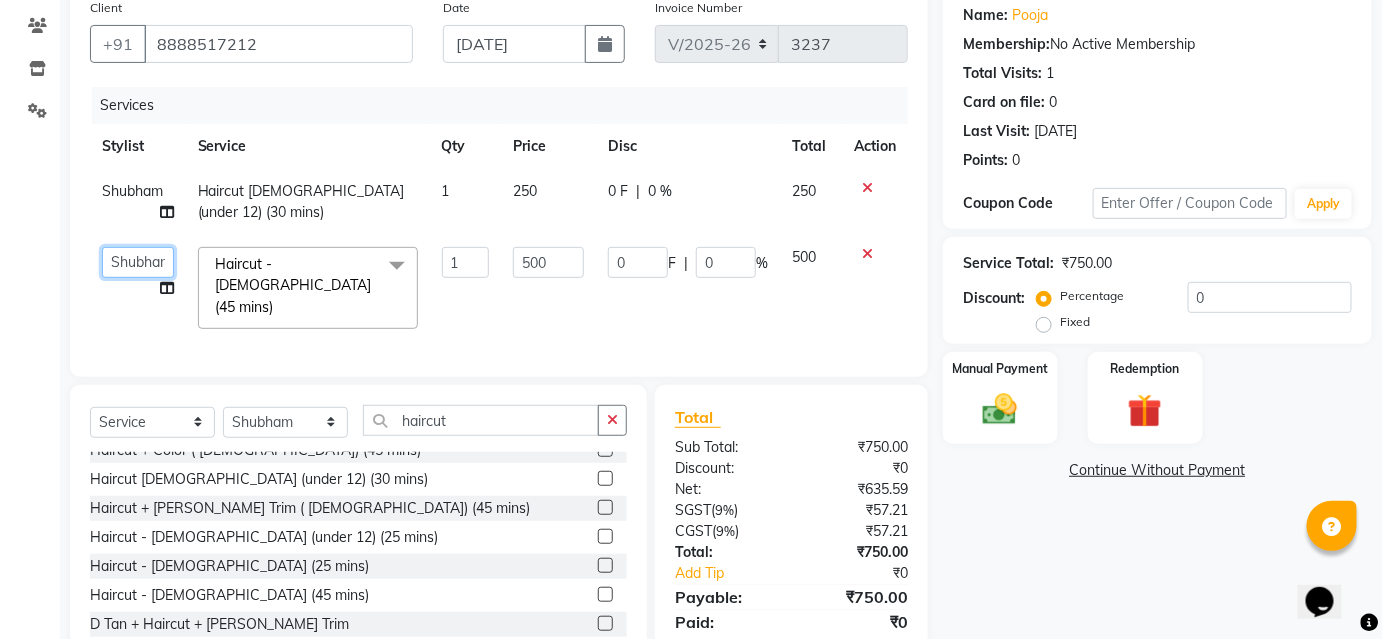 click on "Ajinkya   Anuja   Arunesh   Avinash   Junaid   Mohammad   Naushad Ali   Pawan Krishna   Rishabh   Rushikesh   Sakshi   Shahin   ShopUser   Shubham   Sumit   Vikram" 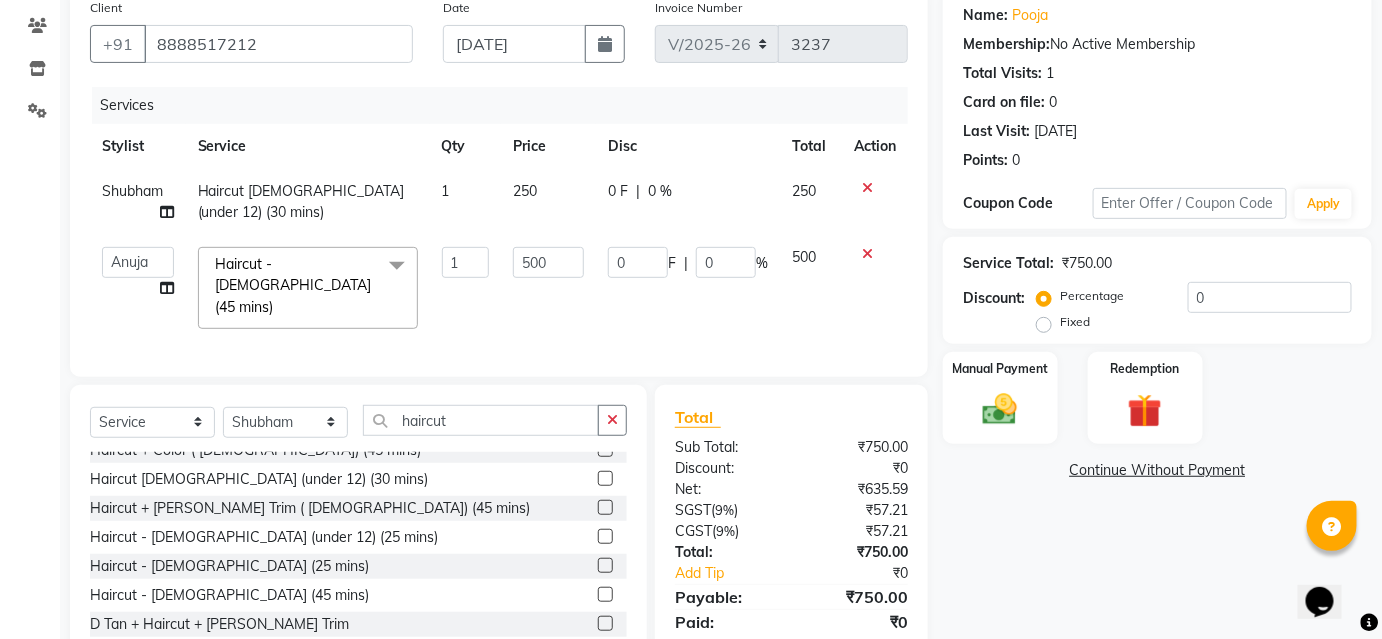 select on "51893" 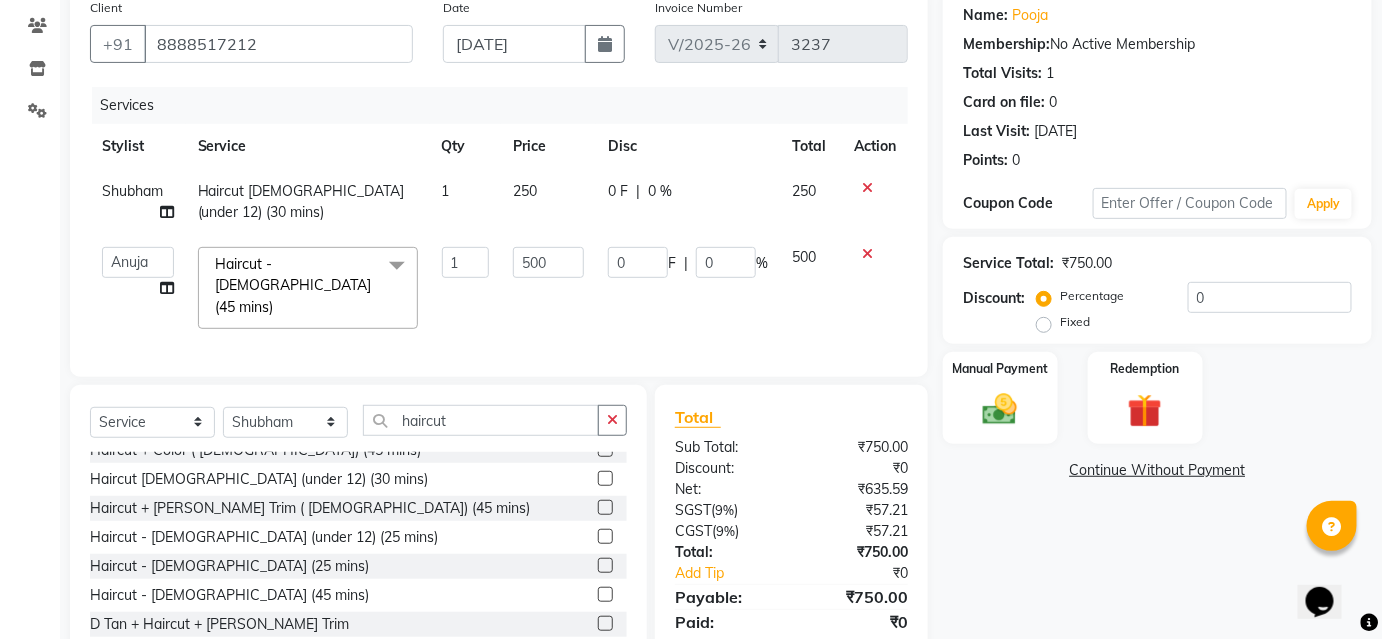 scroll, scrollTop: 223, scrollLeft: 0, axis: vertical 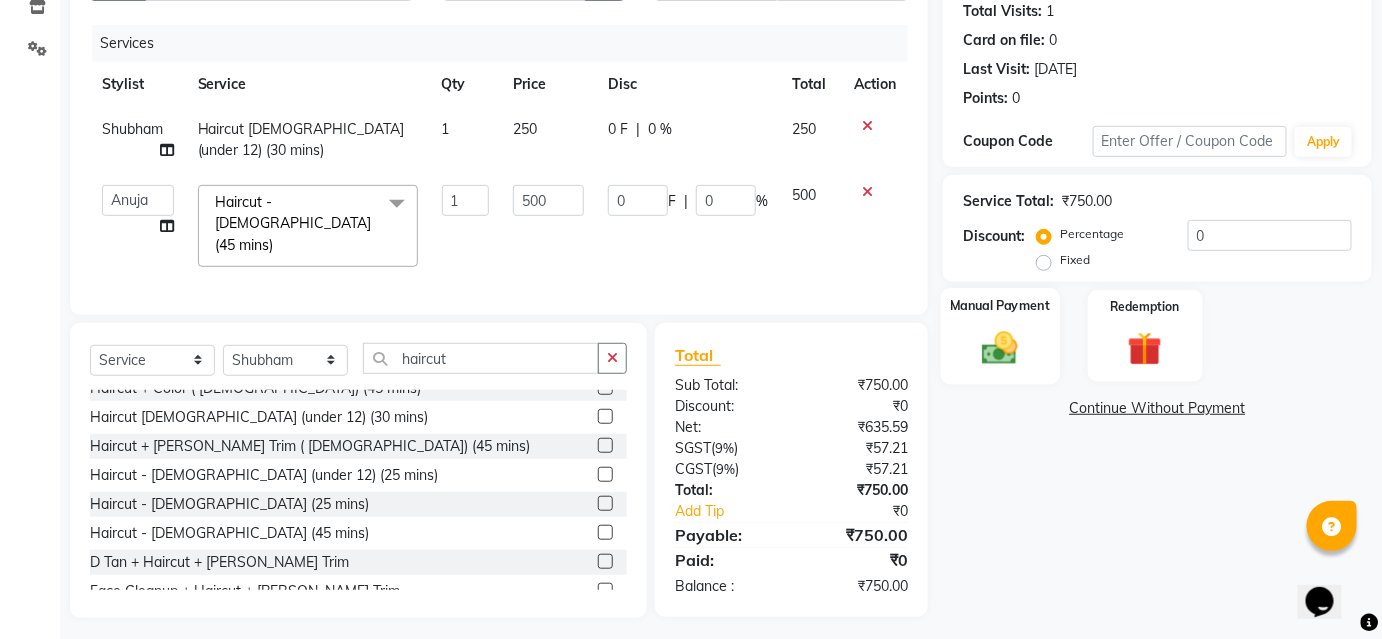 click 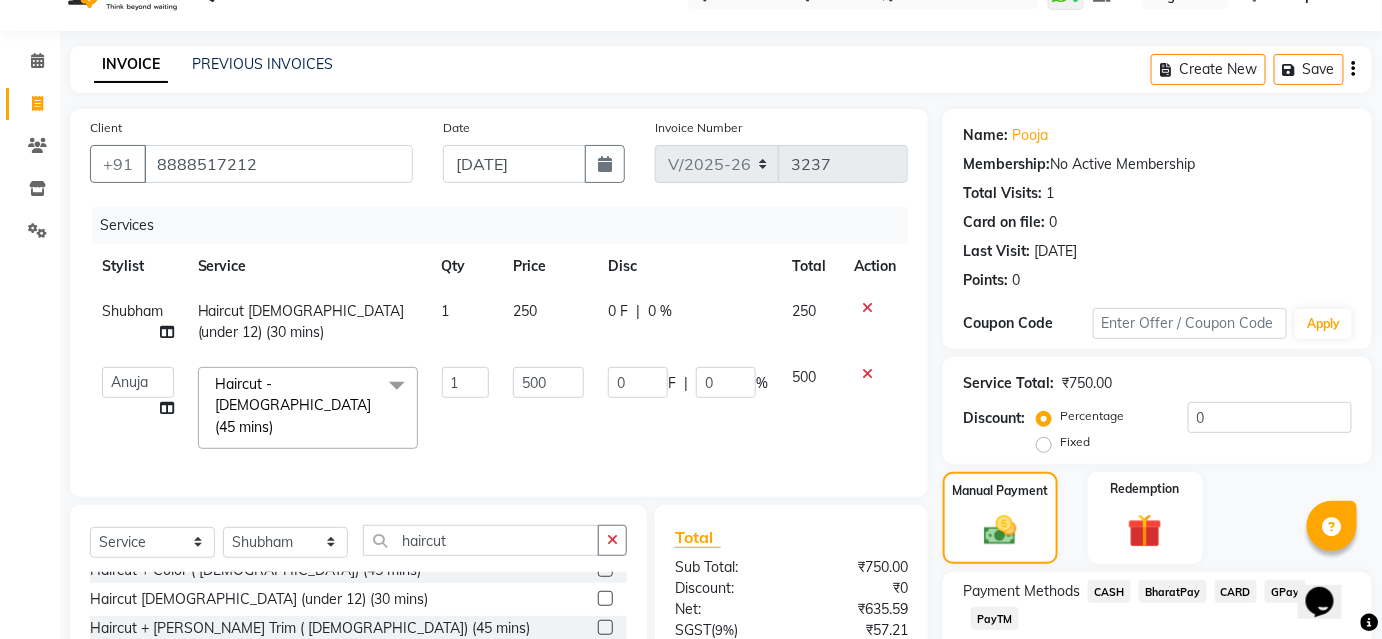 scroll, scrollTop: 223, scrollLeft: 0, axis: vertical 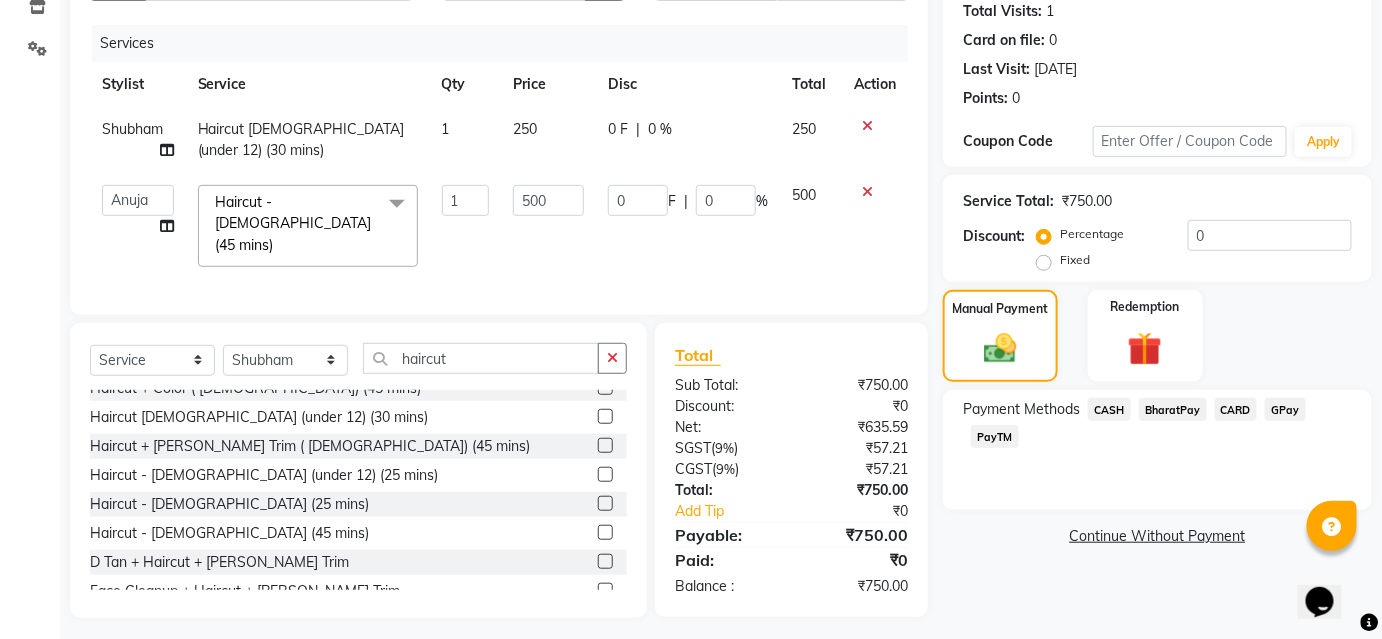click on "BharatPay" 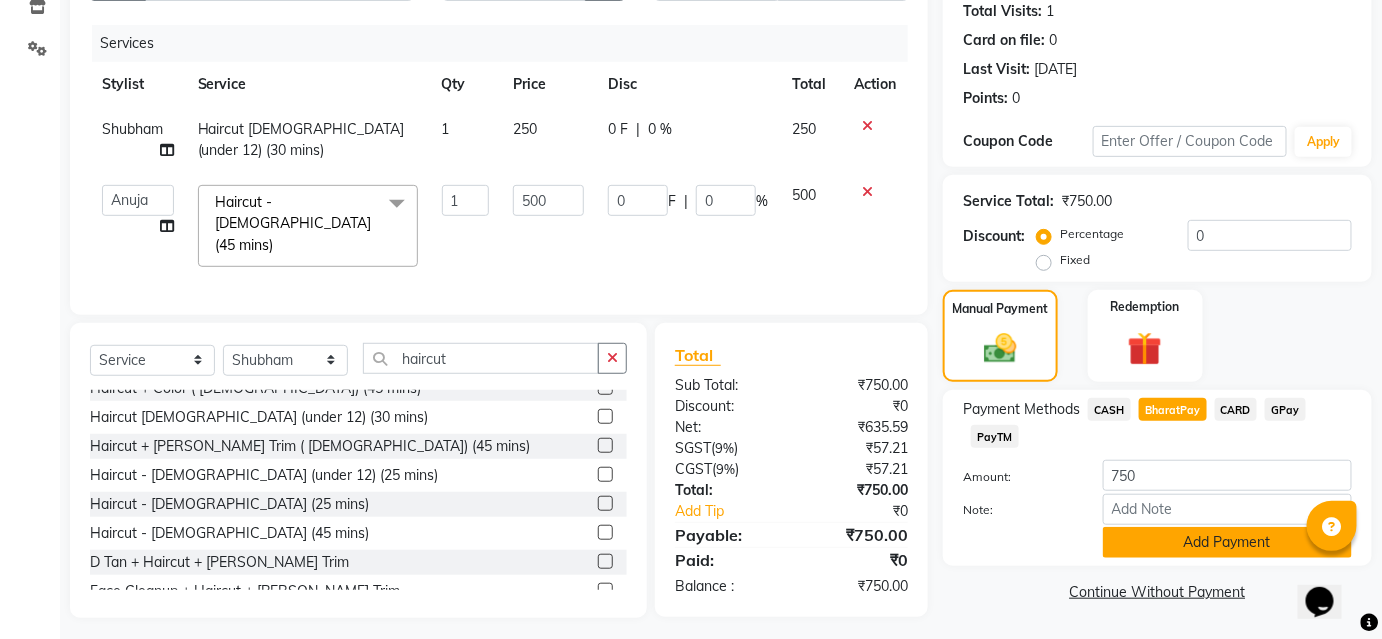 click on "Add Payment" 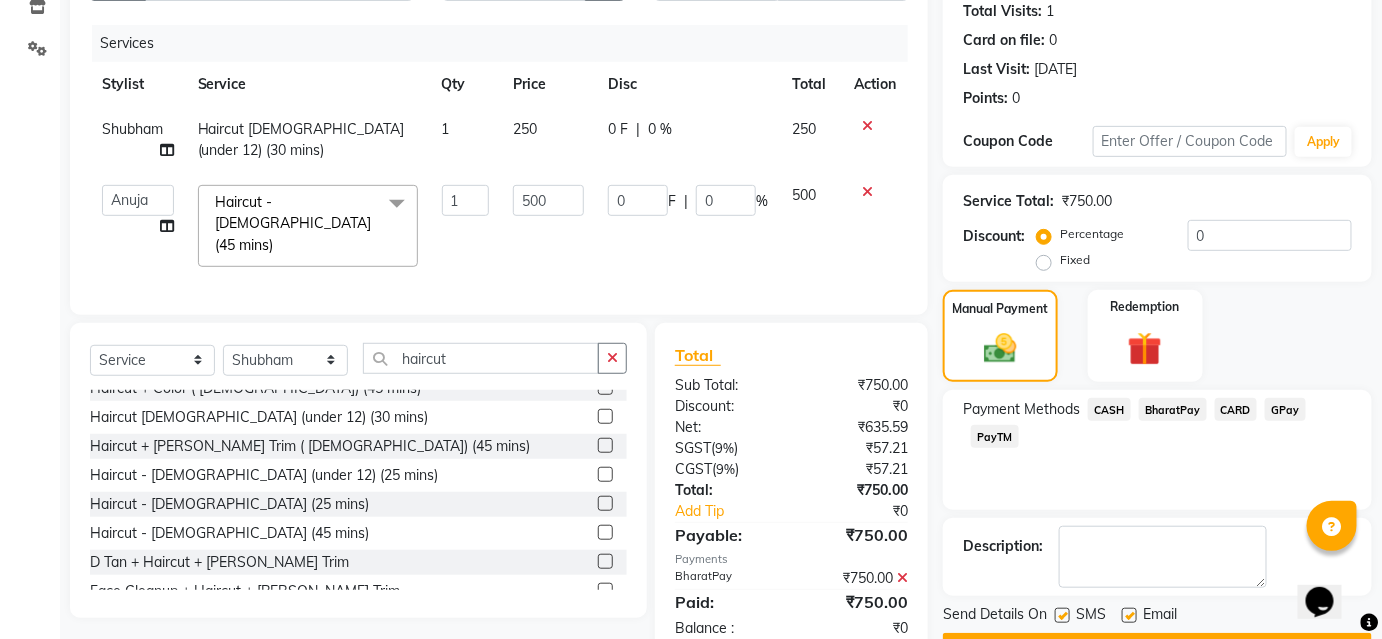 scroll, scrollTop: 276, scrollLeft: 0, axis: vertical 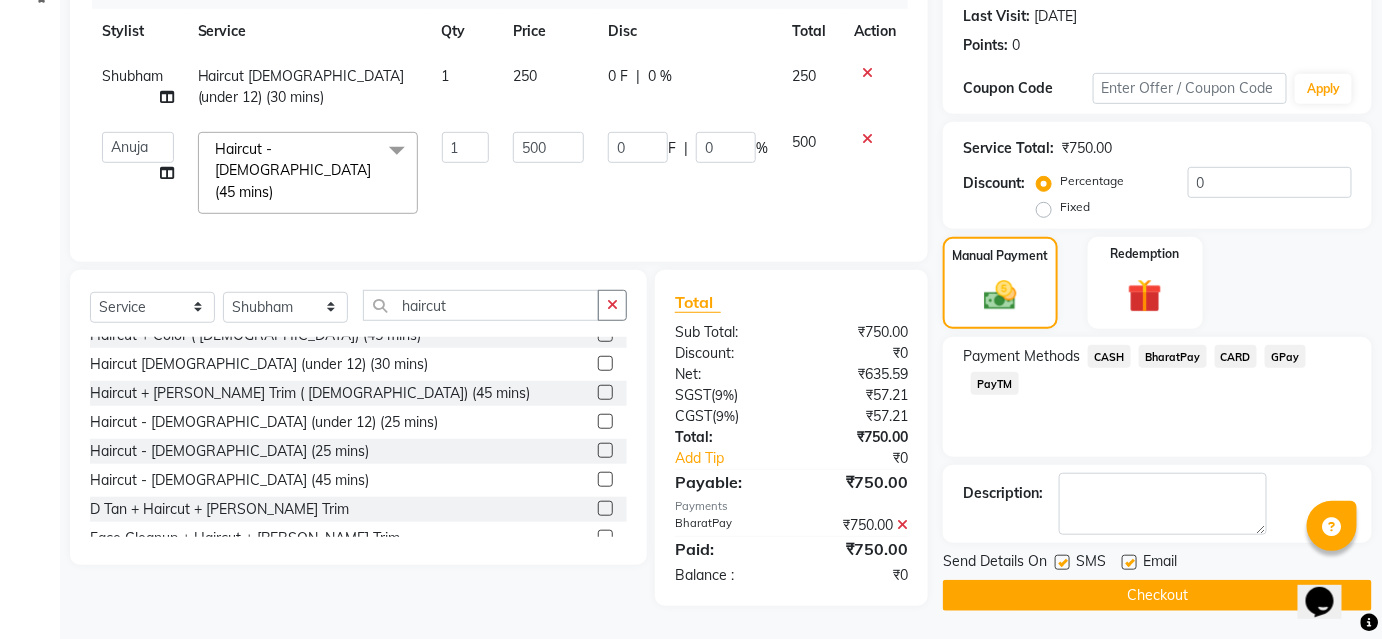 click on "Checkout" 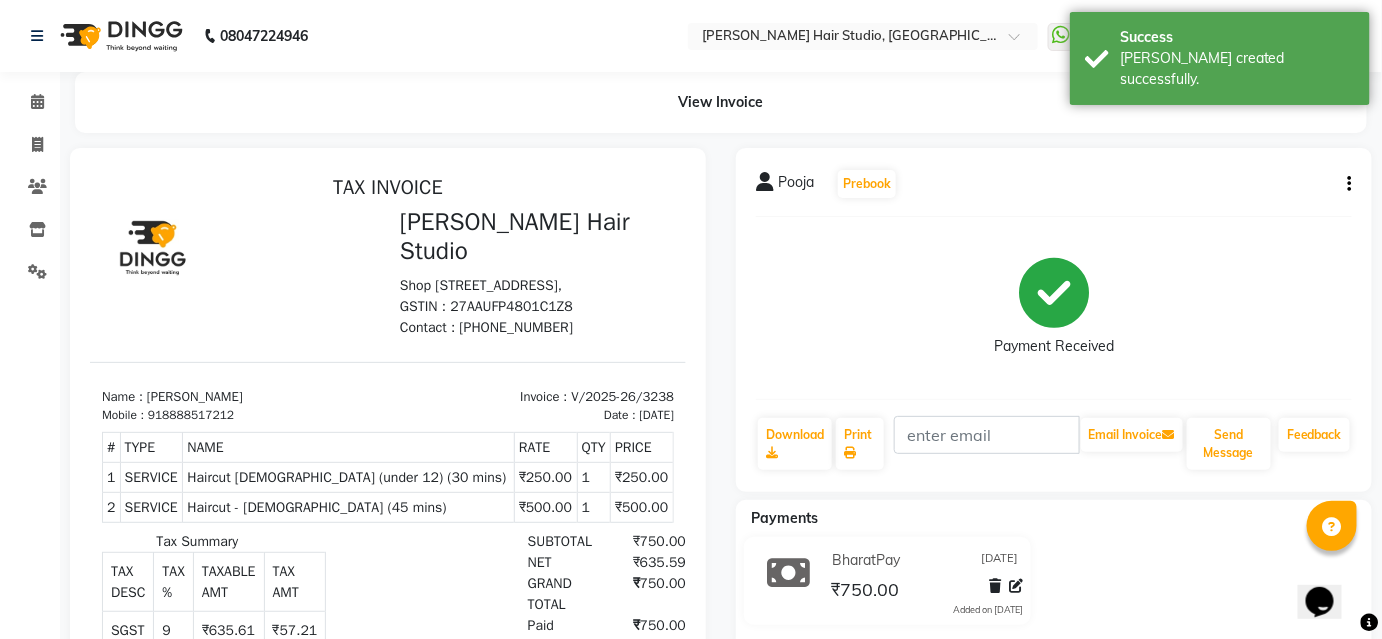 scroll, scrollTop: 0, scrollLeft: 0, axis: both 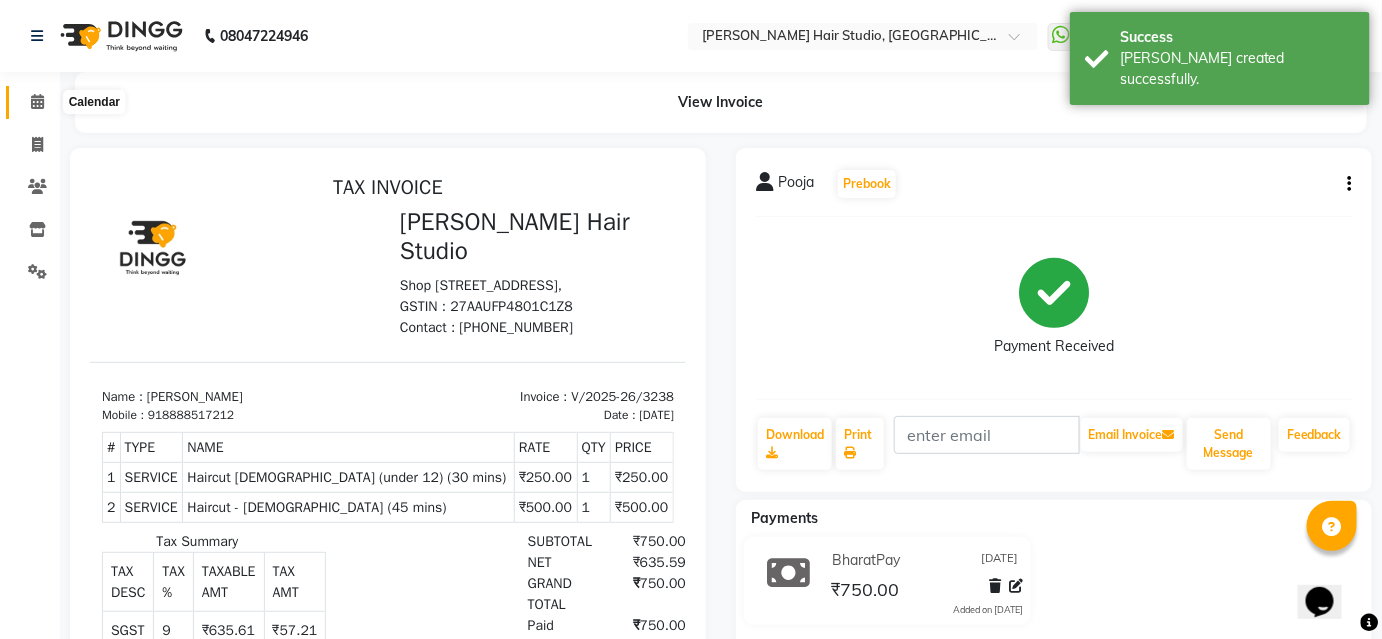 click 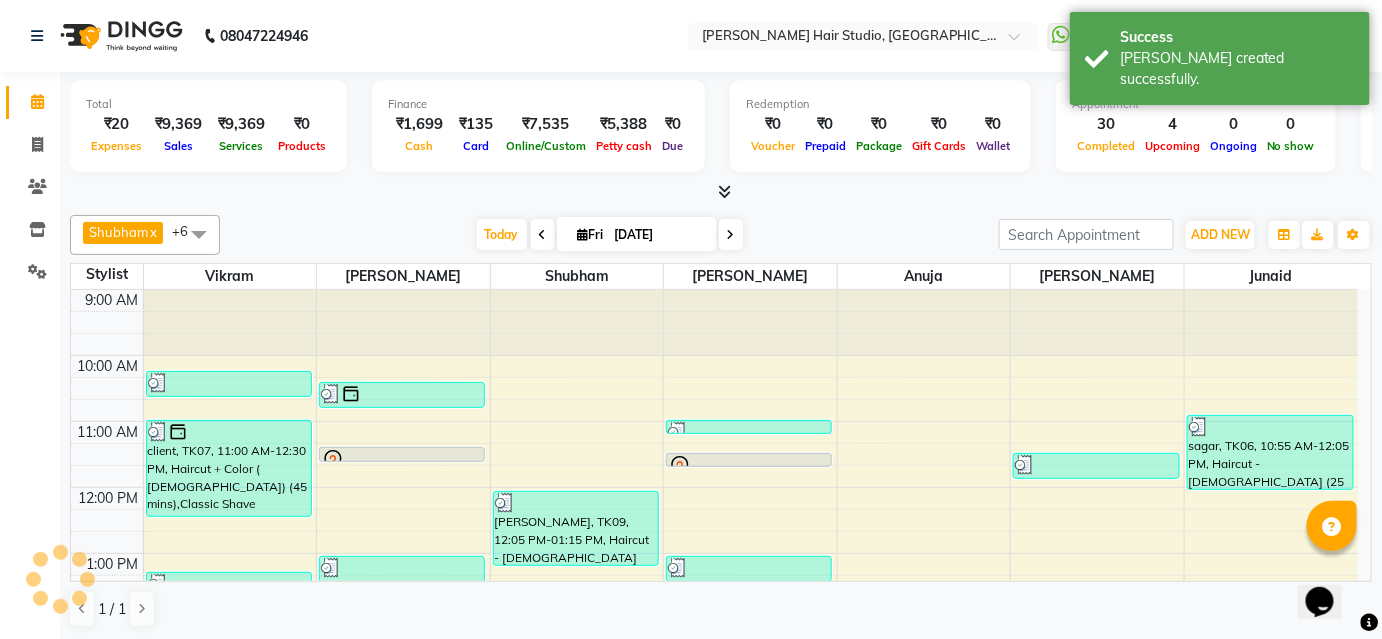 scroll, scrollTop: 0, scrollLeft: 0, axis: both 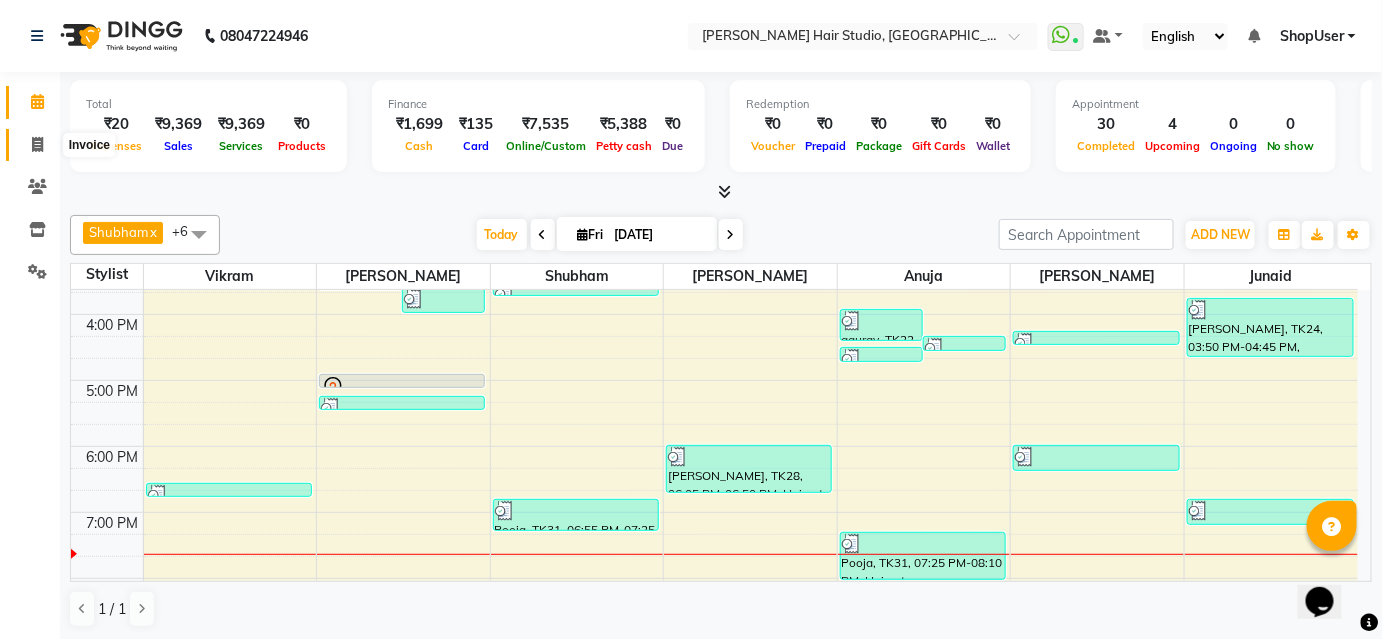 click 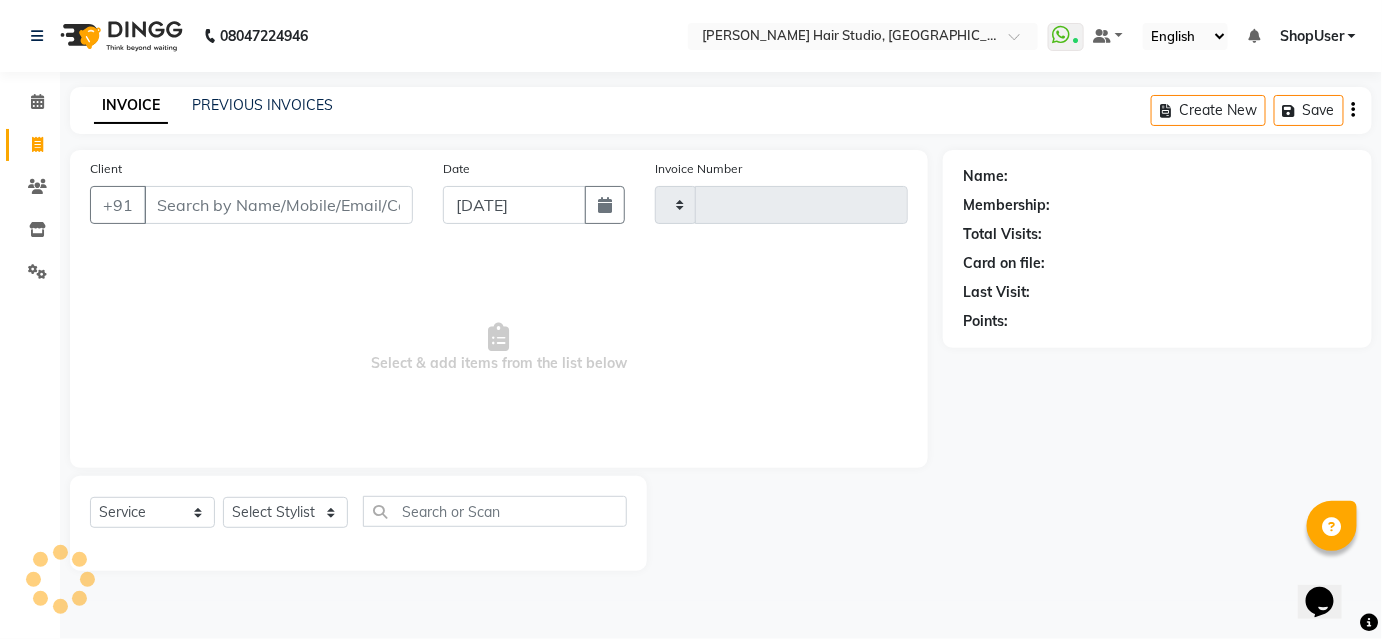 scroll, scrollTop: 0, scrollLeft: 0, axis: both 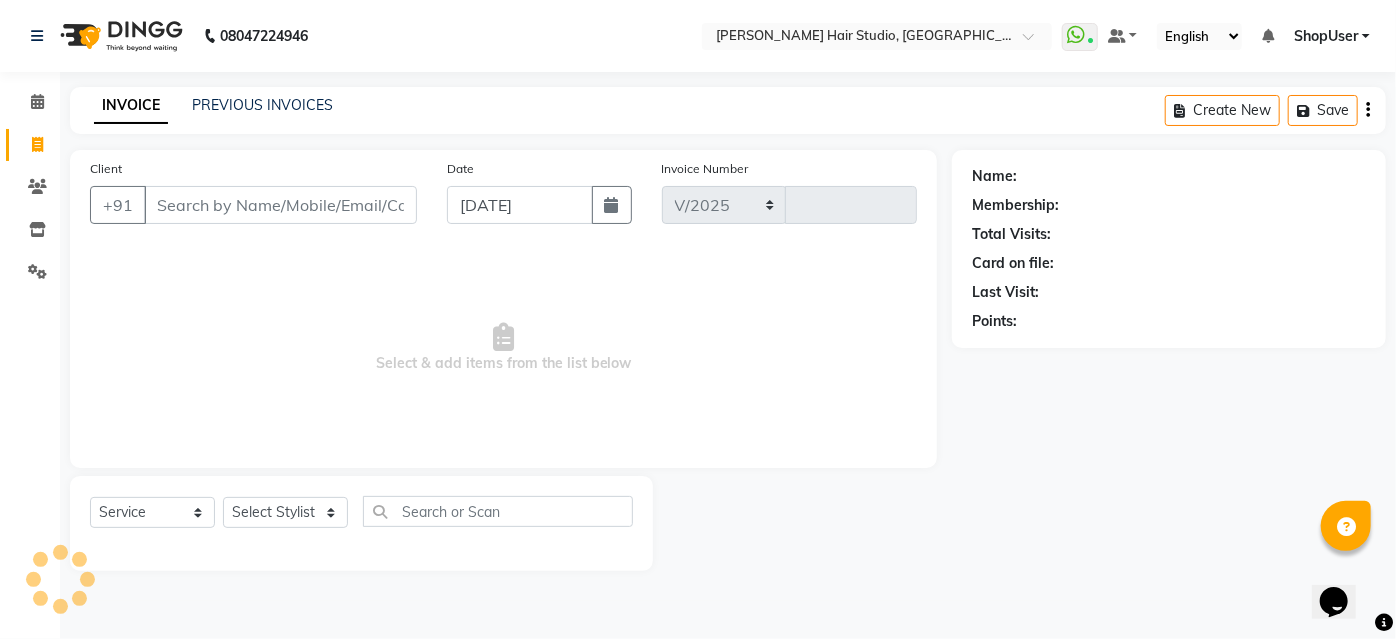 select on "627" 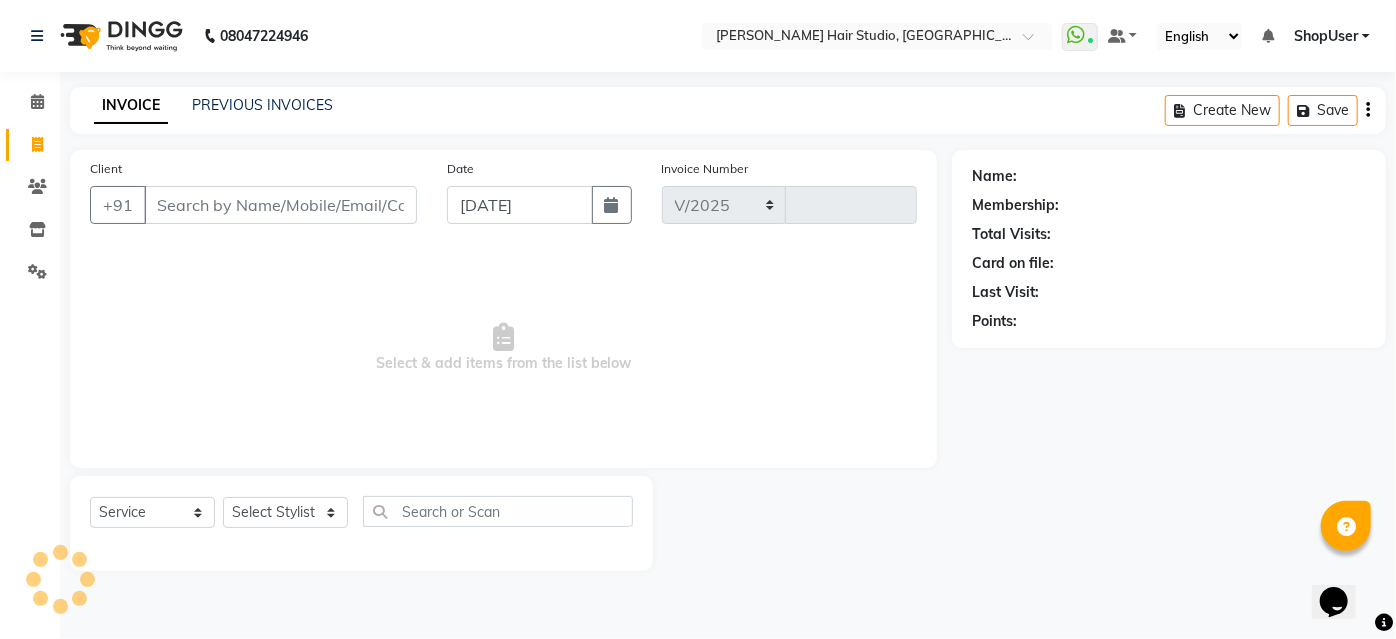 type on "3239" 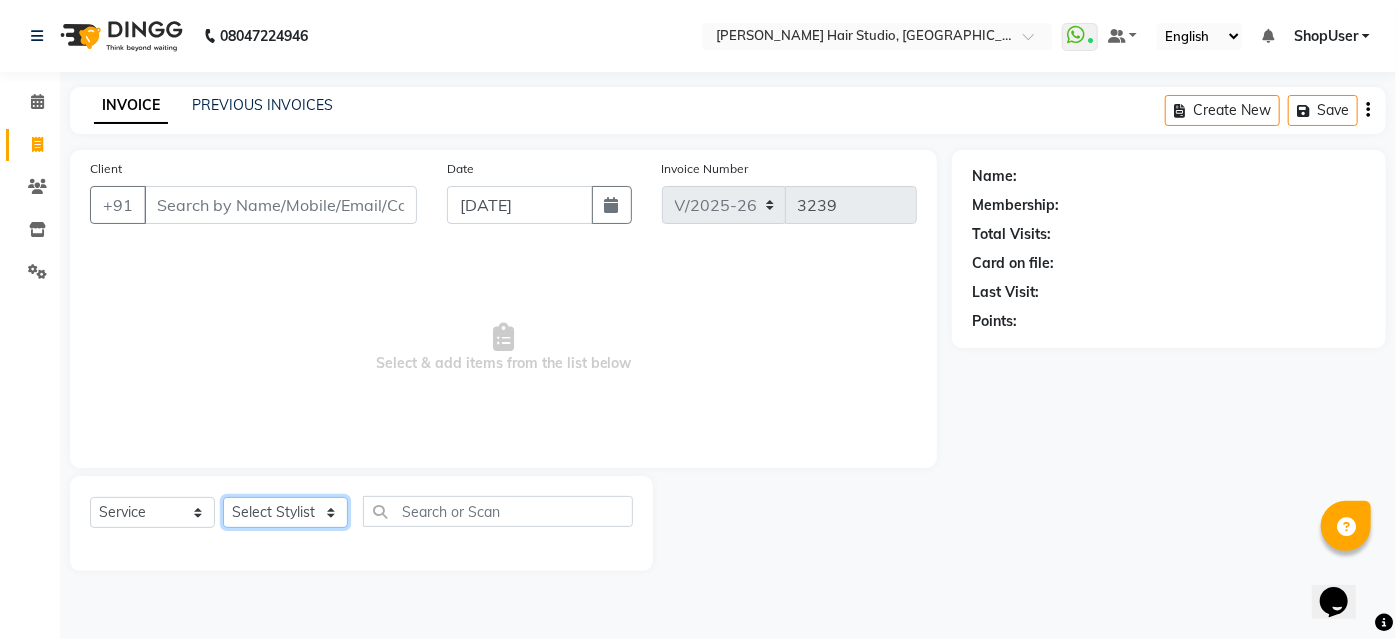 click on "Select Stylist" 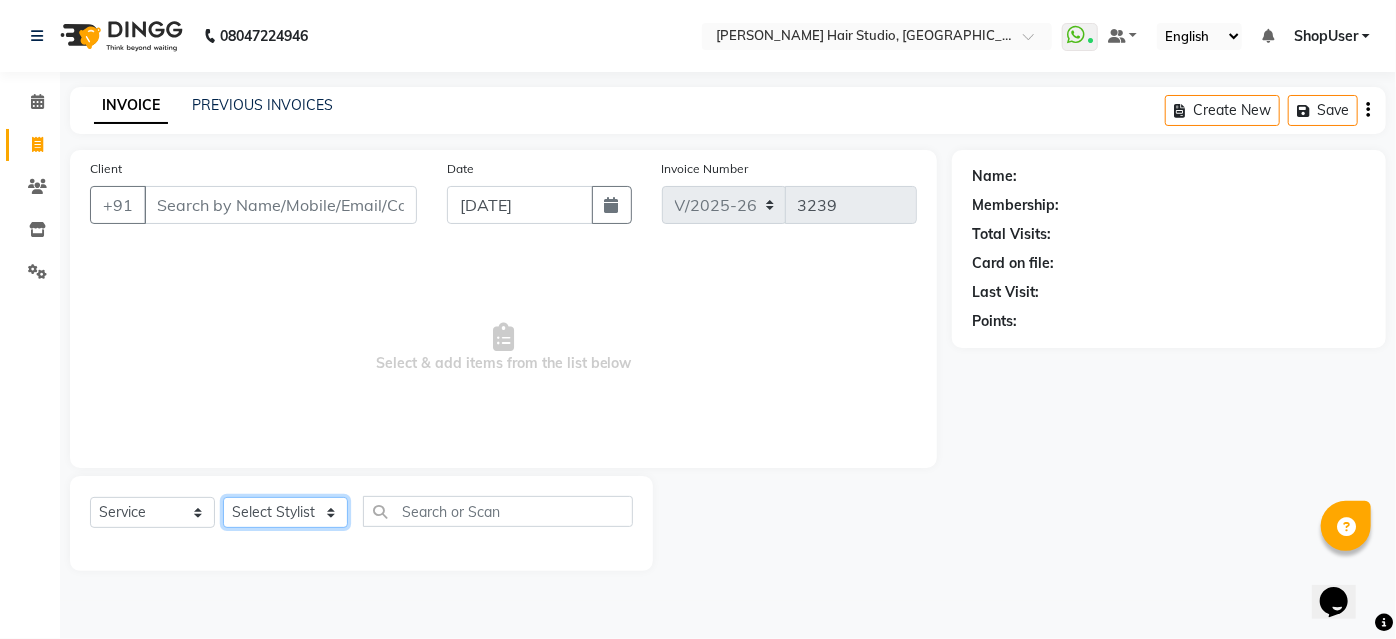 select on "34696" 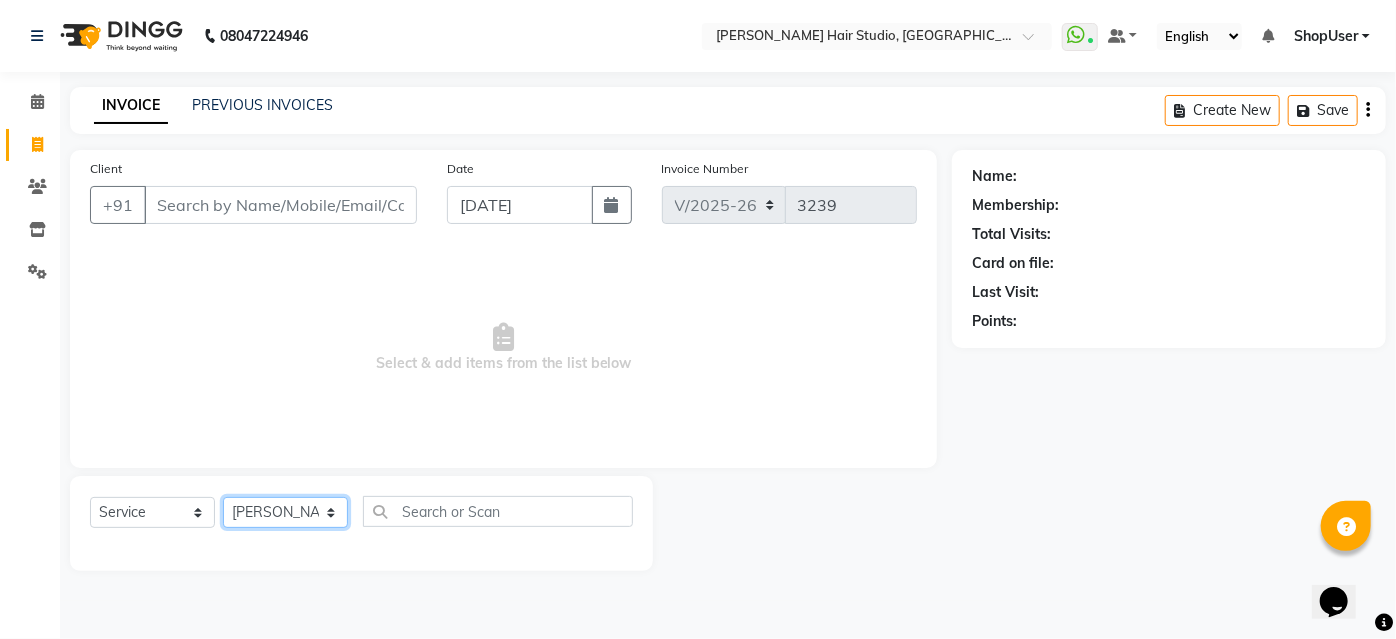 click on "Select Stylist [PERSON_NAME] [PERSON_NAME] Avinash [PERSON_NAME] [PERSON_NAME] Pawan Krishna [PERSON_NAME] [PERSON_NAME] ShopUser [PERSON_NAME] [PERSON_NAME]" 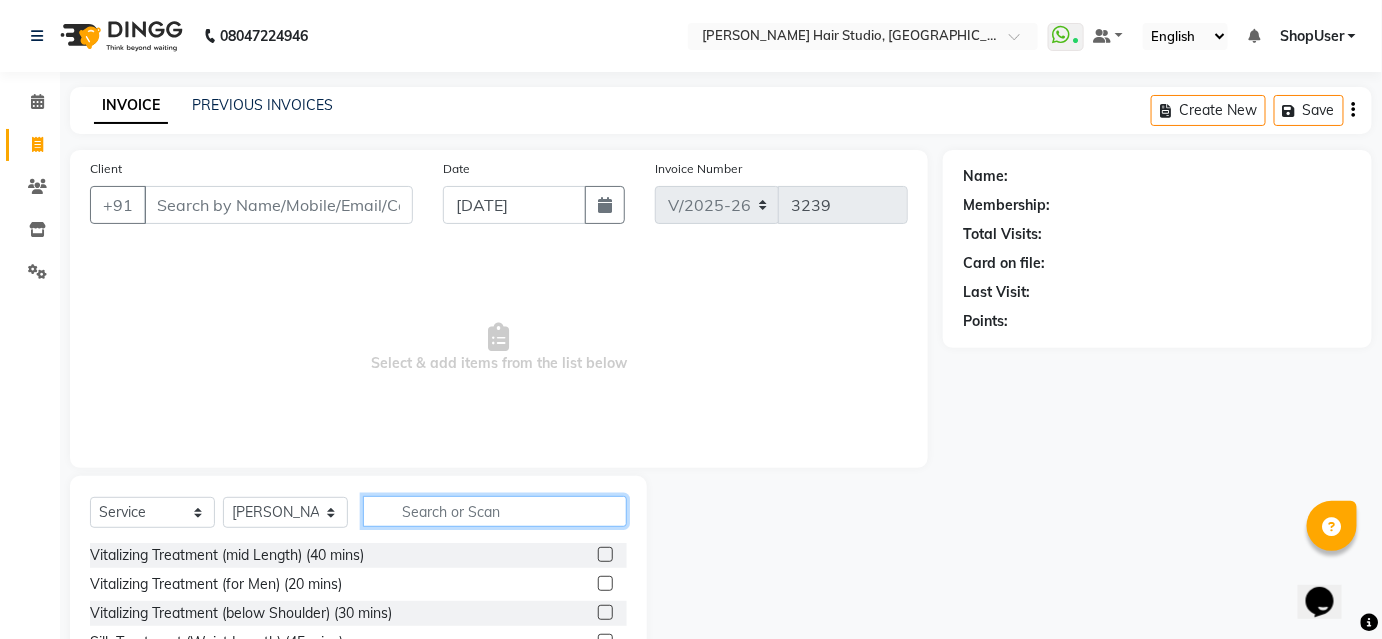 click 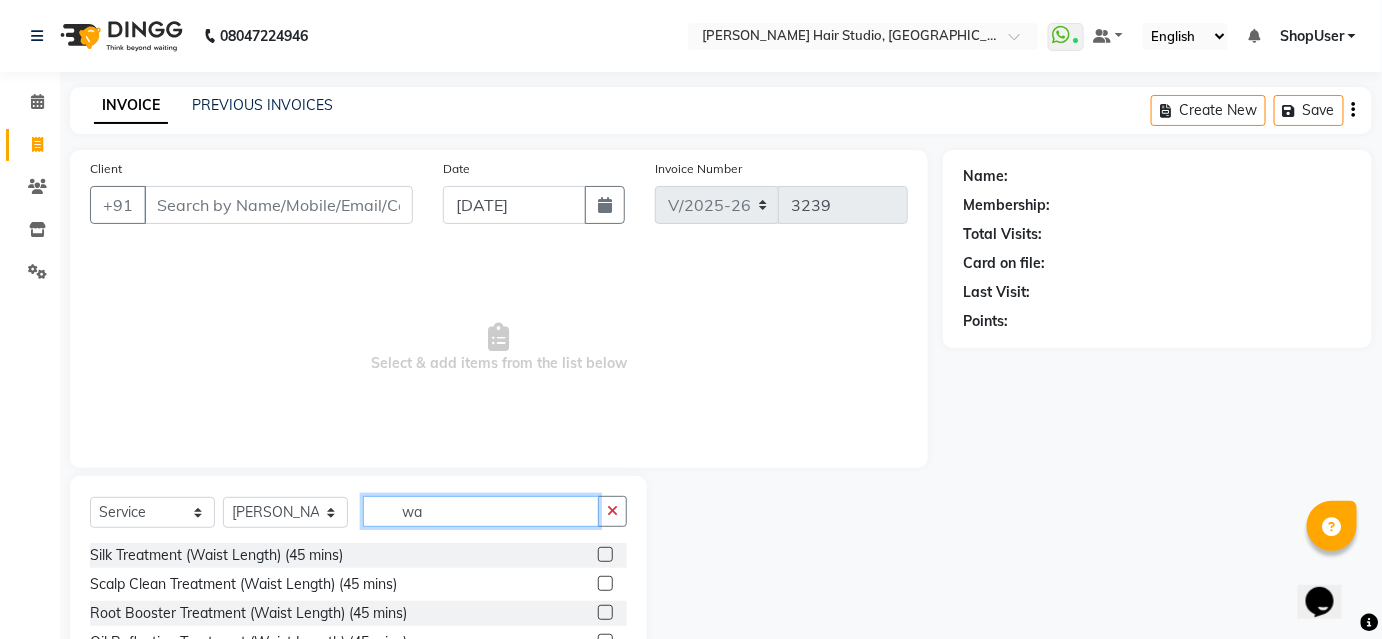 type on "w" 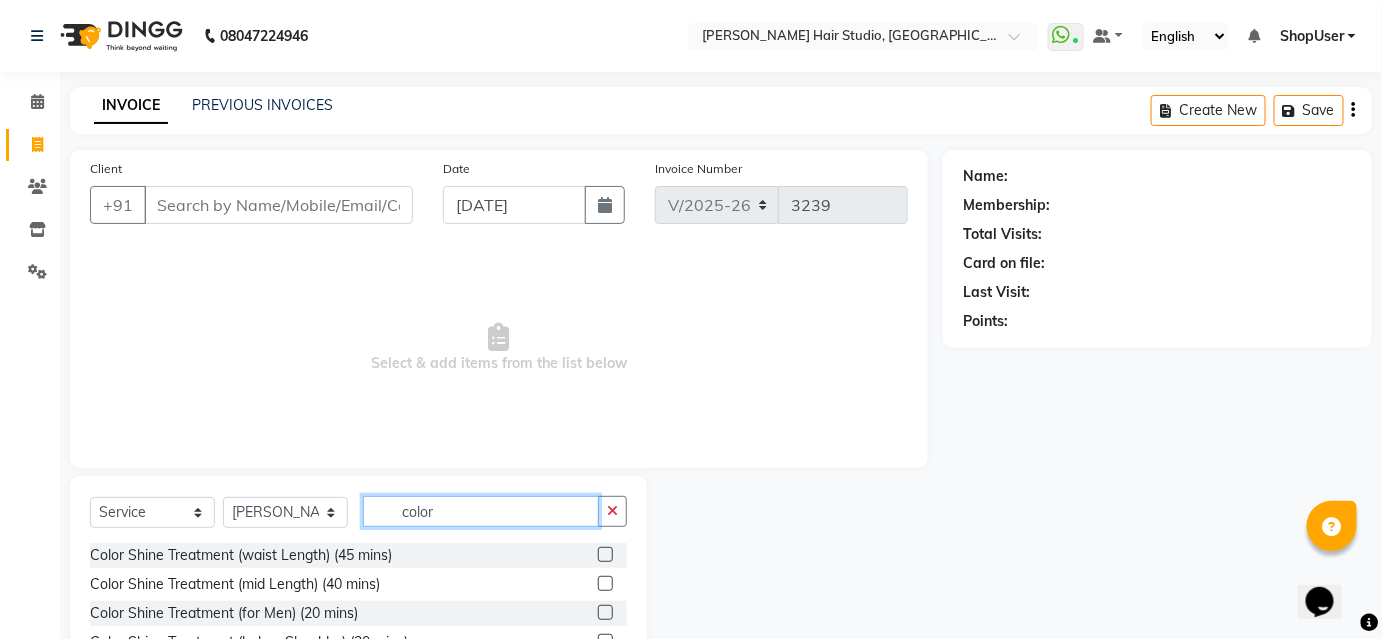 scroll, scrollTop: 161, scrollLeft: 0, axis: vertical 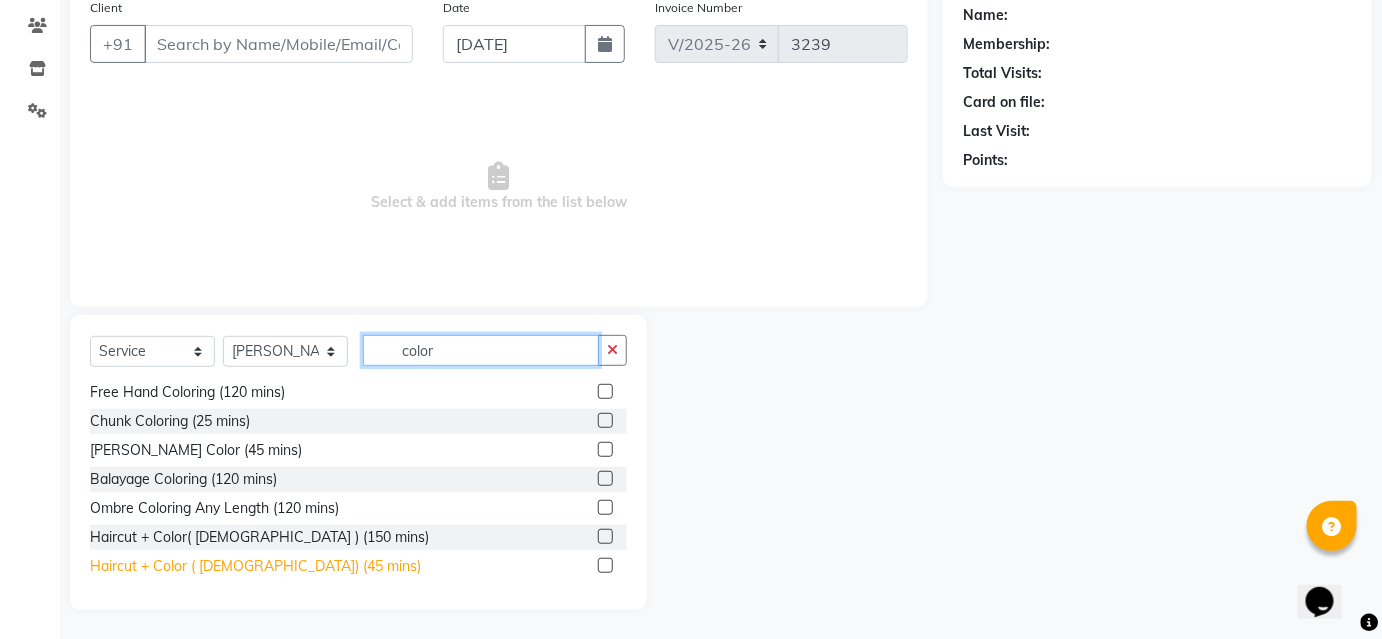 type on "color" 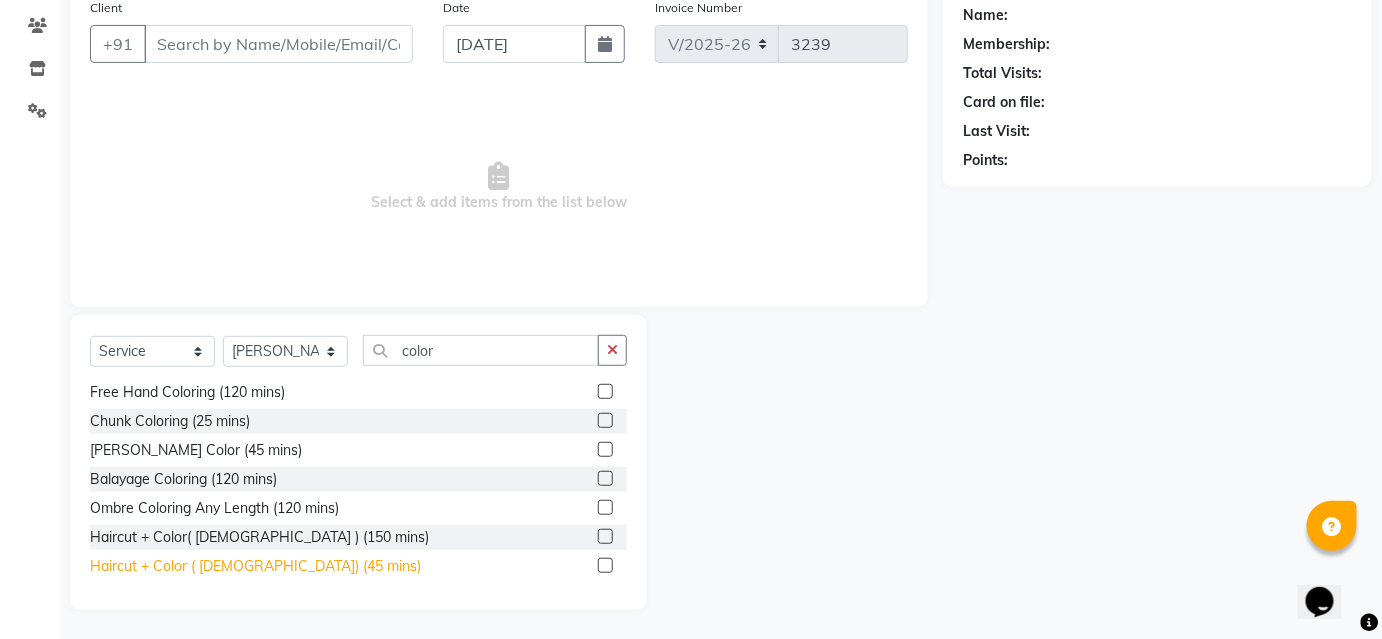 click on "Haircut + Color ( [DEMOGRAPHIC_DATA]) (45 mins)" 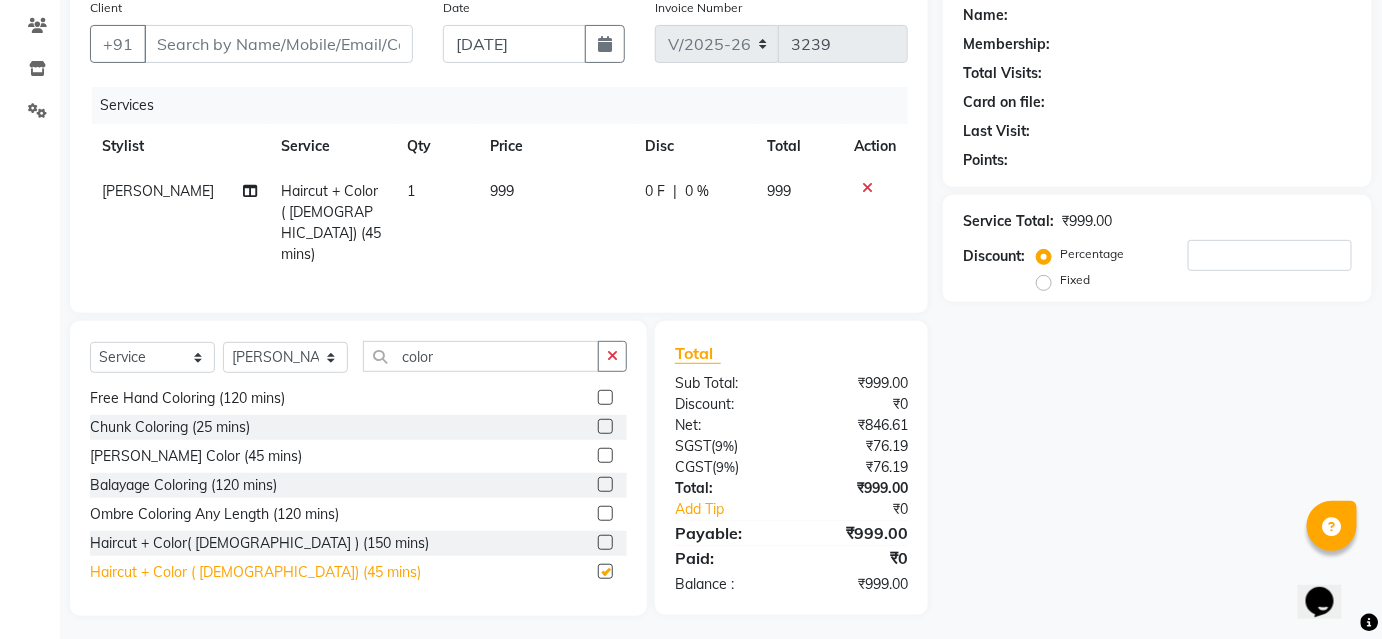 checkbox on "false" 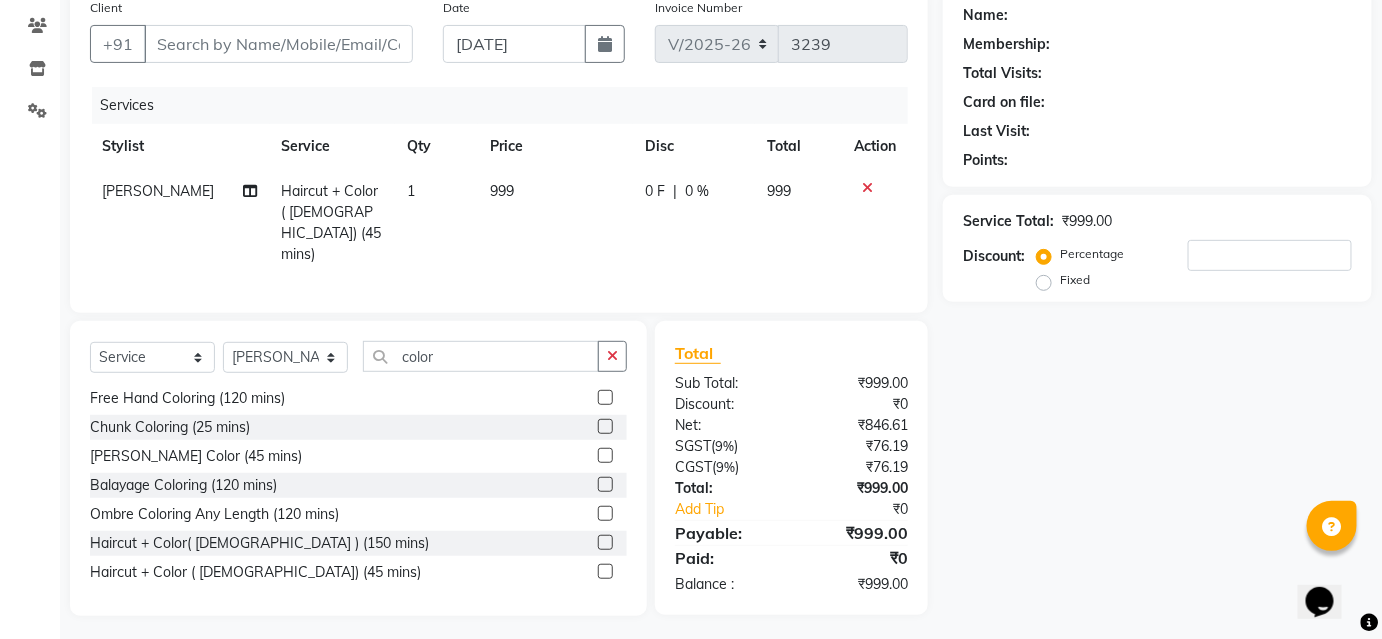 click on "999" 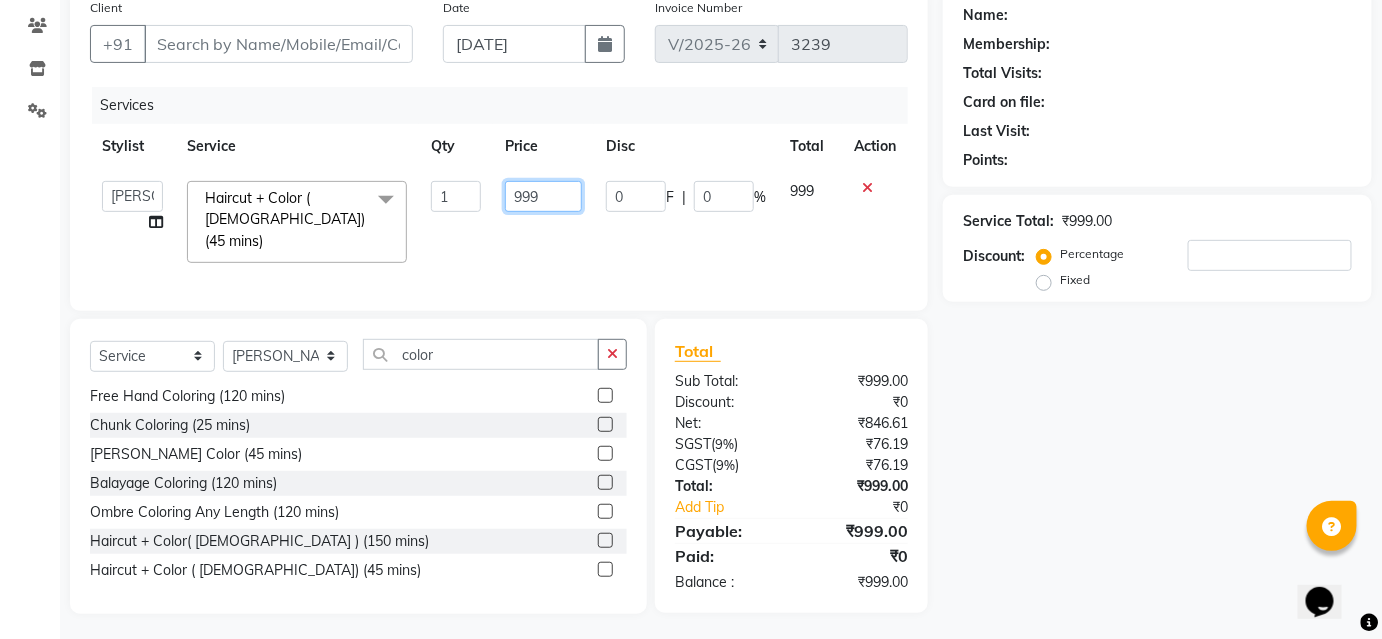 click on "999" 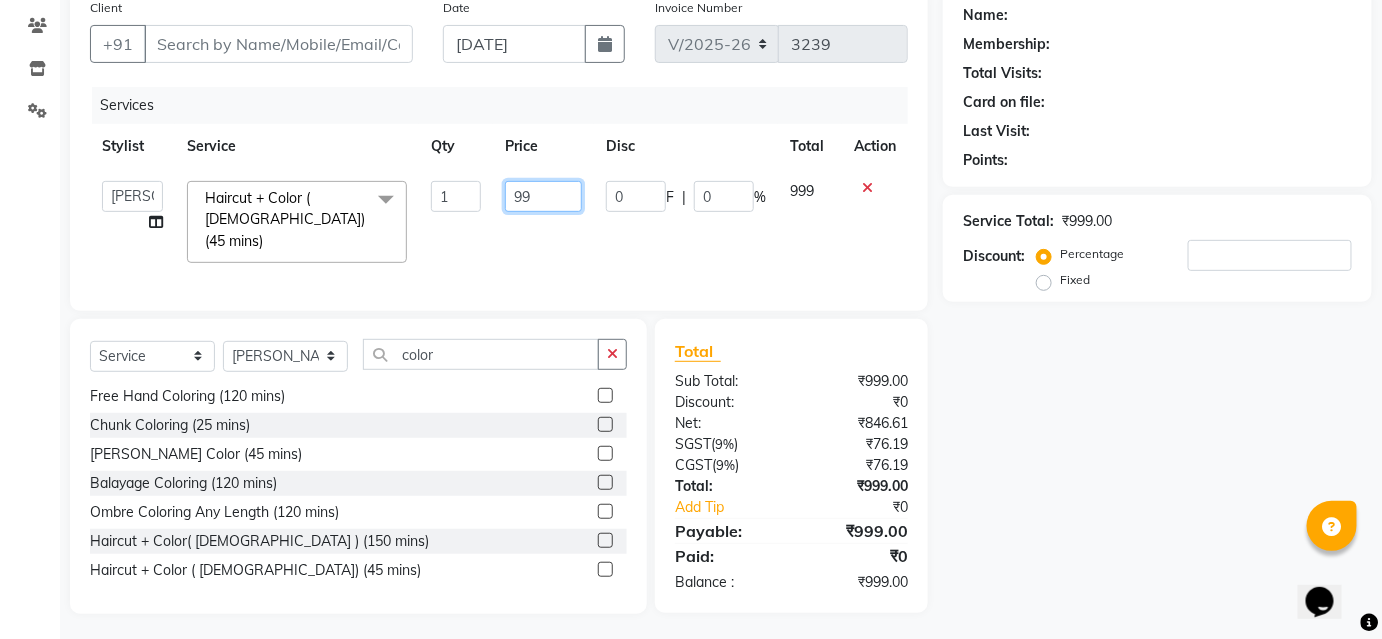 type on "9" 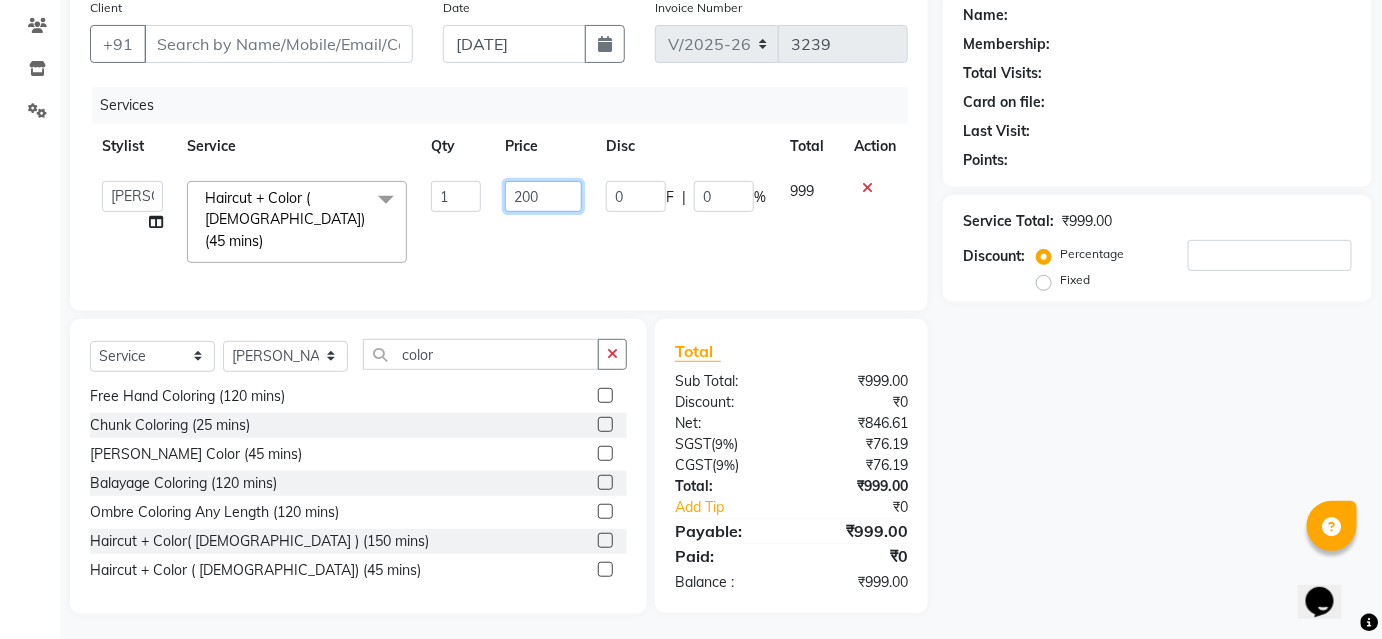 type on "2000" 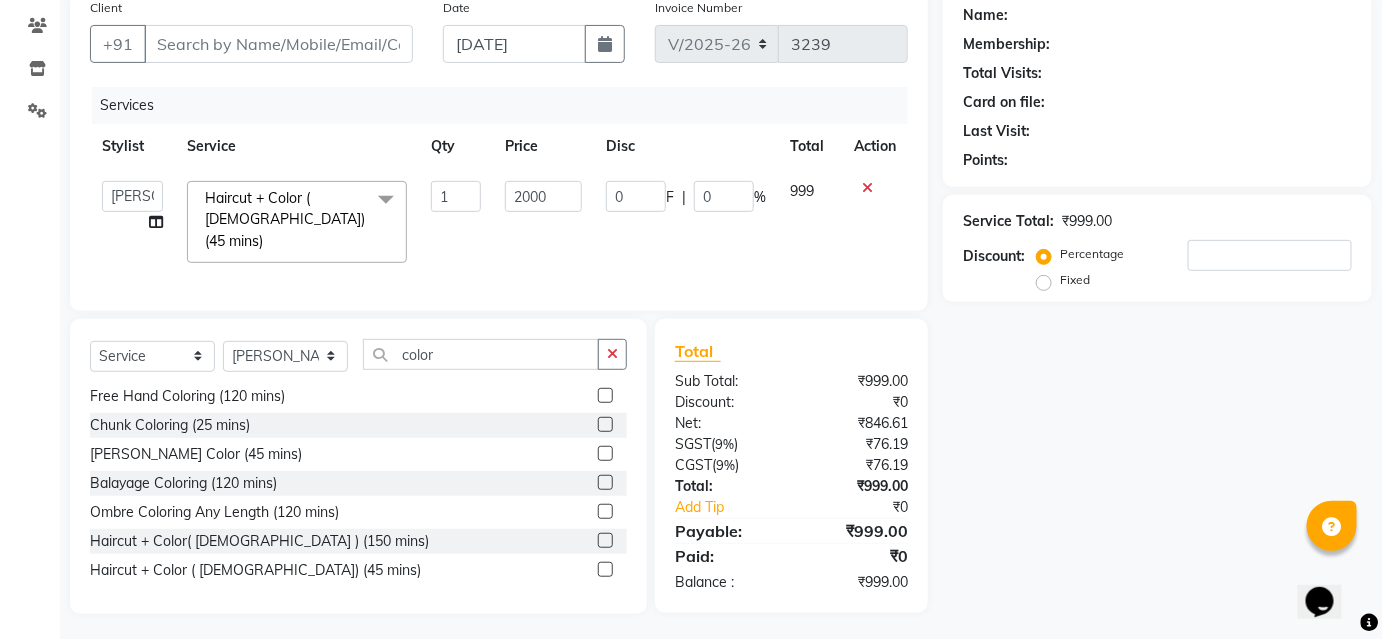 click on "Services Stylist Service Qty Price Disc Total Action  Ajinkya   Anuja   Arunesh   Avinash   Junaid   Mohammad   Naushad Ali   Pawan Krishna   Rishabh   Rushikesh   Sakshi   Shahin   ShopUser   Shubham   Sumit   Vikram  Haircut + Color ( Male) (45 mins)  x Vitalizing Treatment (mid Length) (40 mins) Vitalizing Treatment (for Men) (20 mins) Vitalizing Treatment (below Shoulder) (30 mins) Silk Treatment (Waist Length) (45 mins) Silk Treatment (for Men) (20 mins) Silk Treatment (below Shoulder) (30 mins) Silk Treatment - For Dry Damaged Hair(mid Length) (40 mins) Scalp Clean Treatment (Waist Length) (45 mins) Scalp Clean Treatment (Mid Length) (40 mins) Scalp Clean Treatment (for Men) (20 mins) Scalp Clean Treatment (below Shoulder) (30 mins) Root Booster Treatment -for Anti Hair Fall And Strength(mid Length) (40 mins) Root Booster Treatment (Waist Length) (45 mins) Root Booster Treatment (for Men) (20 mins) Root Booster Treatment (below Shoulder) (30 mins) Oil Reflection Treatment (Waist Length) (45 mins) Chin" 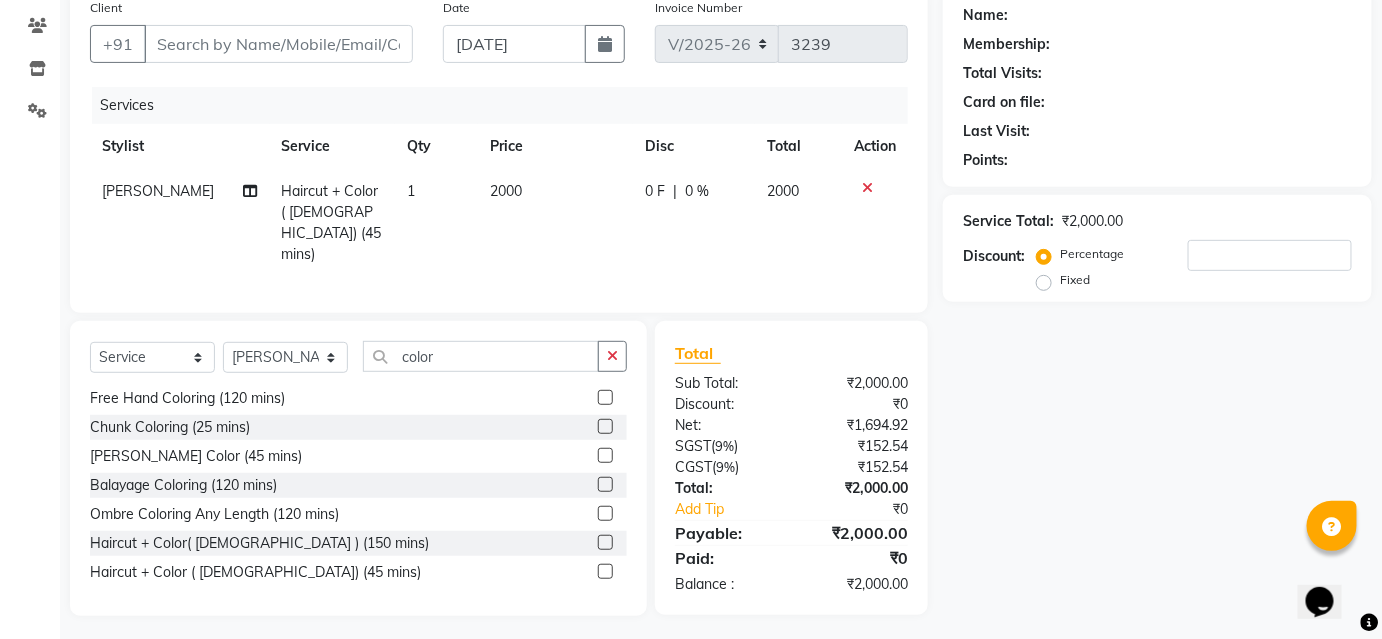 click 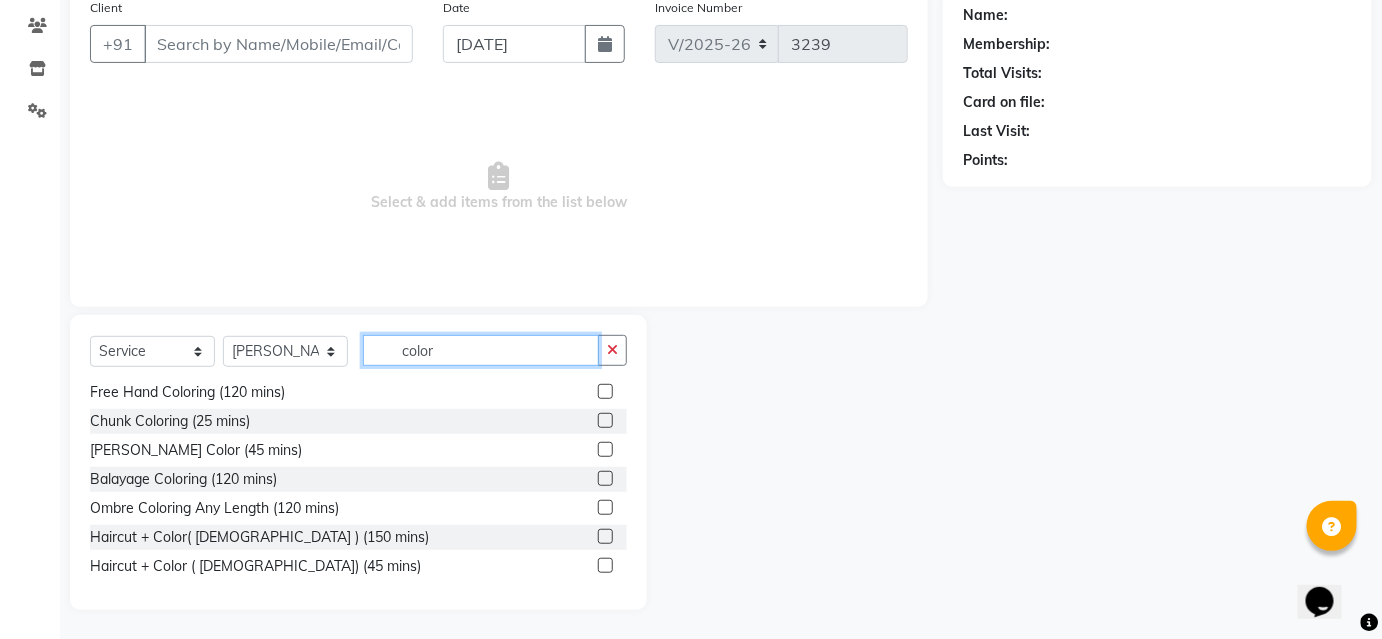 click on "color" 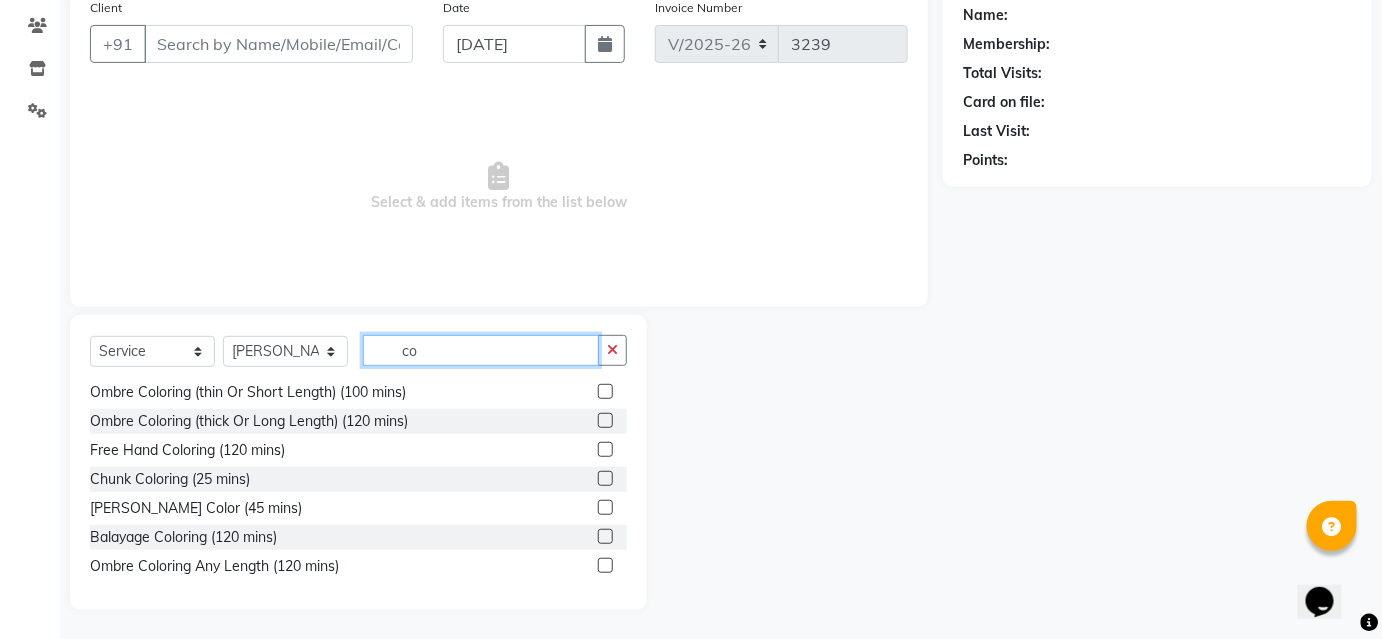 type on "c" 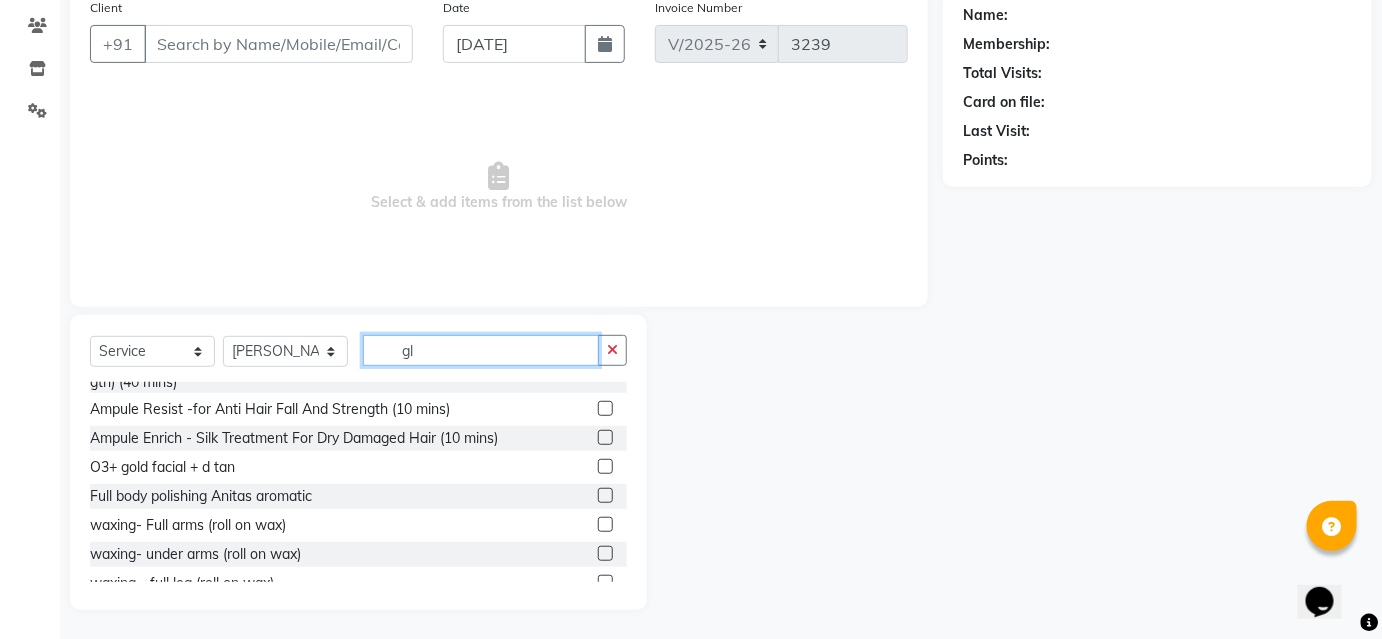 scroll, scrollTop: 119, scrollLeft: 0, axis: vertical 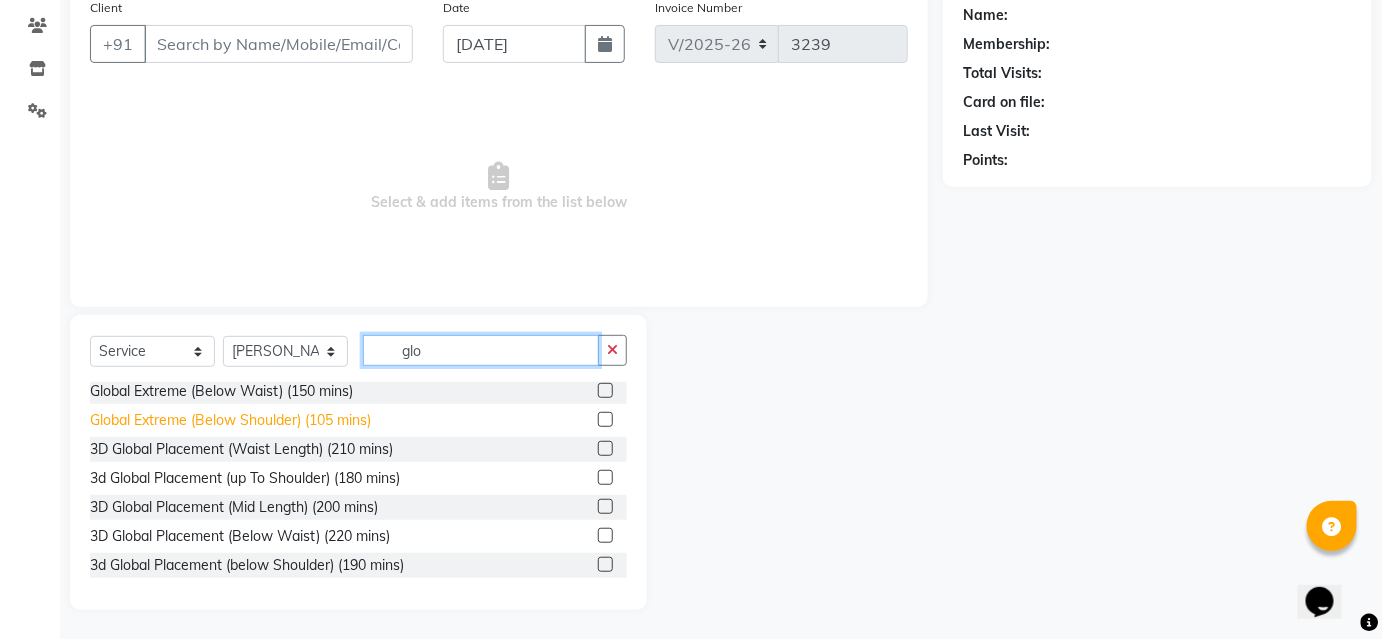 type on "glo" 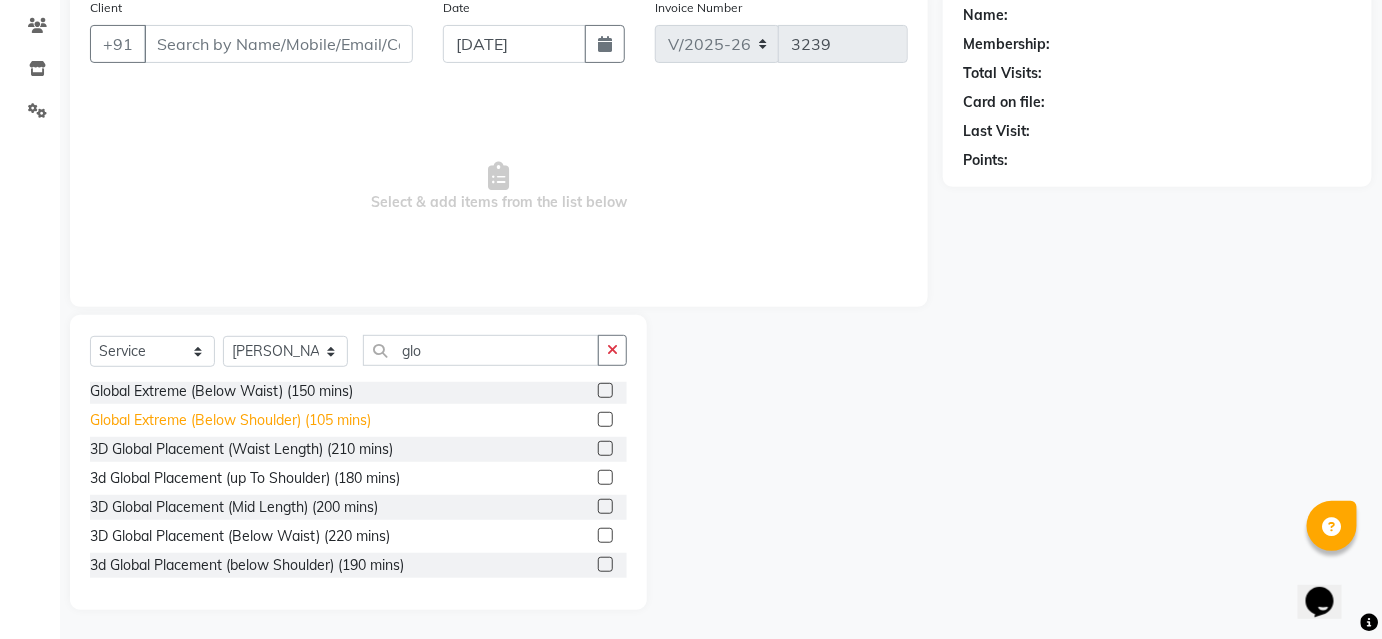 click on "Global Extreme (Below Shoulder) (105 mins)" 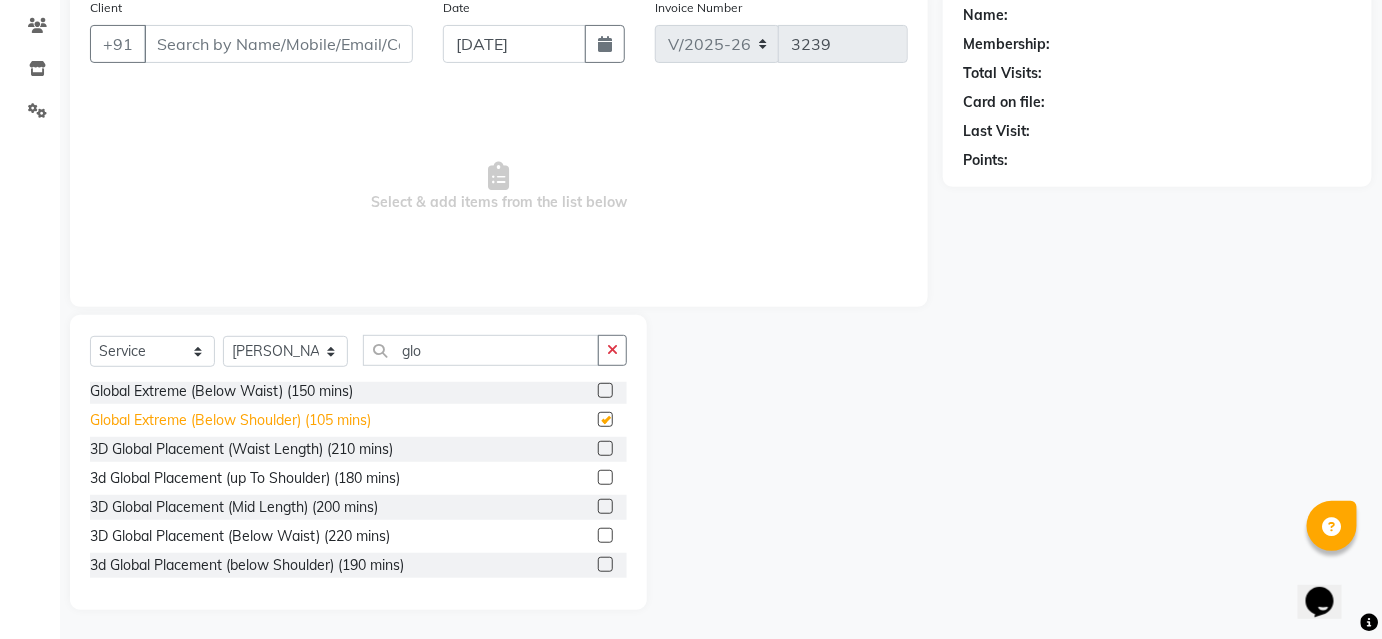 checkbox on "false" 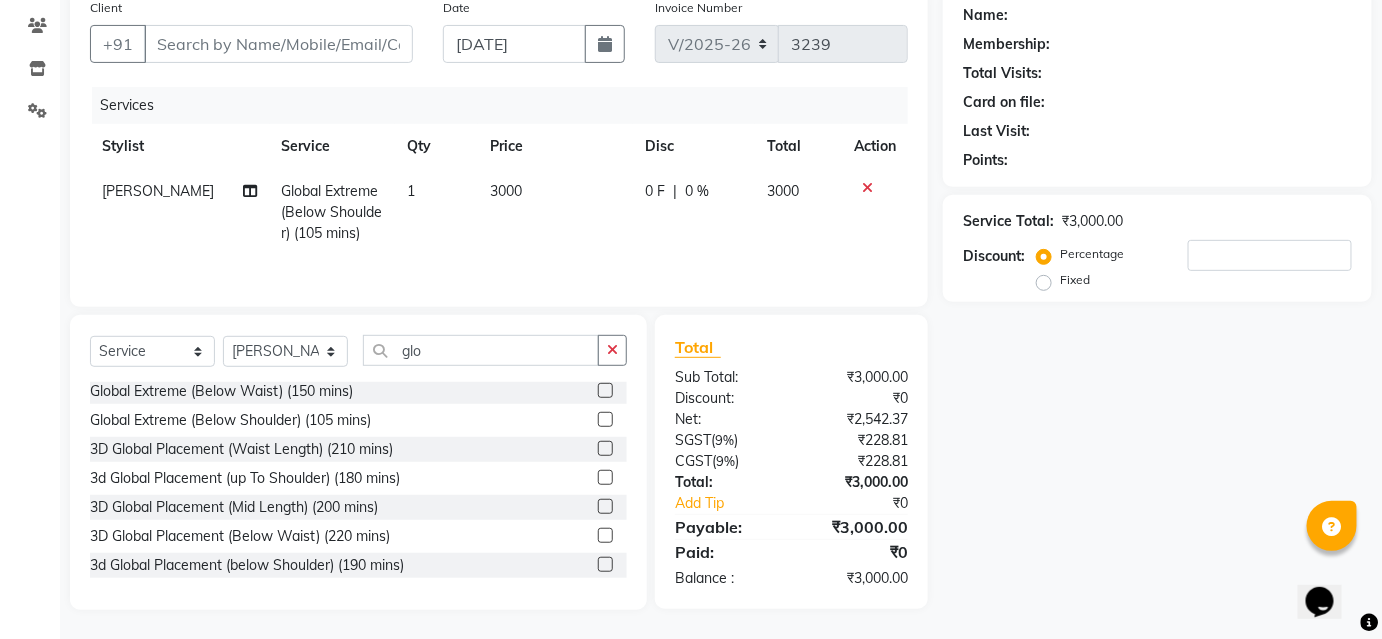 click on "3000" 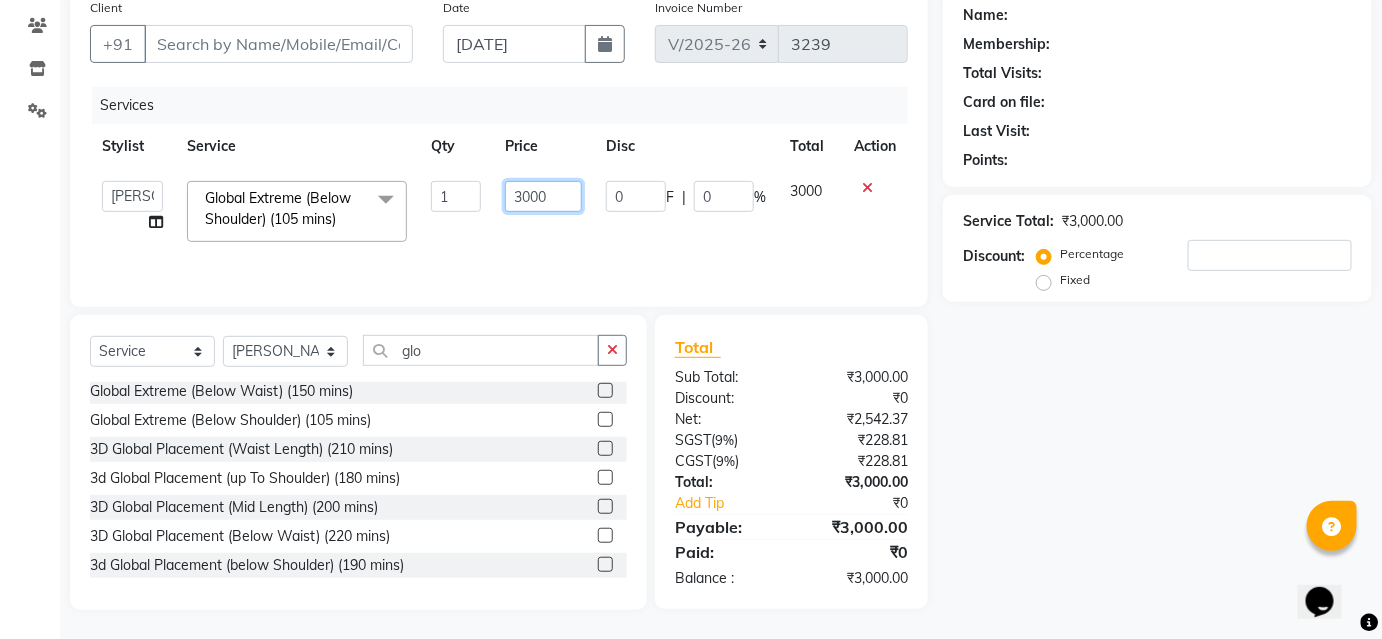 click on "3000" 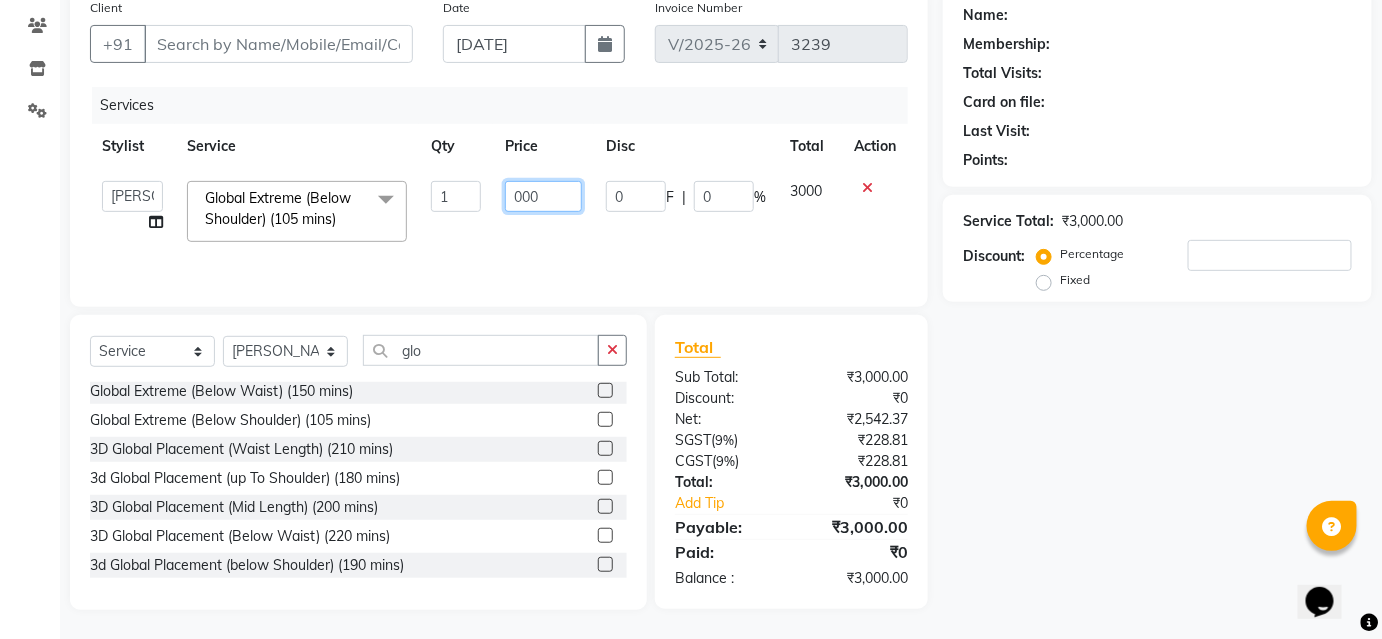 type on "2000" 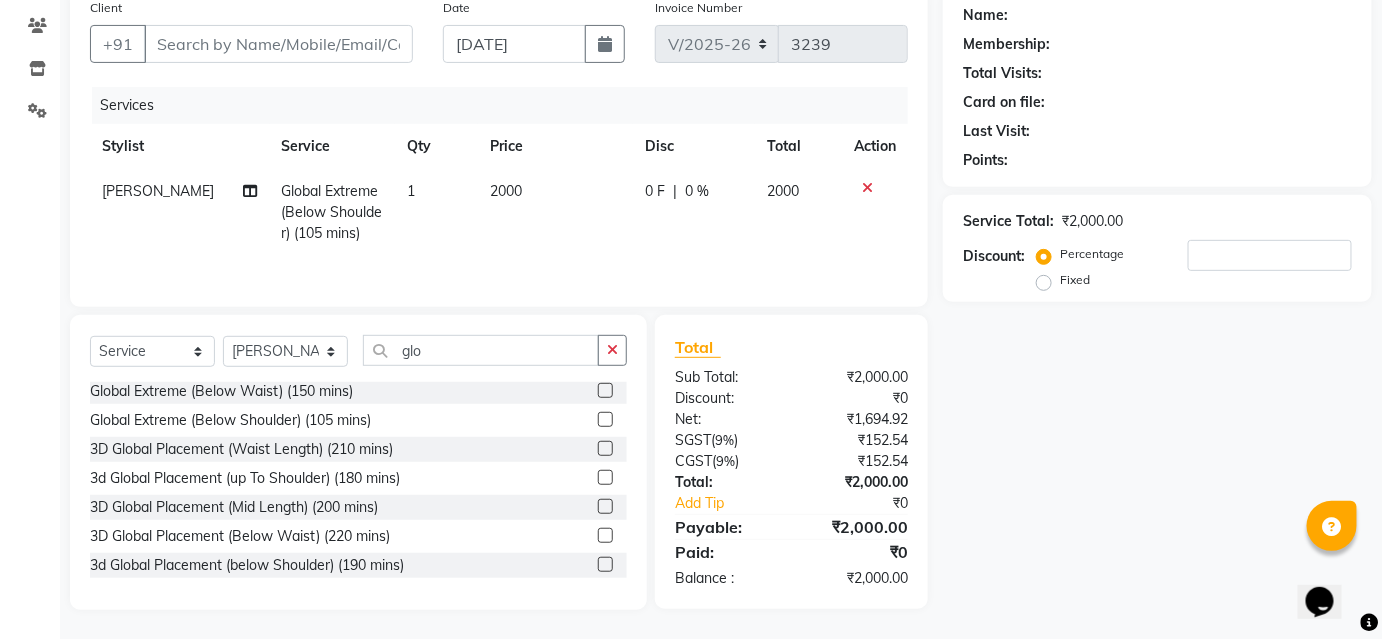 click on "2000" 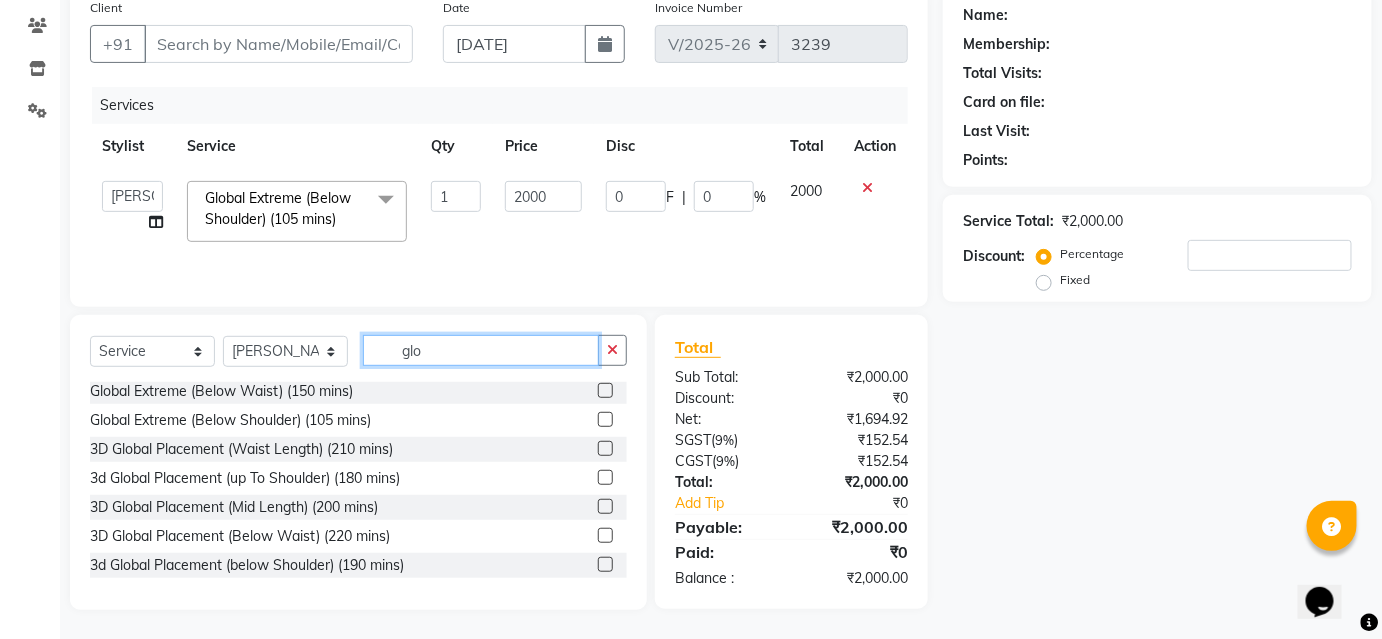 click on "glo" 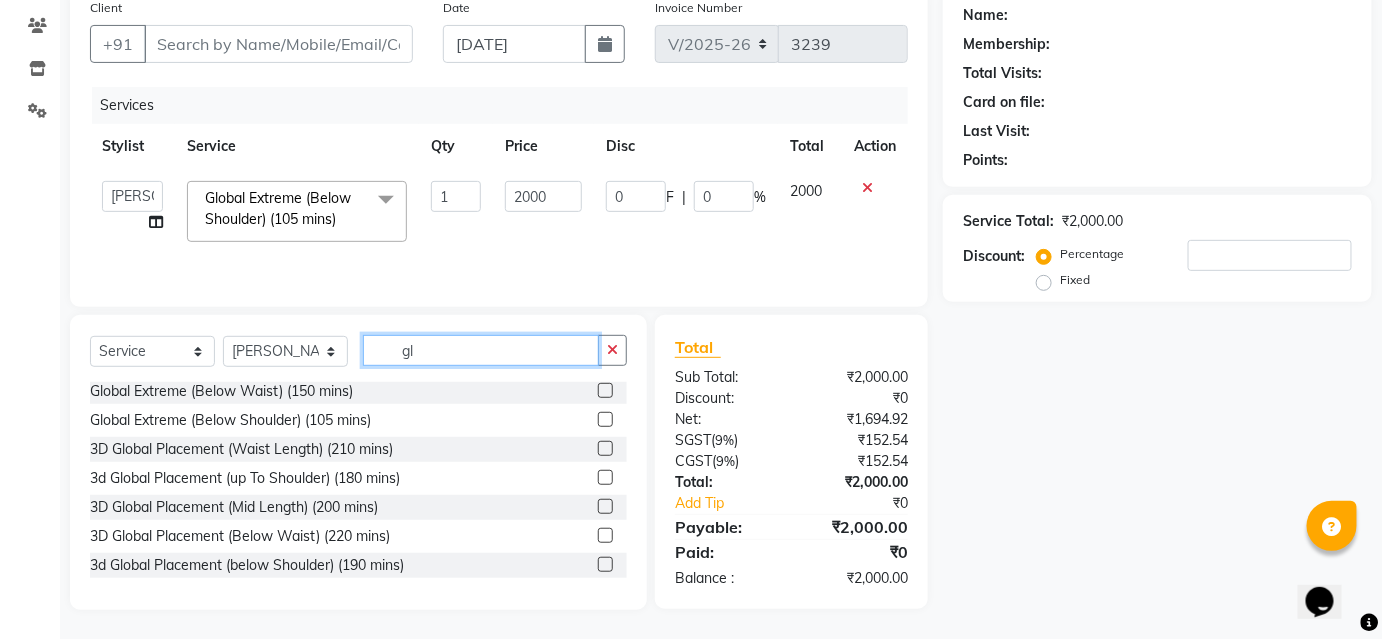 type on "g" 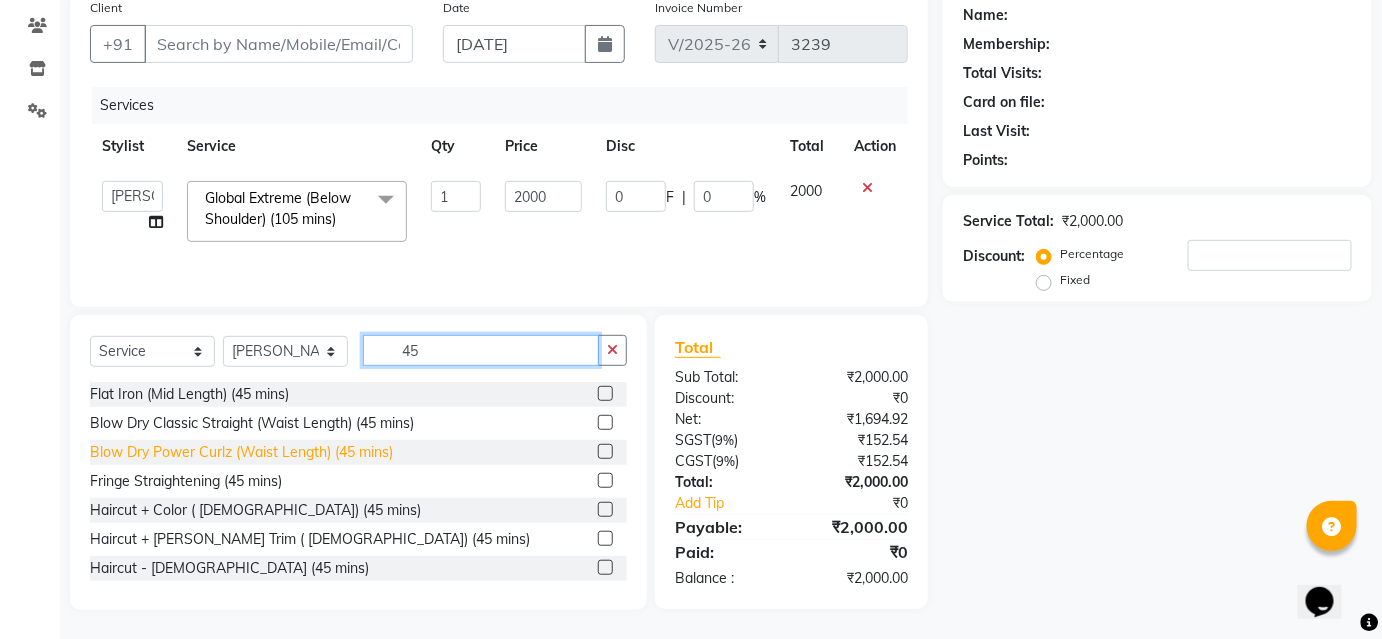 scroll, scrollTop: 466, scrollLeft: 0, axis: vertical 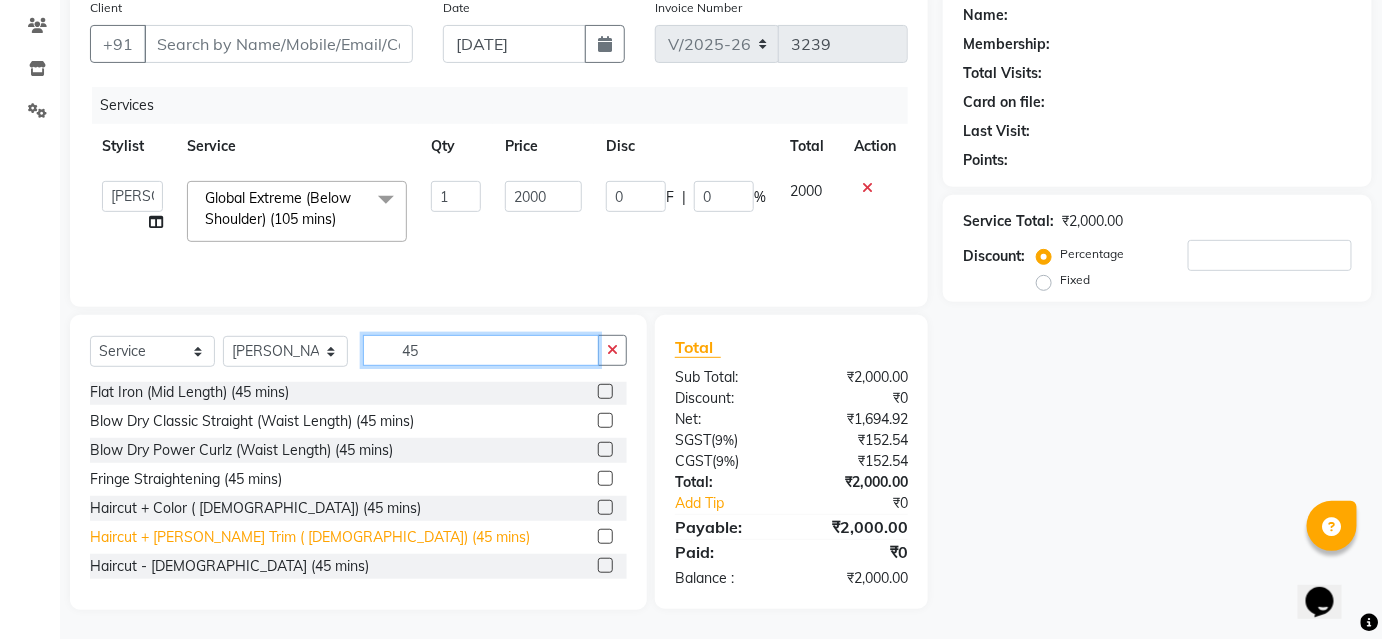 type on "45" 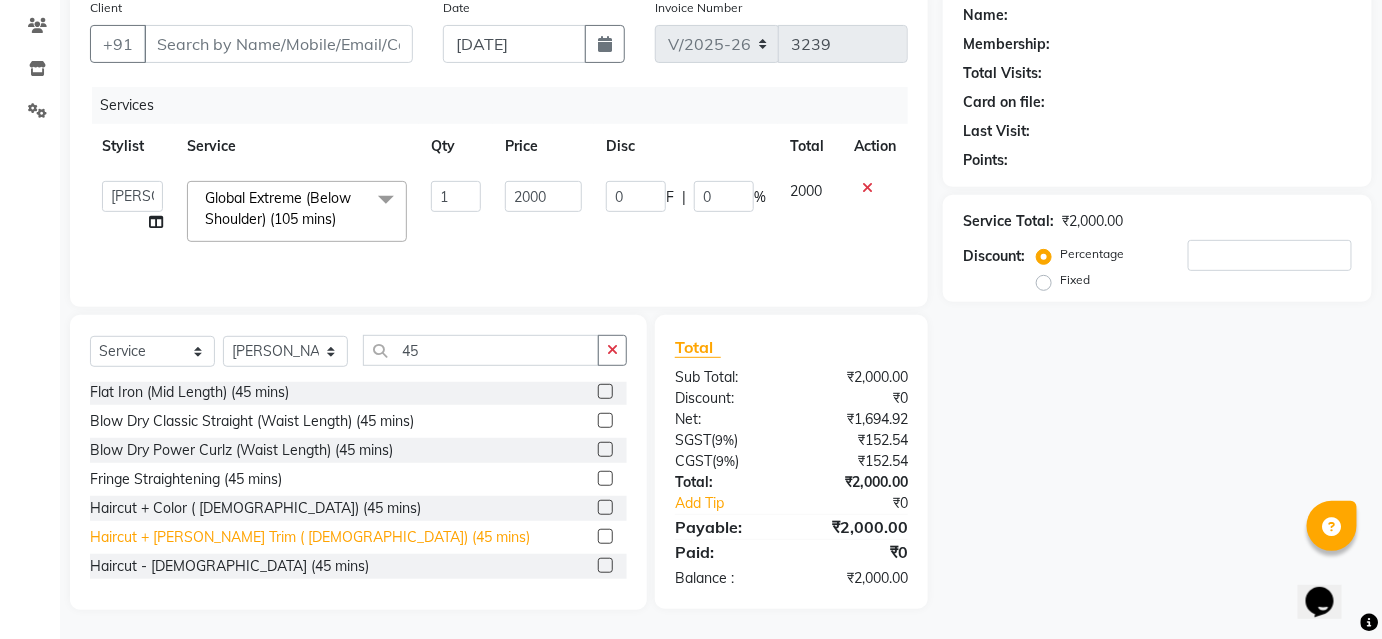 click on "Haircut + [PERSON_NAME] Trim ( [DEMOGRAPHIC_DATA]) (45 mins)" 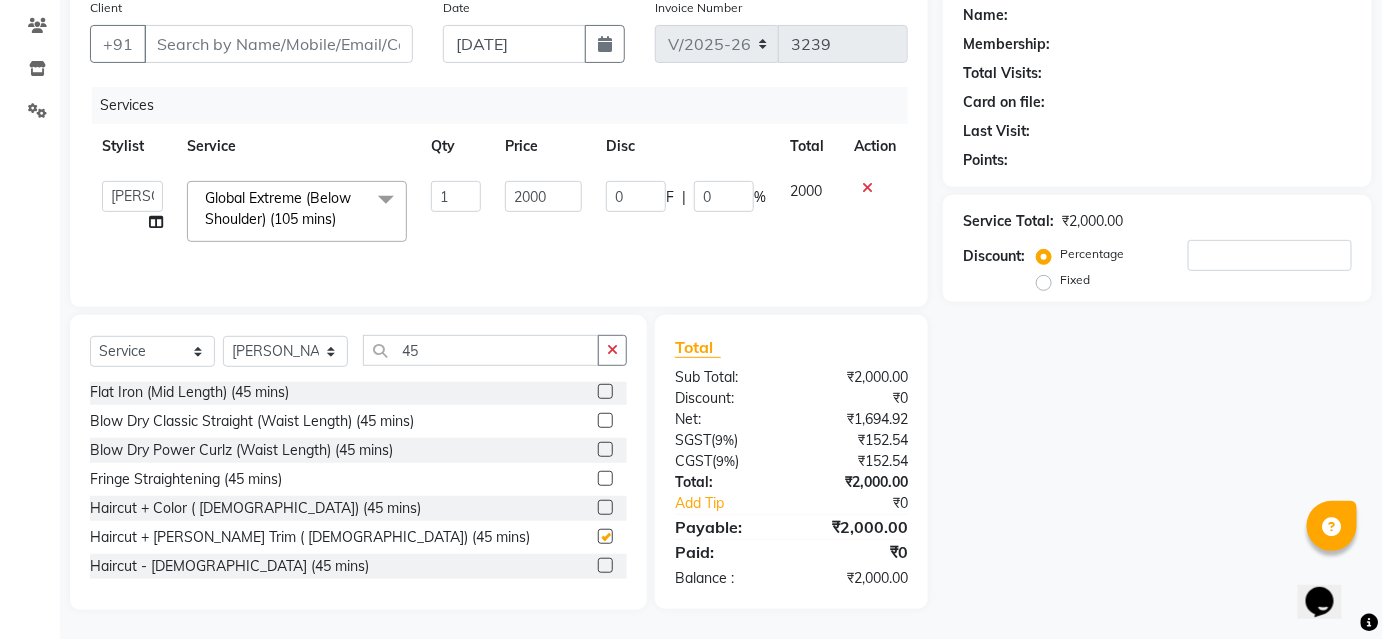 checkbox on "false" 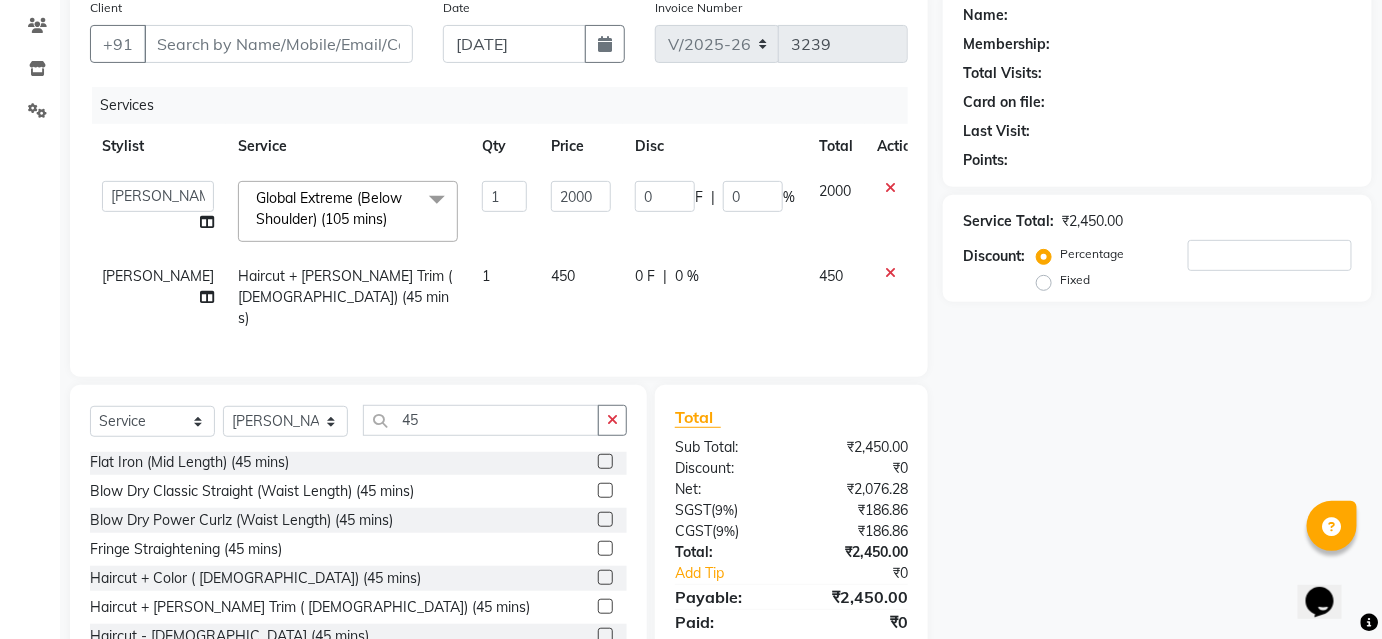 scroll, scrollTop: 0, scrollLeft: 0, axis: both 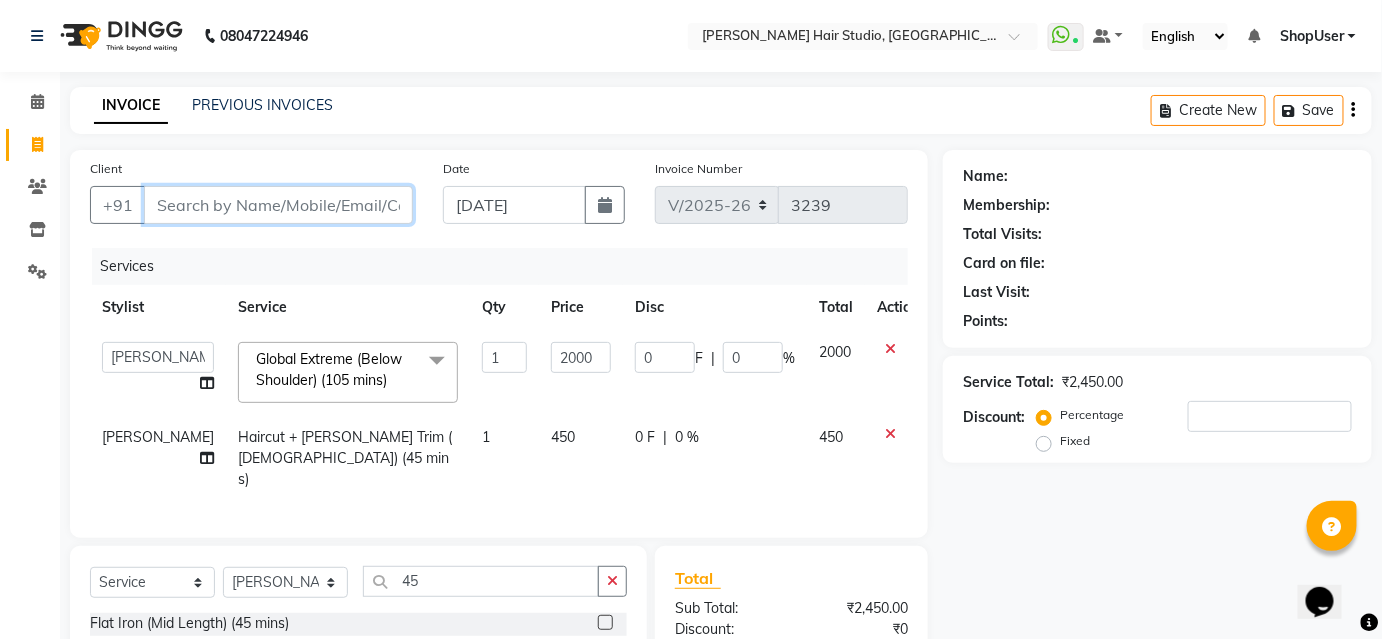 click on "Client" at bounding box center (278, 205) 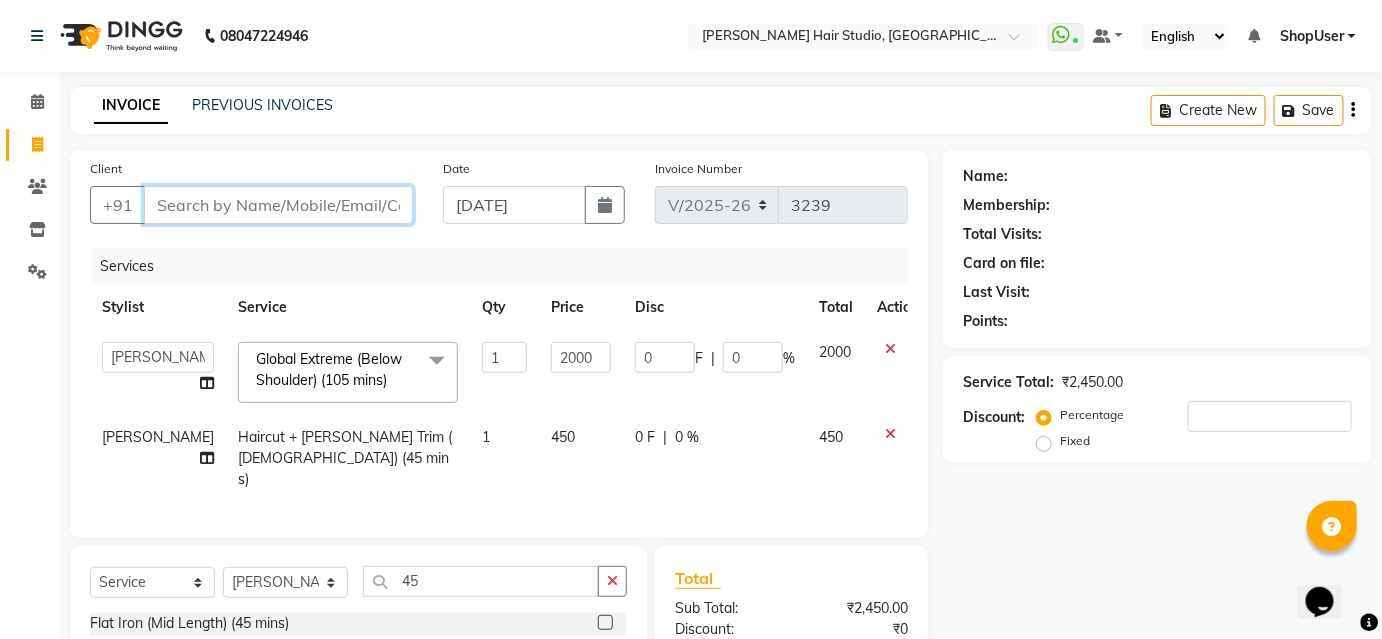 type on "7" 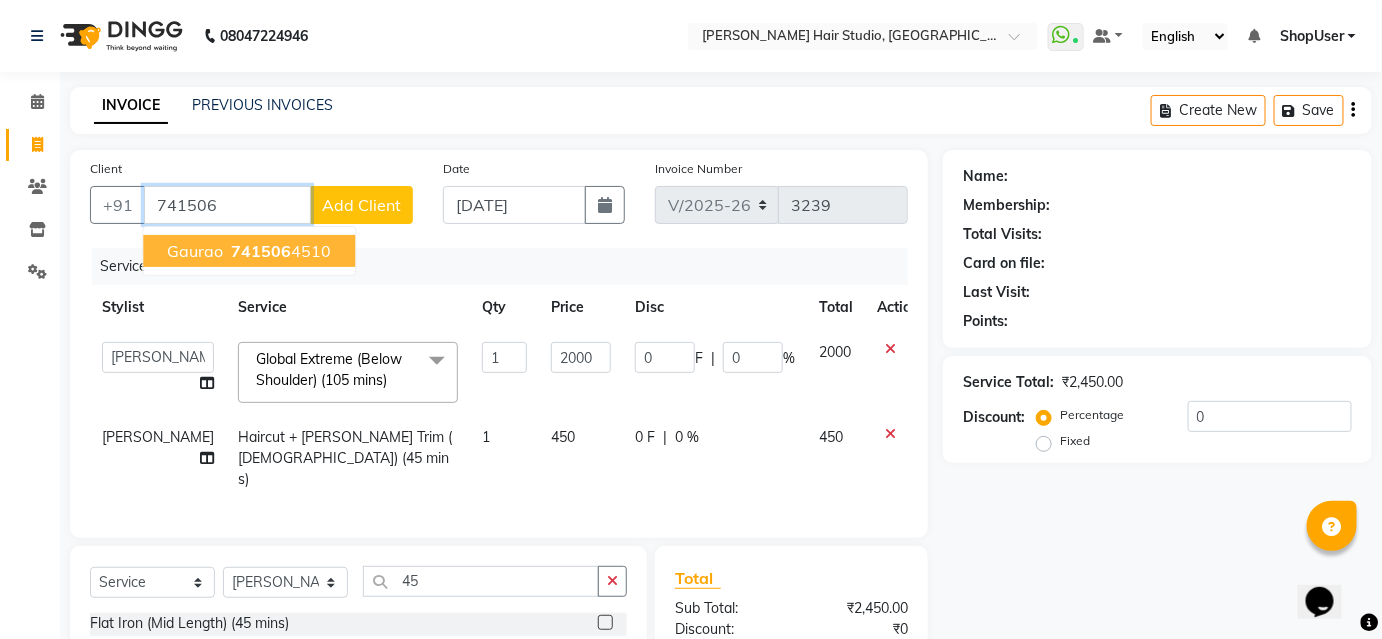 click on "741506" at bounding box center (261, 251) 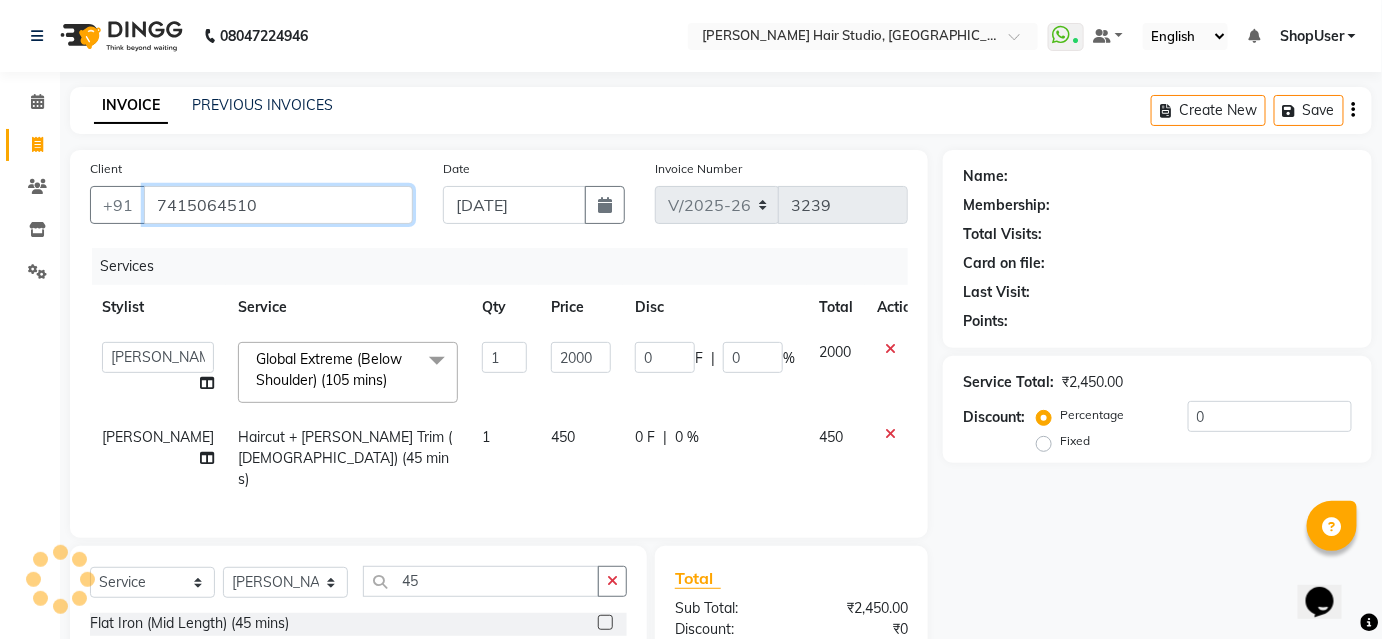 type on "7415064510" 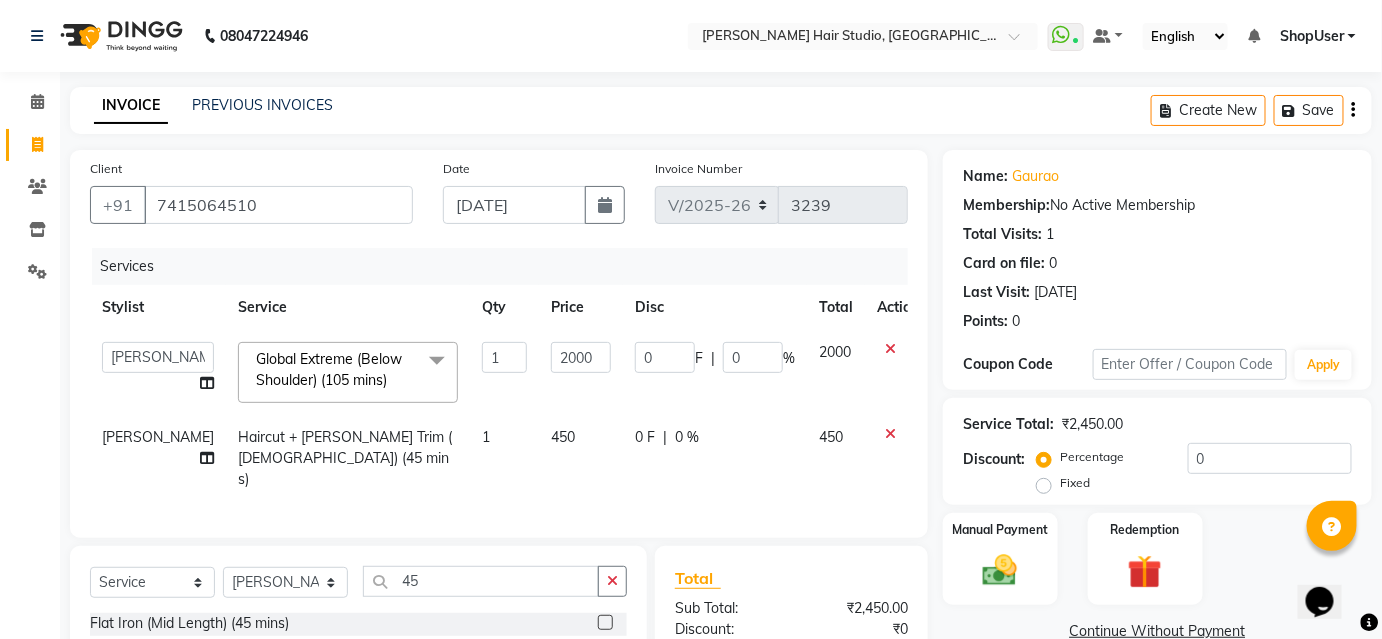 scroll, scrollTop: 223, scrollLeft: 0, axis: vertical 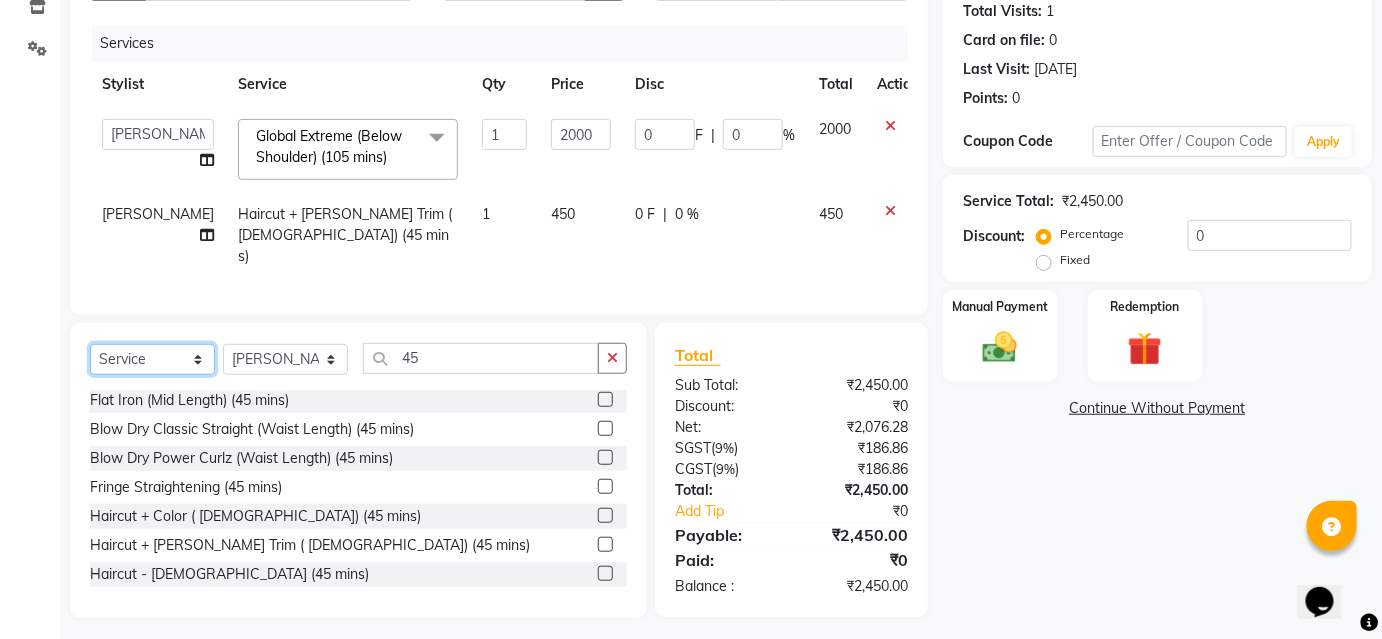 click on "Select  Service  Product  Membership  Package Voucher Prepaid Gift Card" 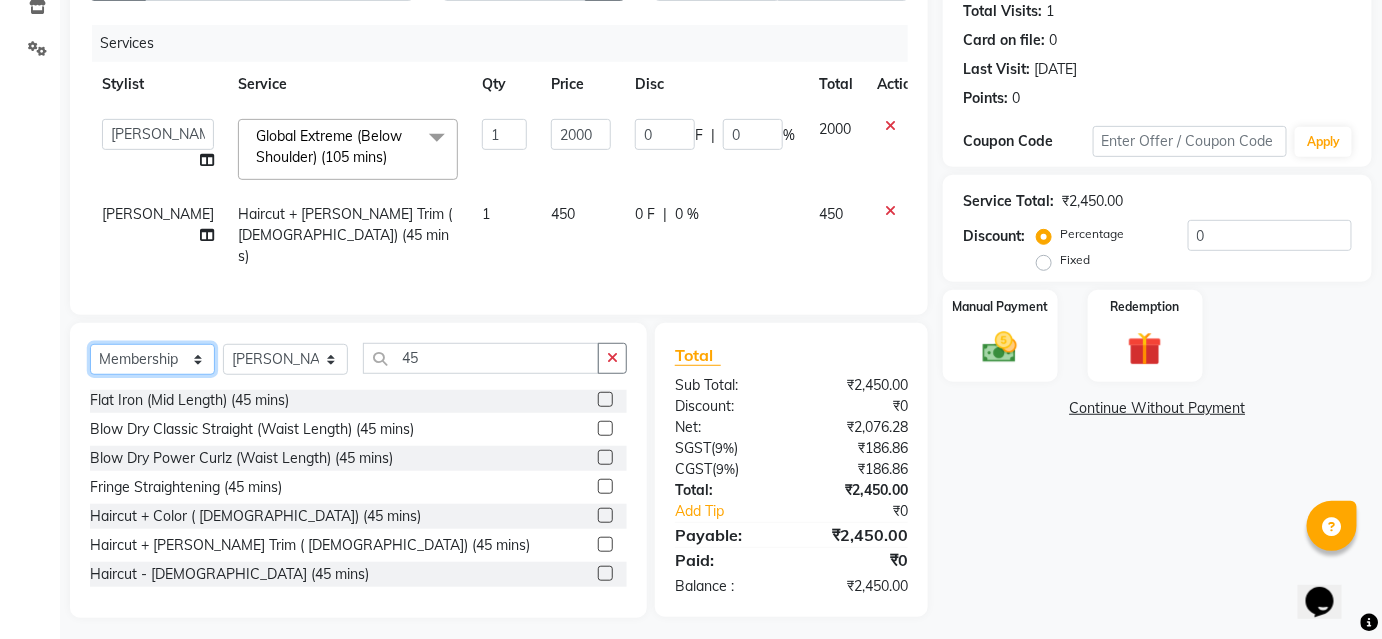 click on "Select  Service  Product  Membership  Package Voucher Prepaid Gift Card" 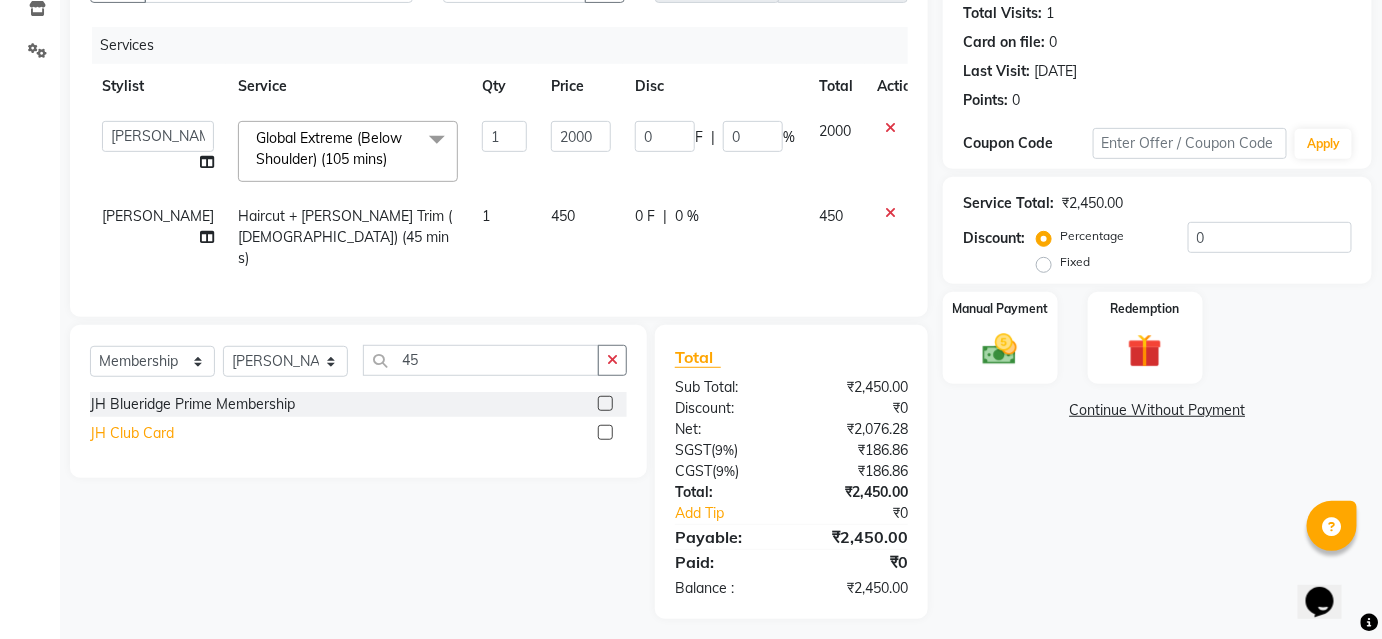 click on "JH Club Card" 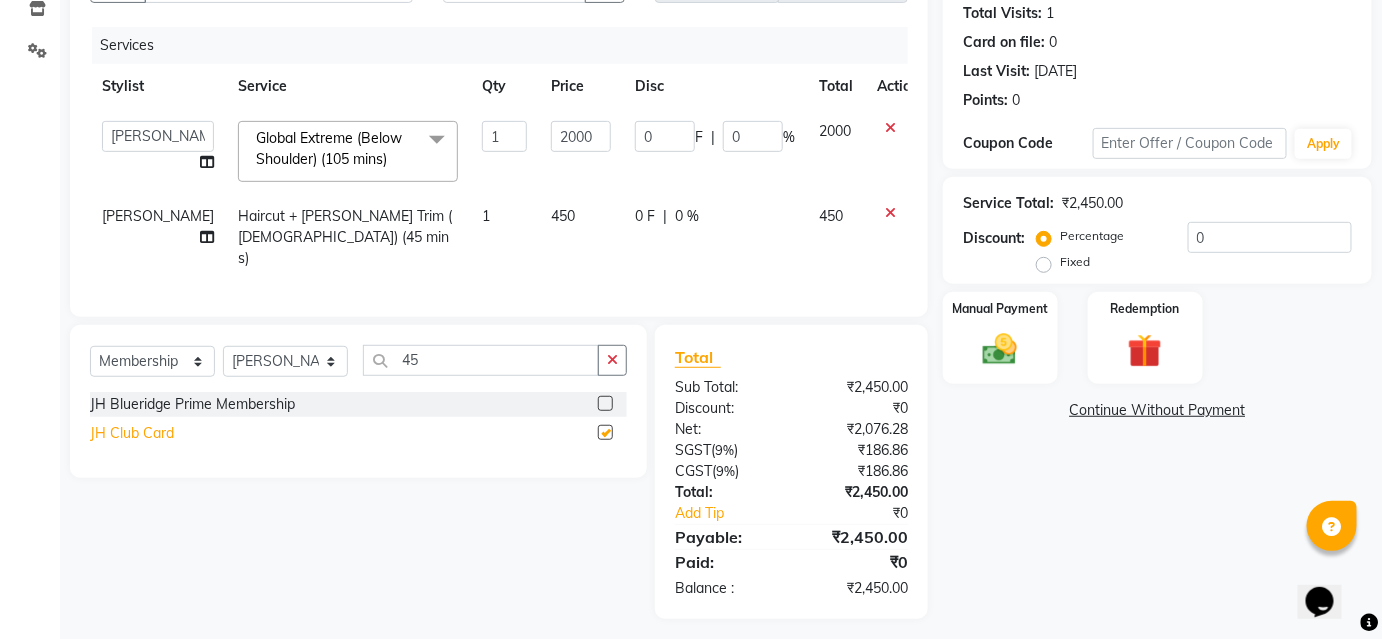select on "select" 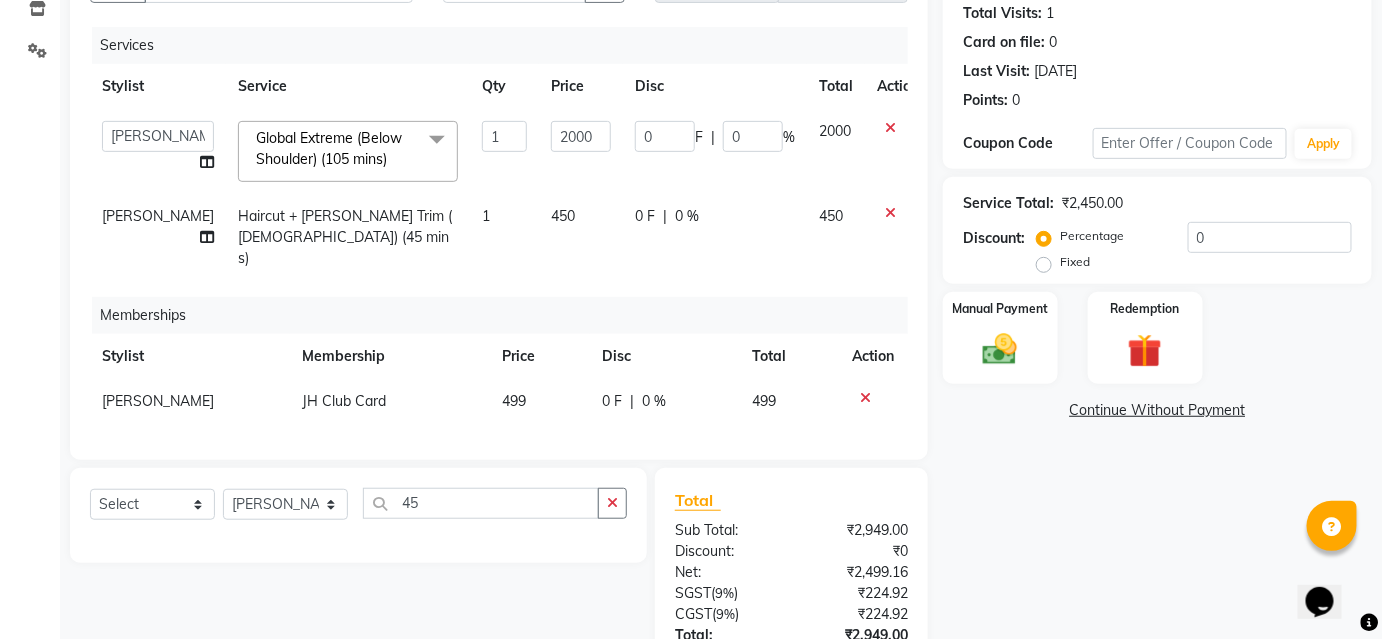 click on "0 F" 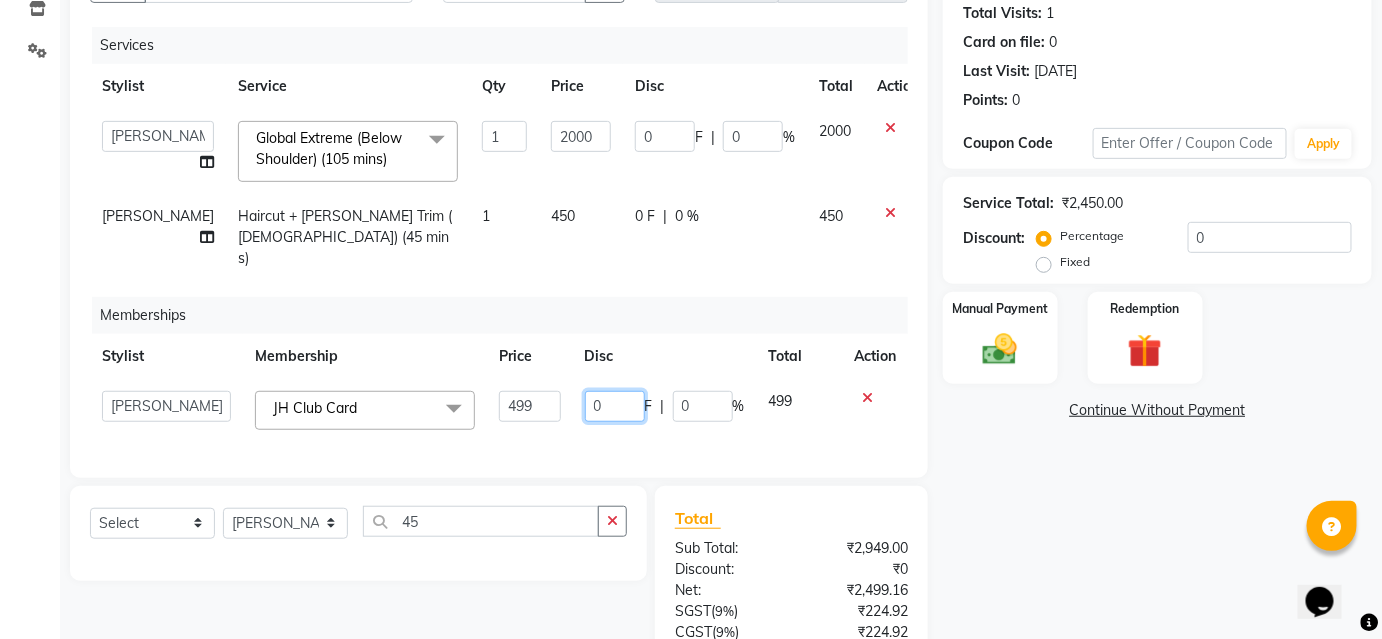 click on "0" 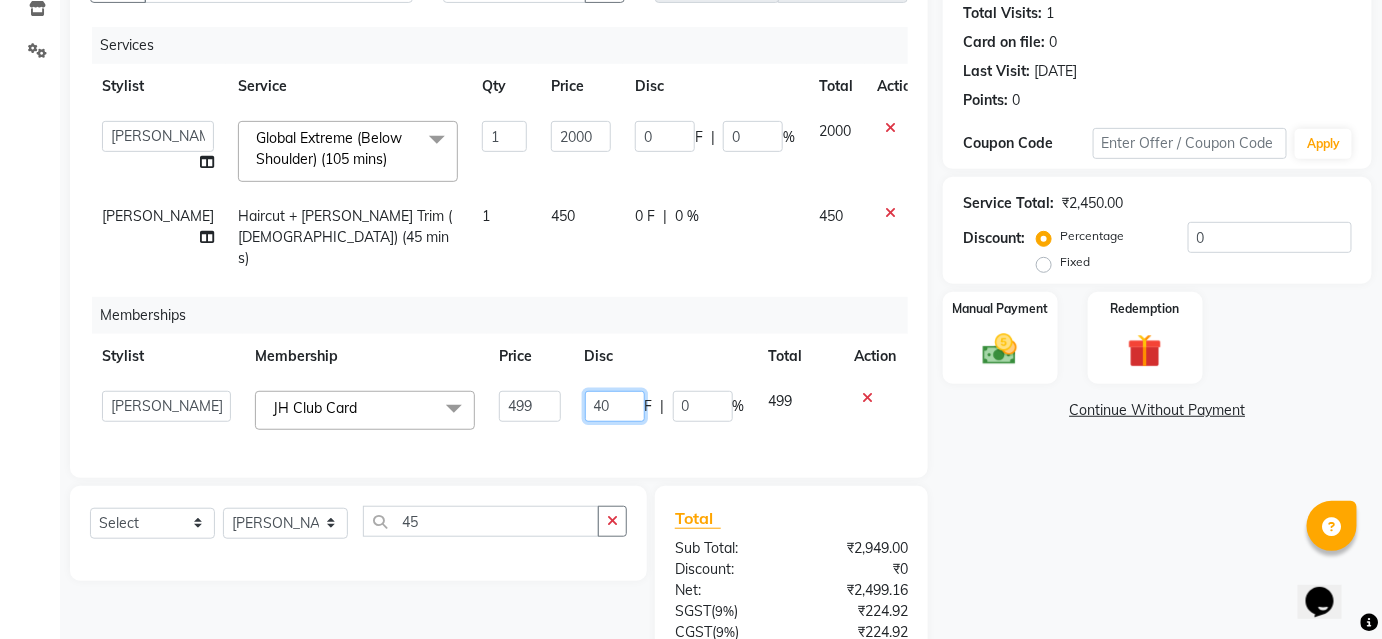type on "400" 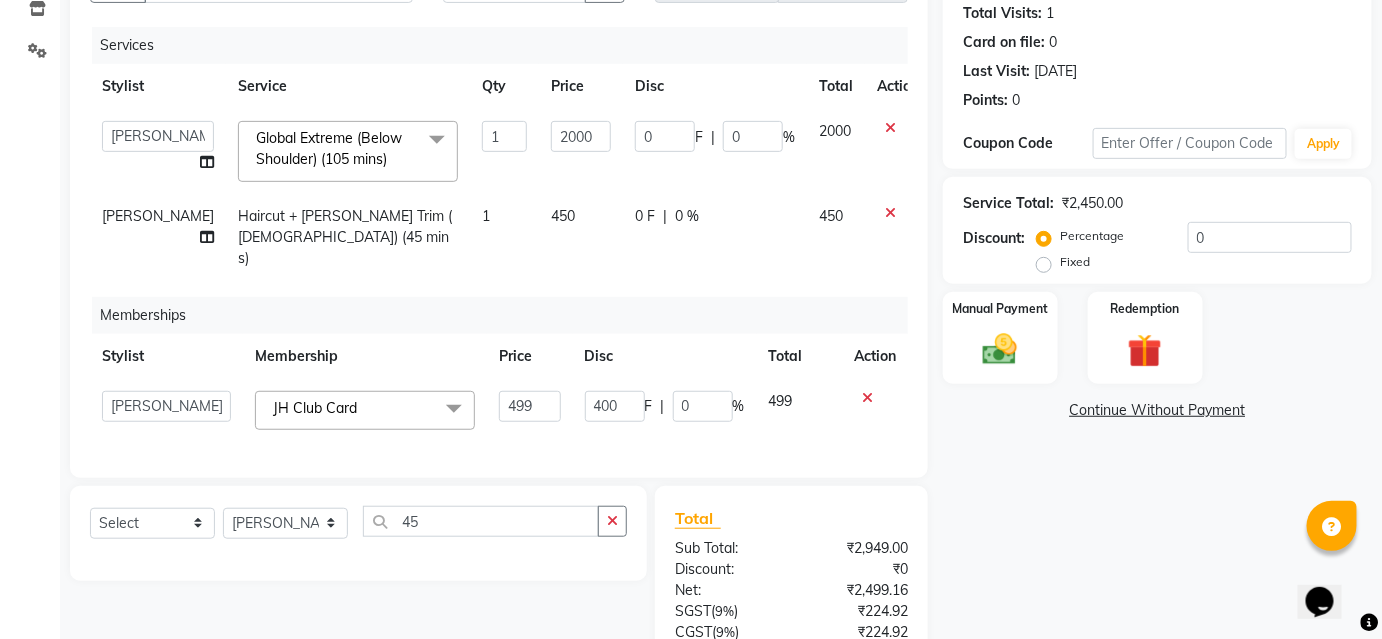click on "Services Stylist Service Qty Price Disc Total Action  Ajinkya   Anuja   Arunesh   Avinash   Junaid   Mohammad   Naushad Ali   Pawan Krishna   Rishabh   Rushikesh   Sakshi   Shahin   ShopUser   Shubham   Sumit   Vikram  Global Extreme (Below Shoulder) (105 mins)  x Vitalizing Treatment (mid Length) (40 mins) Vitalizing Treatment (for Men) (20 mins) Vitalizing Treatment (below Shoulder) (30 mins) Silk Treatment (Waist Length) (45 mins) Silk Treatment (for Men) (20 mins) Silk Treatment (below Shoulder) (30 mins) Silk Treatment - For Dry Damaged Hair(mid Length) (40 mins) Scalp Clean Treatment (Waist Length) (45 mins) Scalp Clean Treatment (Mid Length) (40 mins) Scalp Clean Treatment (for Men) (20 mins) Scalp Clean Treatment (below Shoulder) (30 mins) Root Booster Treatment -for Anti Hair Fall And Strength(mid Length) (40 mins) Root Booster Treatment (Waist Length) (45 mins) Root Booster Treatment (for Men) (20 mins) Root Booster Treatment (below Shoulder) (30 mins) Oil Reflection Treatment (for Men) (20 mins) 1" 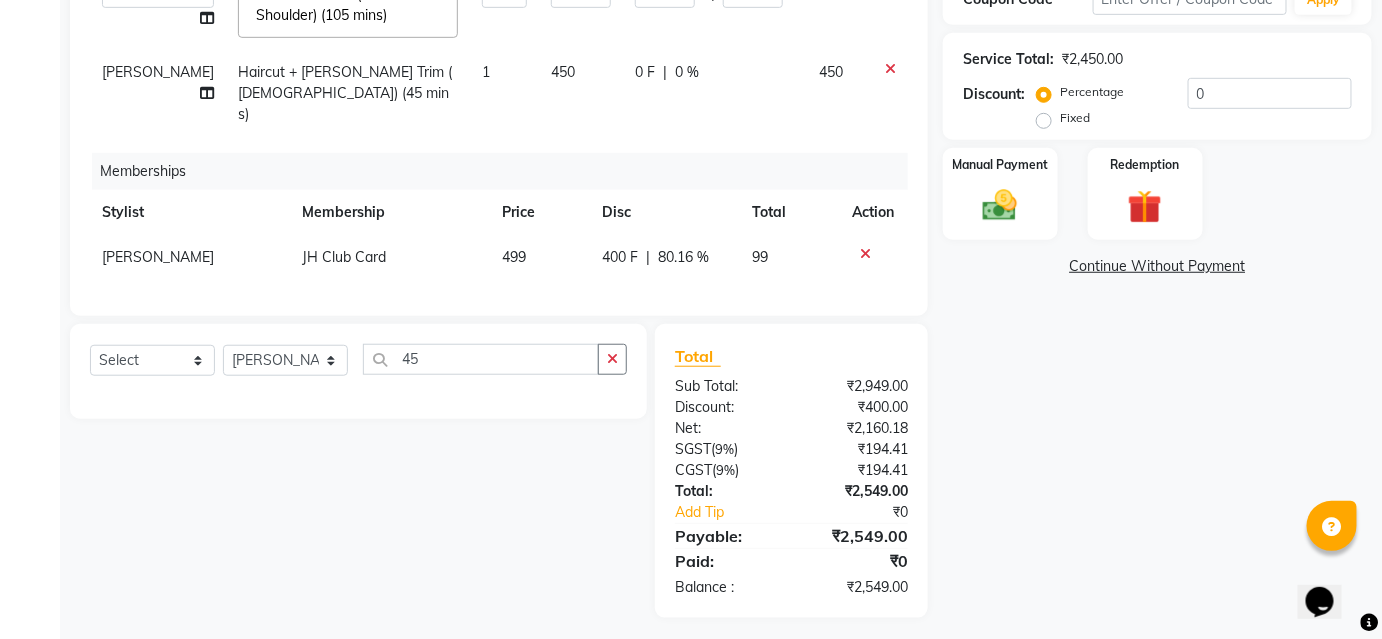 scroll, scrollTop: 183, scrollLeft: 0, axis: vertical 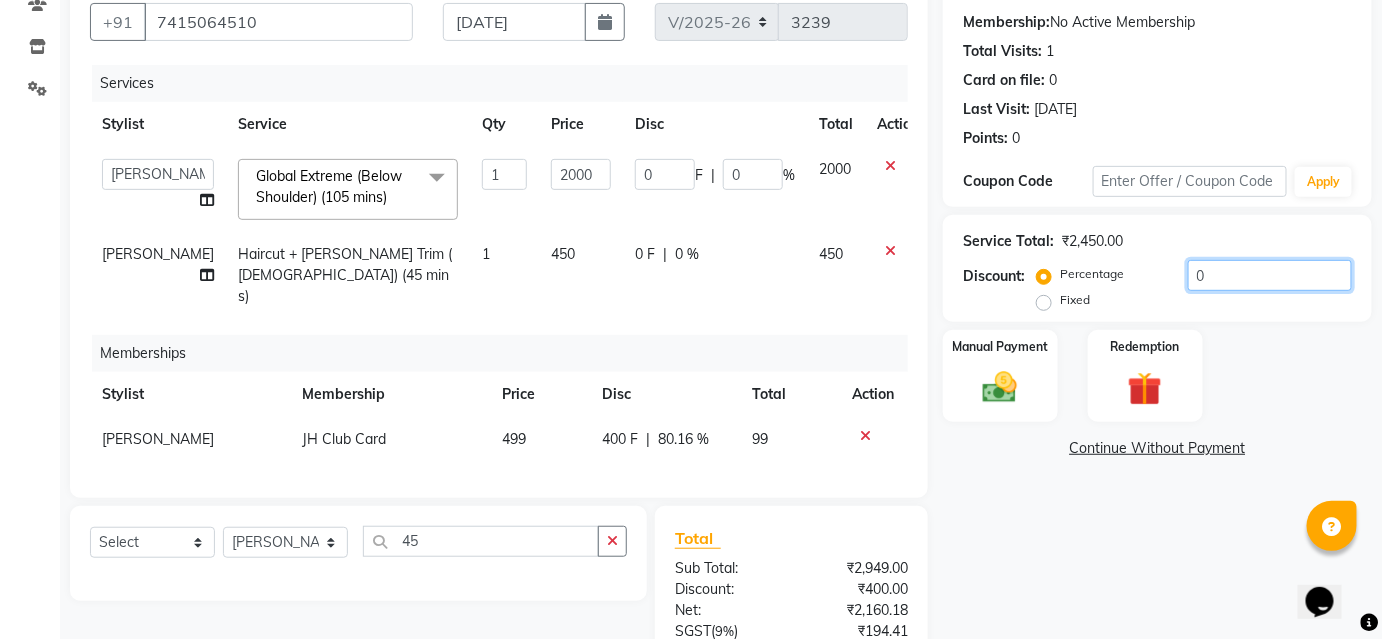 click on "0" 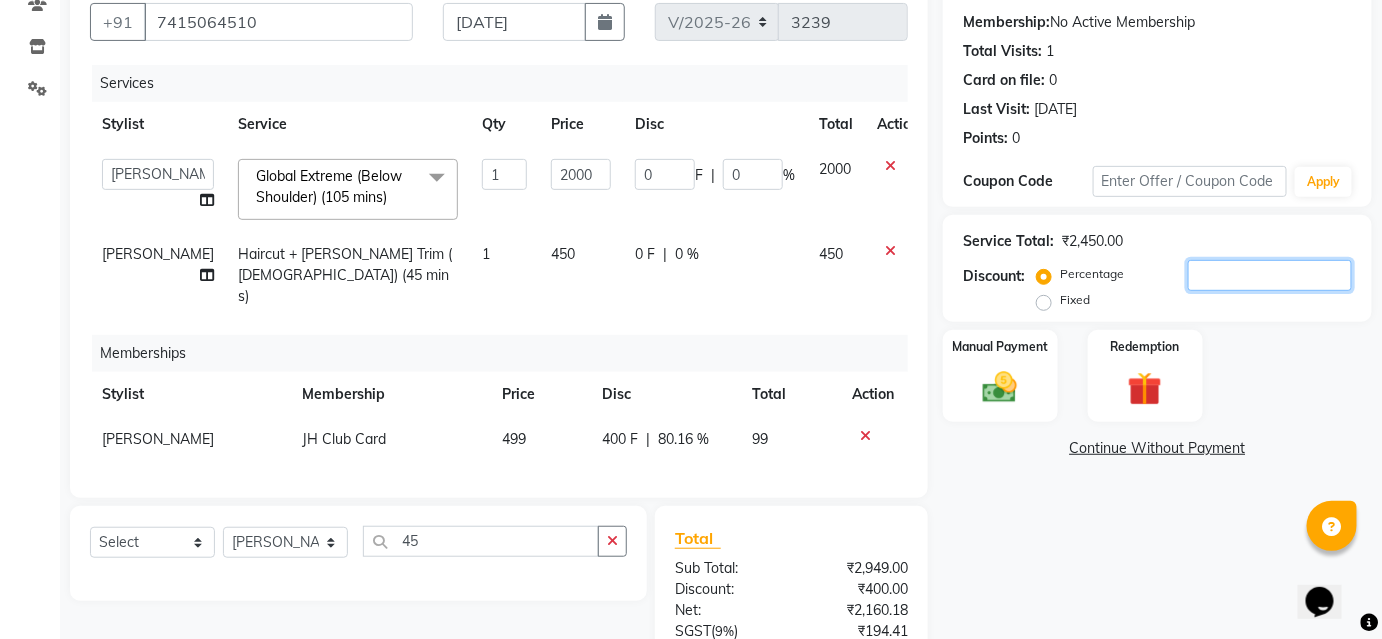 type on "1" 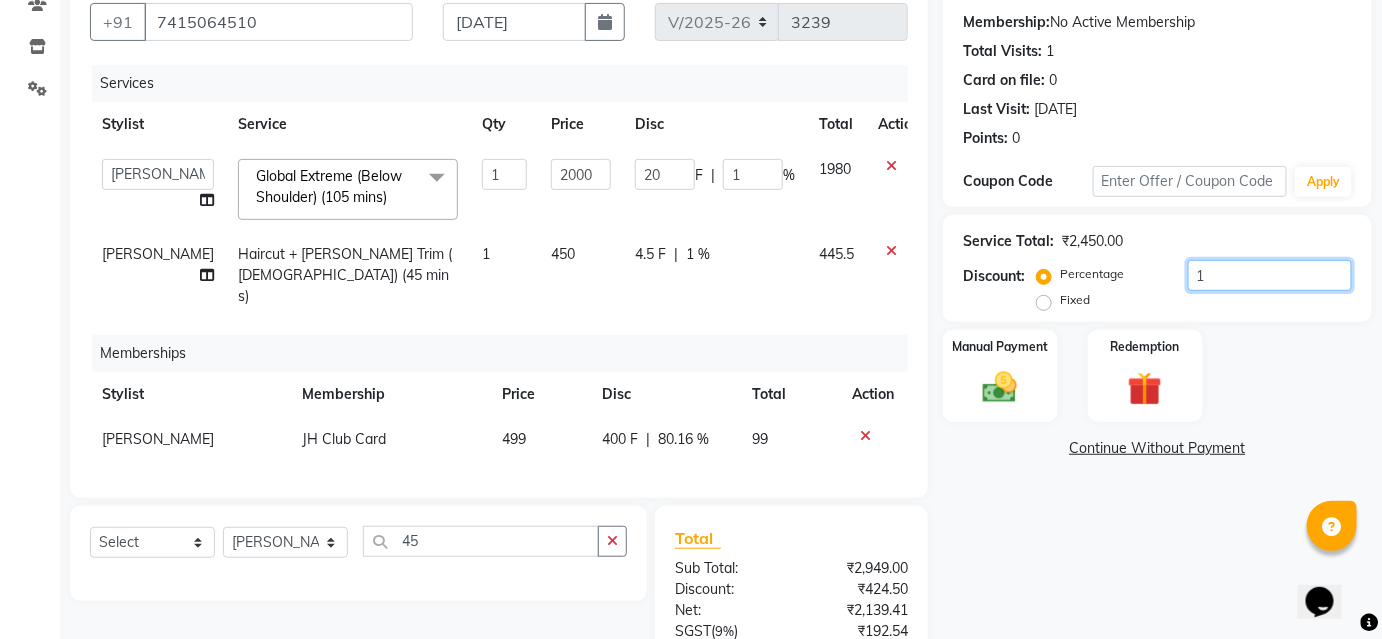 type on "10" 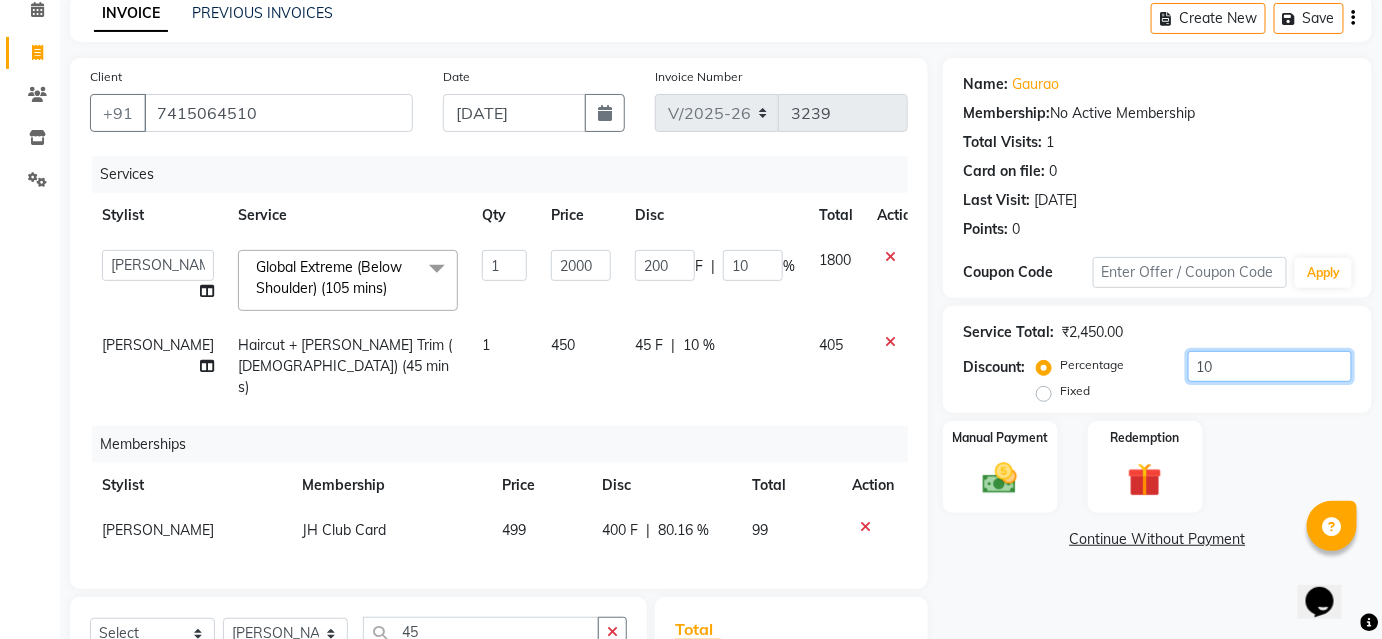 scroll, scrollTop: 365, scrollLeft: 0, axis: vertical 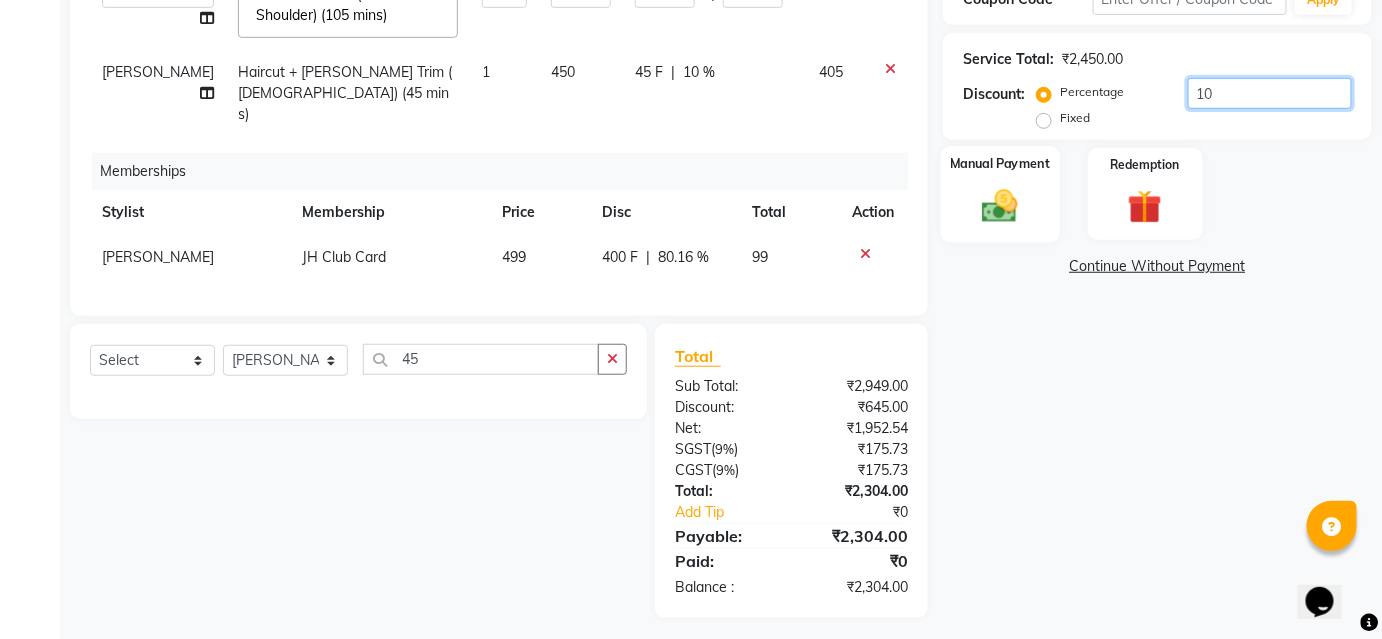 type on "10" 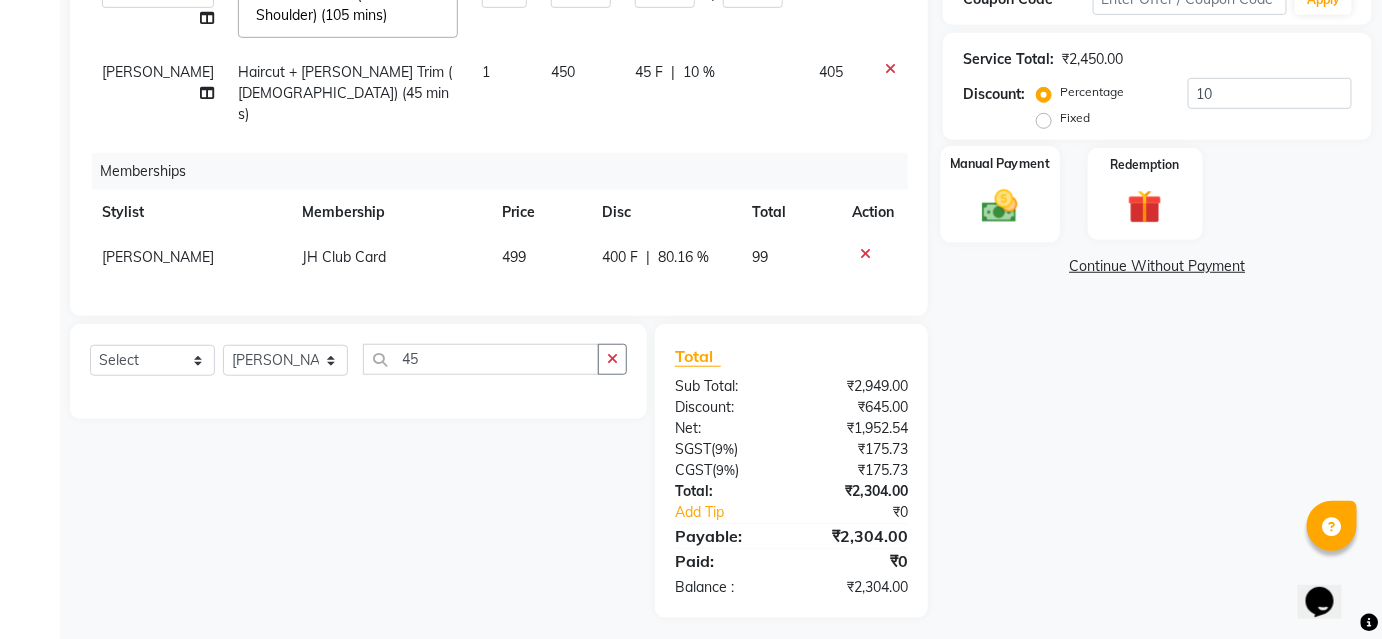 click 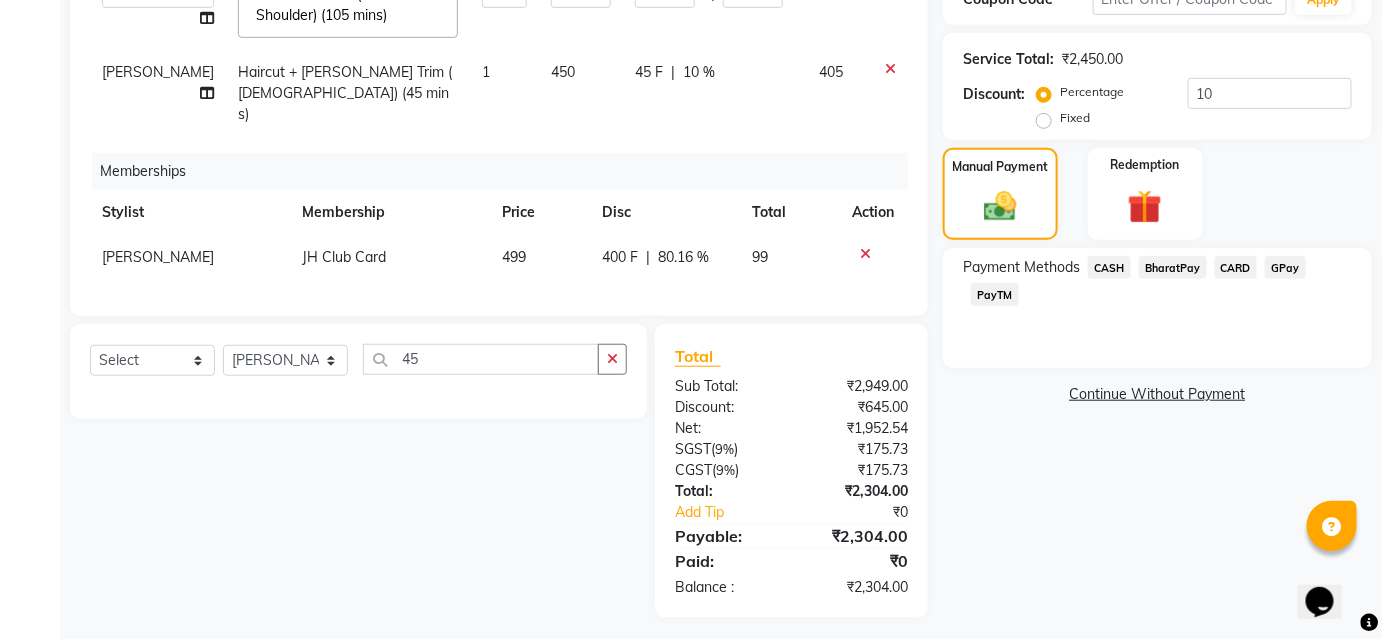 click on "BharatPay" 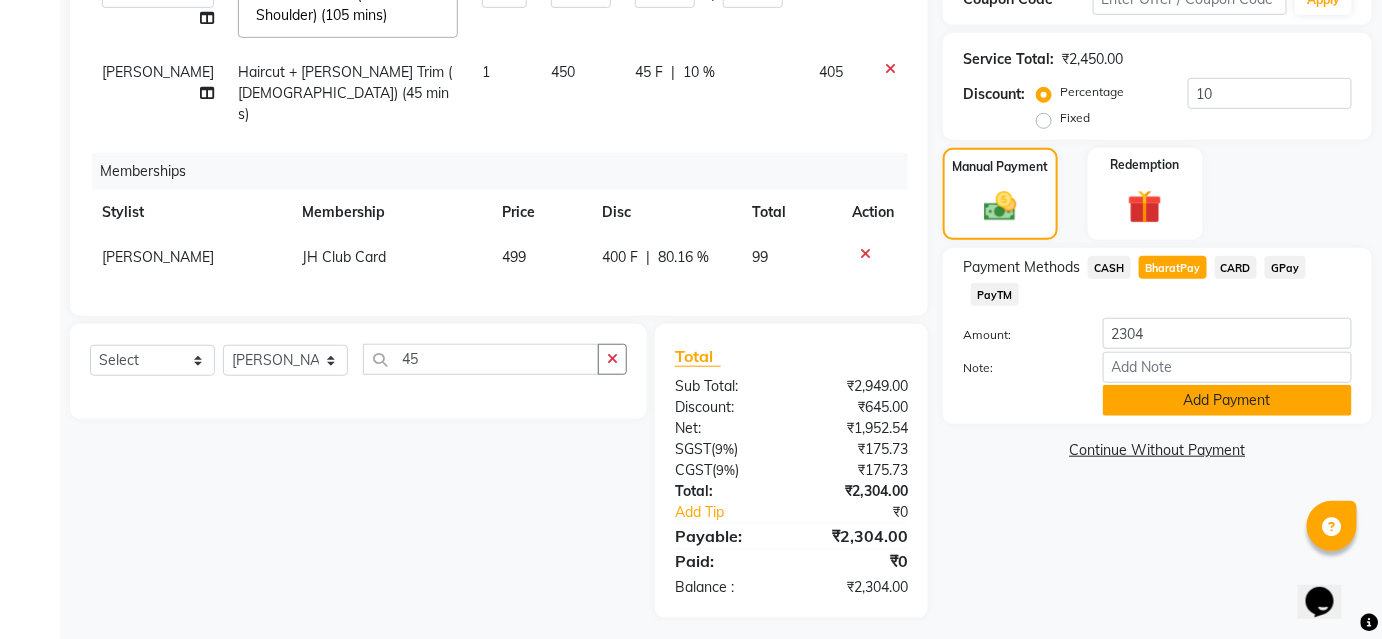 click on "Add Payment" 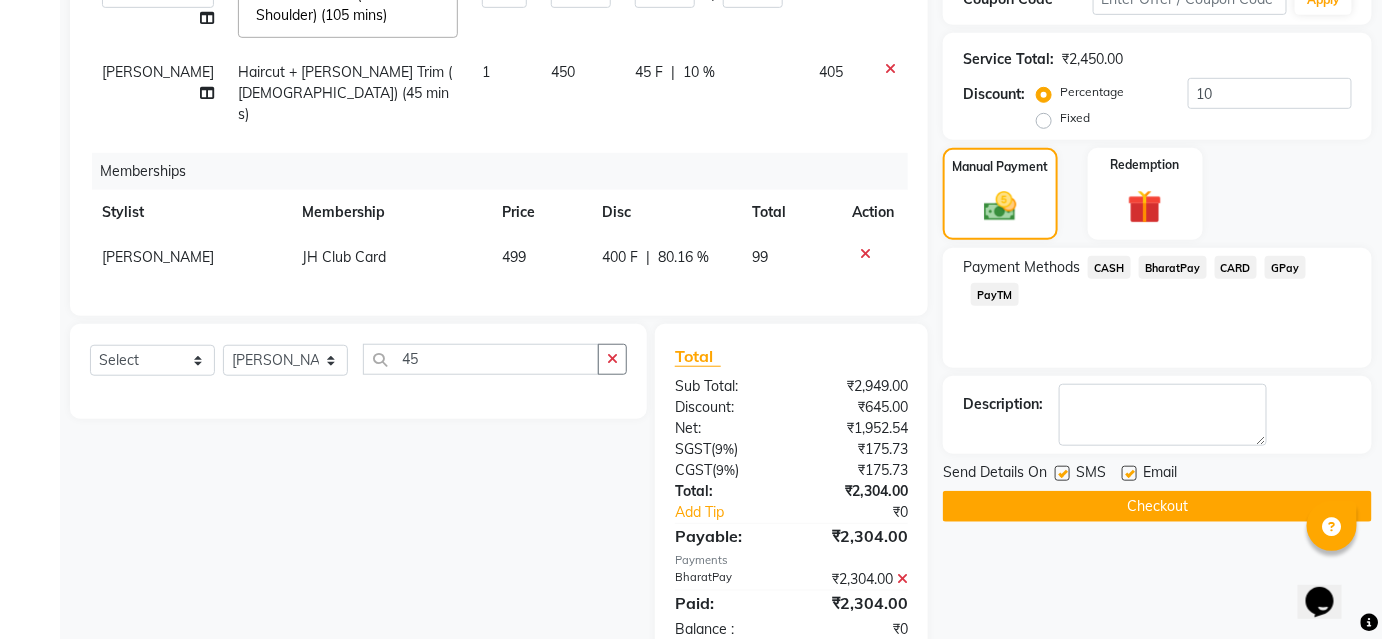 scroll, scrollTop: 406, scrollLeft: 0, axis: vertical 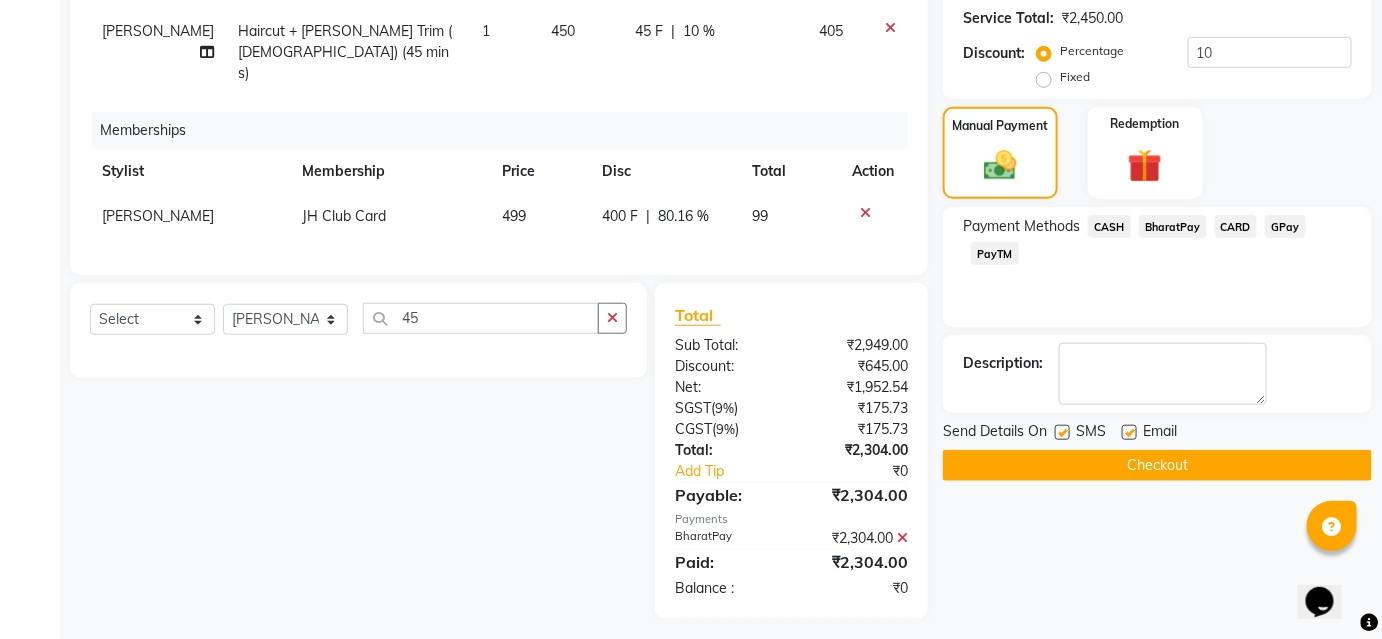 click on "Checkout" 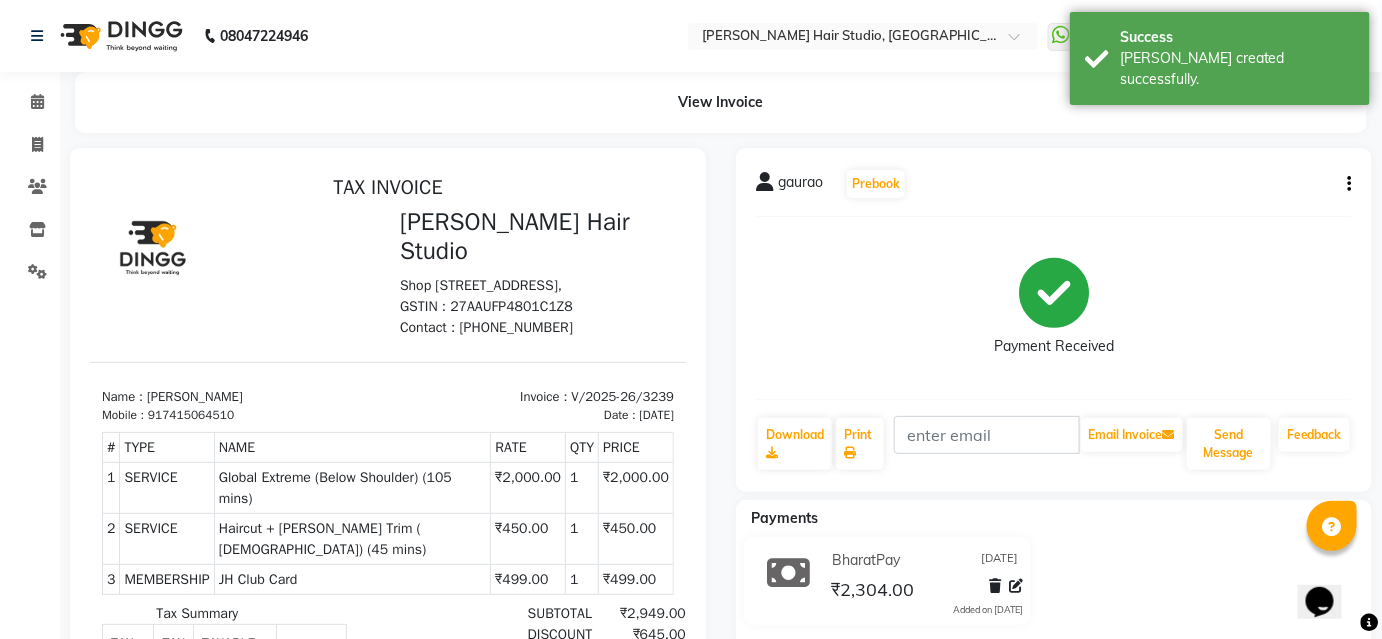 scroll, scrollTop: 0, scrollLeft: 0, axis: both 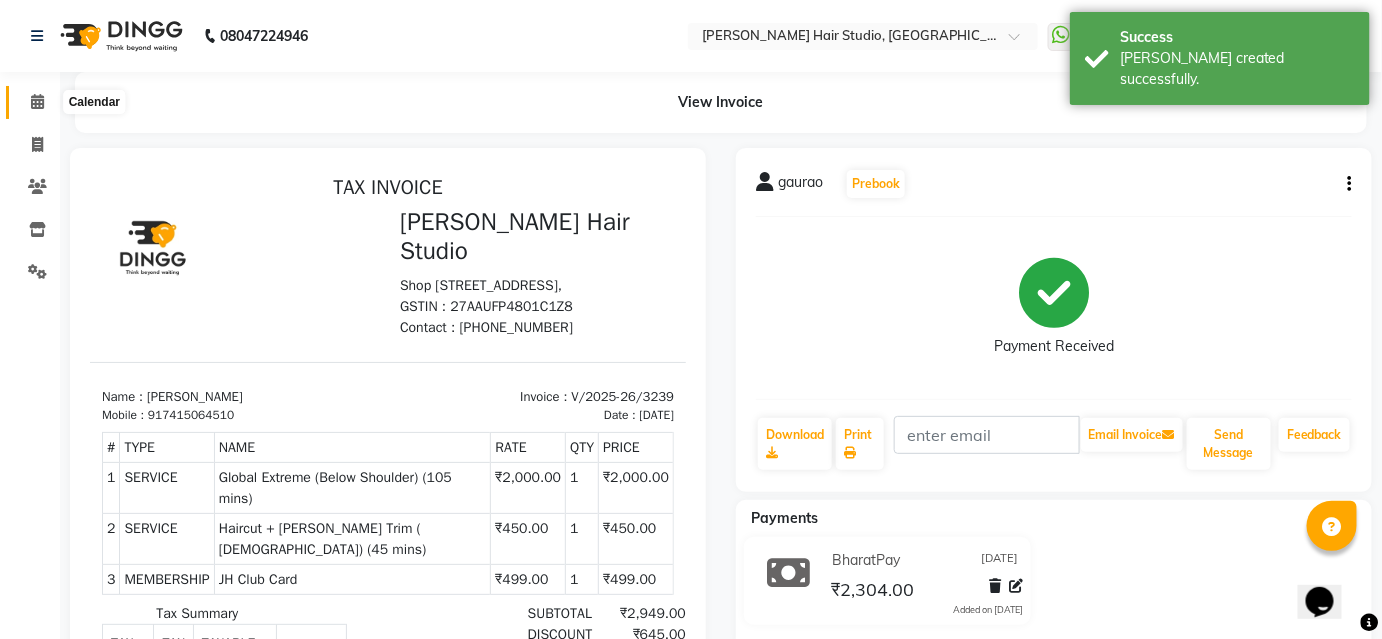 click 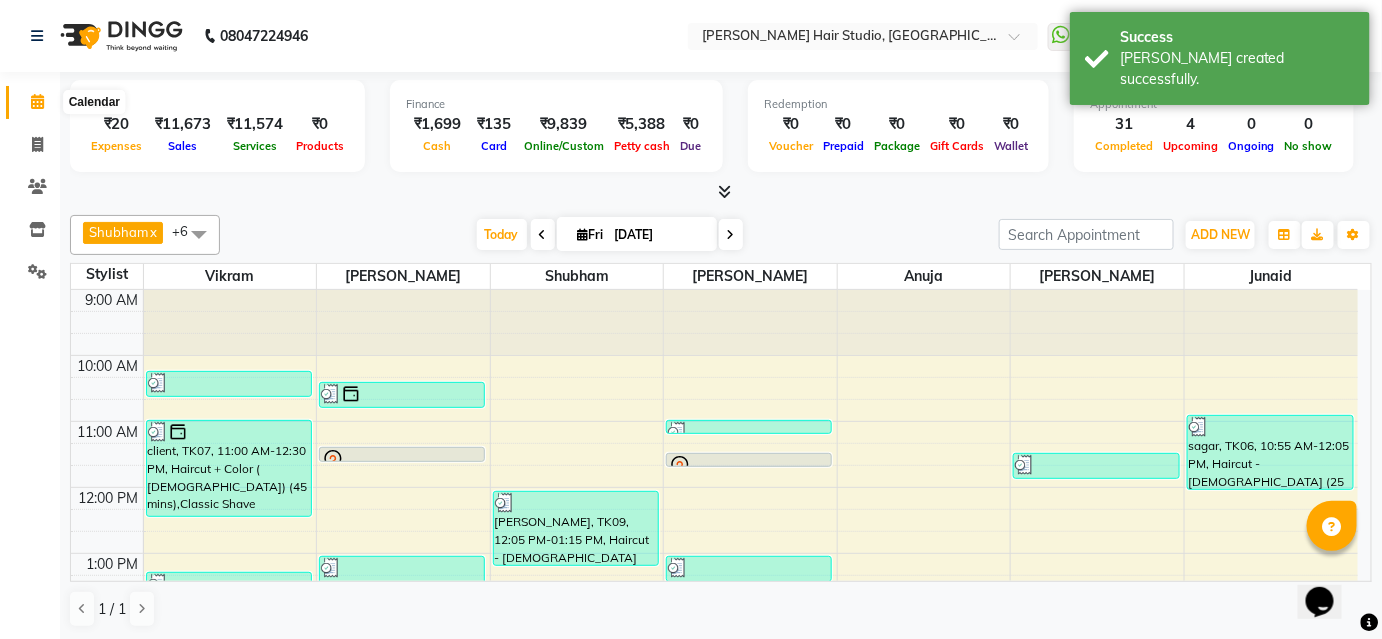 click 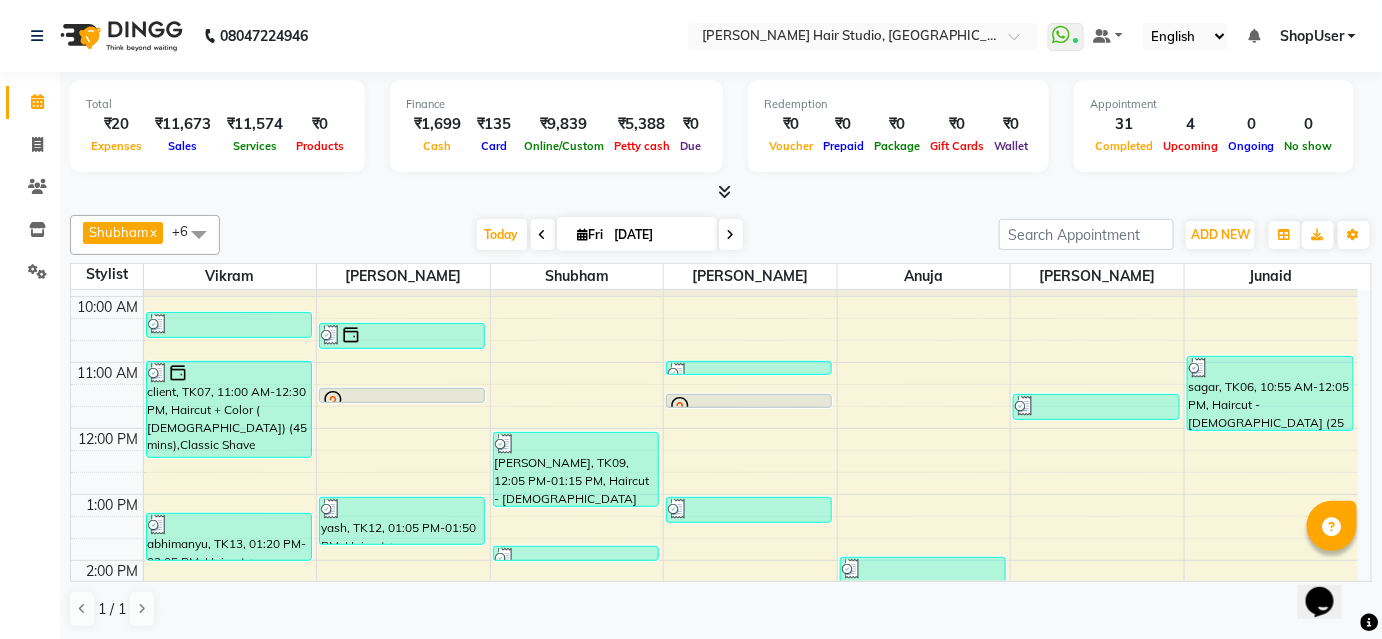 scroll, scrollTop: 0, scrollLeft: 0, axis: both 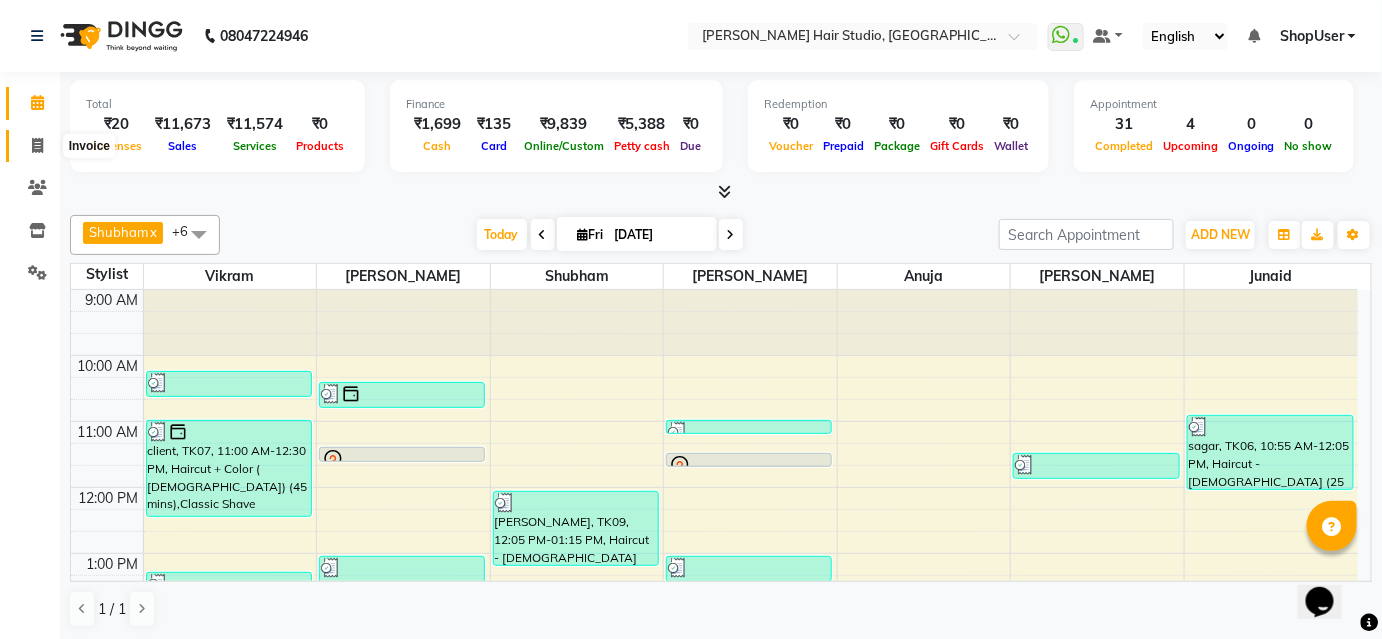 click 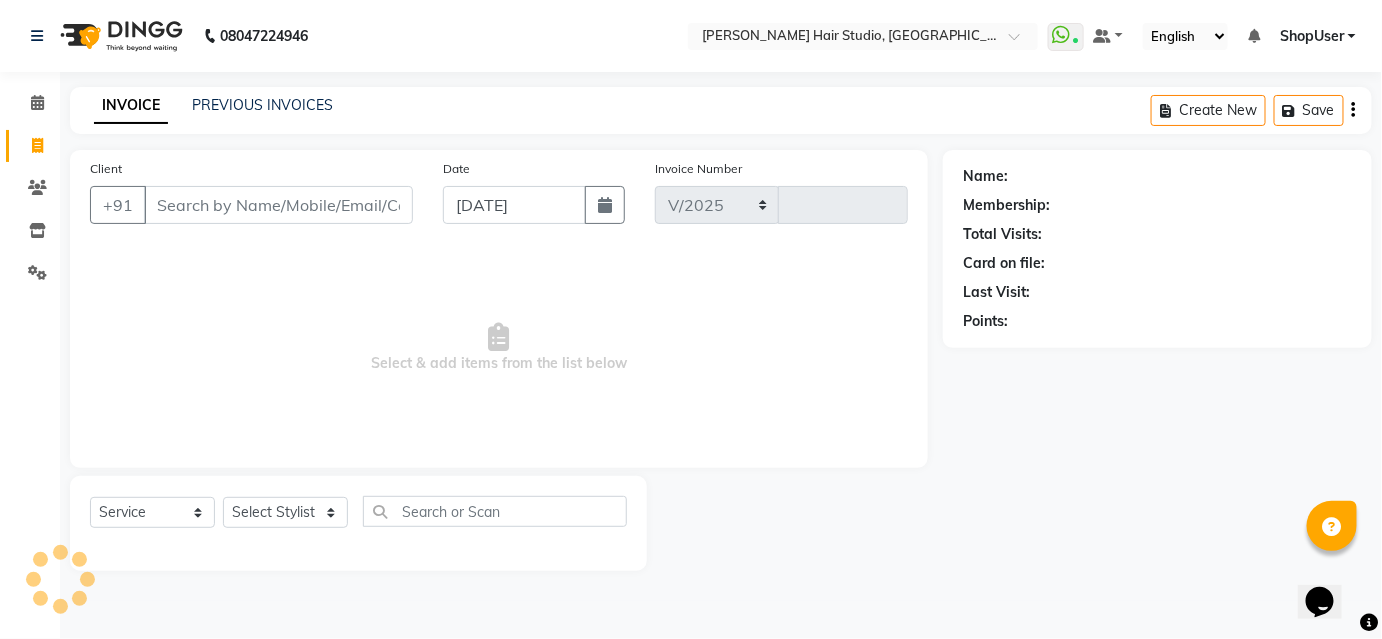 select on "627" 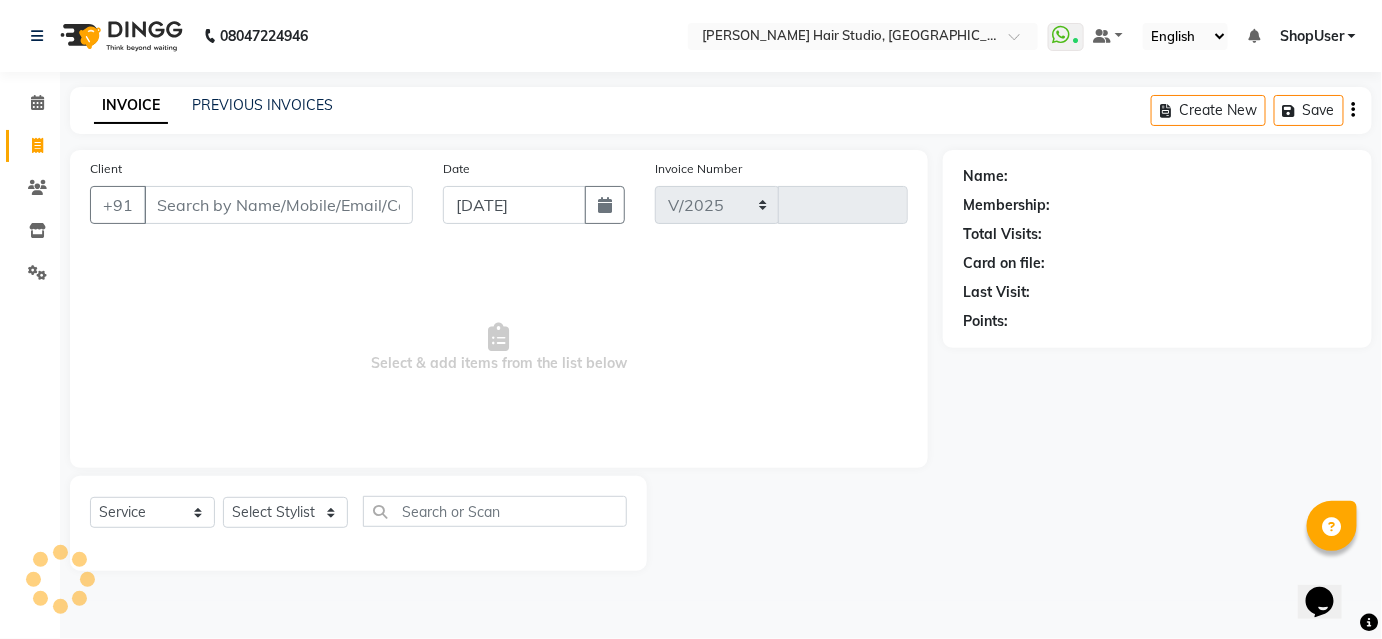 type on "3240" 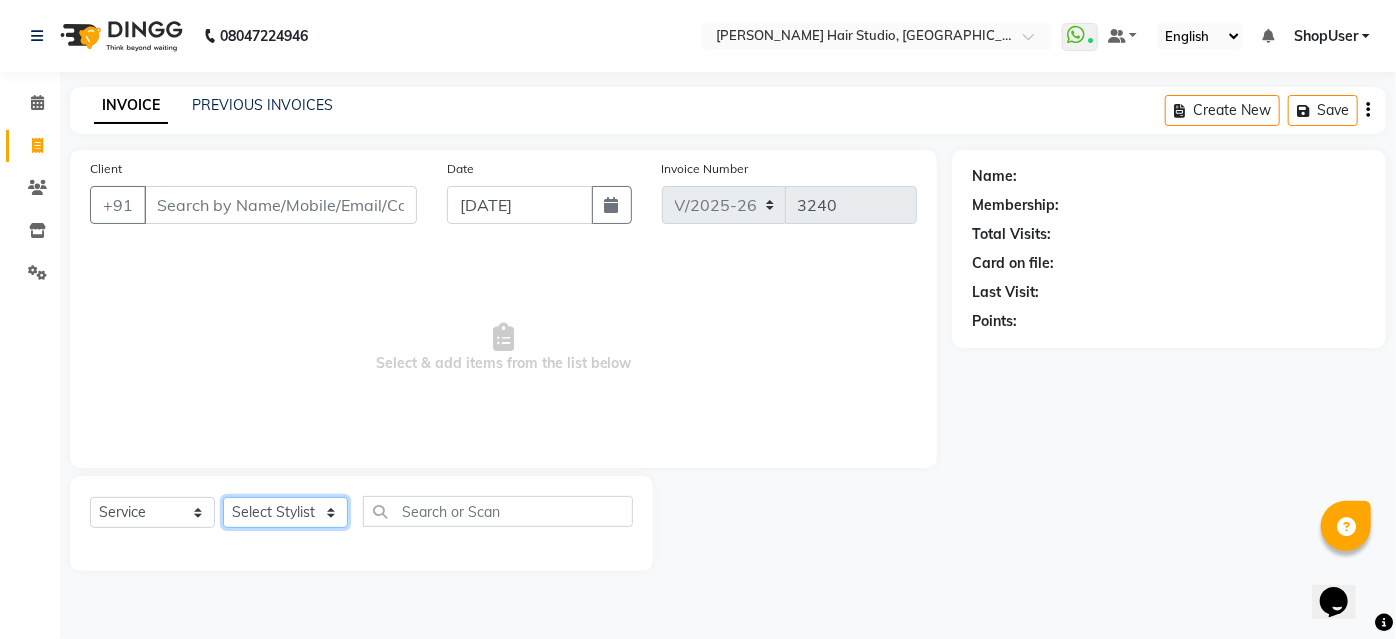 click on "Select Stylist [PERSON_NAME] [PERSON_NAME] Avinash [PERSON_NAME] [PERSON_NAME] Pawan Krishna [PERSON_NAME] [PERSON_NAME] ShopUser [PERSON_NAME] [PERSON_NAME]" 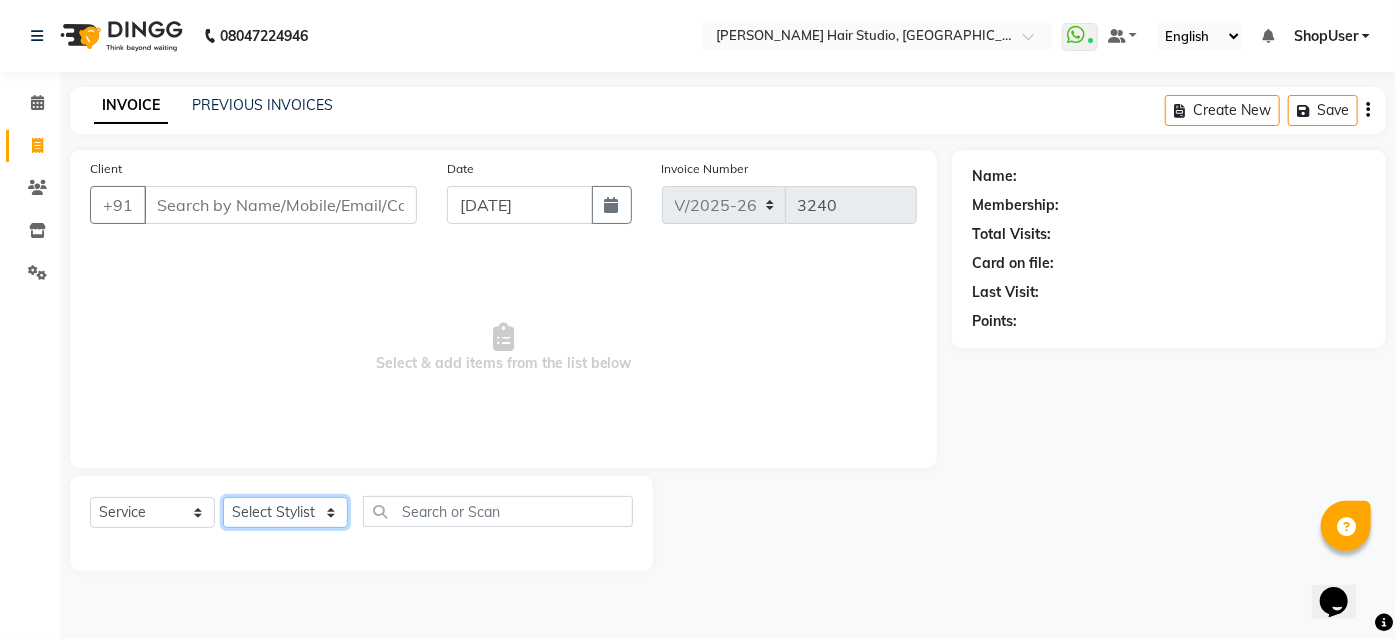 select on "51893" 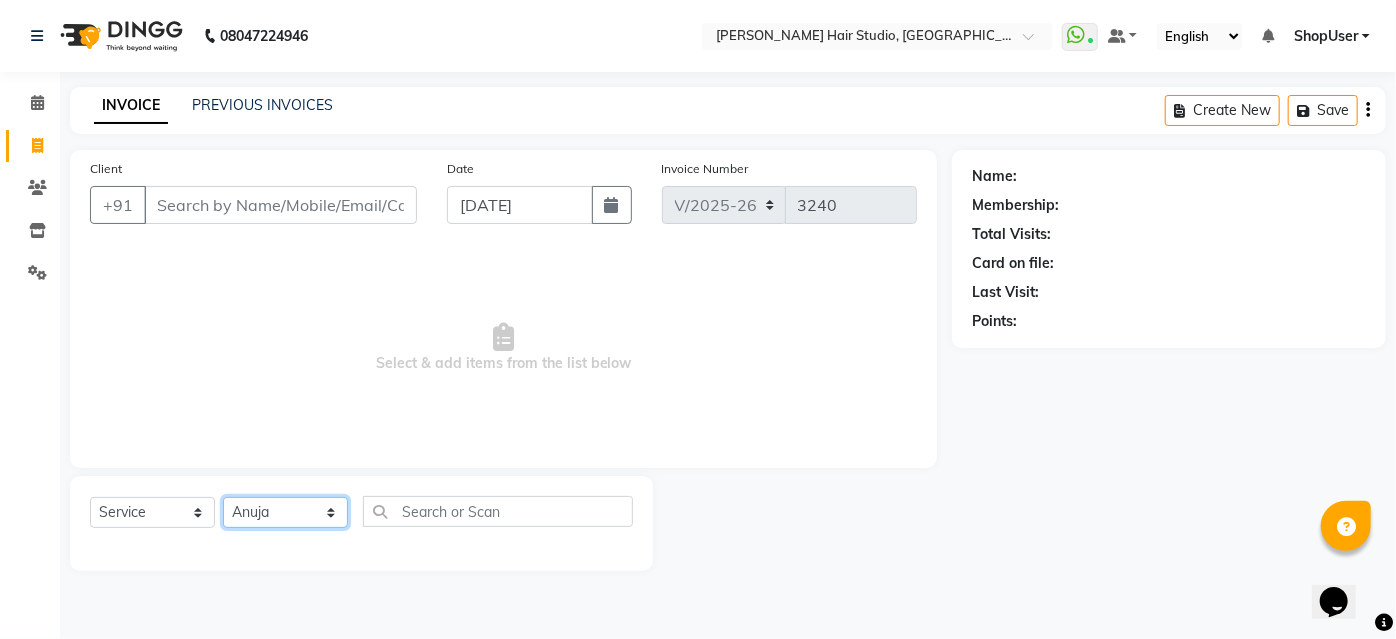 click on "Select Stylist [PERSON_NAME] [PERSON_NAME] Avinash [PERSON_NAME] [PERSON_NAME] Pawan Krishna [PERSON_NAME] [PERSON_NAME] ShopUser [PERSON_NAME] [PERSON_NAME]" 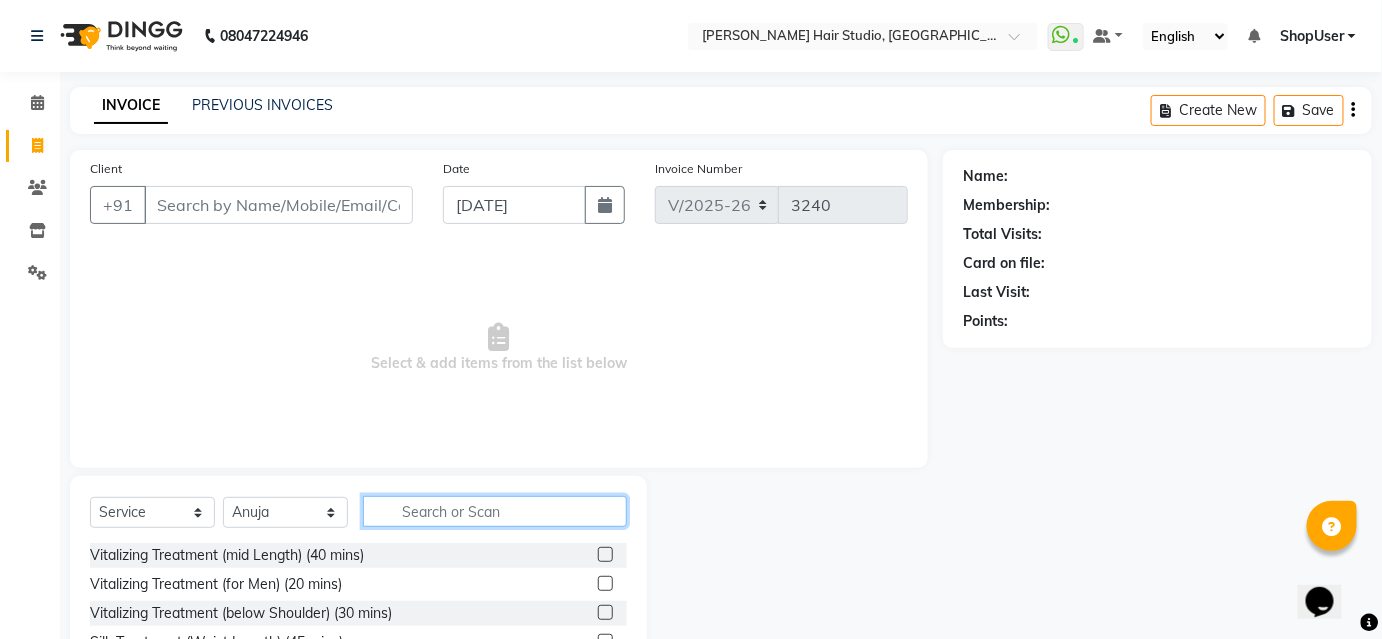 click 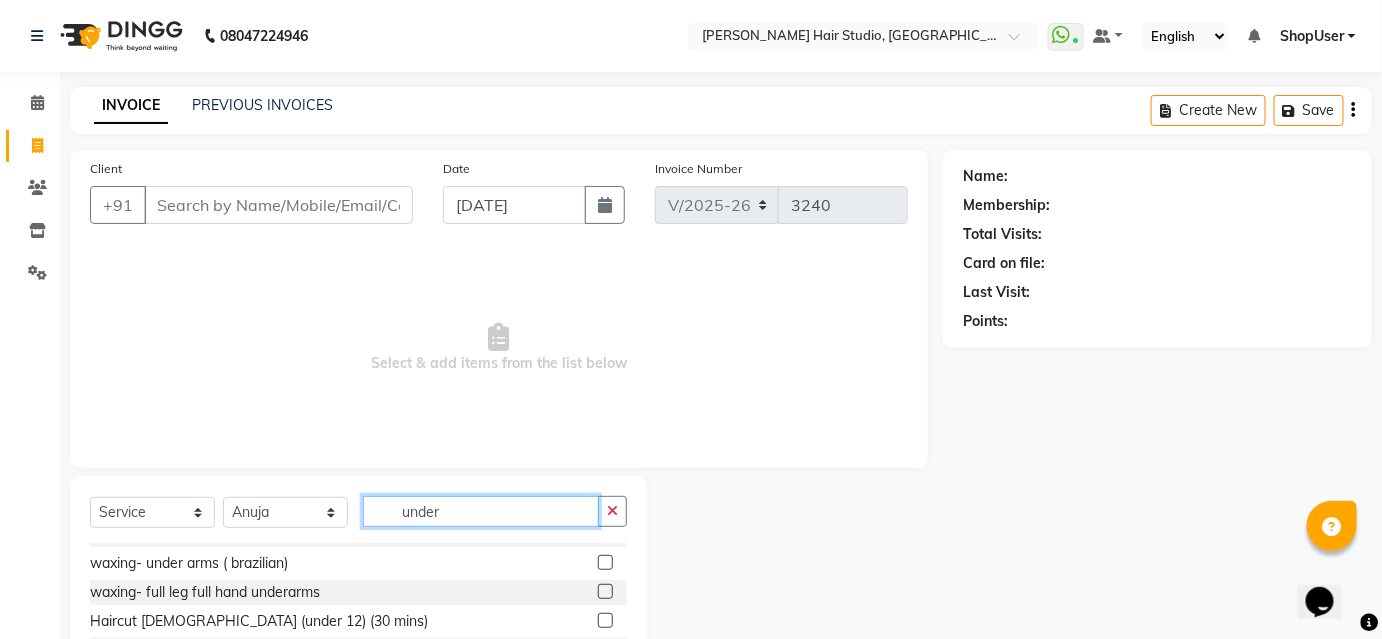 scroll, scrollTop: 32, scrollLeft: 0, axis: vertical 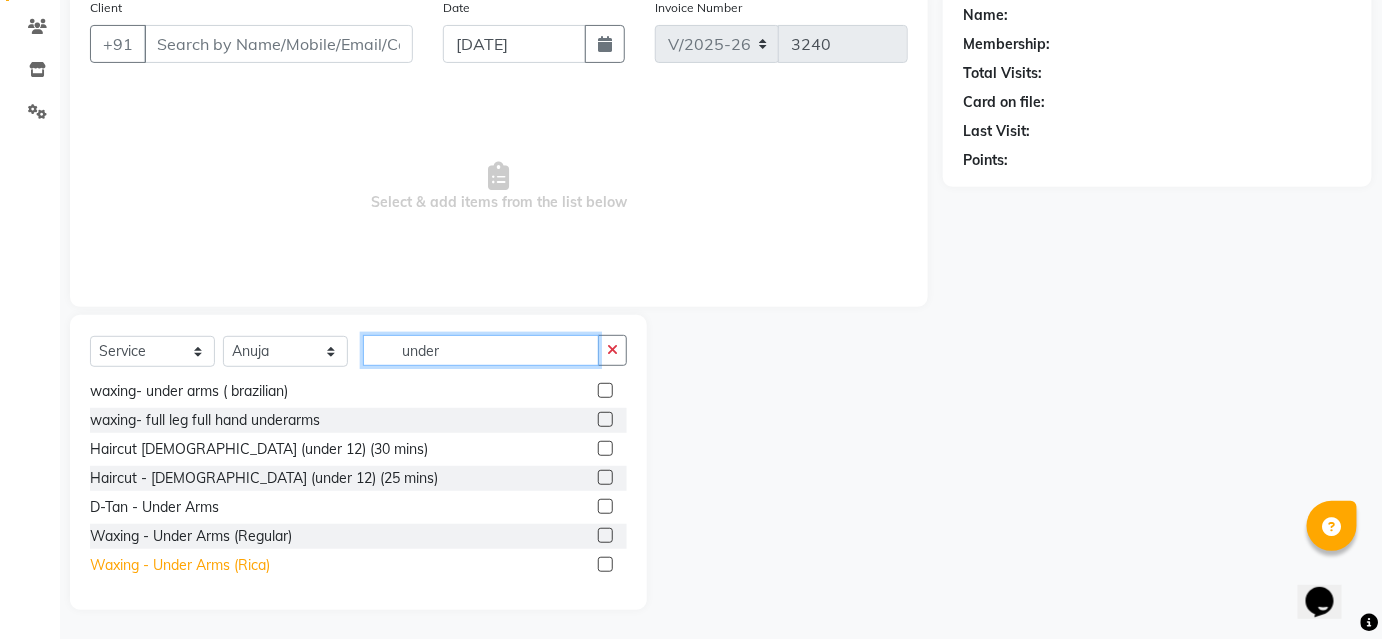 type on "under" 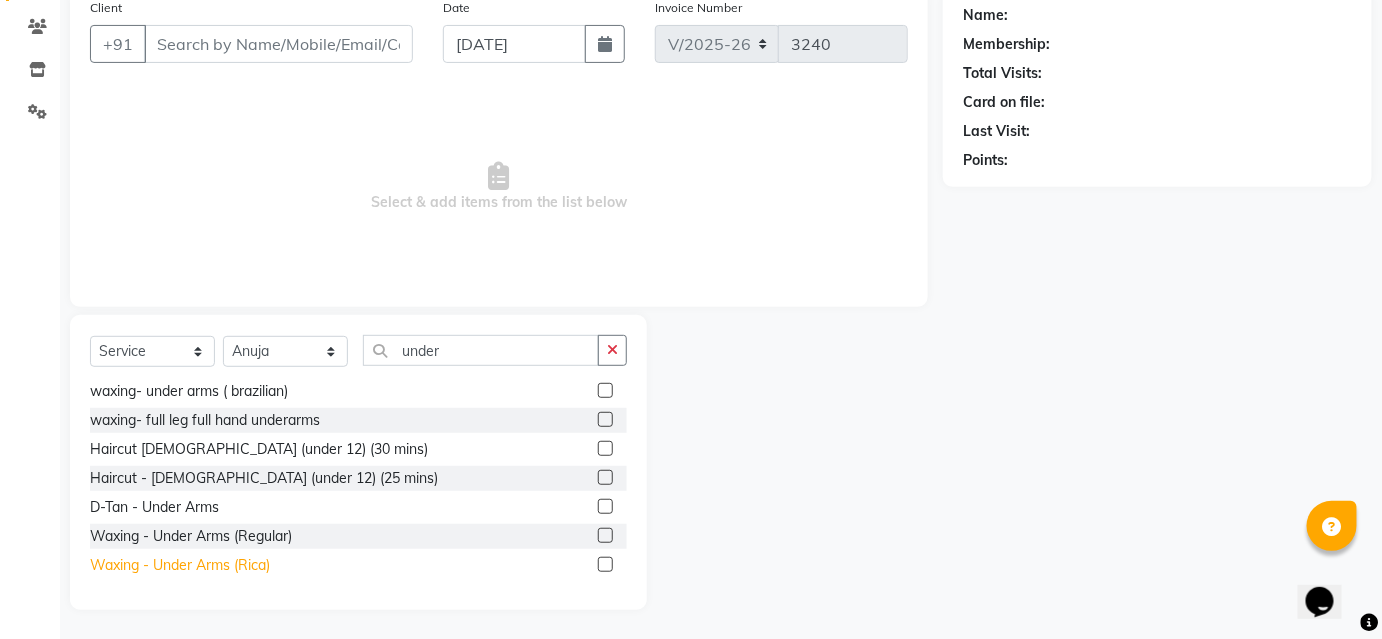 click on "Waxing - Under Arms (Rica)" 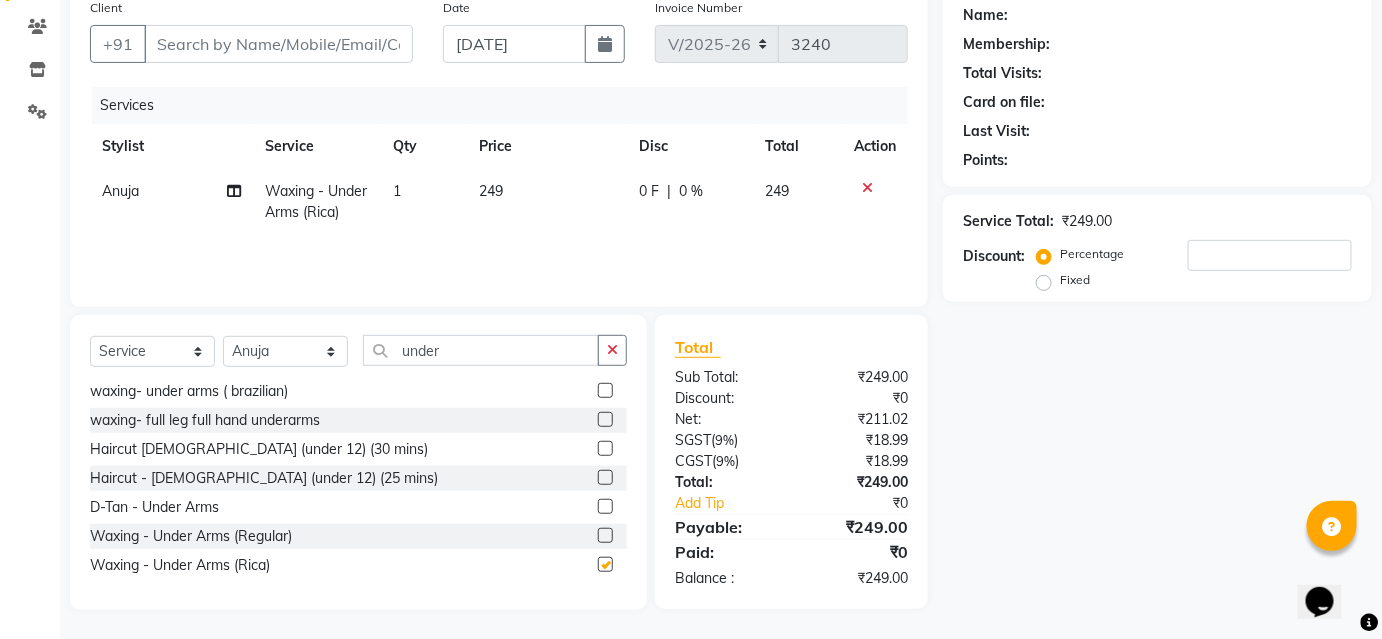checkbox on "false" 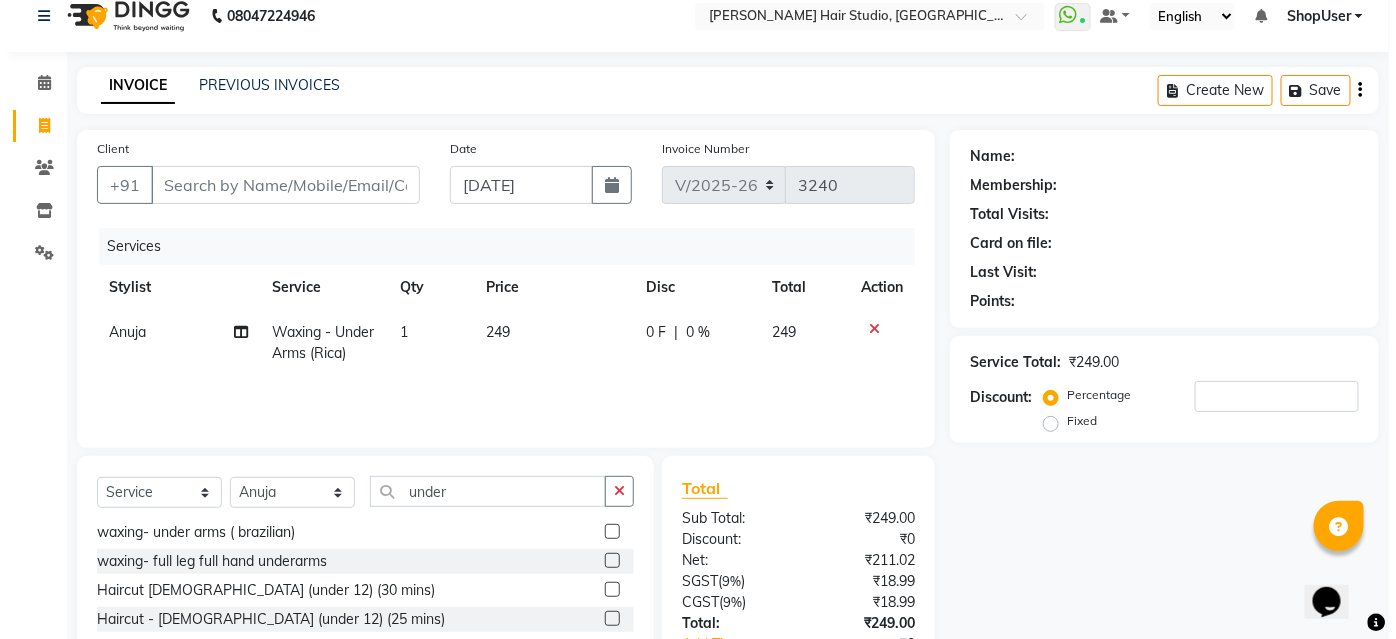 scroll, scrollTop: 0, scrollLeft: 0, axis: both 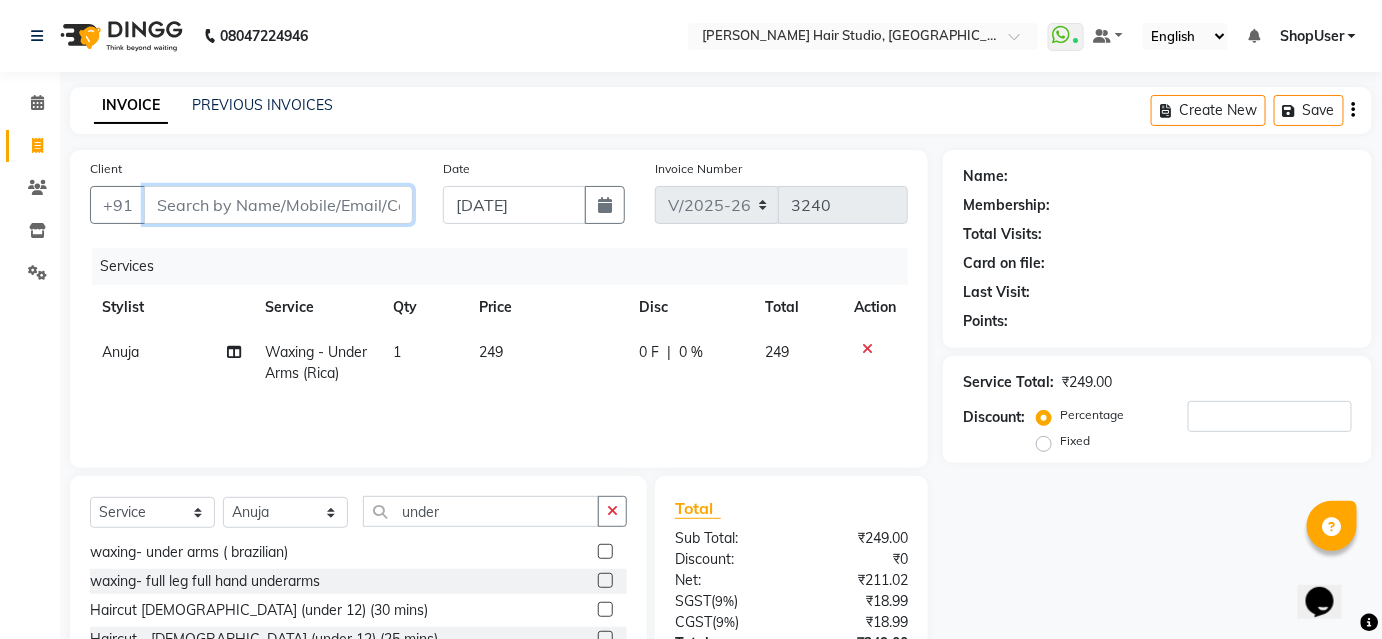 click on "Client" at bounding box center (278, 205) 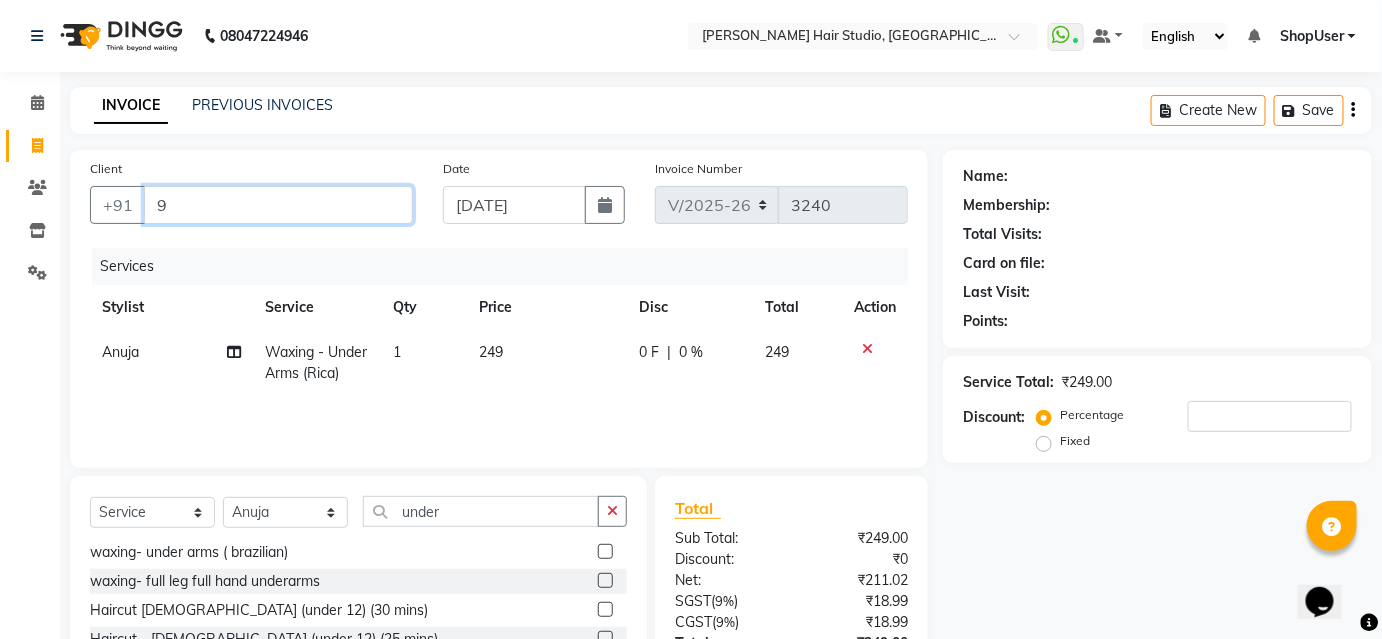 type on "0" 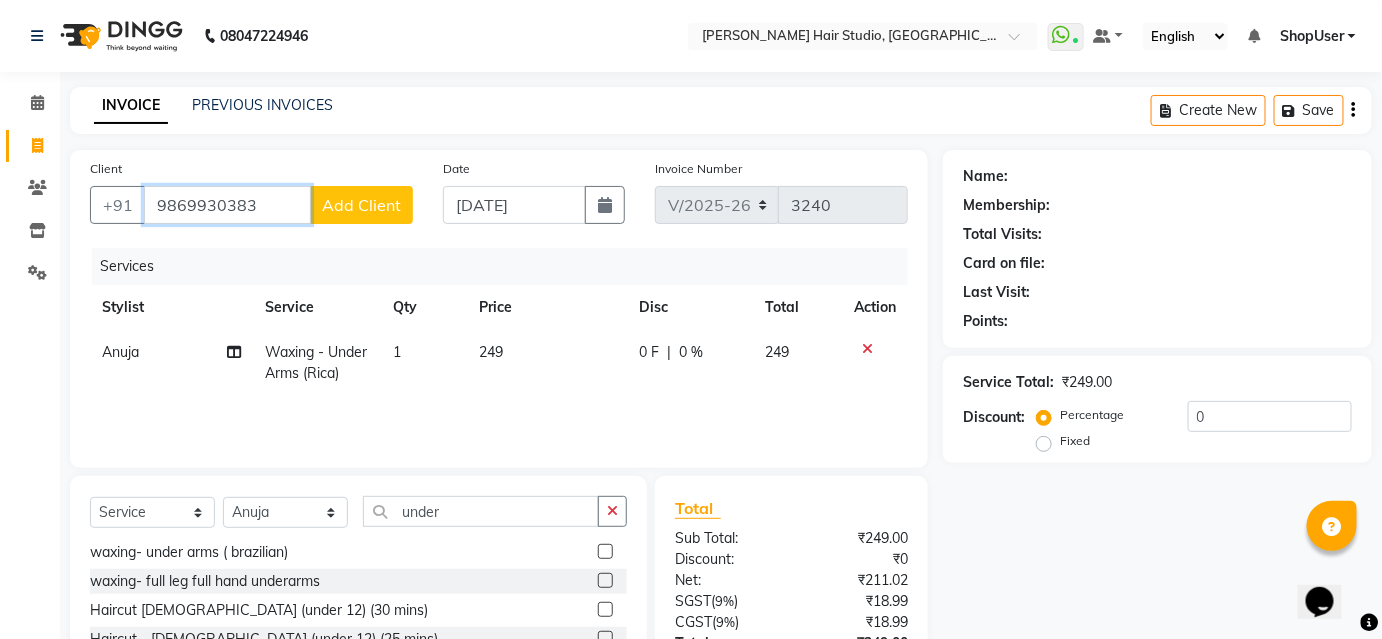 type on "9869930383" 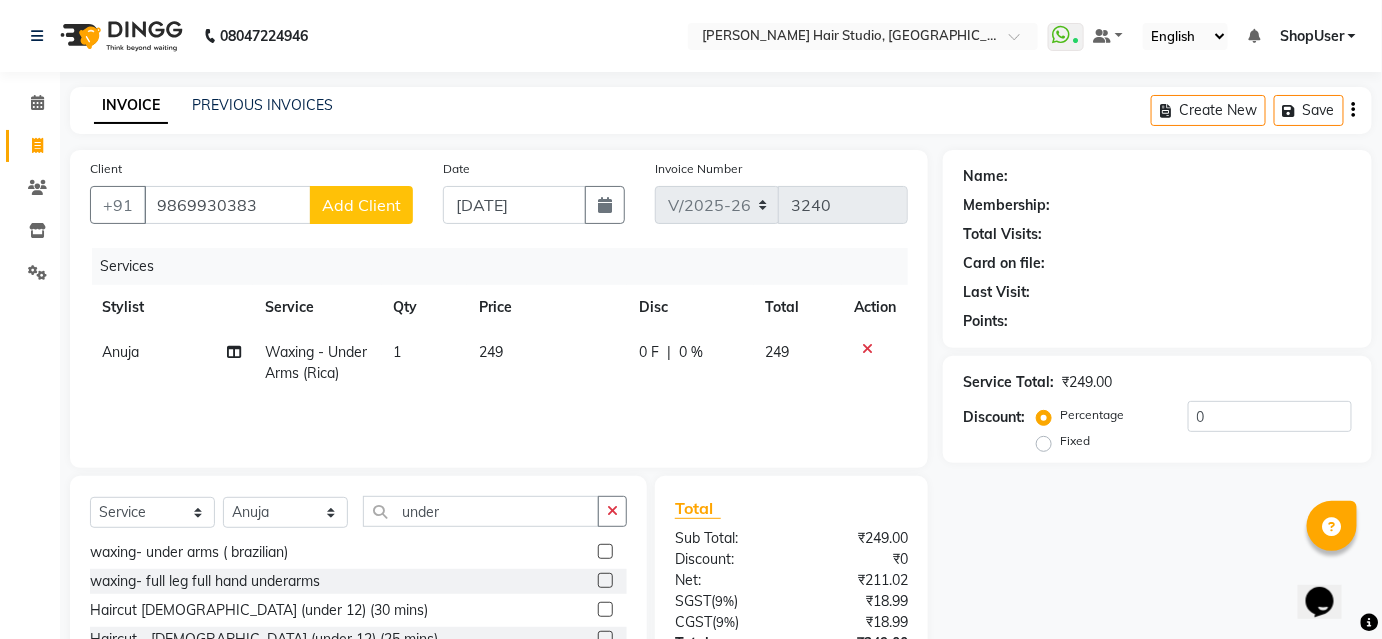 click on "Add Client" 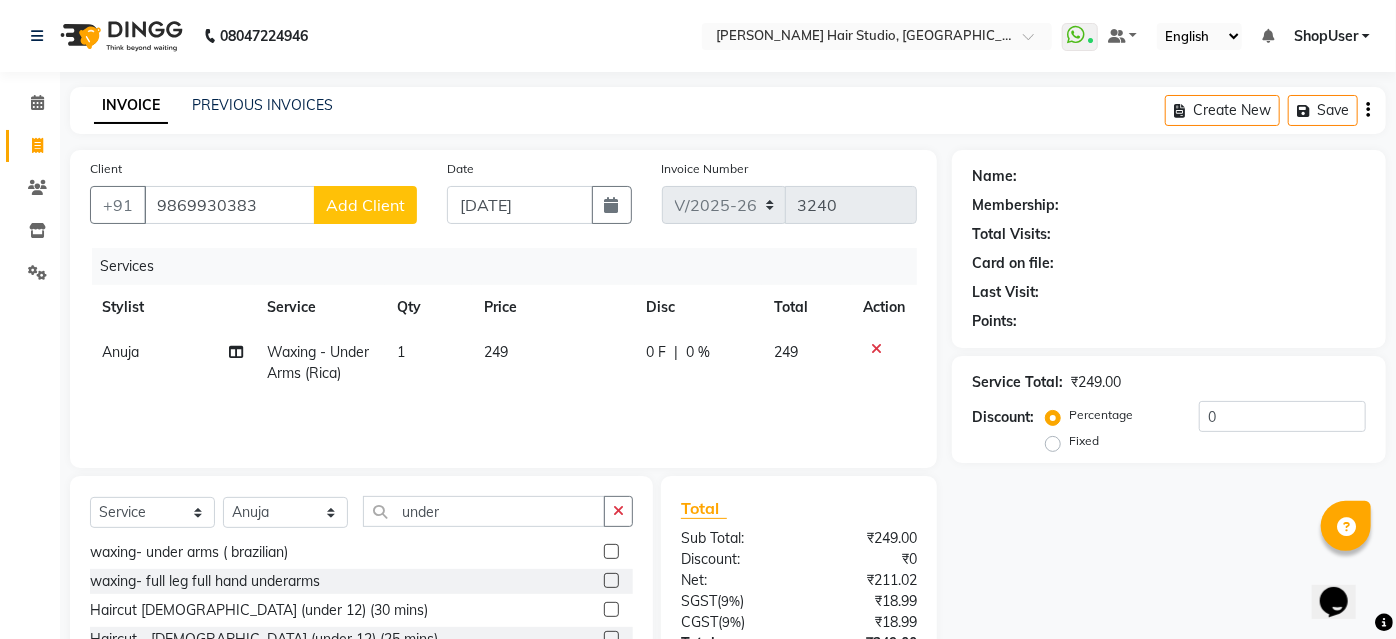 select on "22" 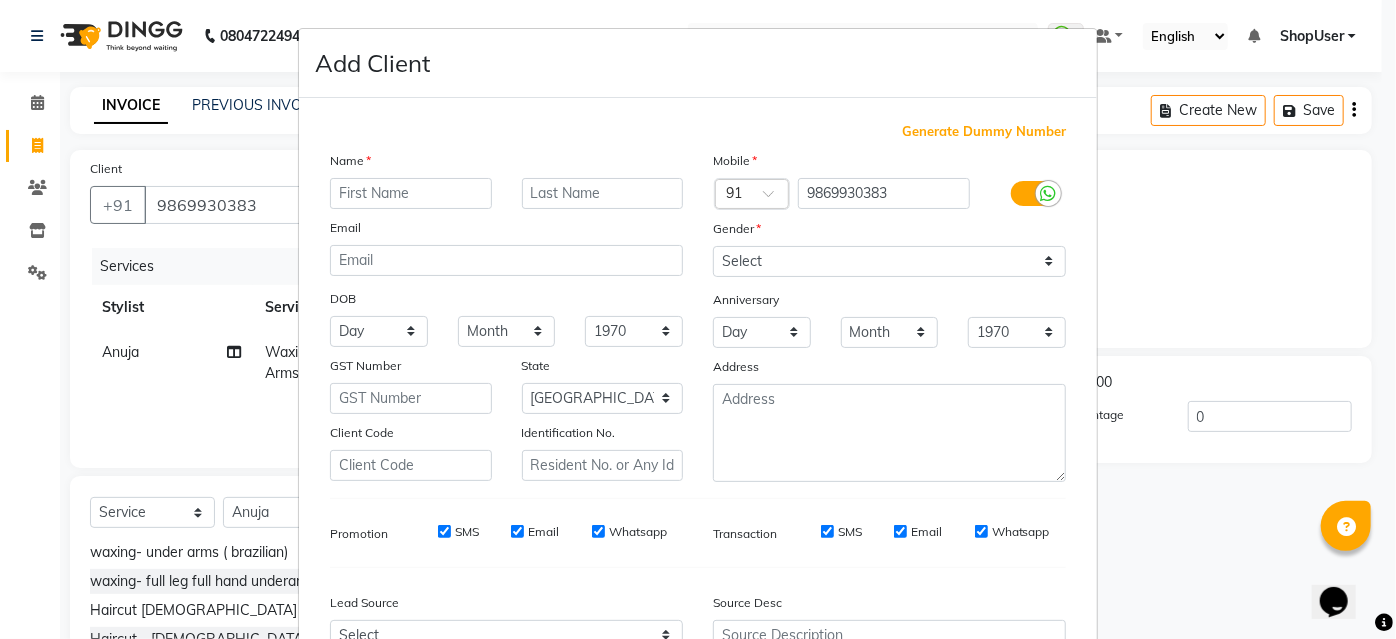 click at bounding box center [411, 193] 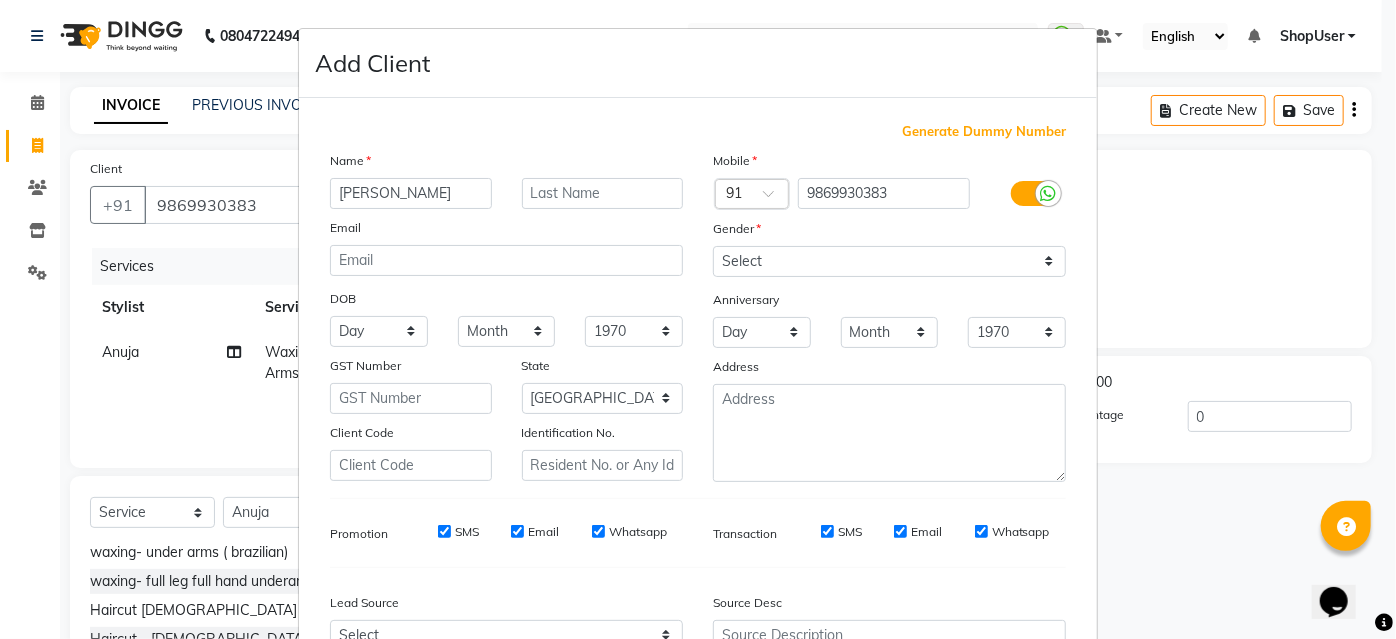 type on "sanika" 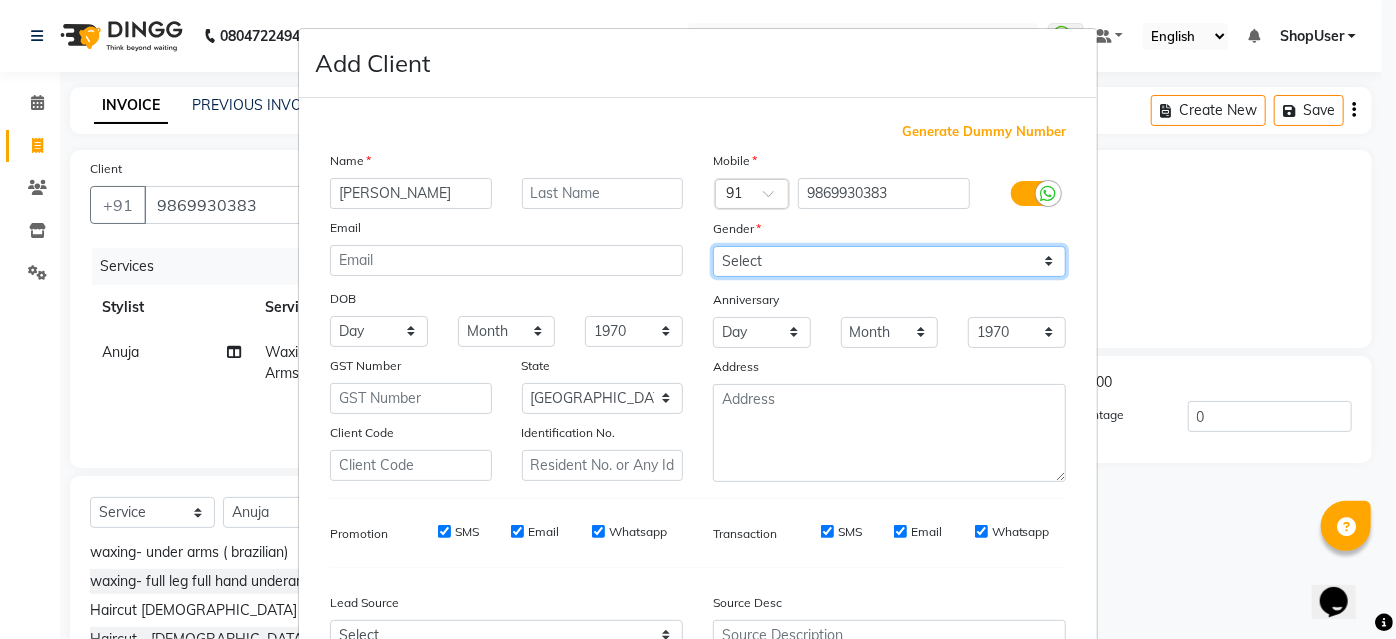 click on "Select [DEMOGRAPHIC_DATA] [DEMOGRAPHIC_DATA] Other Prefer Not To Say" at bounding box center [889, 261] 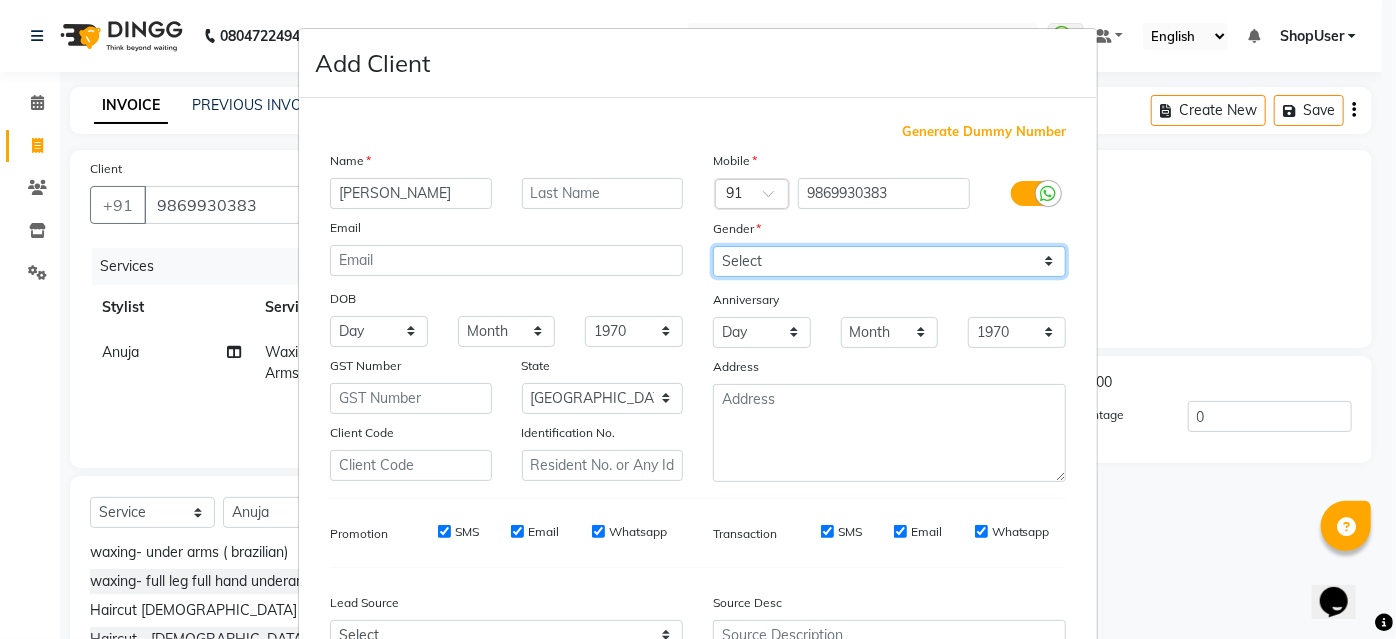 select on "[DEMOGRAPHIC_DATA]" 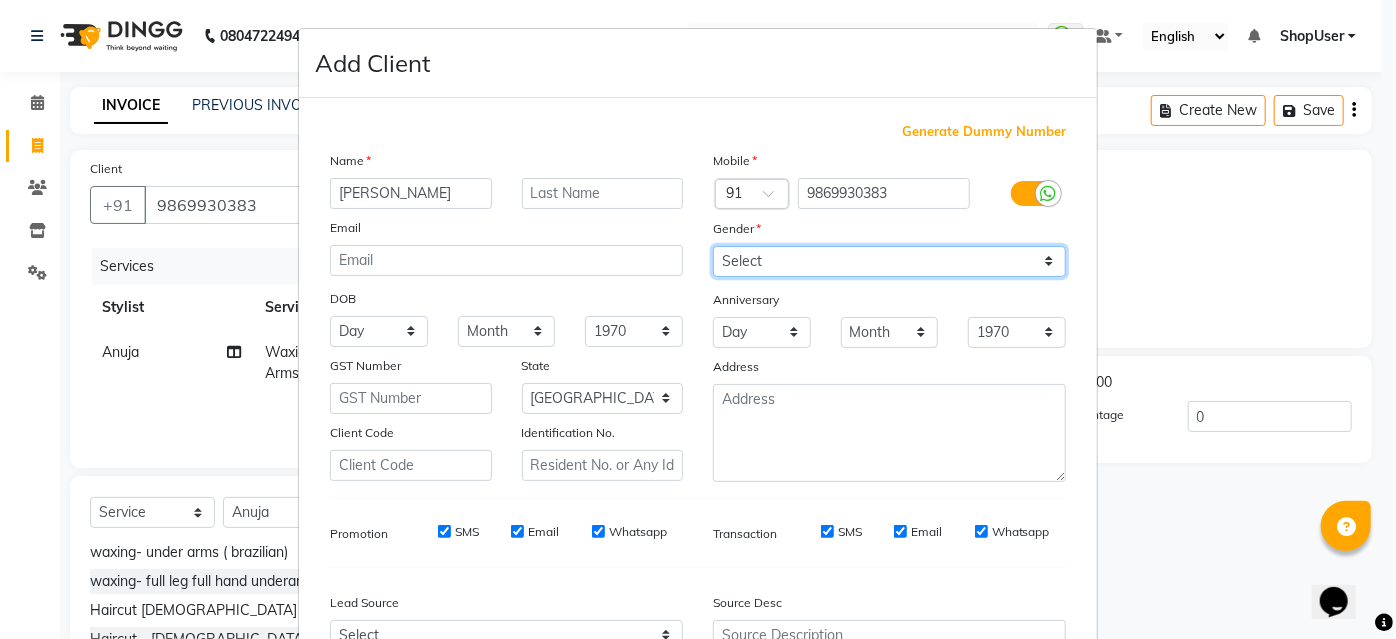 click on "Select [DEMOGRAPHIC_DATA] [DEMOGRAPHIC_DATA] Other Prefer Not To Say" at bounding box center (889, 261) 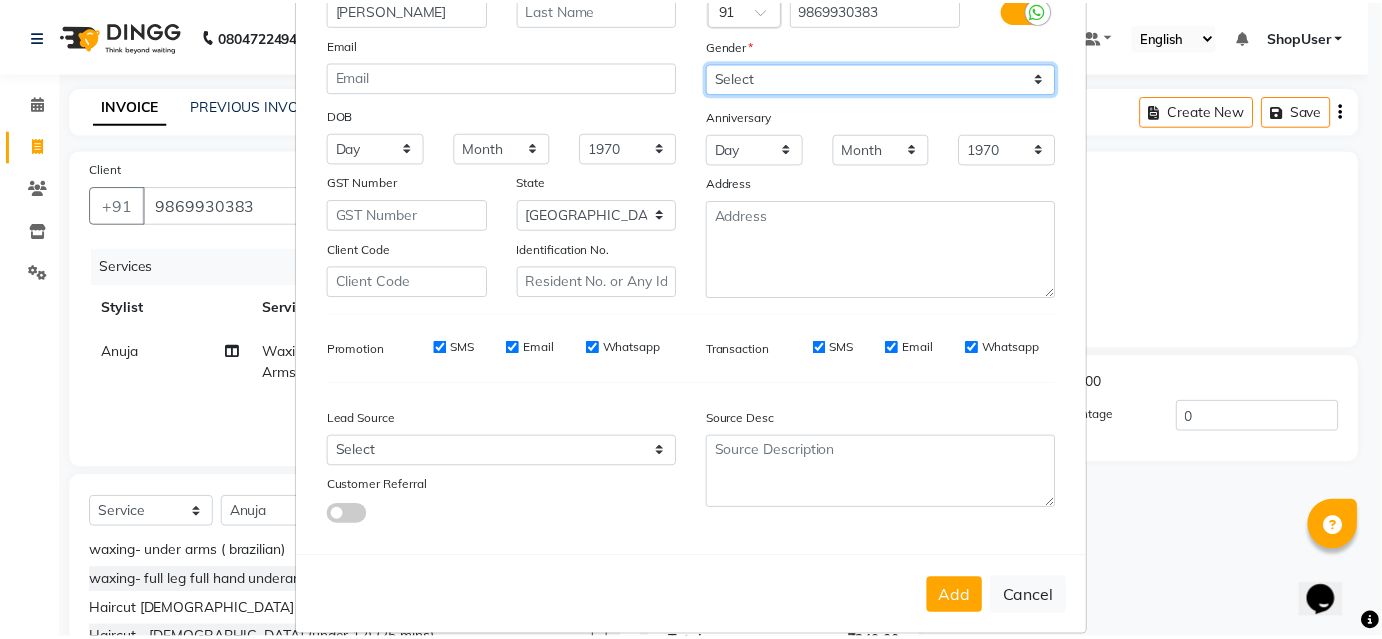 scroll, scrollTop: 208, scrollLeft: 0, axis: vertical 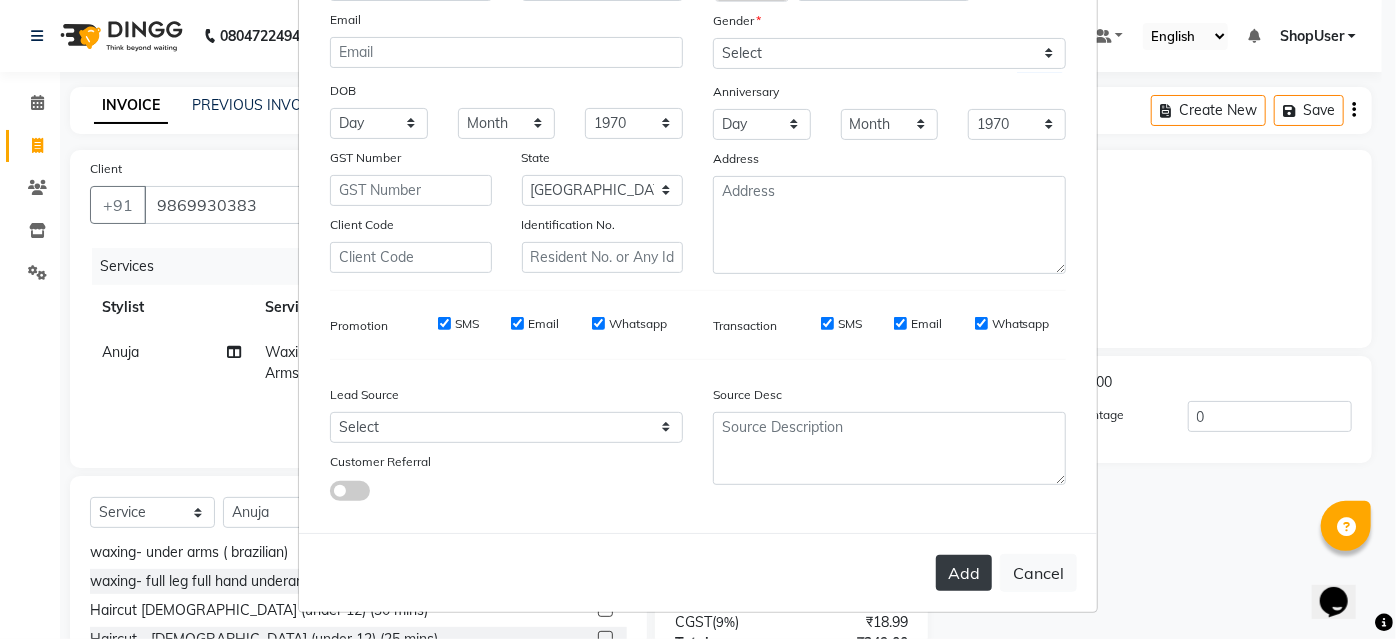 click on "Add" at bounding box center [964, 573] 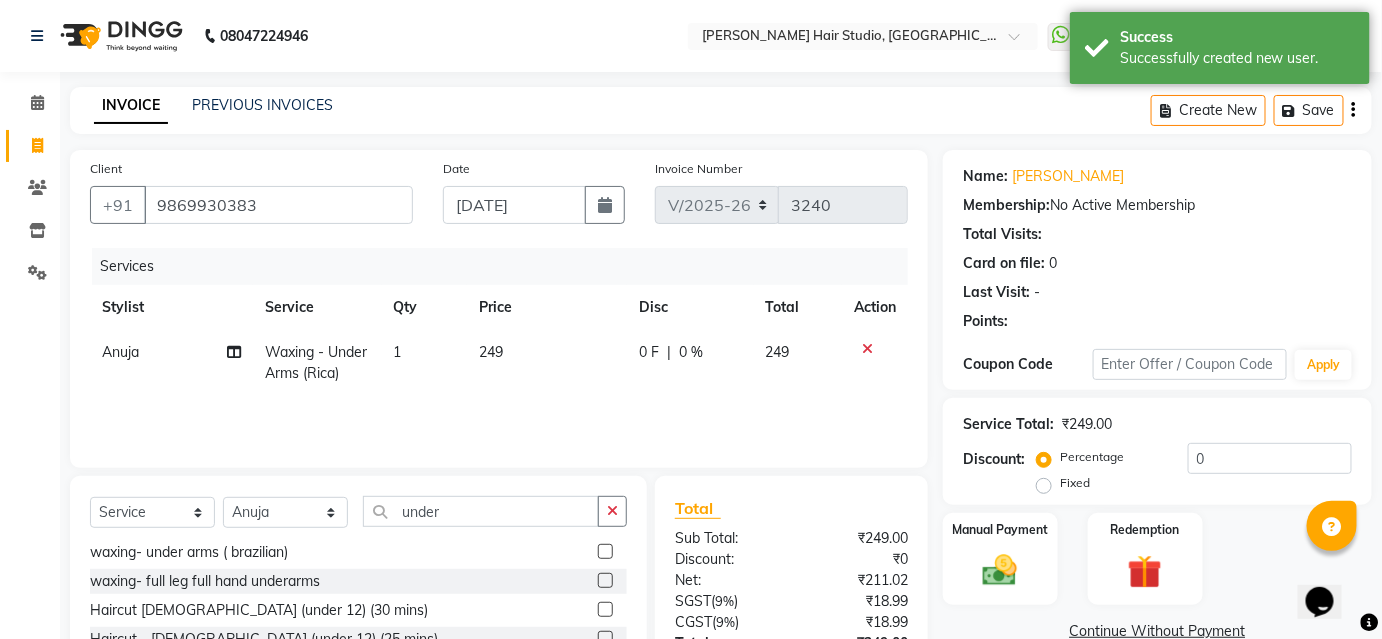 scroll, scrollTop: 161, scrollLeft: 0, axis: vertical 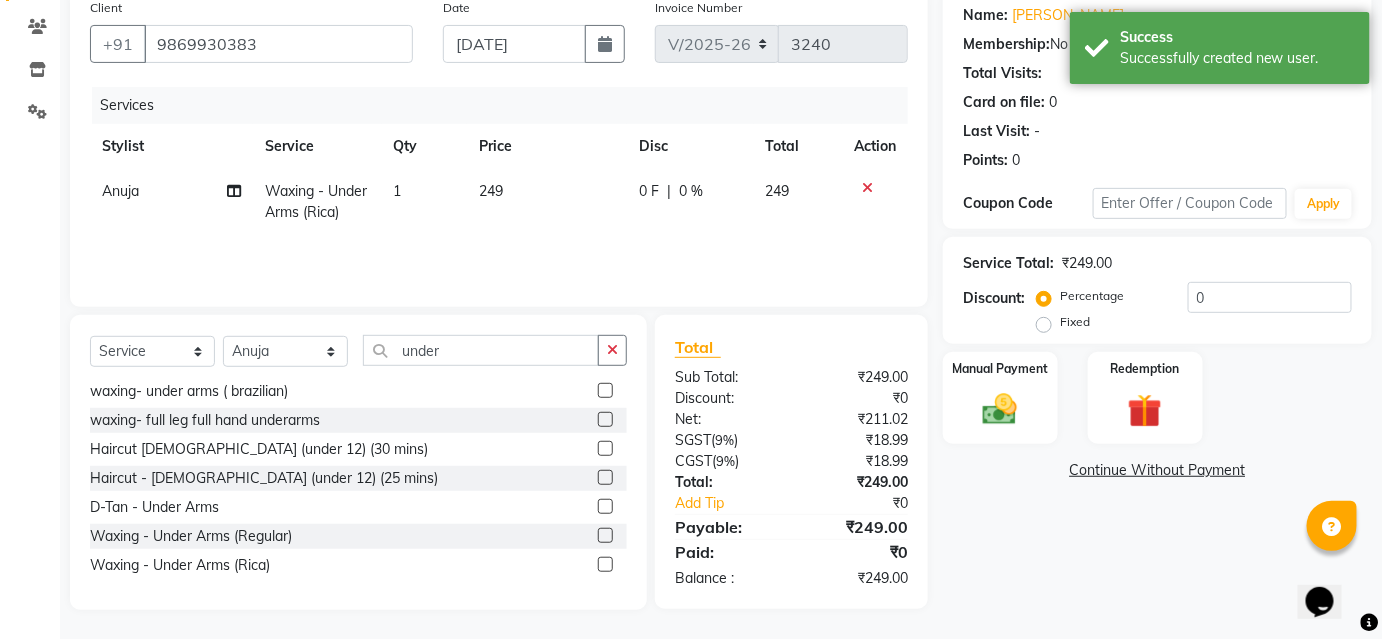click on "249" 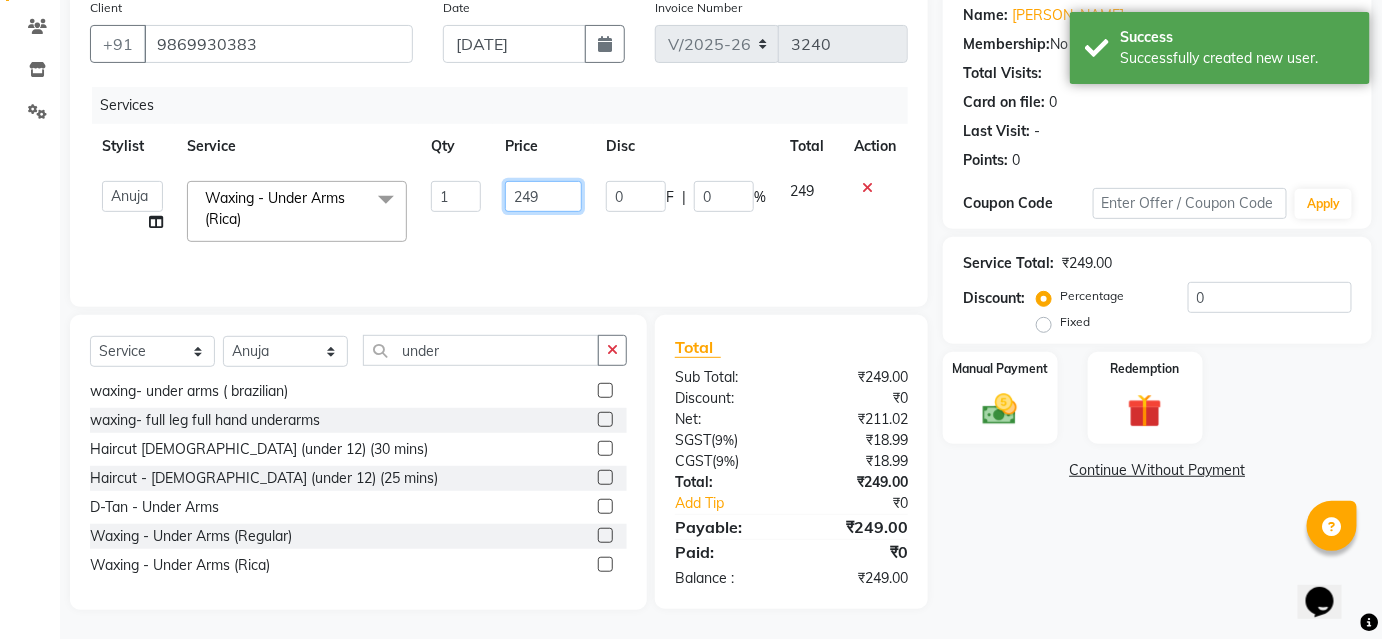click on "249" 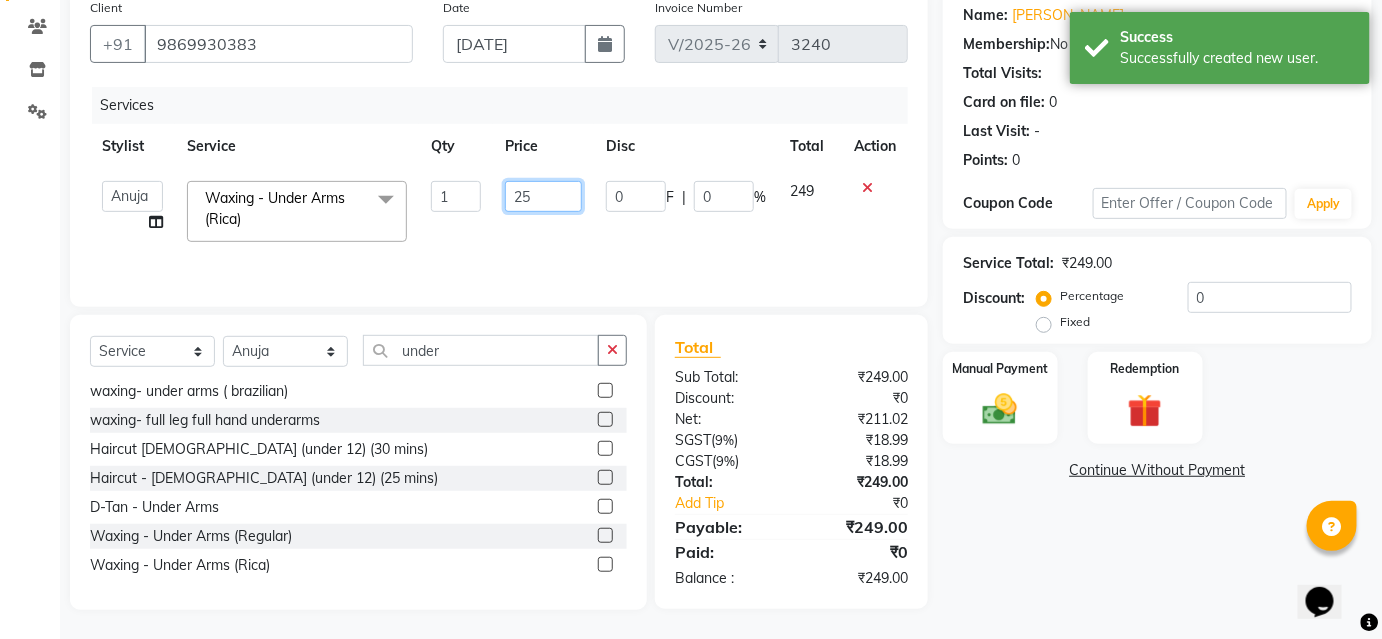 type on "250" 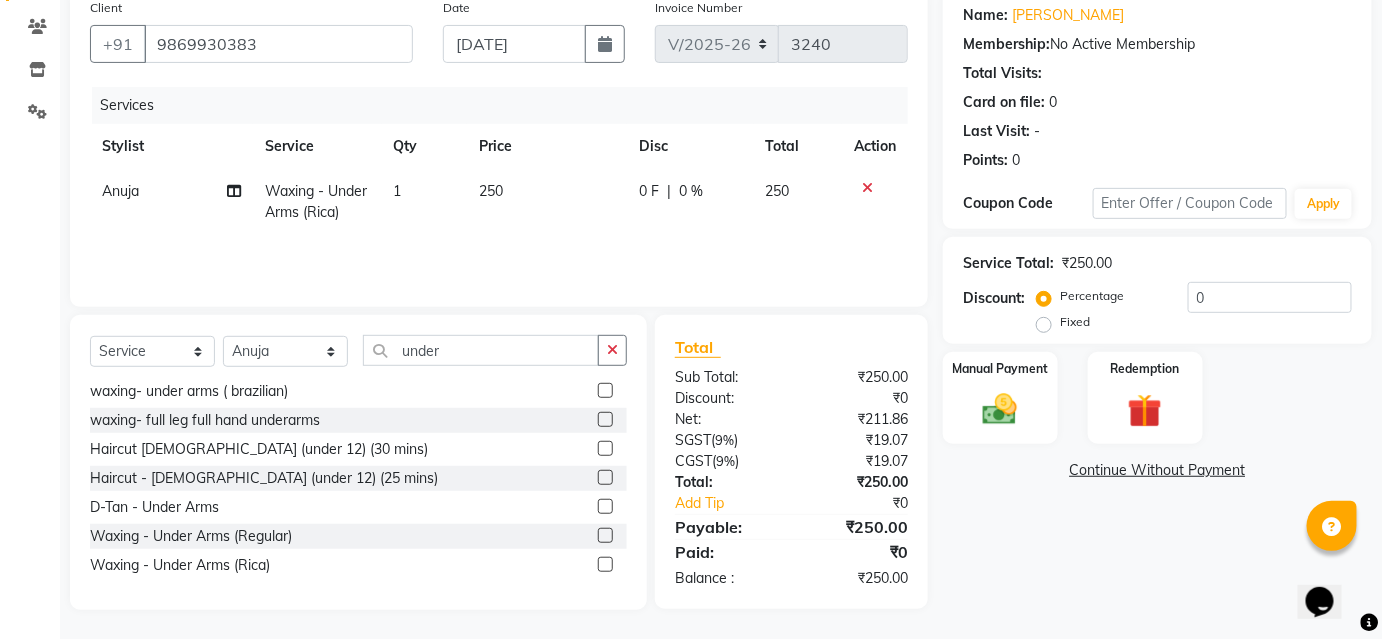 click on "Services Stylist Service Qty Price Disc Total Action Anuja Waxing - Under Arms (Rica) 1 250 0 F | 0 % 250" 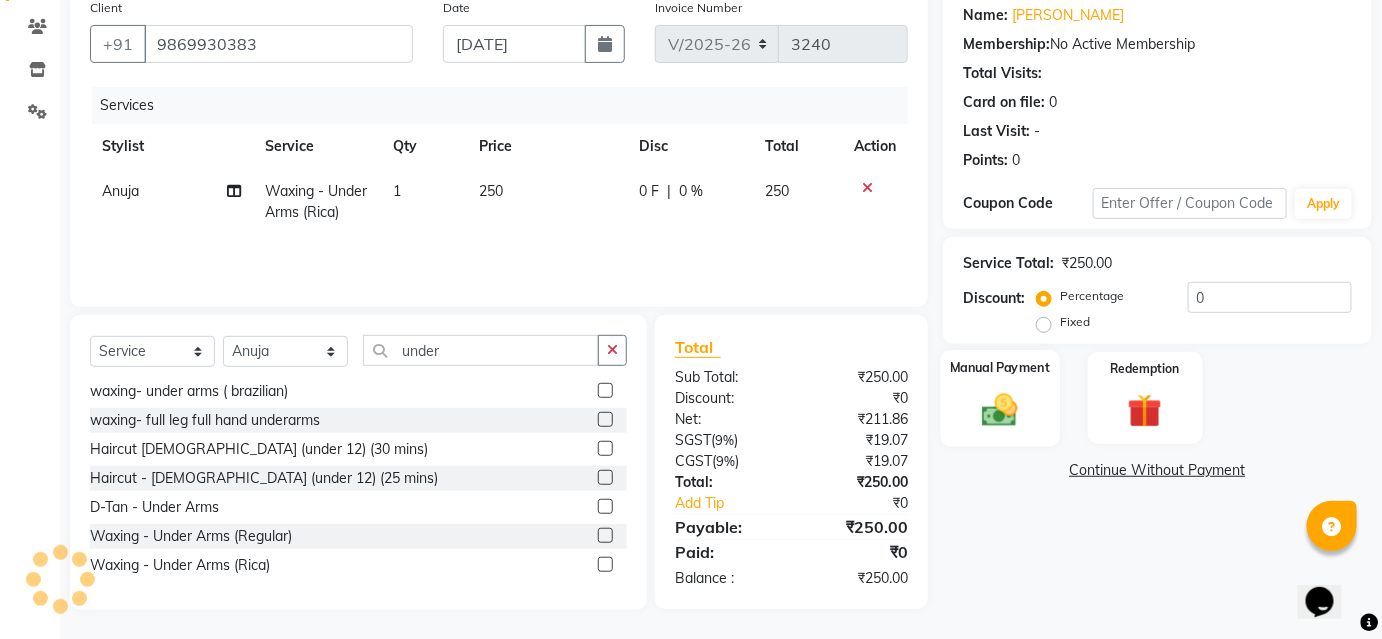 click 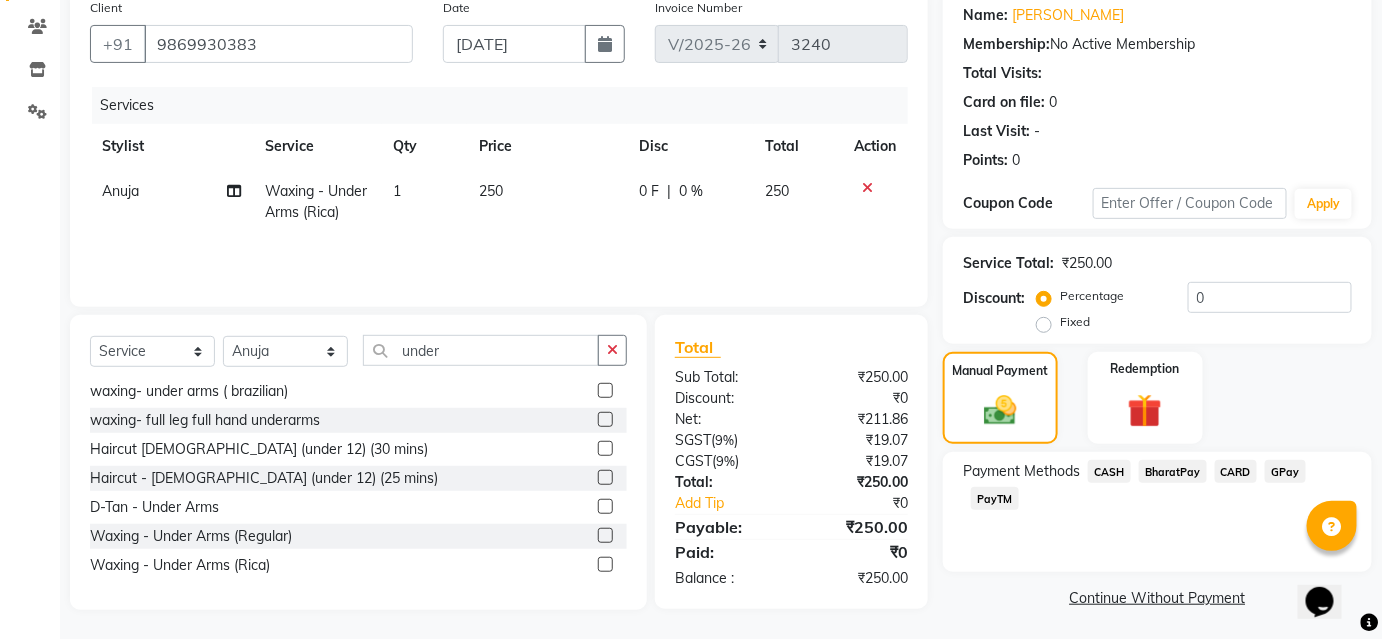 click on "BharatPay" 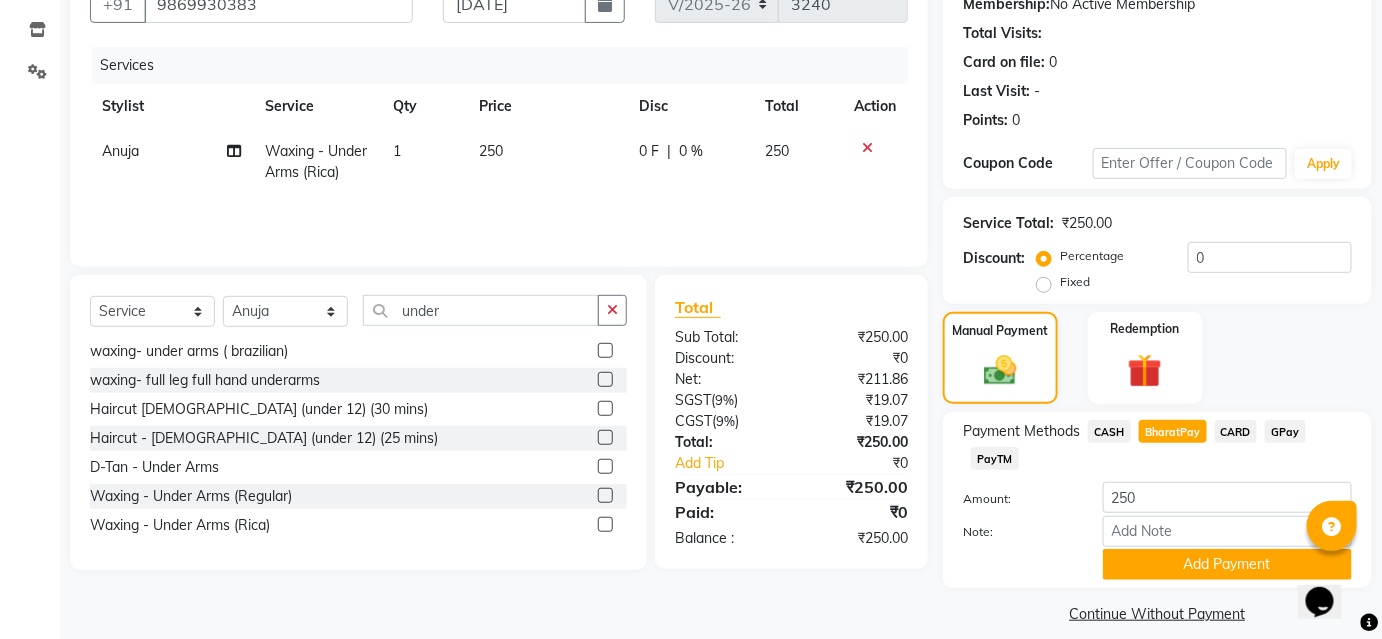 scroll, scrollTop: 220, scrollLeft: 0, axis: vertical 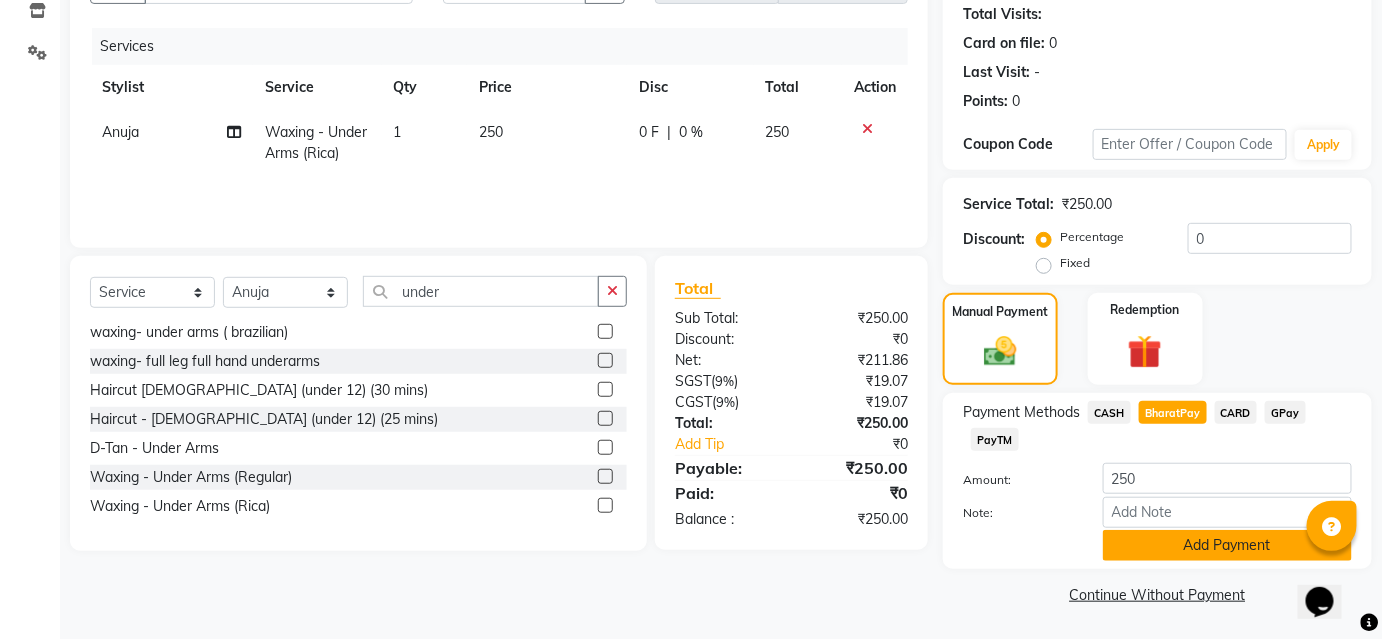 click on "Add Payment" 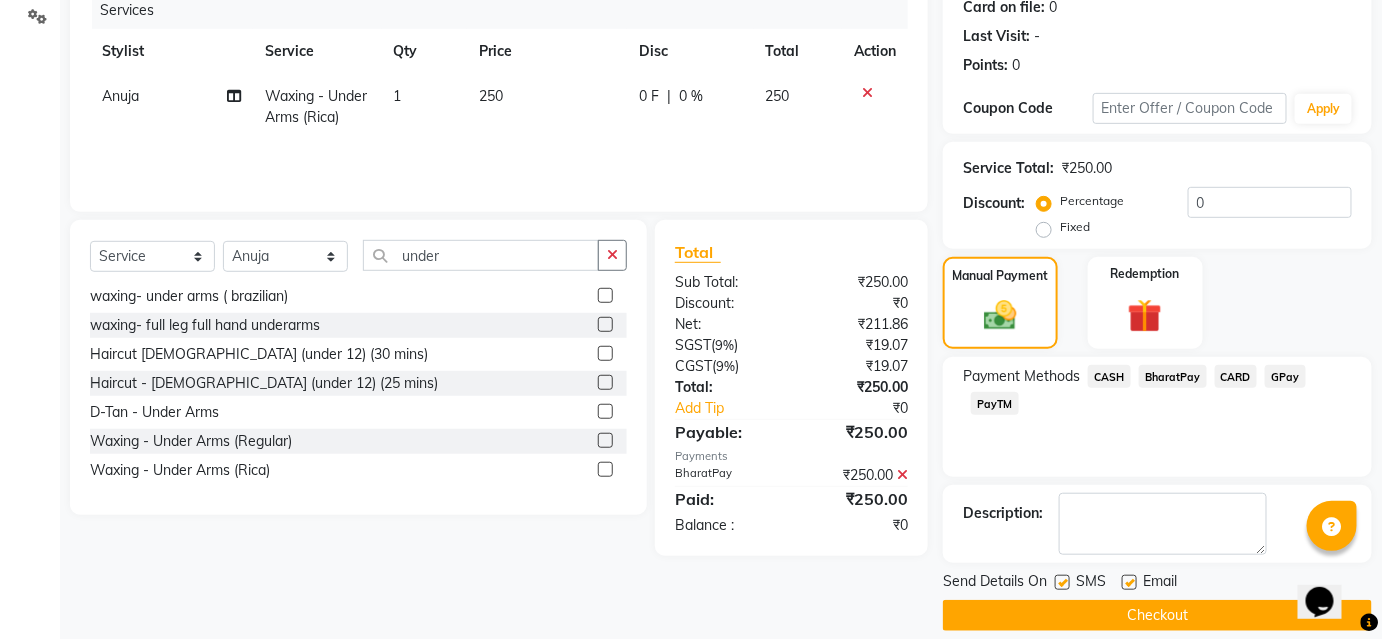 scroll, scrollTop: 276, scrollLeft: 0, axis: vertical 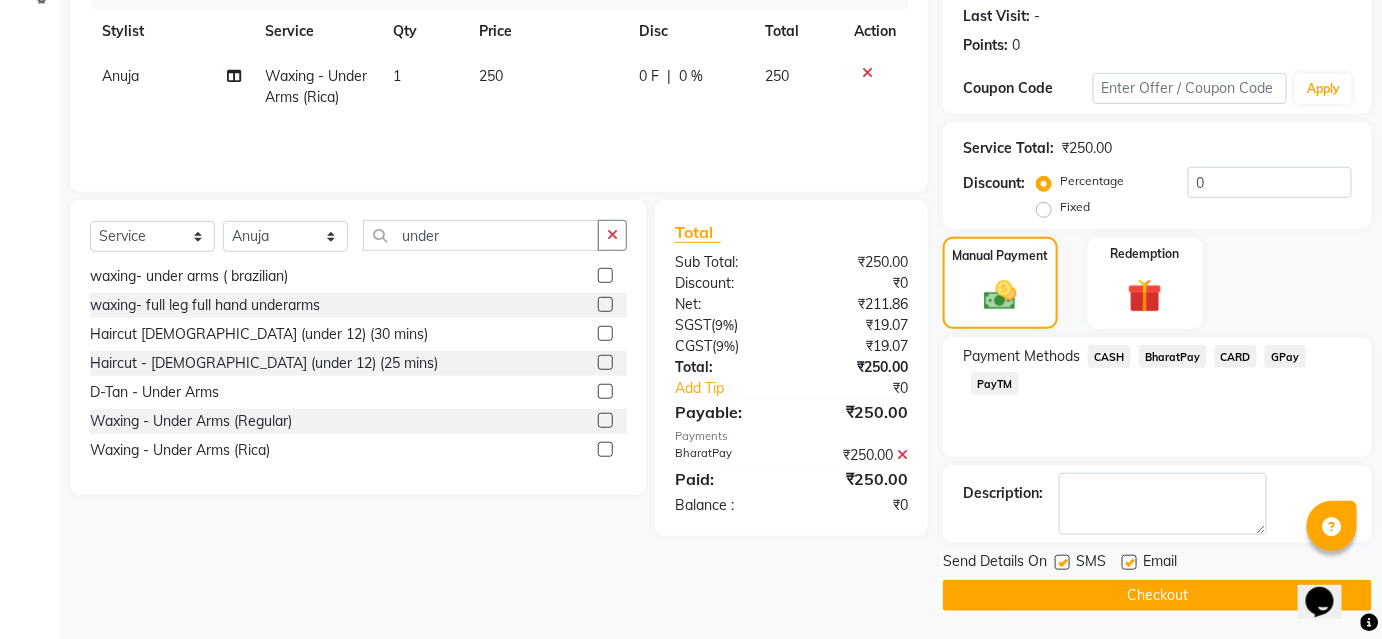 click on "Checkout" 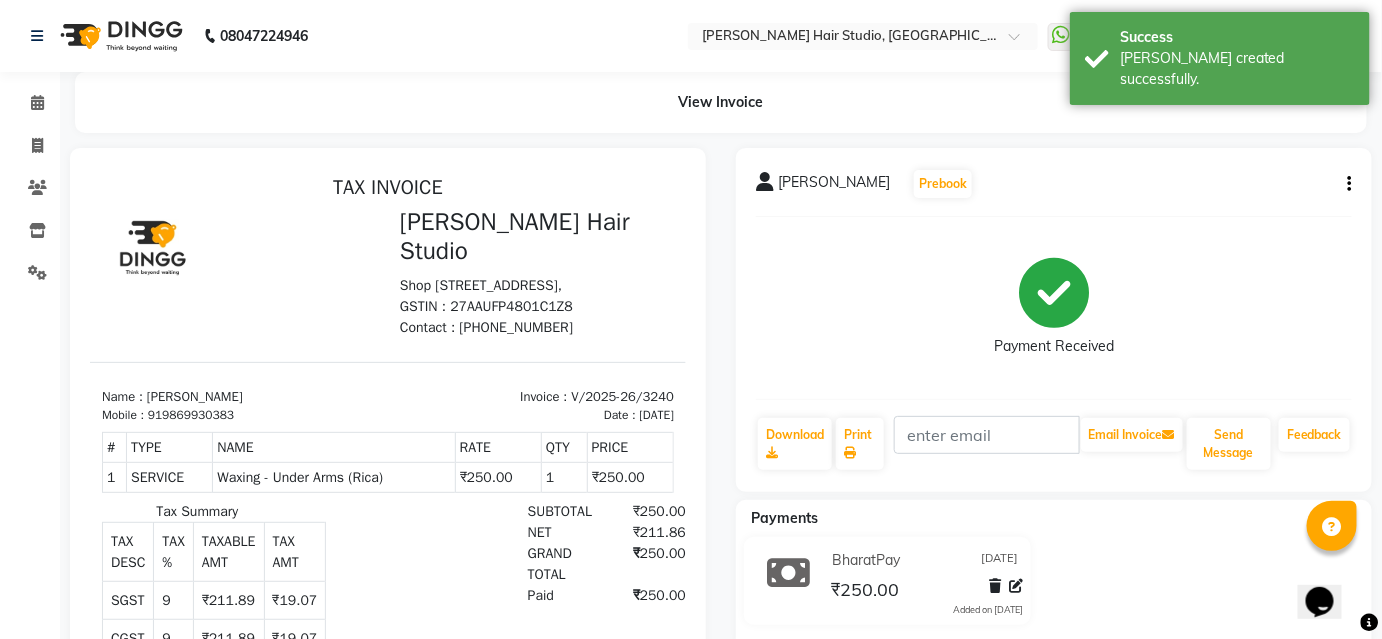scroll, scrollTop: 0, scrollLeft: 0, axis: both 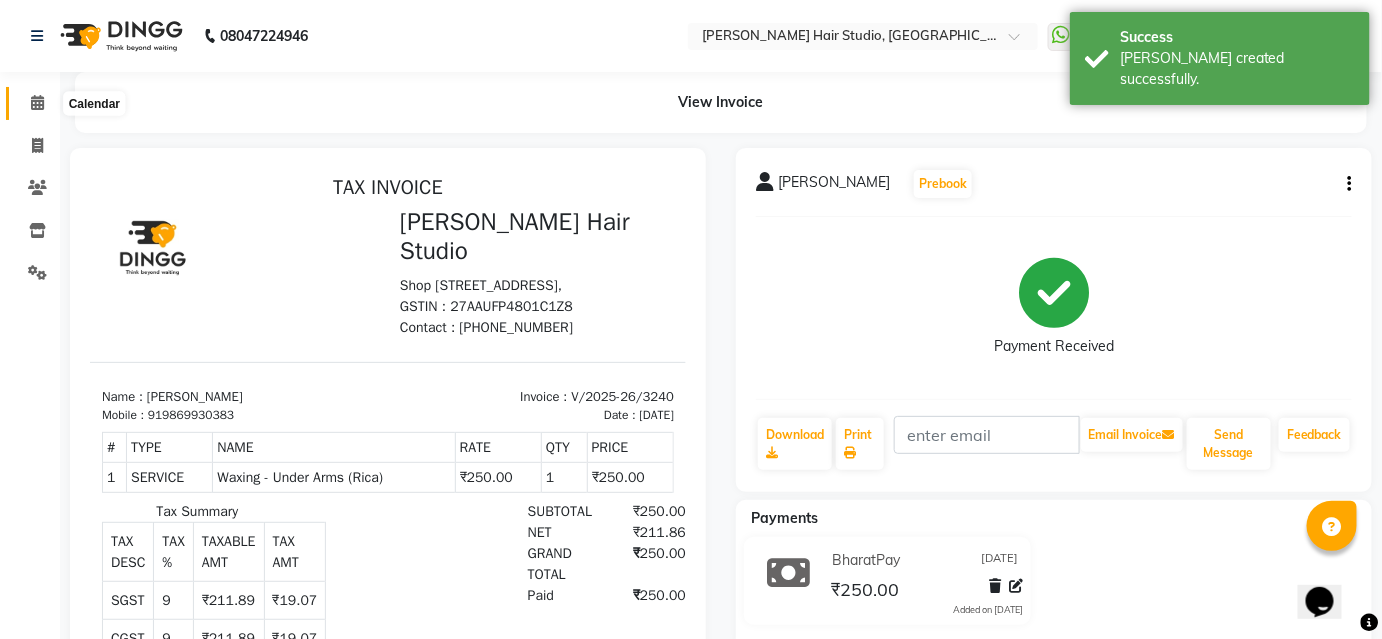 click 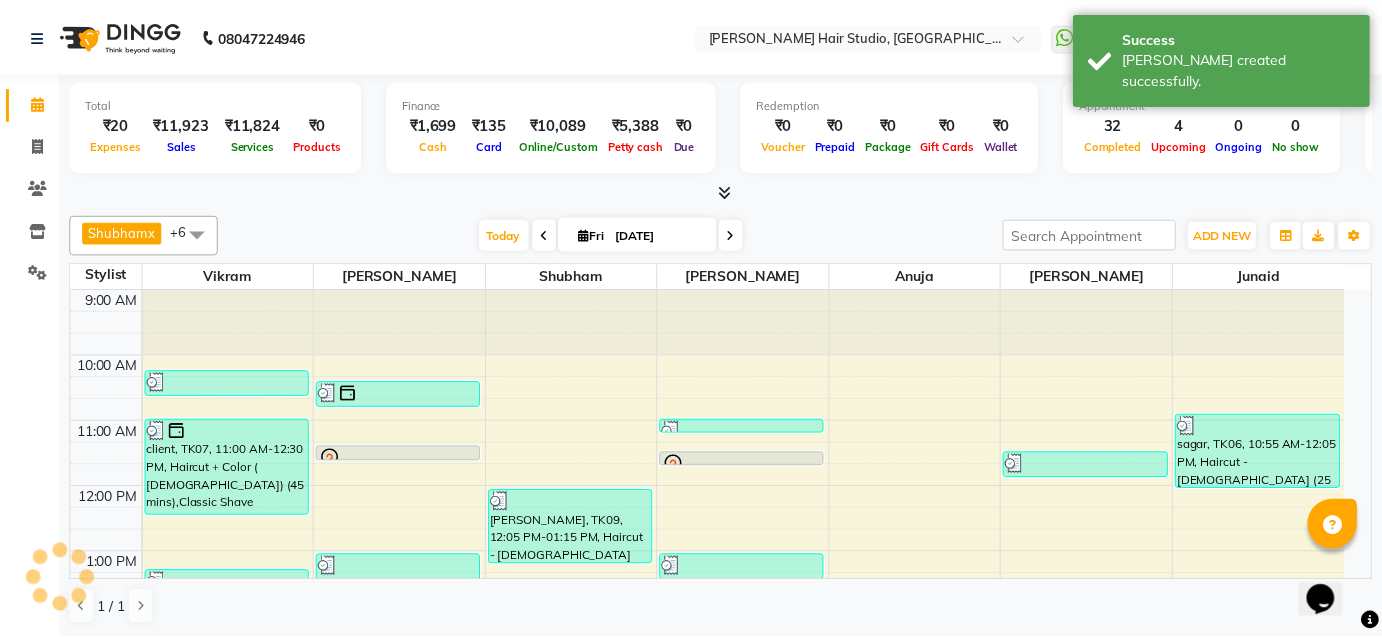 scroll, scrollTop: 0, scrollLeft: 0, axis: both 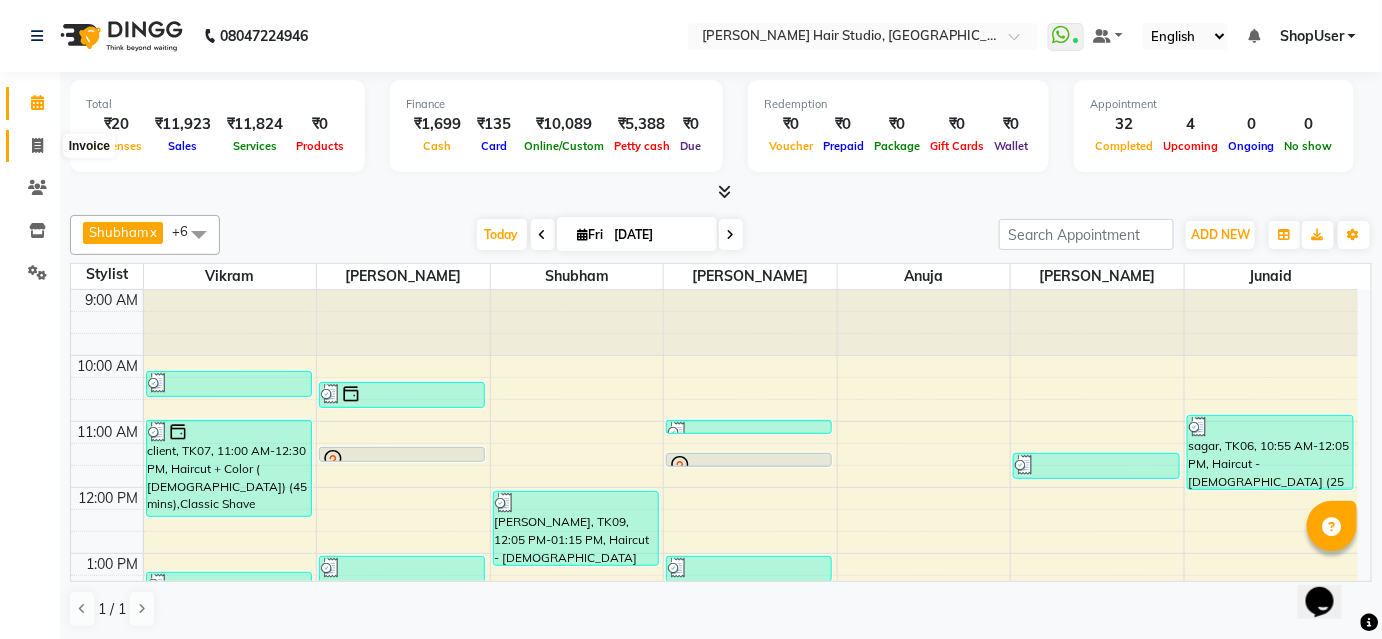 click 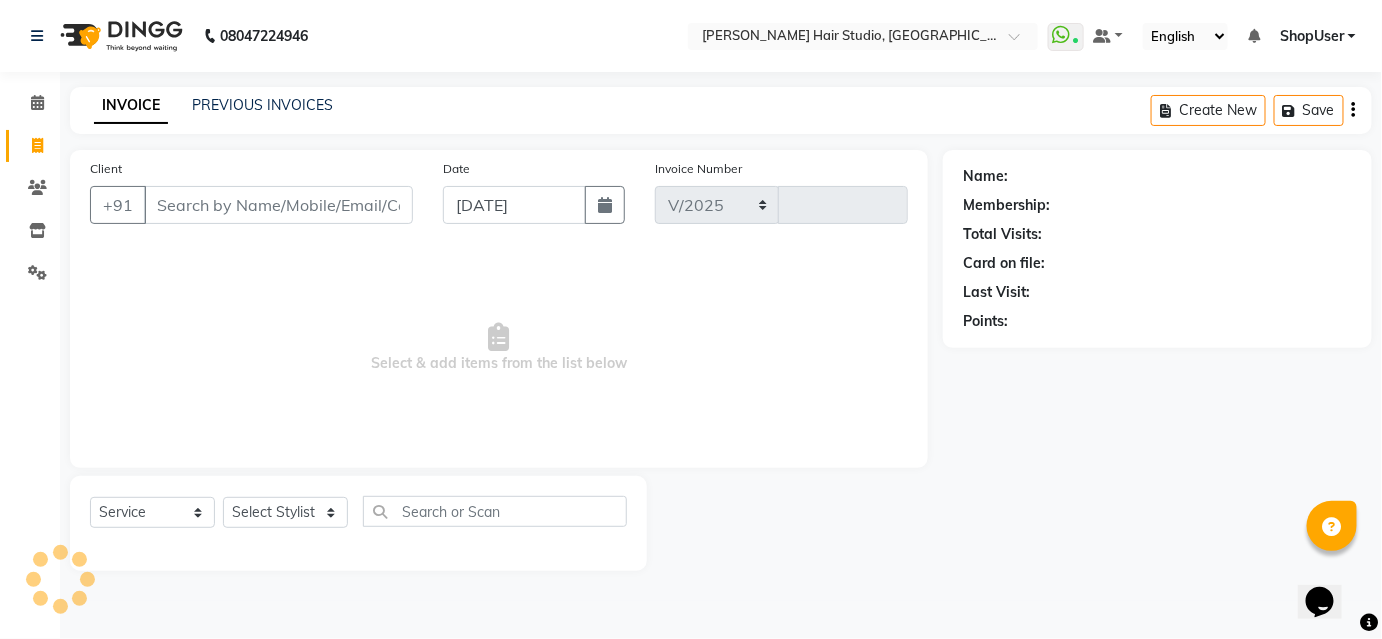 select on "627" 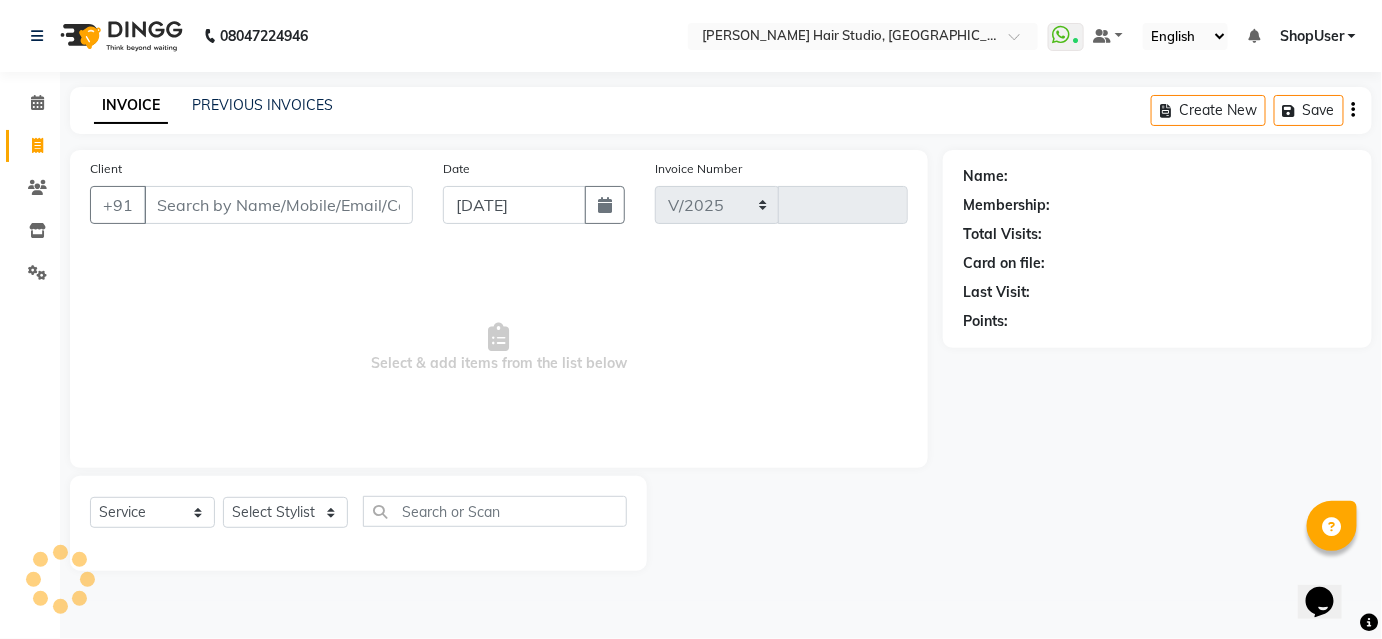 type on "3241" 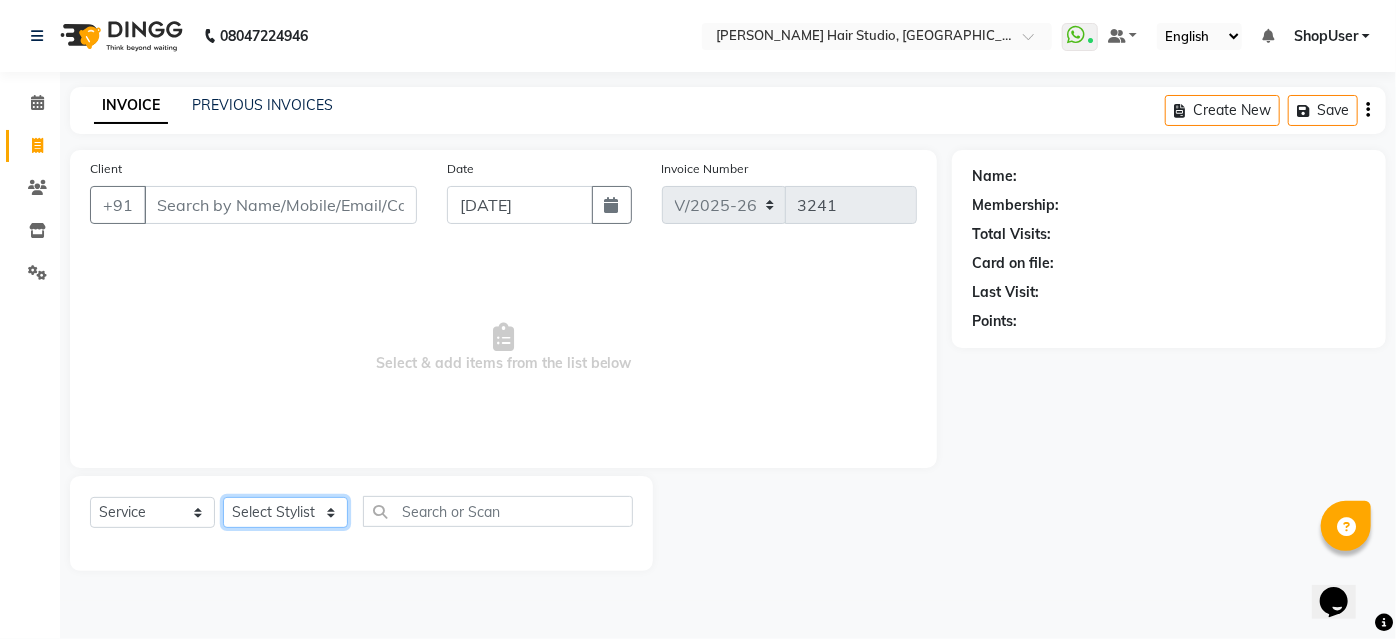 click on "Select Stylist [PERSON_NAME] [PERSON_NAME] Avinash [PERSON_NAME] [PERSON_NAME] Pawan Krishna [PERSON_NAME] [PERSON_NAME] ShopUser [PERSON_NAME] [PERSON_NAME]" 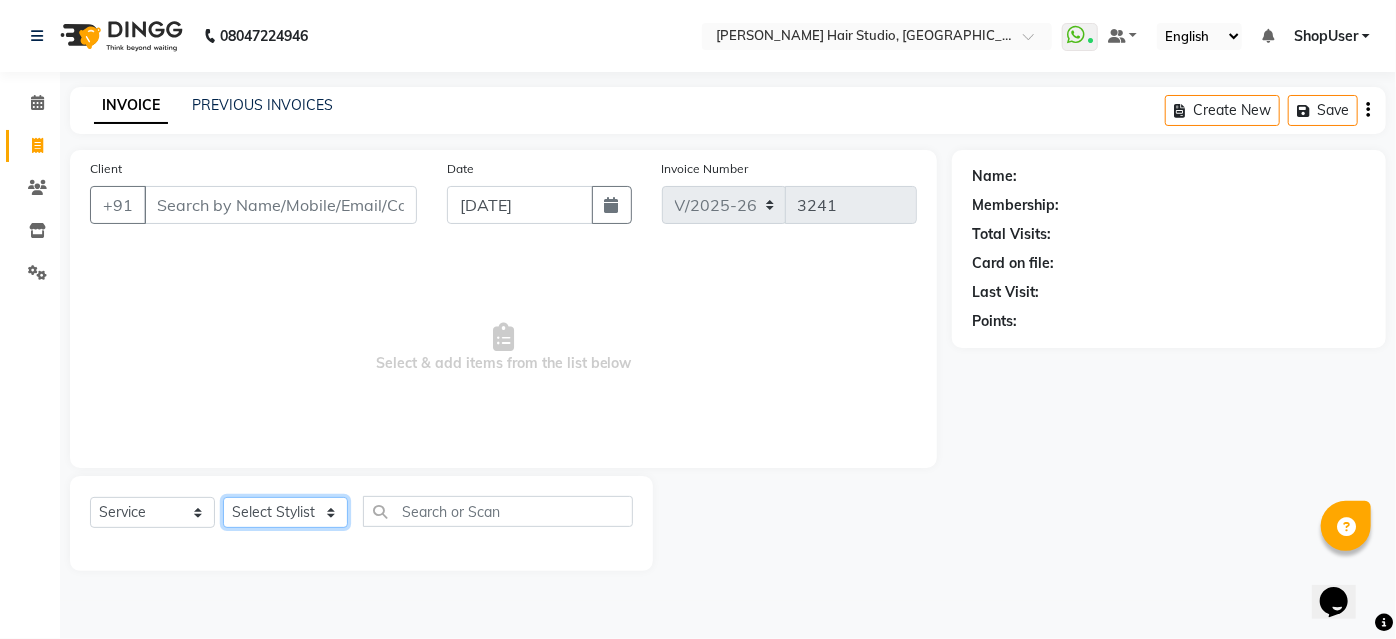 select on "80555" 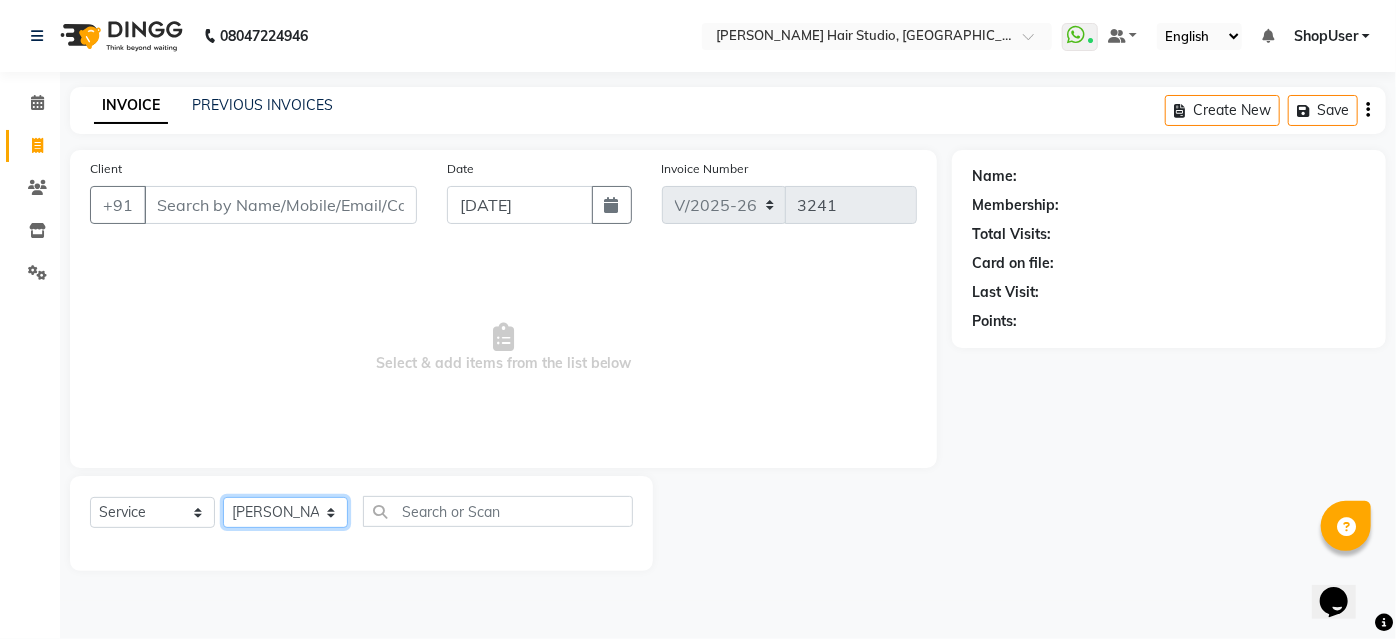 click on "Select Stylist [PERSON_NAME] [PERSON_NAME] Avinash [PERSON_NAME] [PERSON_NAME] Pawan Krishna [PERSON_NAME] [PERSON_NAME] ShopUser [PERSON_NAME] [PERSON_NAME]" 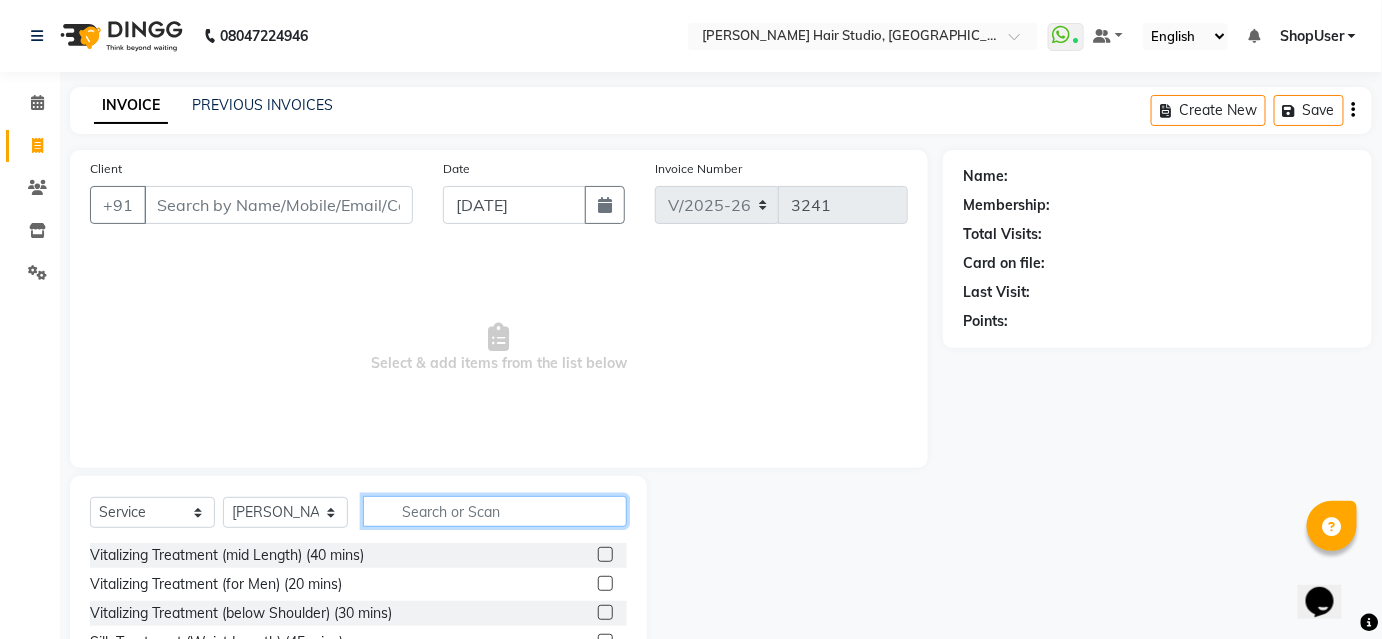 click 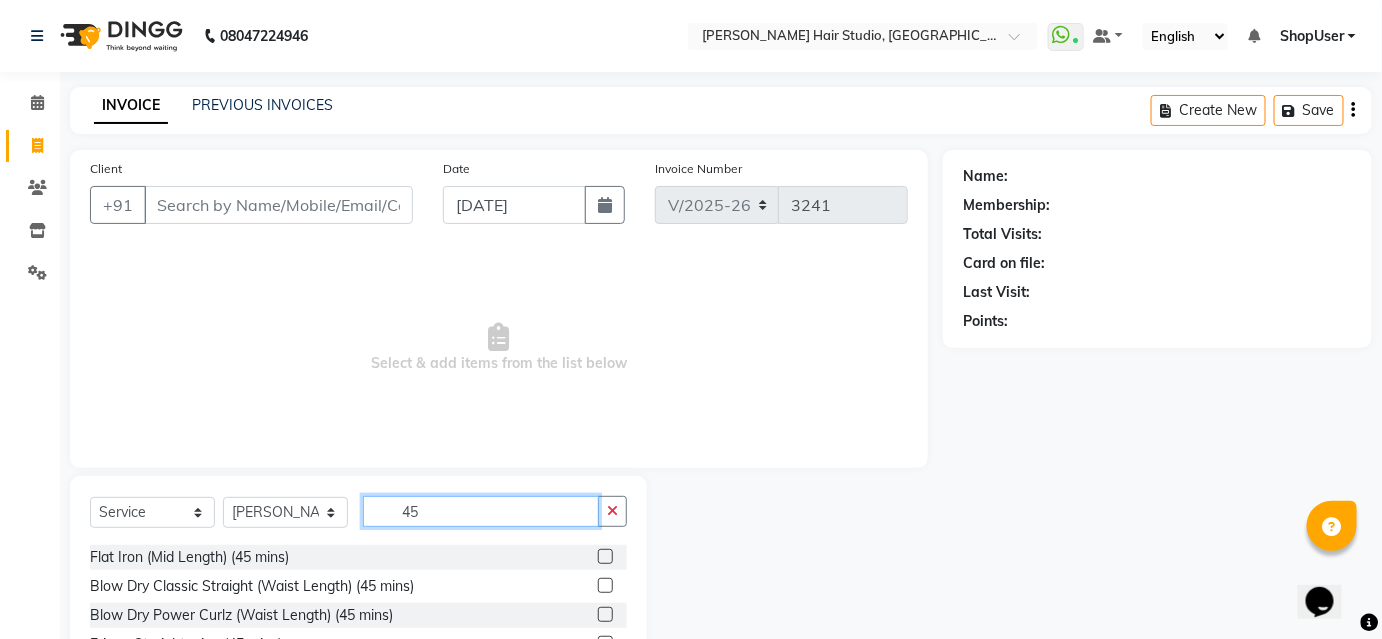 scroll, scrollTop: 466, scrollLeft: 0, axis: vertical 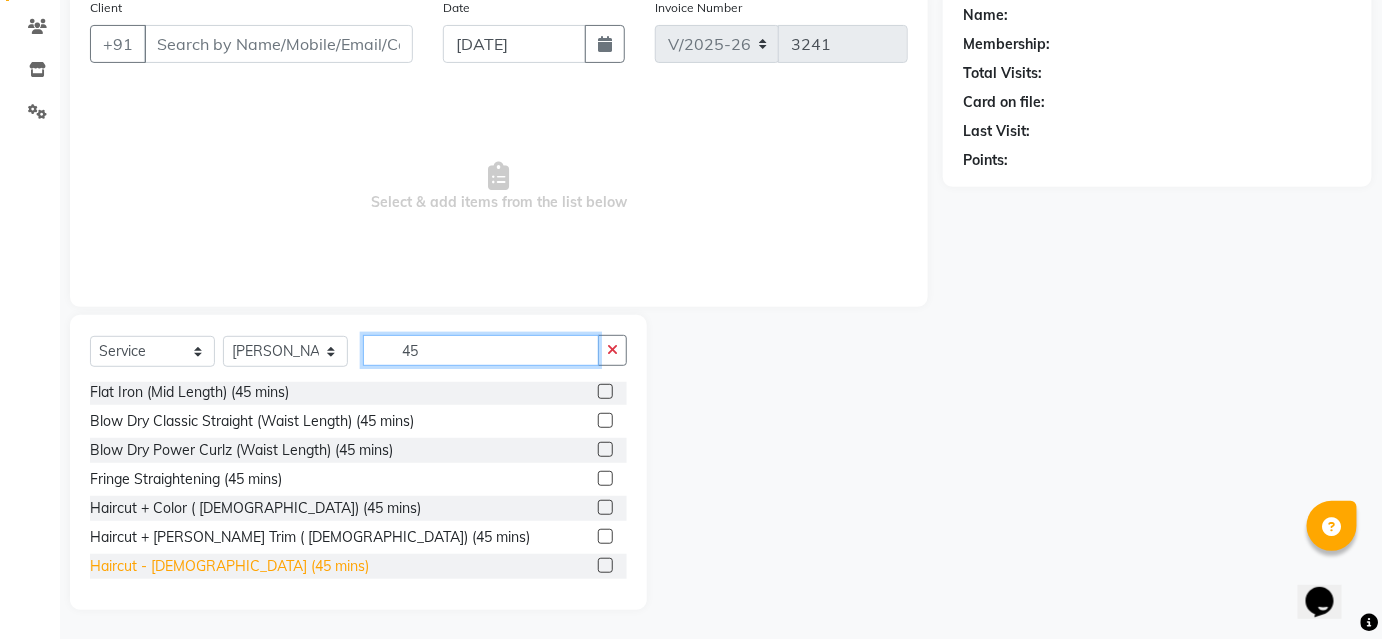 type on "45" 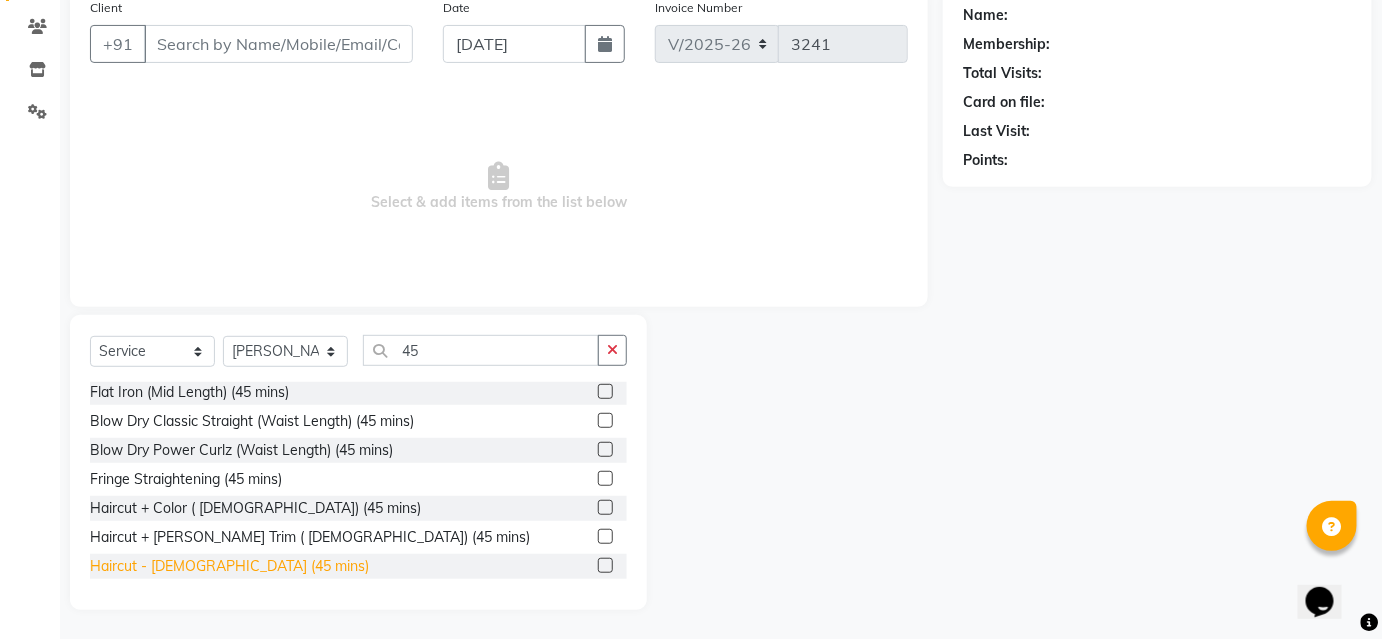 click on "Haircut - [DEMOGRAPHIC_DATA] (45 mins)" 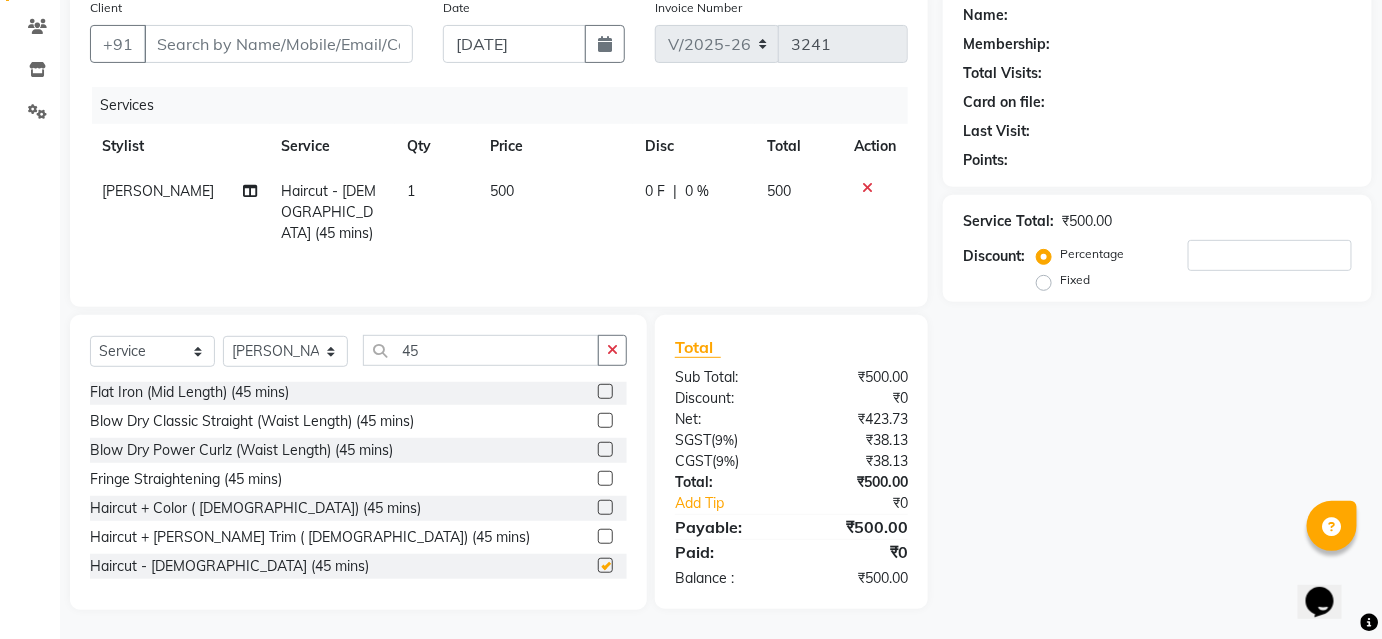 checkbox on "false" 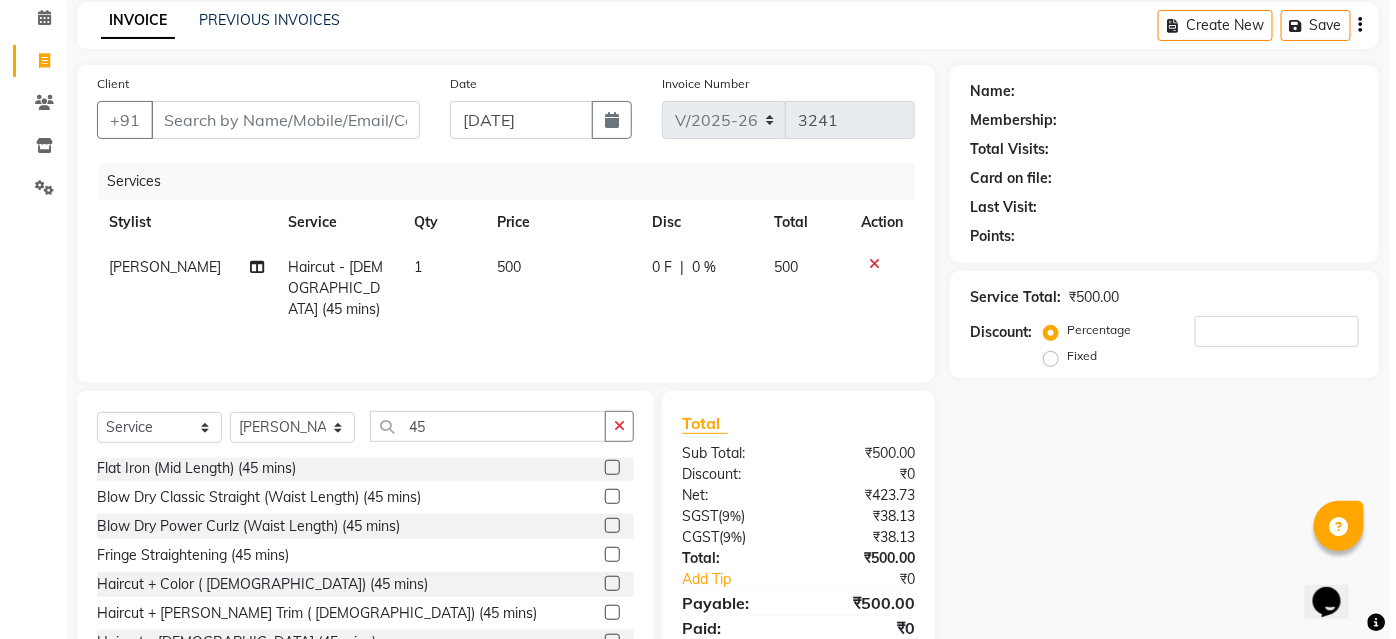 scroll, scrollTop: 0, scrollLeft: 0, axis: both 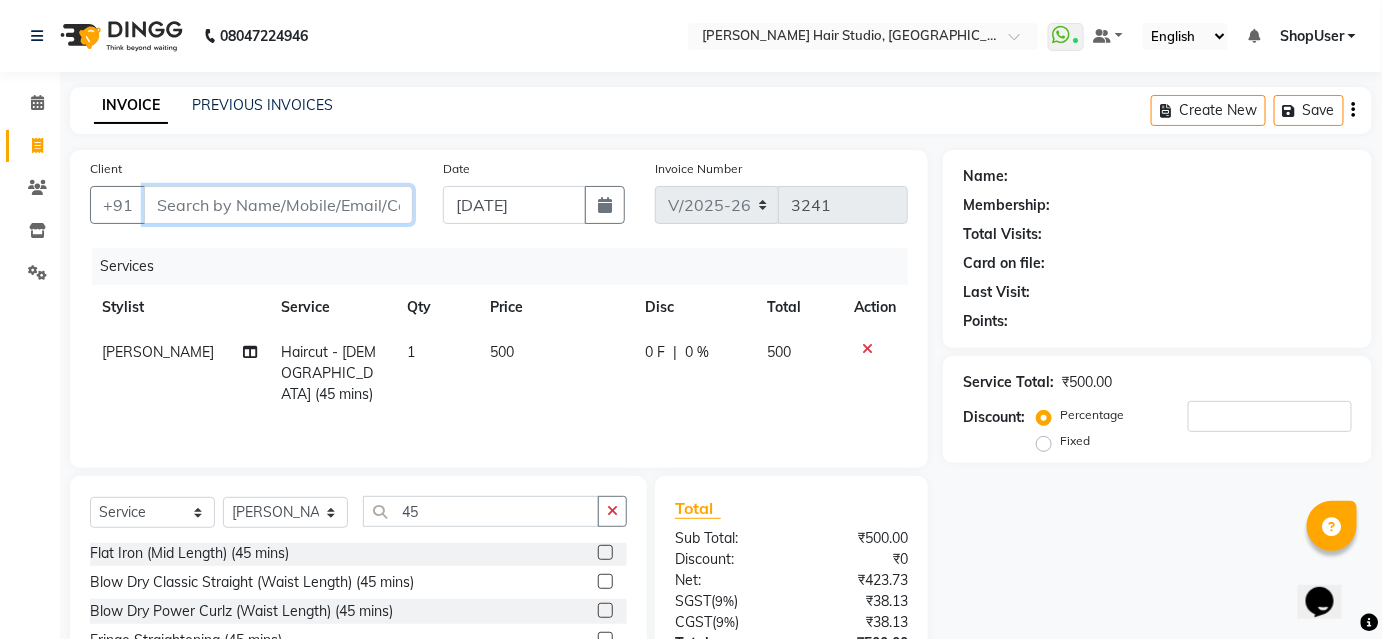 click on "Client" at bounding box center (278, 205) 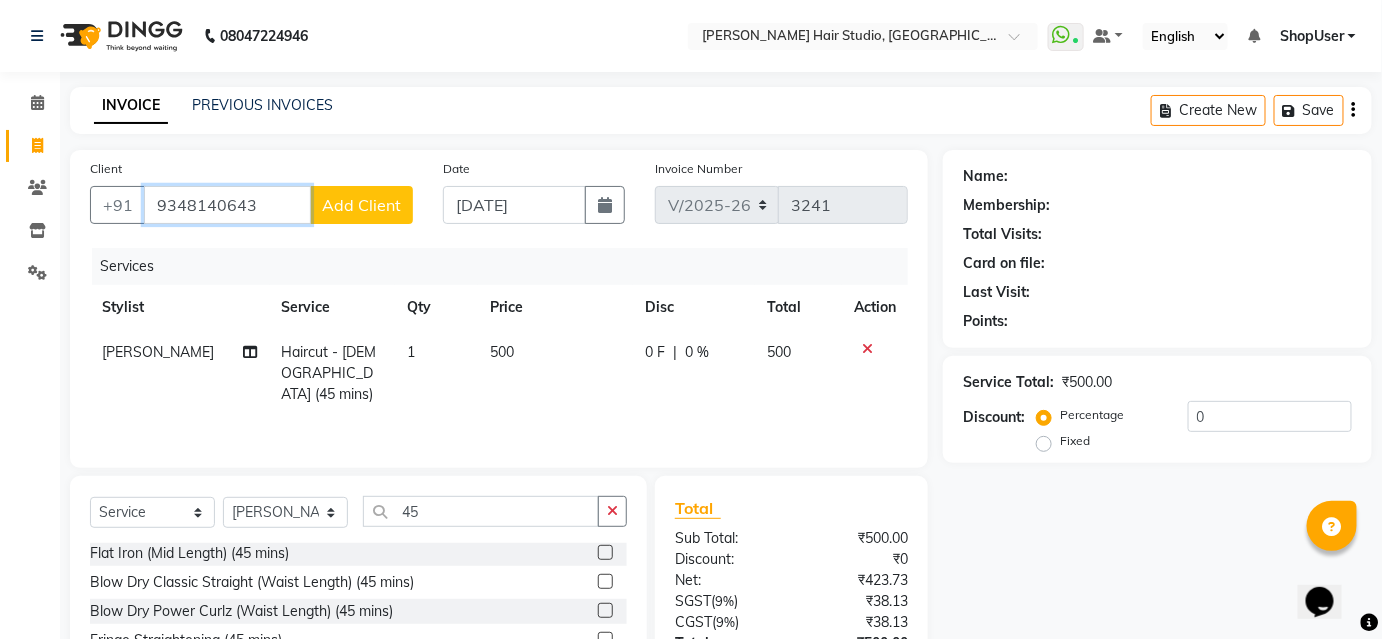 type on "9348140643" 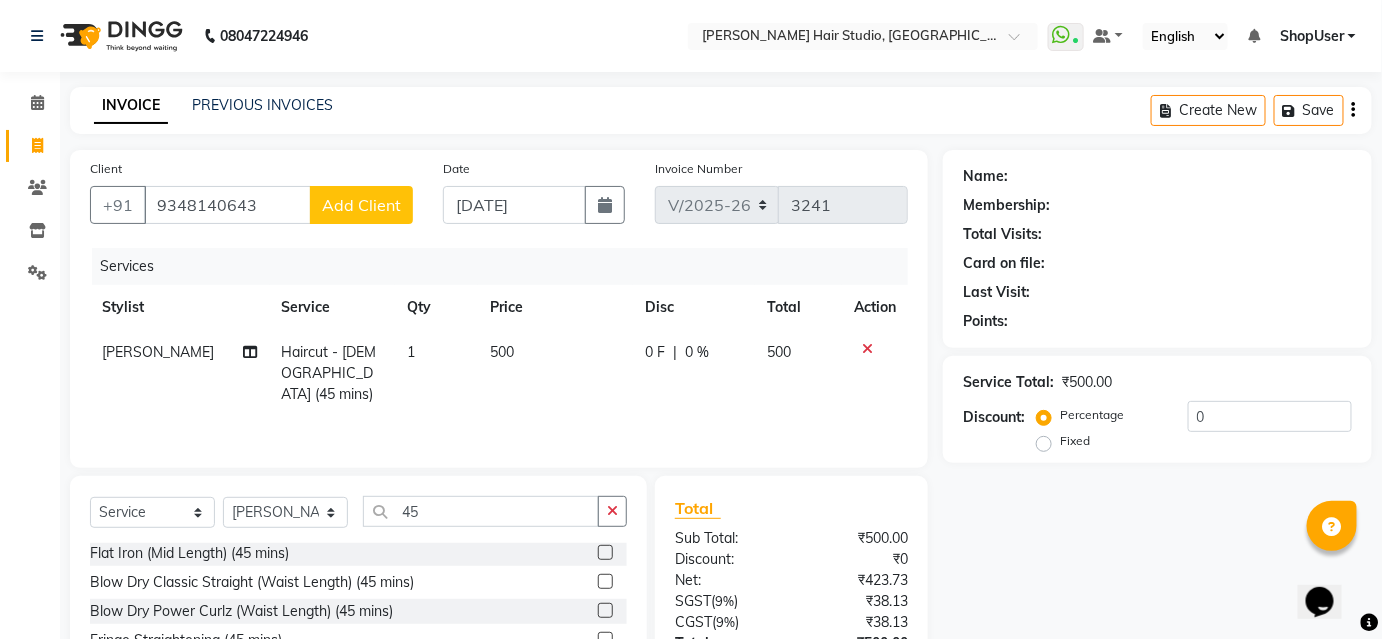 click on "Add Client" 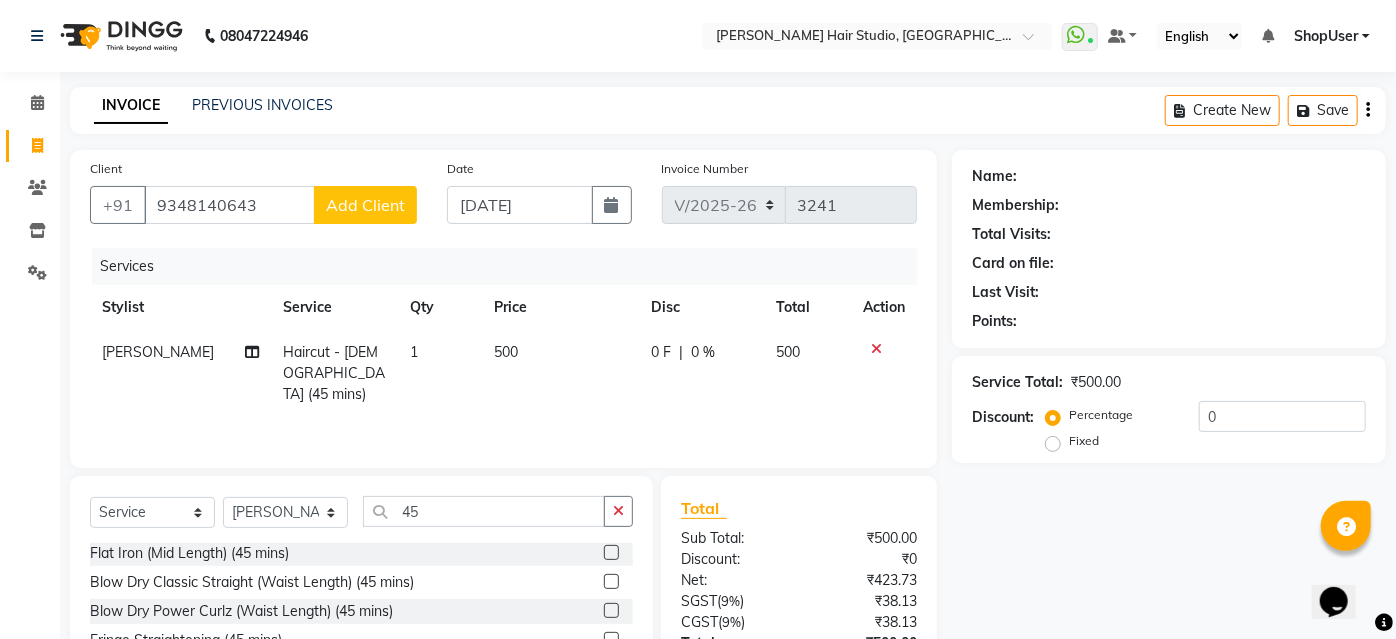 select on "22" 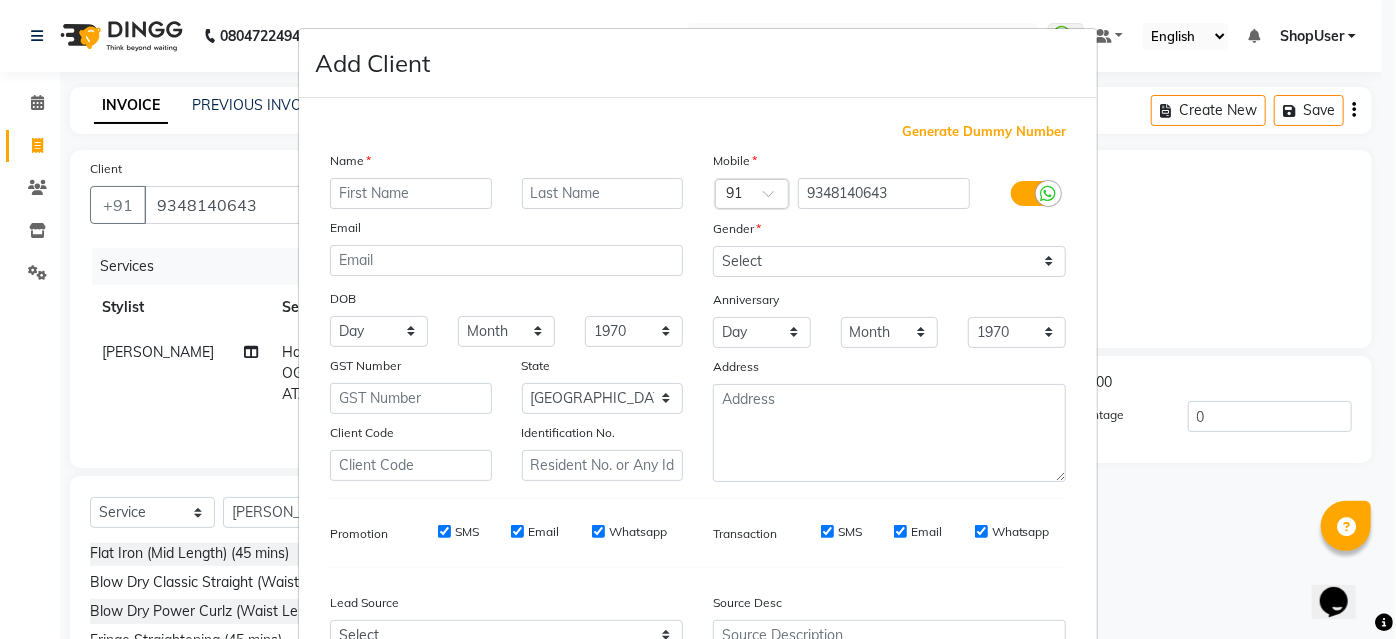 click at bounding box center (411, 193) 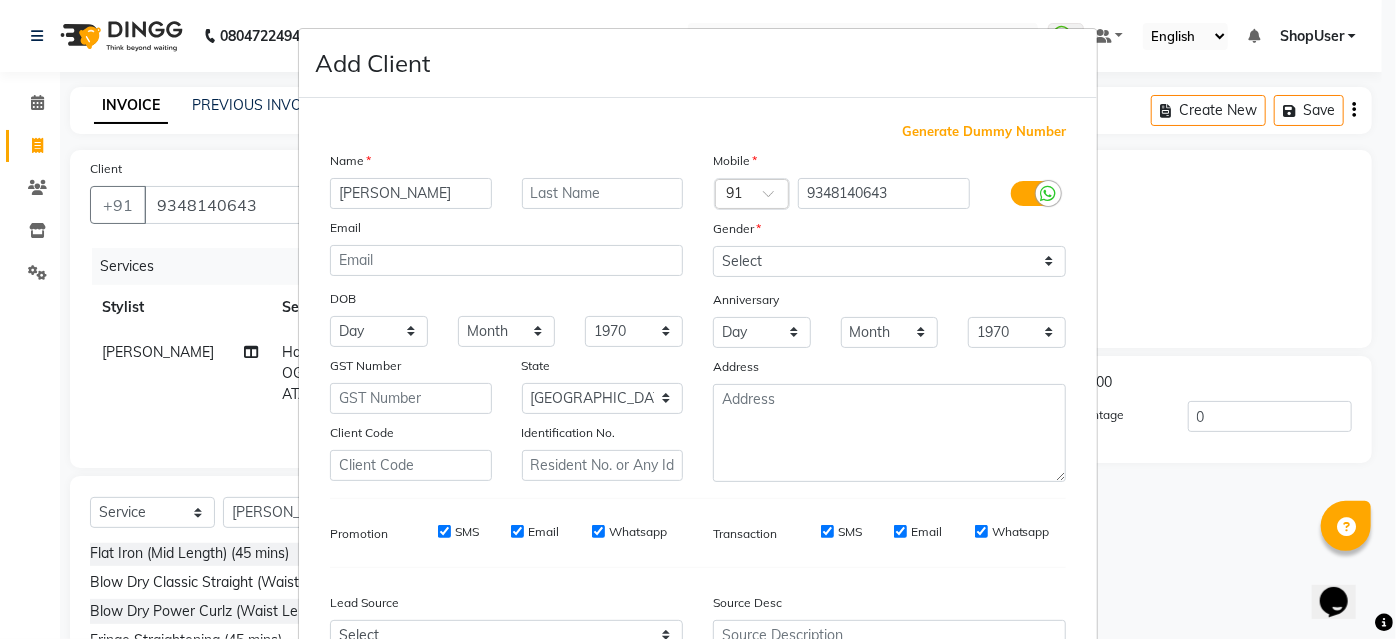 type on "[PERSON_NAME]" 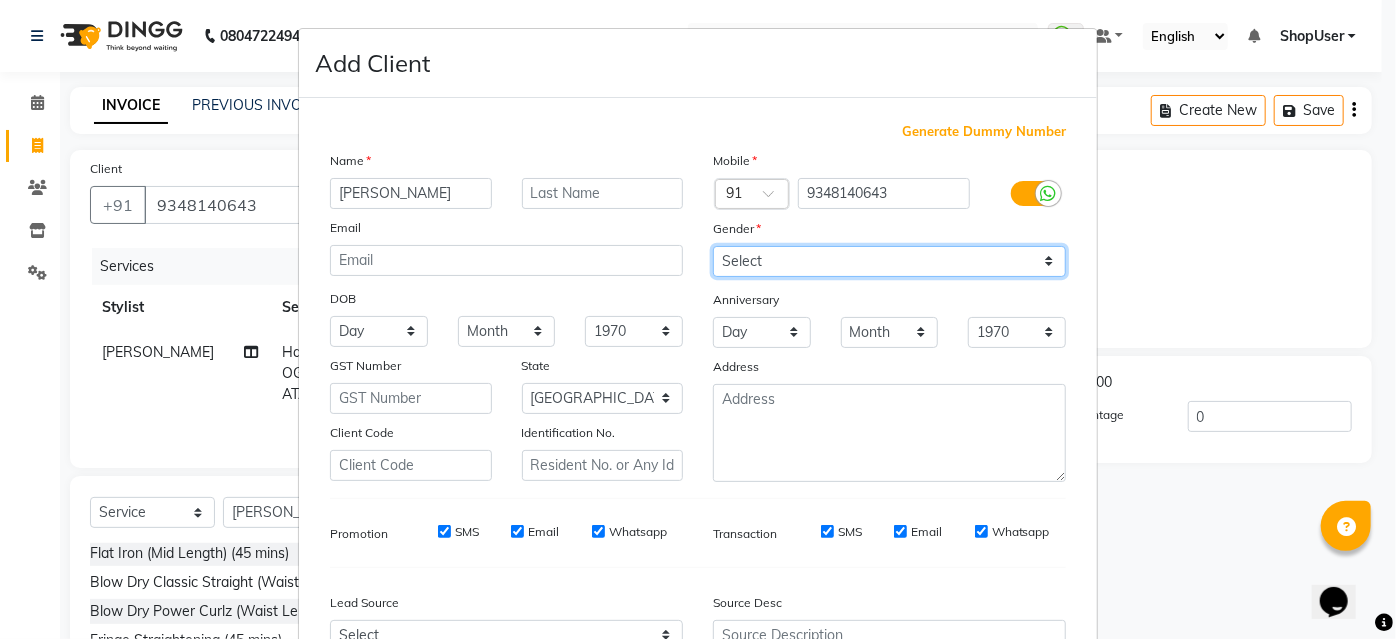click on "Select [DEMOGRAPHIC_DATA] [DEMOGRAPHIC_DATA] Other Prefer Not To Say" at bounding box center (889, 261) 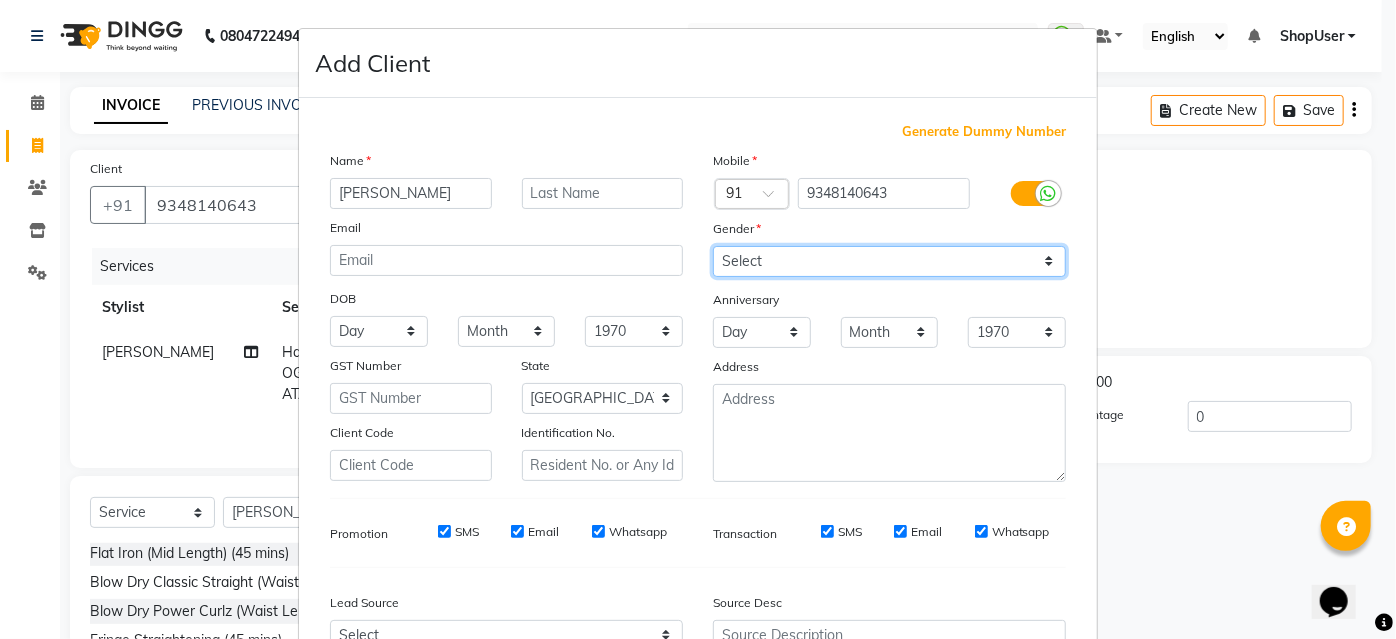 click on "Select [DEMOGRAPHIC_DATA] [DEMOGRAPHIC_DATA] Other Prefer Not To Say" at bounding box center [889, 261] 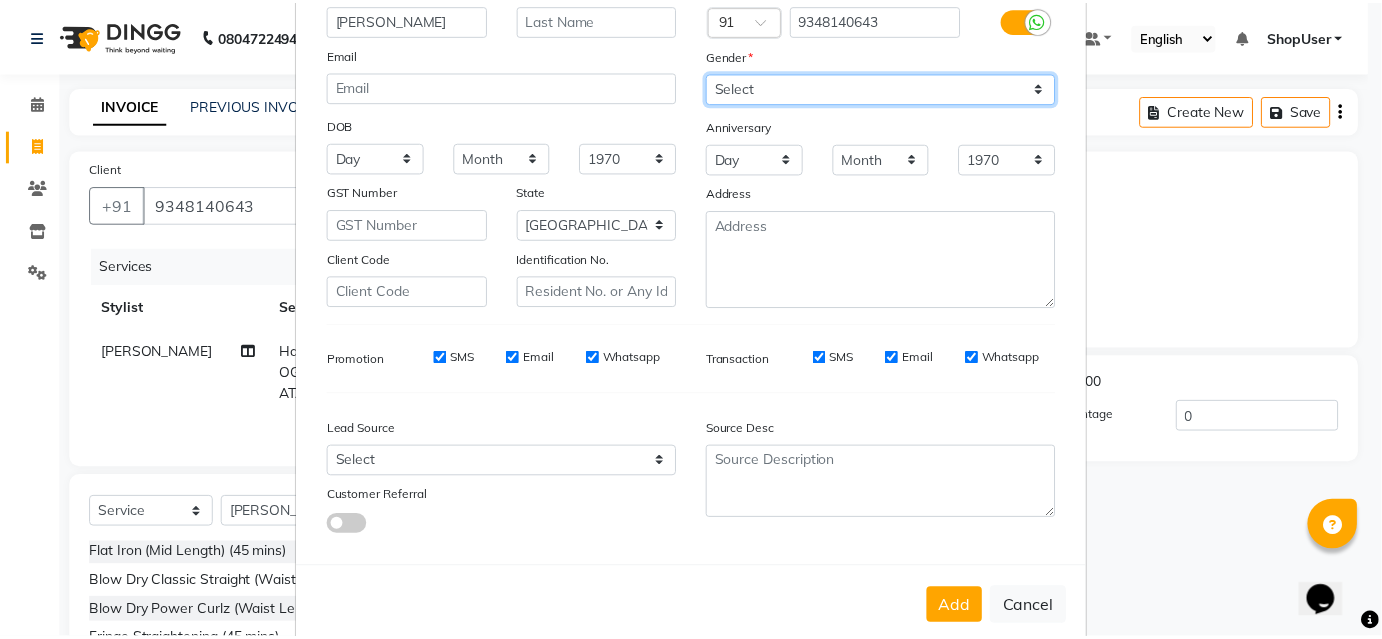 scroll, scrollTop: 208, scrollLeft: 0, axis: vertical 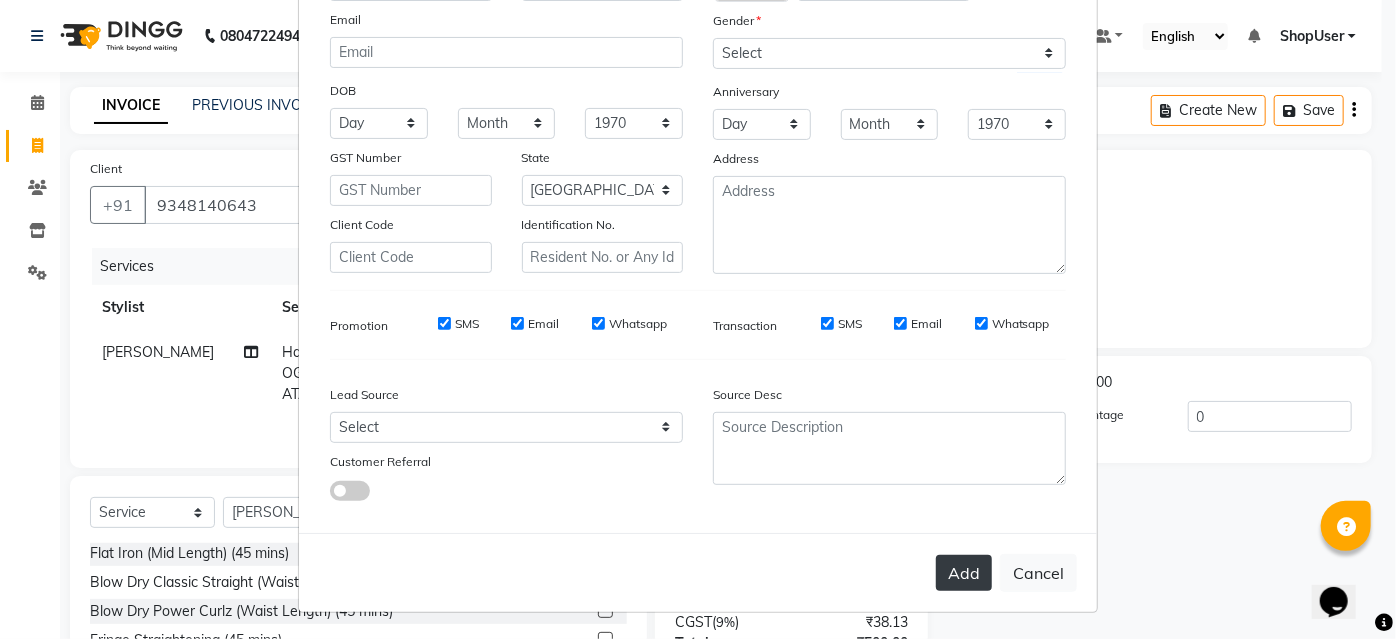 click on "Add" at bounding box center [964, 573] 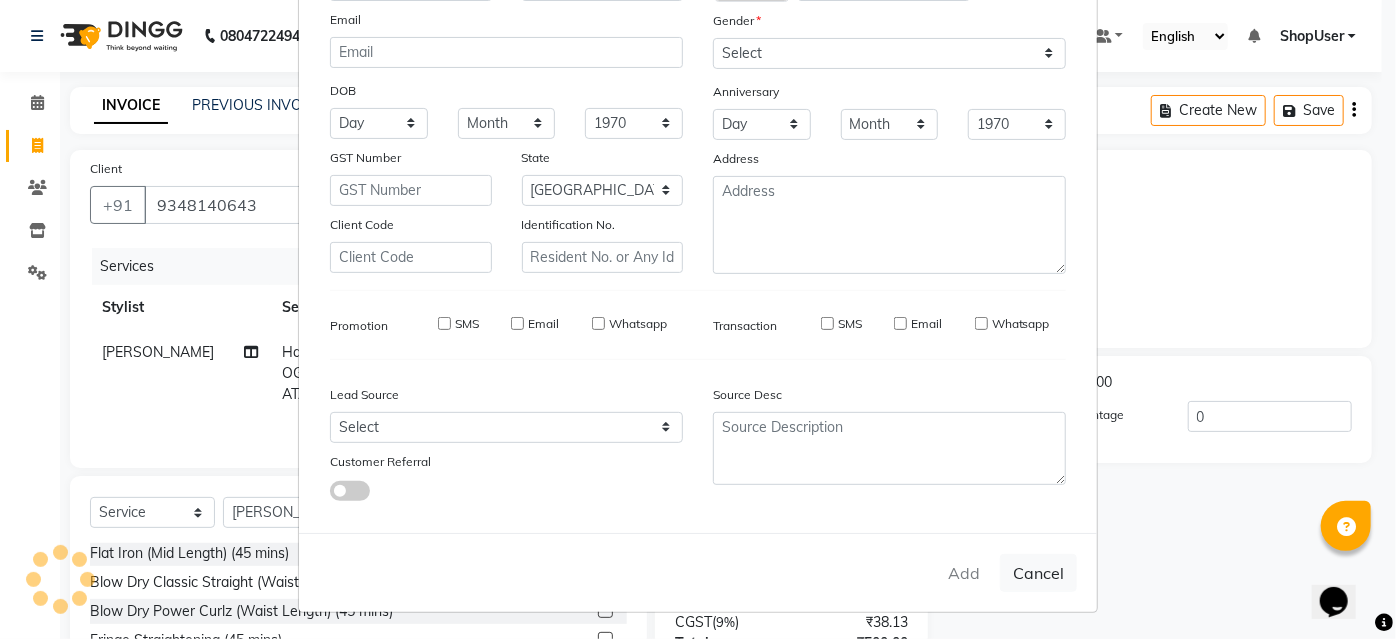 type 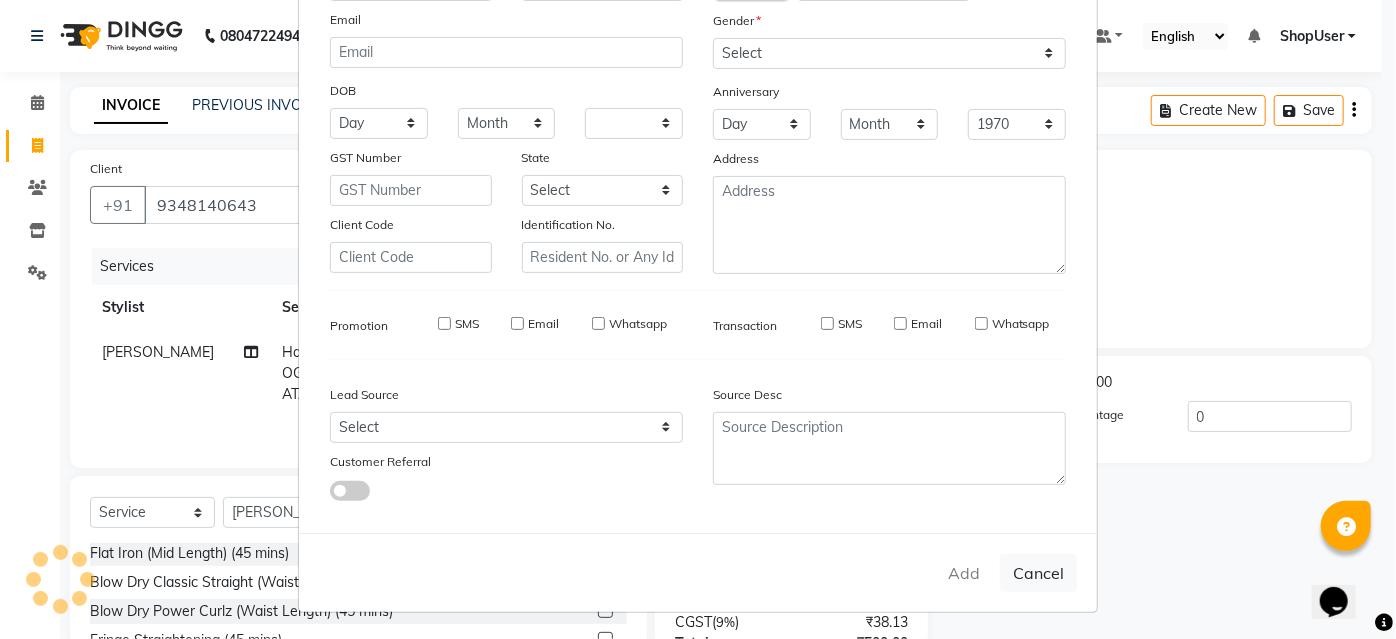 select 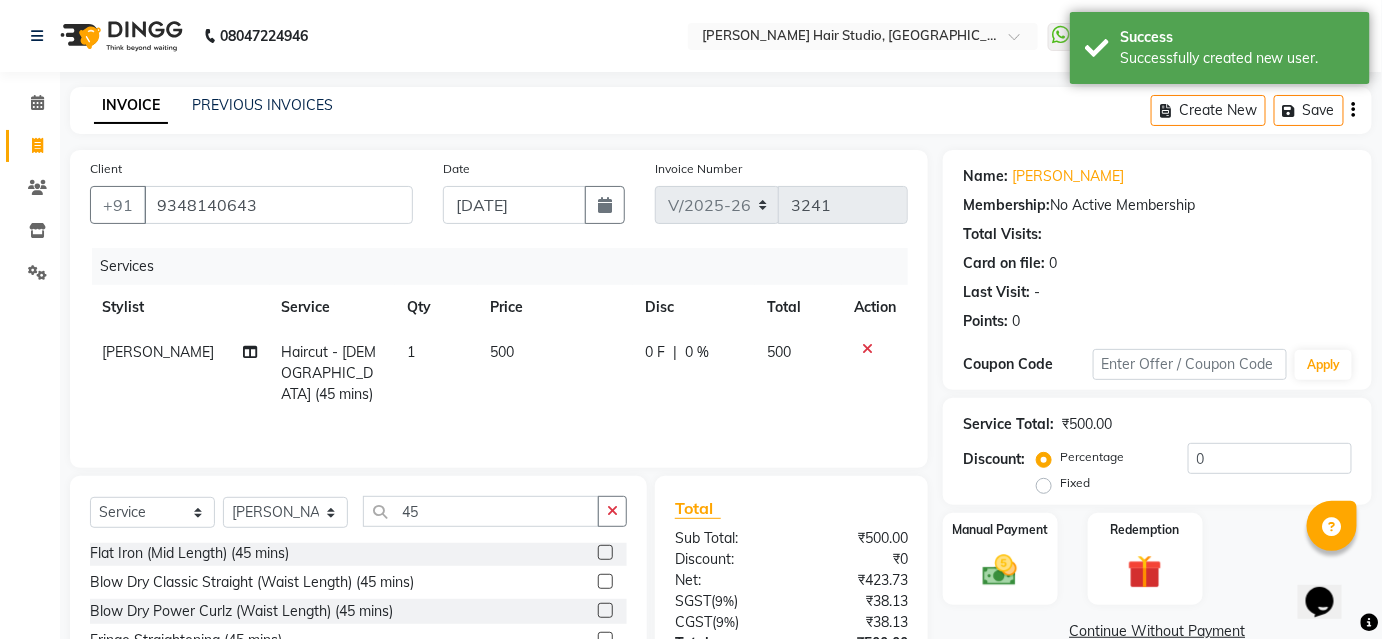 scroll, scrollTop: 161, scrollLeft: 0, axis: vertical 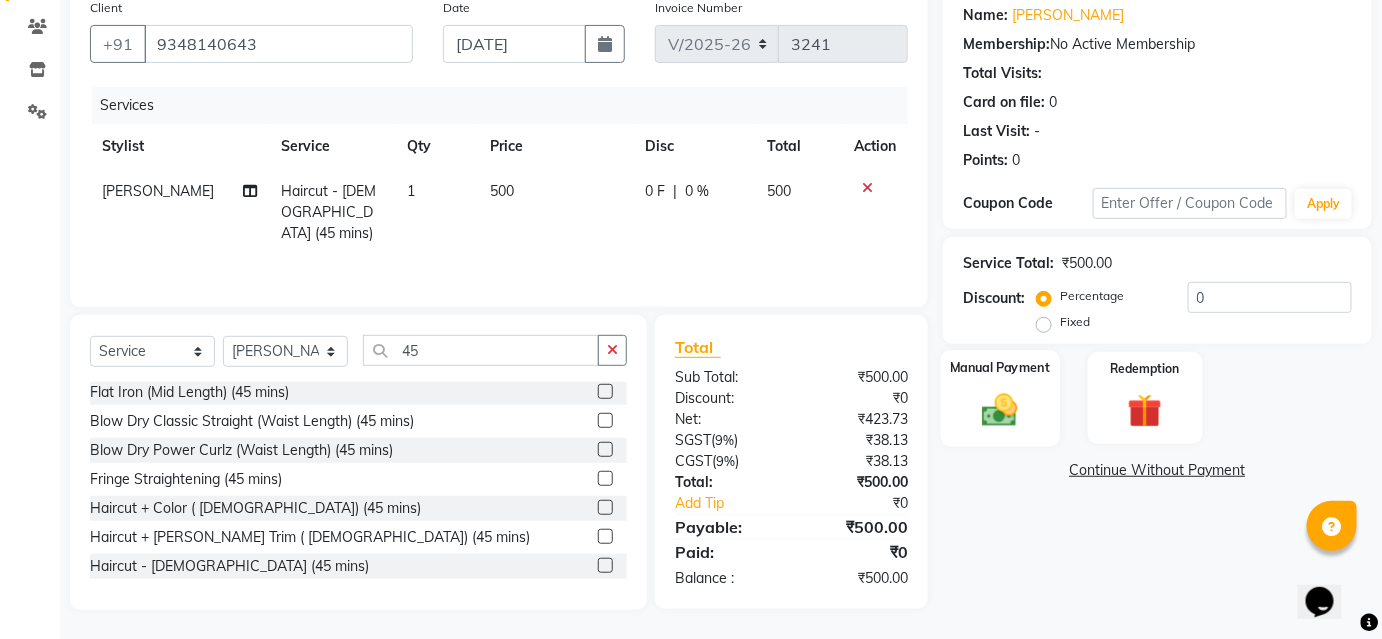 click 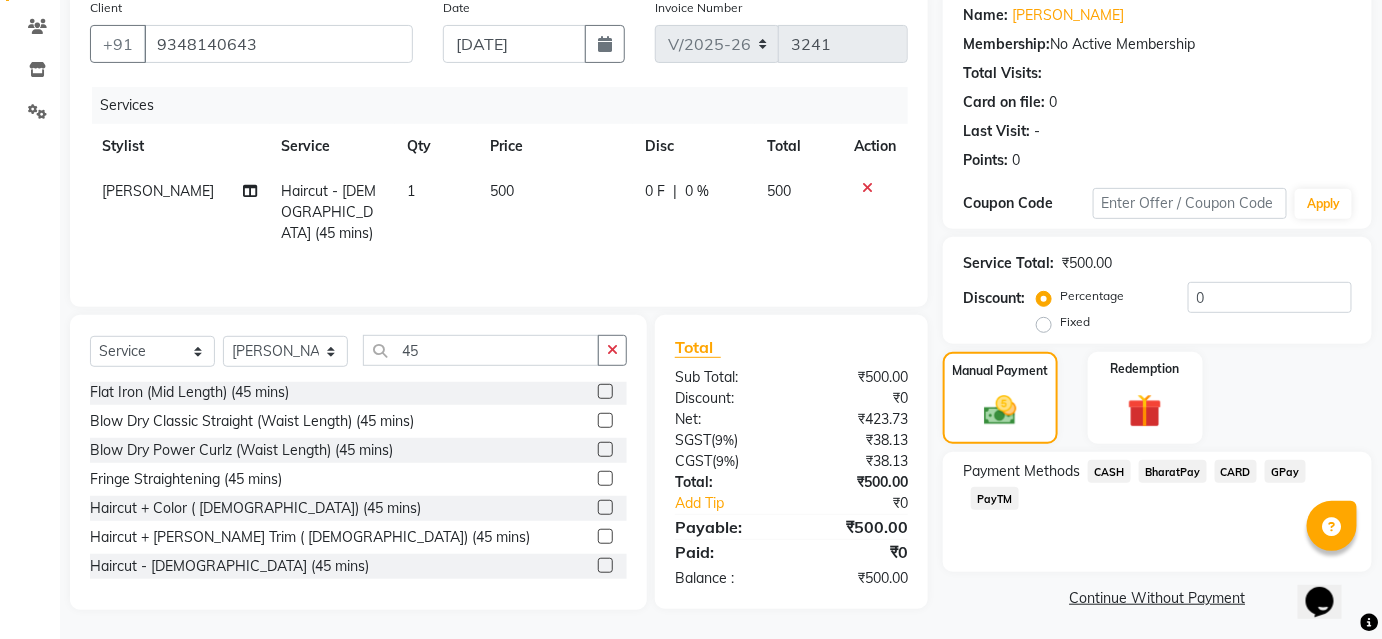click on "BharatPay" 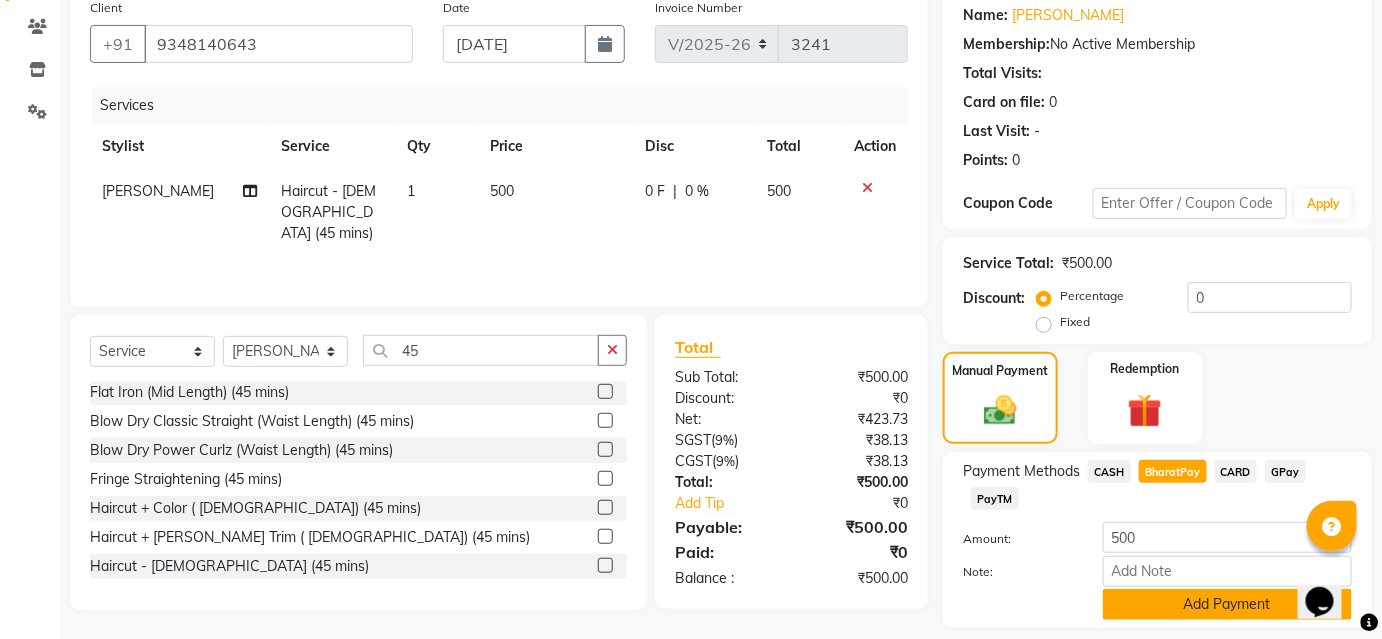 click on "Add Payment" 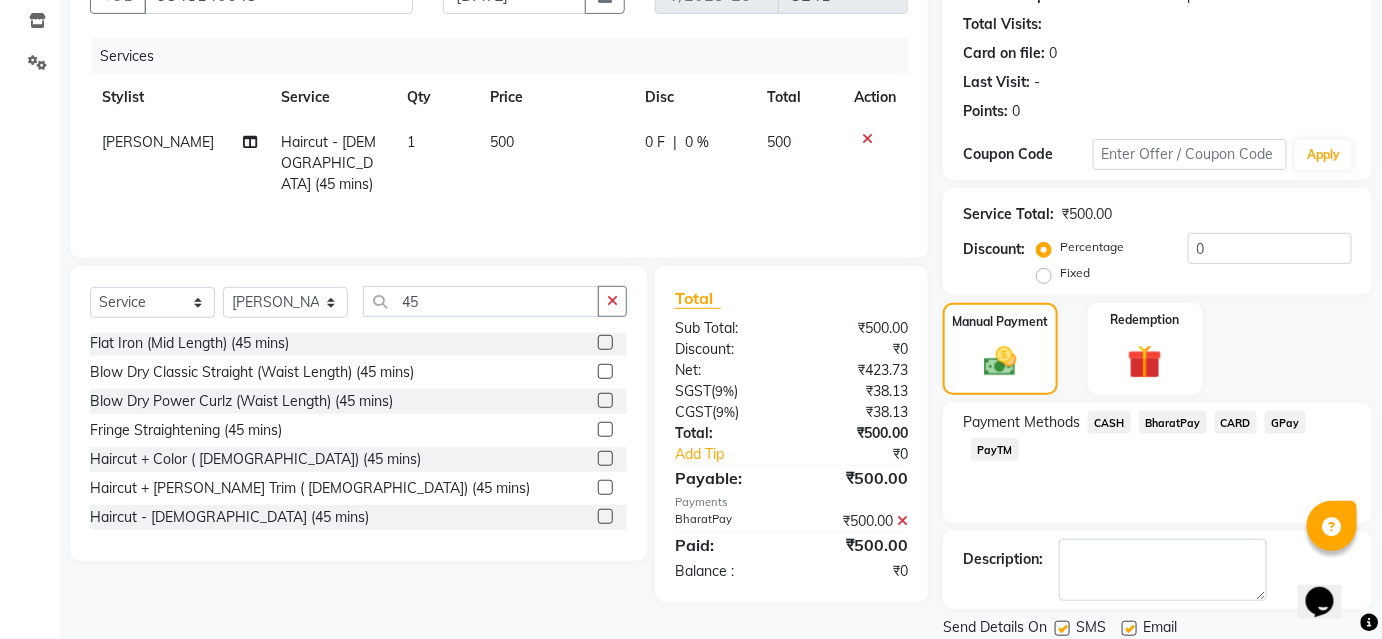 scroll, scrollTop: 276, scrollLeft: 0, axis: vertical 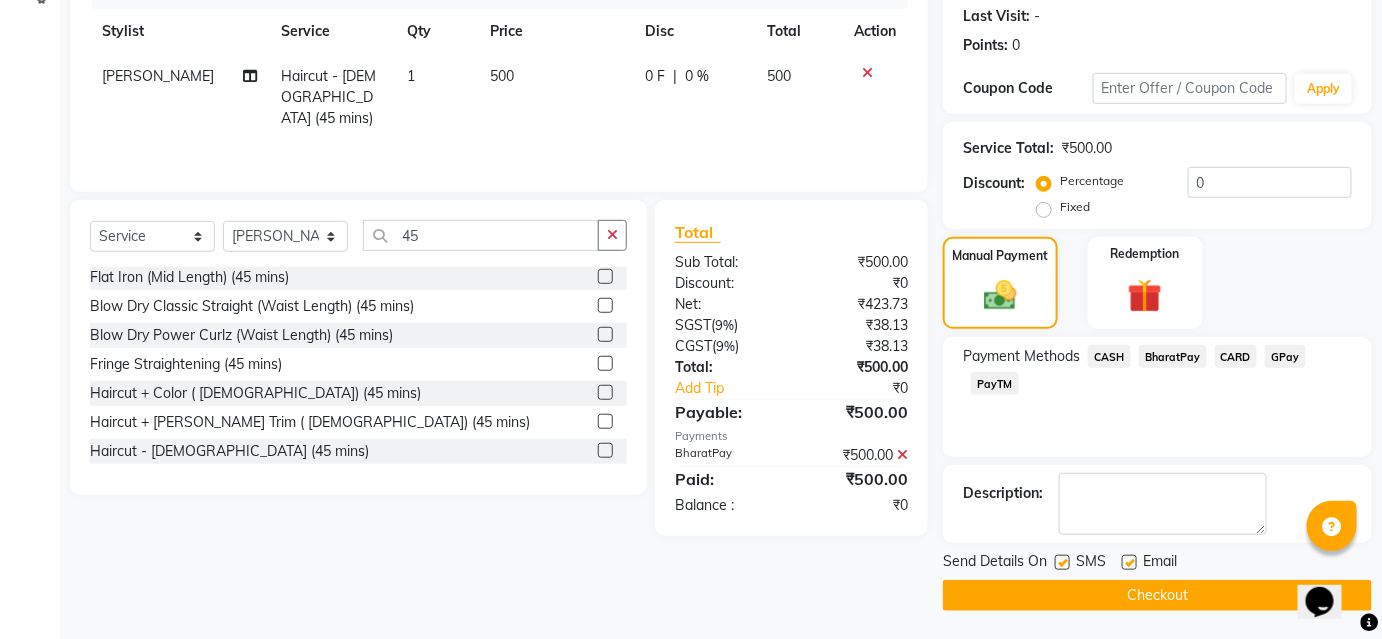 click on "Checkout" 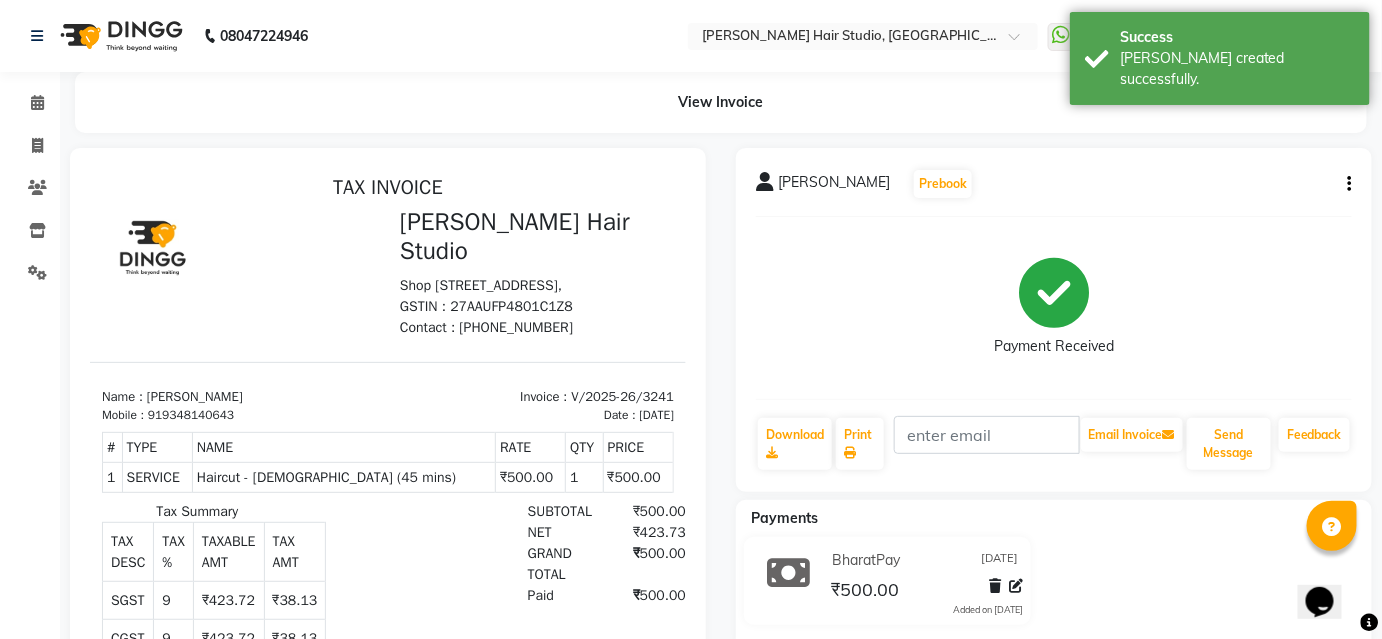 scroll, scrollTop: 0, scrollLeft: 0, axis: both 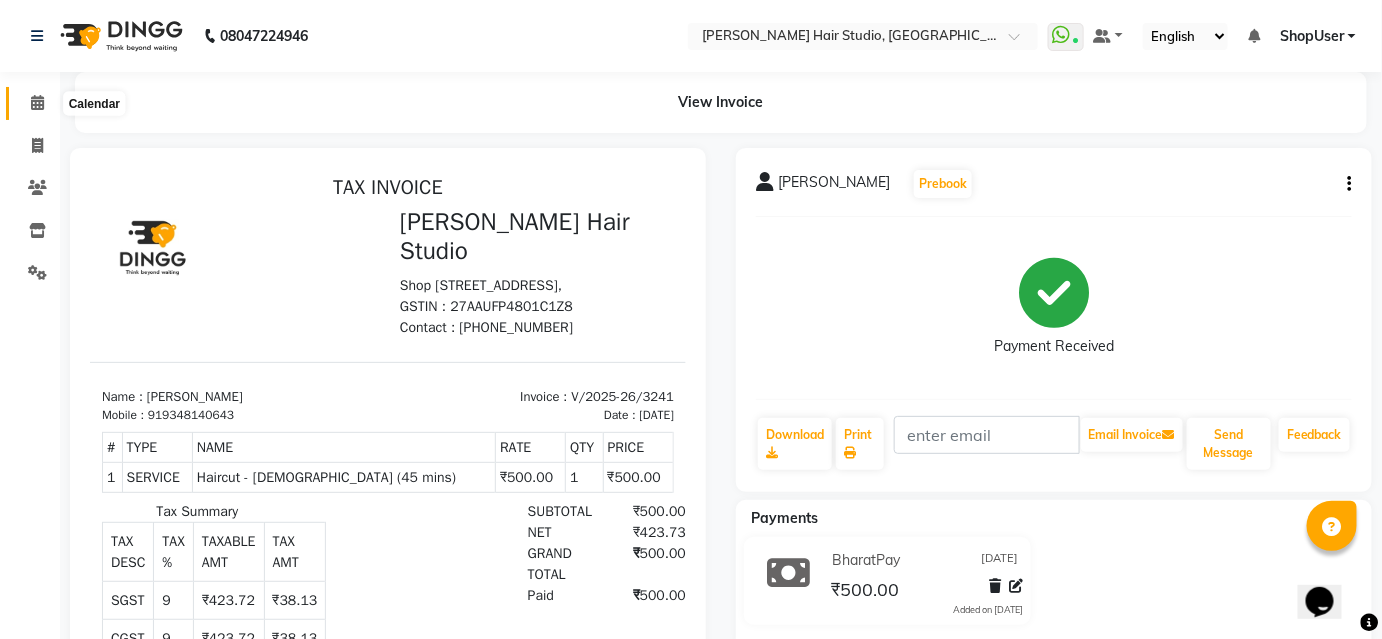 click 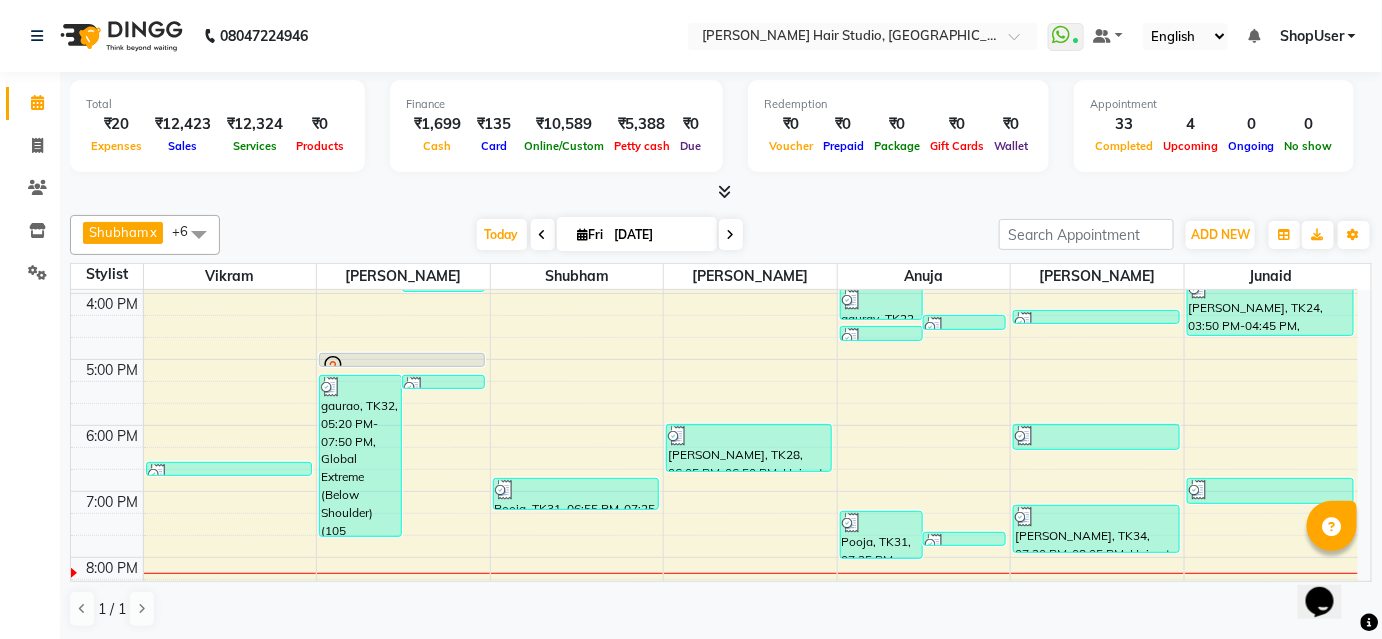 scroll, scrollTop: 545, scrollLeft: 0, axis: vertical 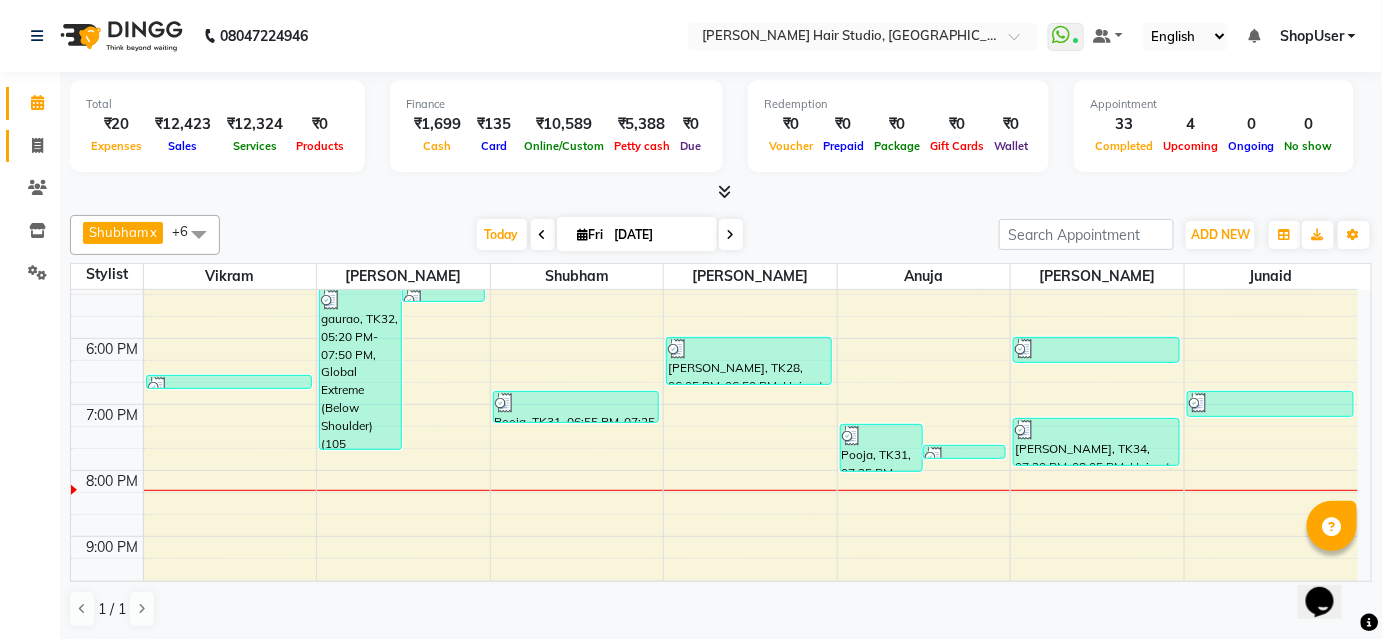 click on "Invoice" 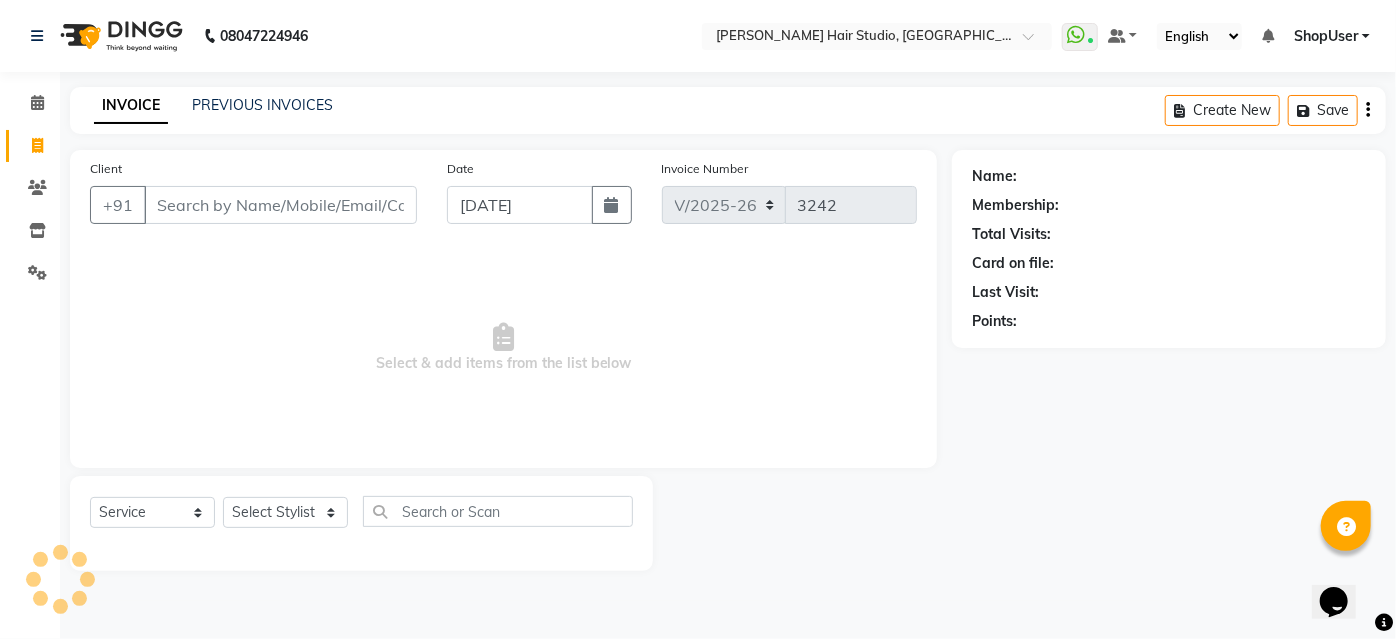 click on "Invoice" 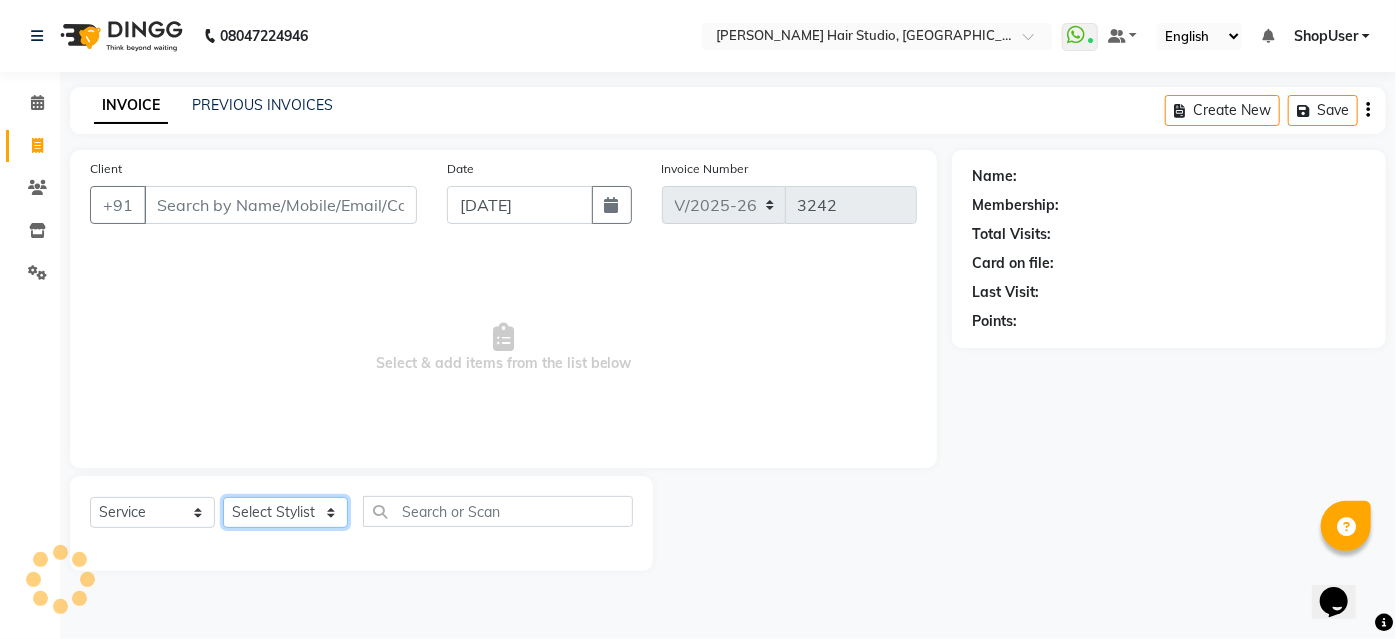 click on "Select Stylist Ajinkya Anuja Arunesh Avinash Junaid Mohammad Naushad Ali Pawan Krishna Rishabh Rushikesh Sakshi Shahin ShopUser Shubham Sumit Vikram" 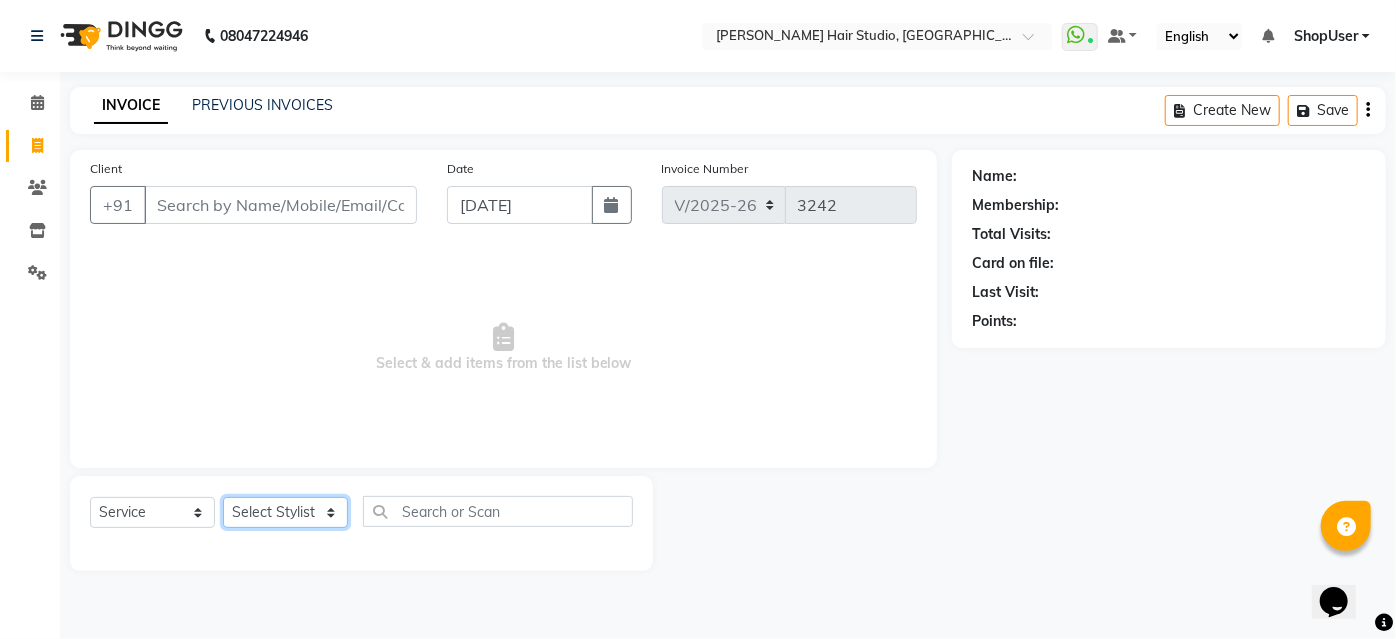 select on "39192" 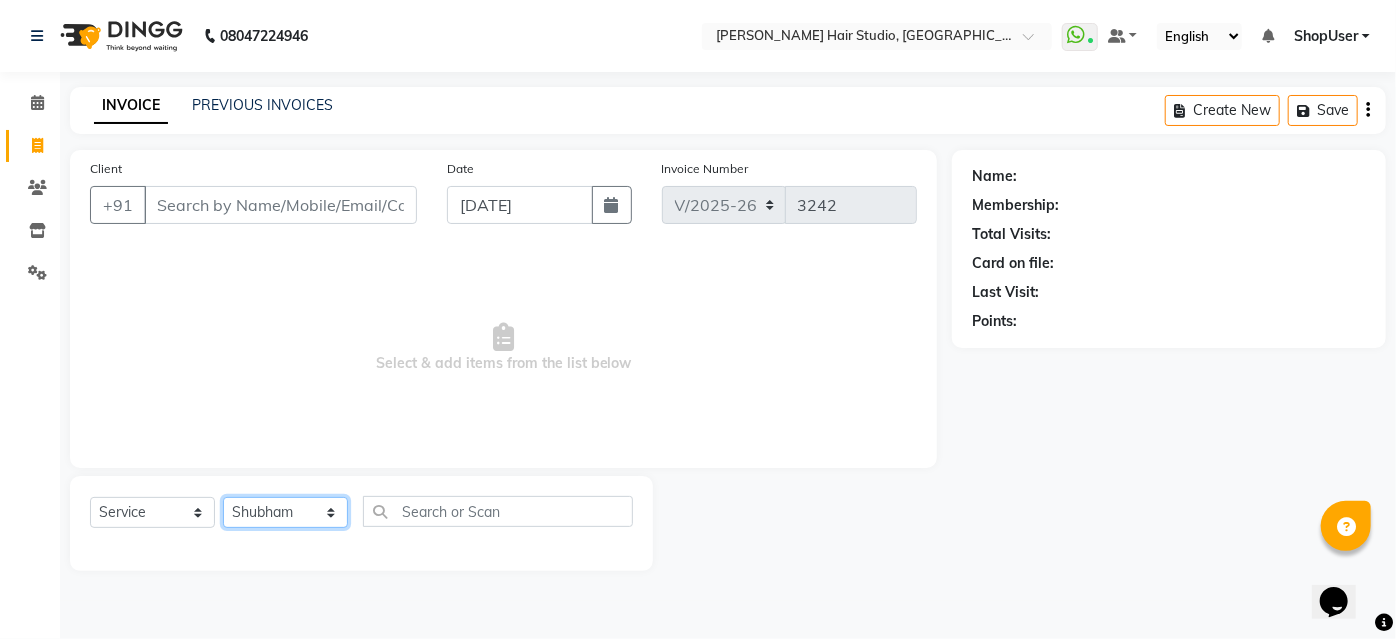 click on "Select Stylist Ajinkya Anuja Arunesh Avinash Junaid Mohammad Naushad Ali Pawan Krishna Rishabh Rushikesh Sakshi Shahin ShopUser Shubham Sumit Vikram" 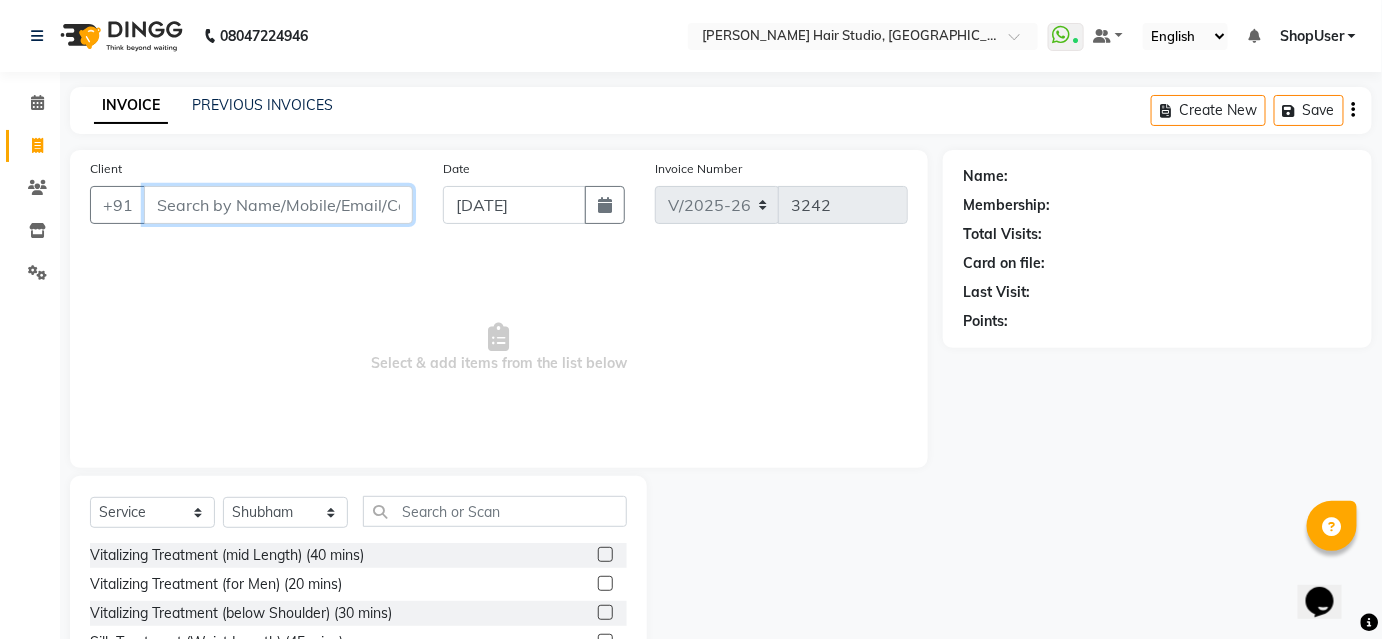 click on "Client" at bounding box center (278, 205) 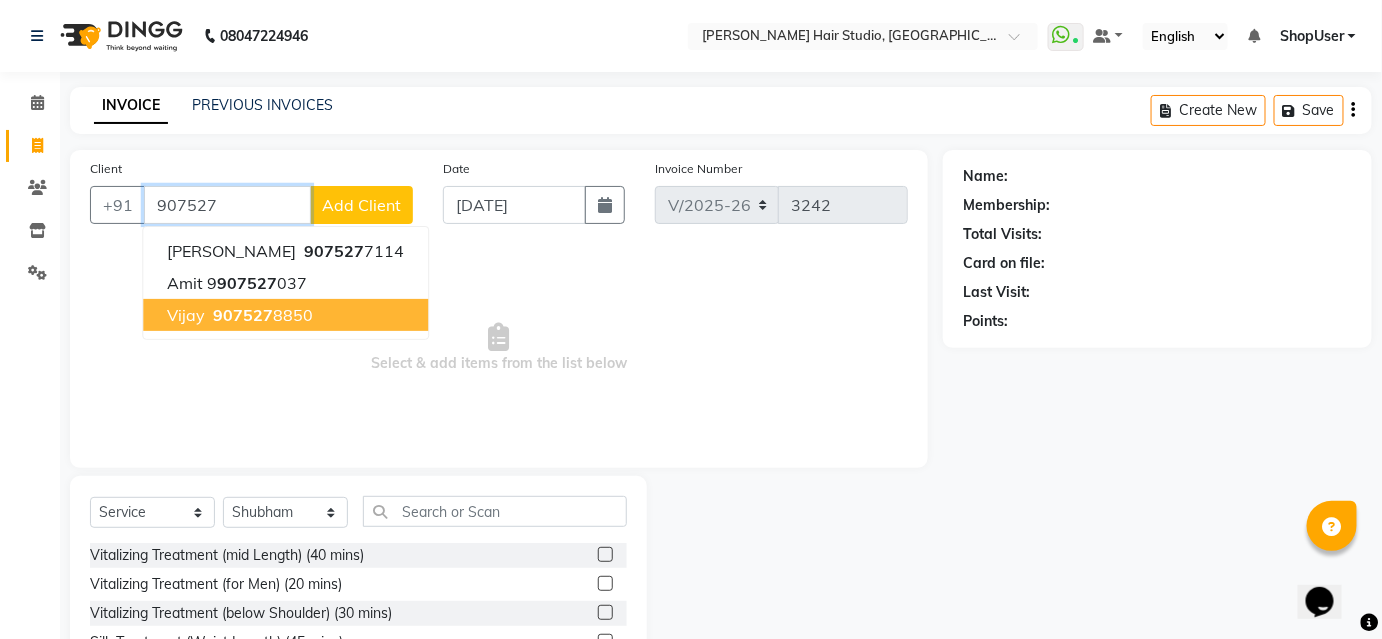 click on "907527" at bounding box center [243, 315] 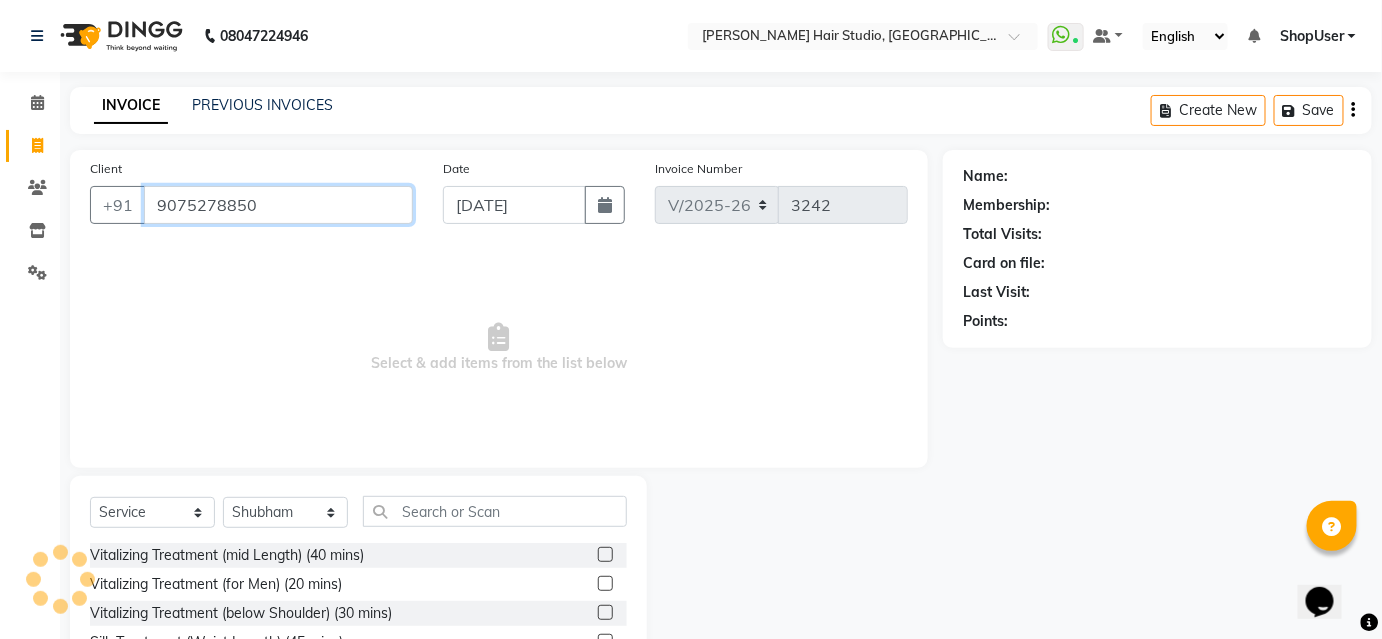 type on "9075278850" 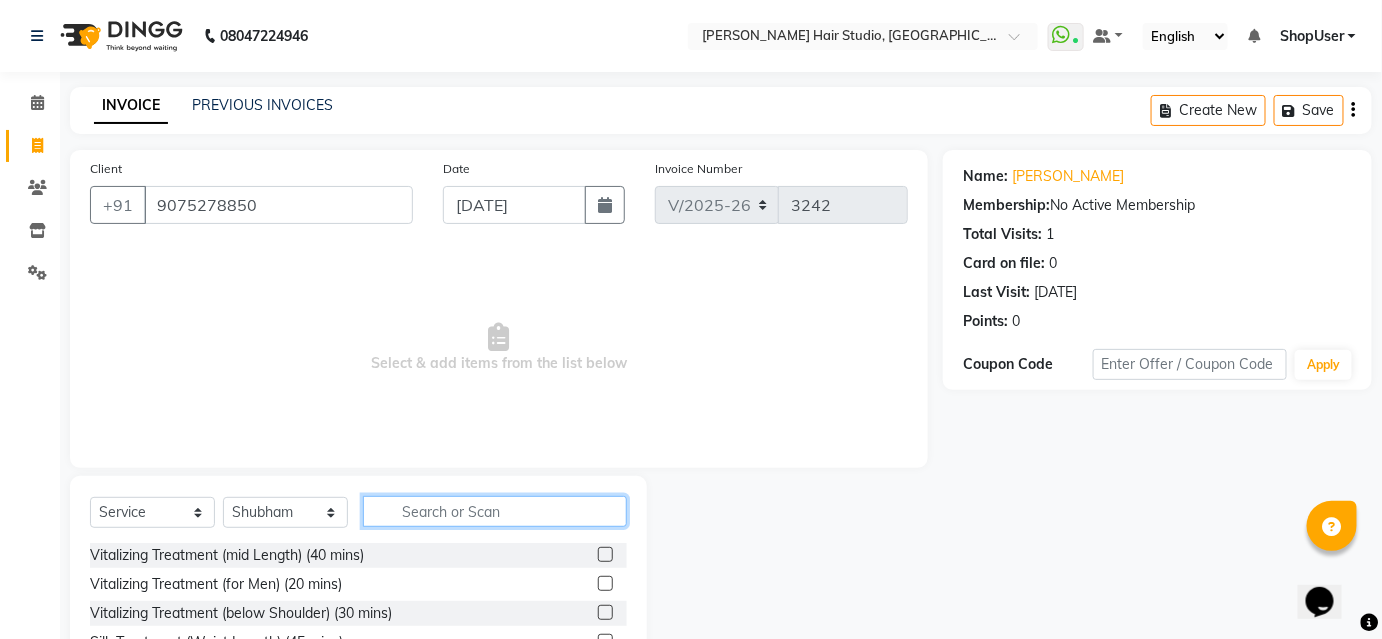 click 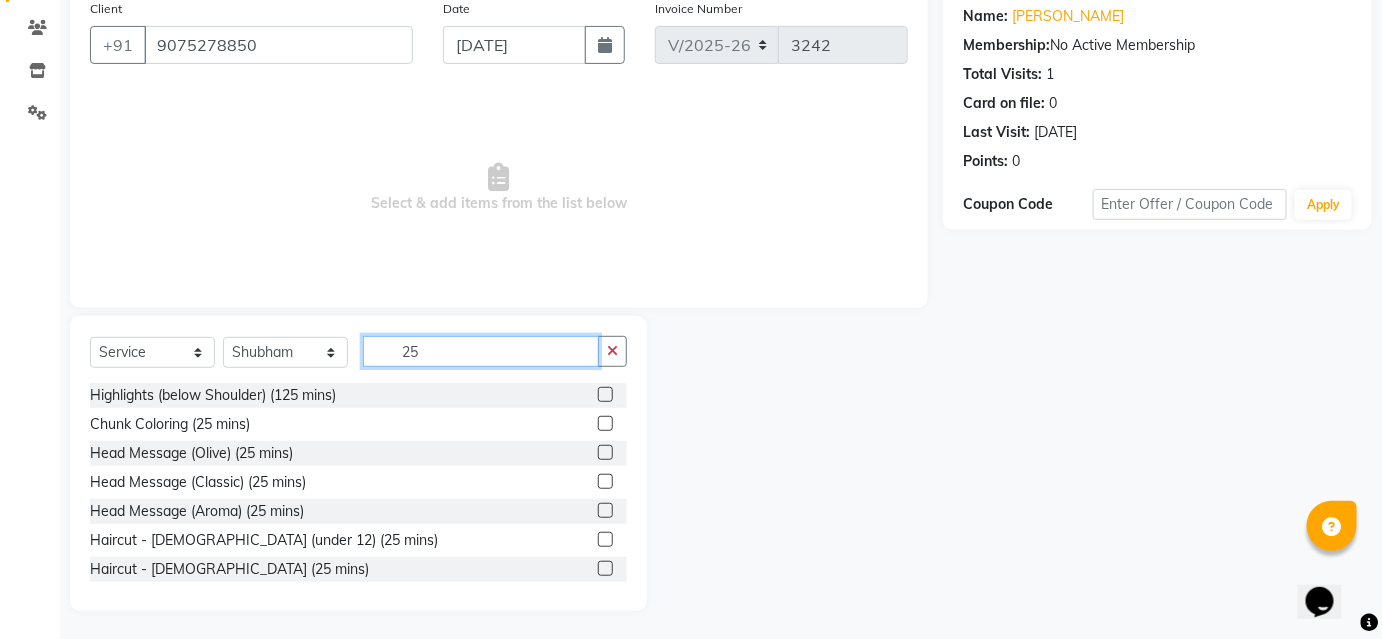 scroll, scrollTop: 161, scrollLeft: 0, axis: vertical 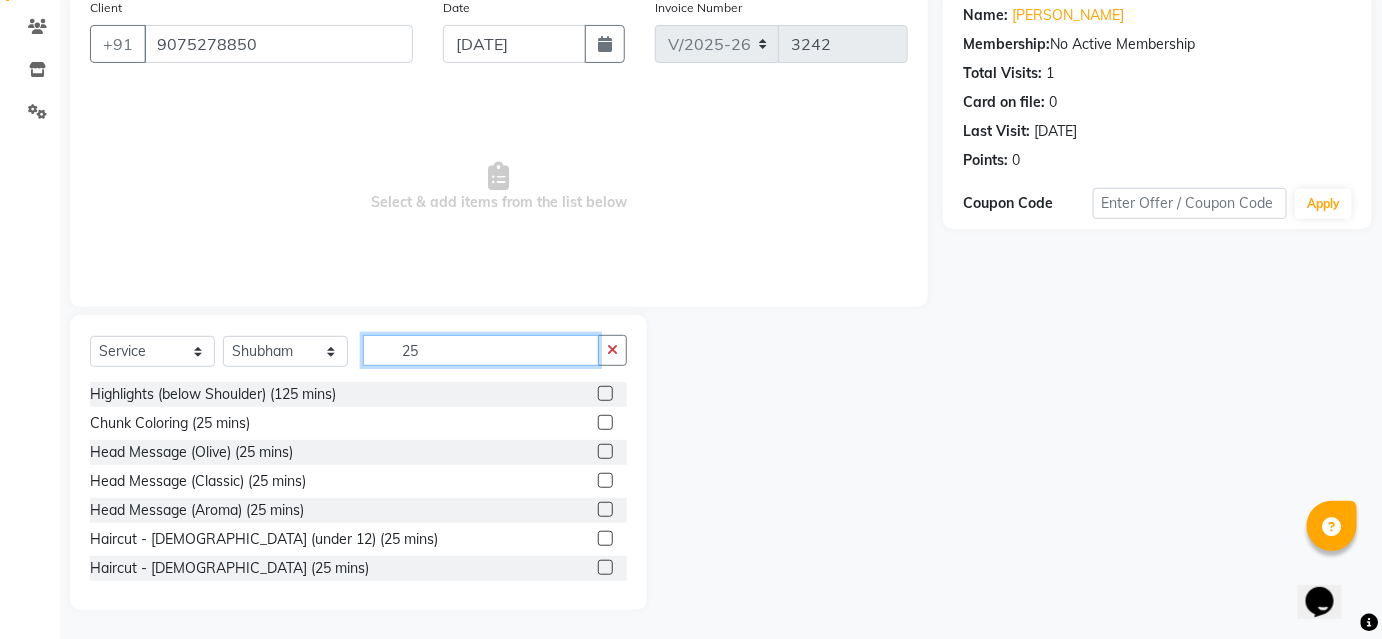 type on "25" 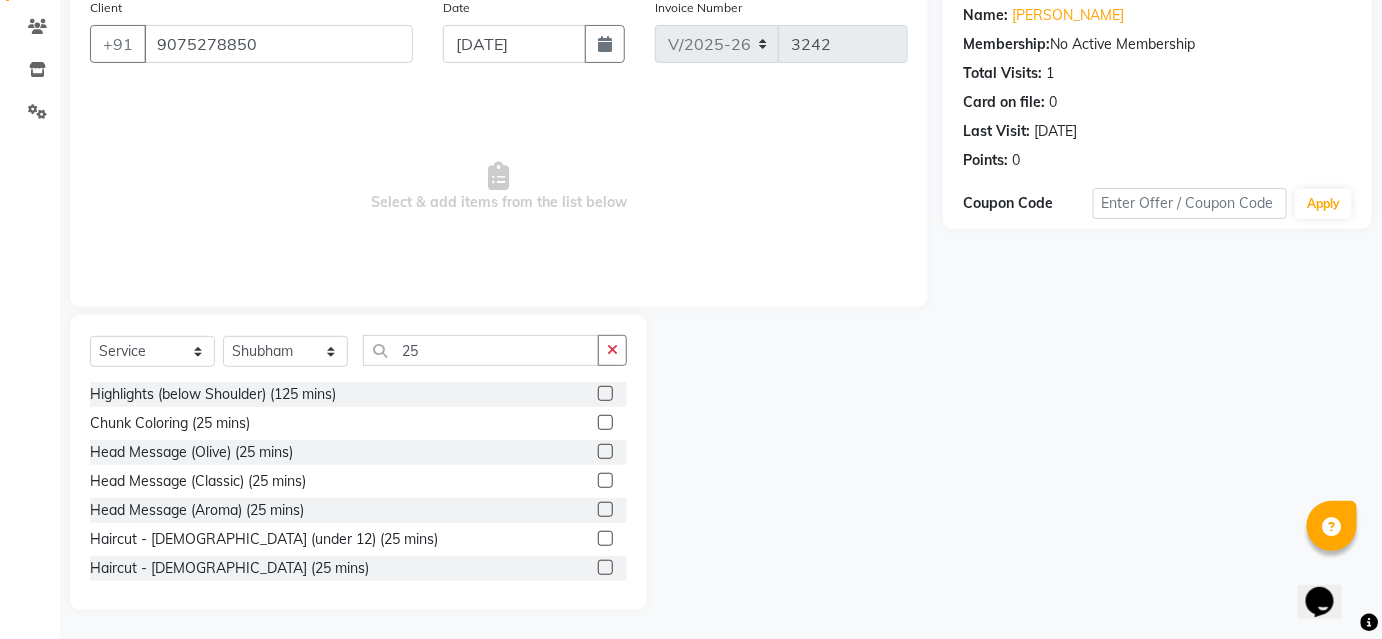 click 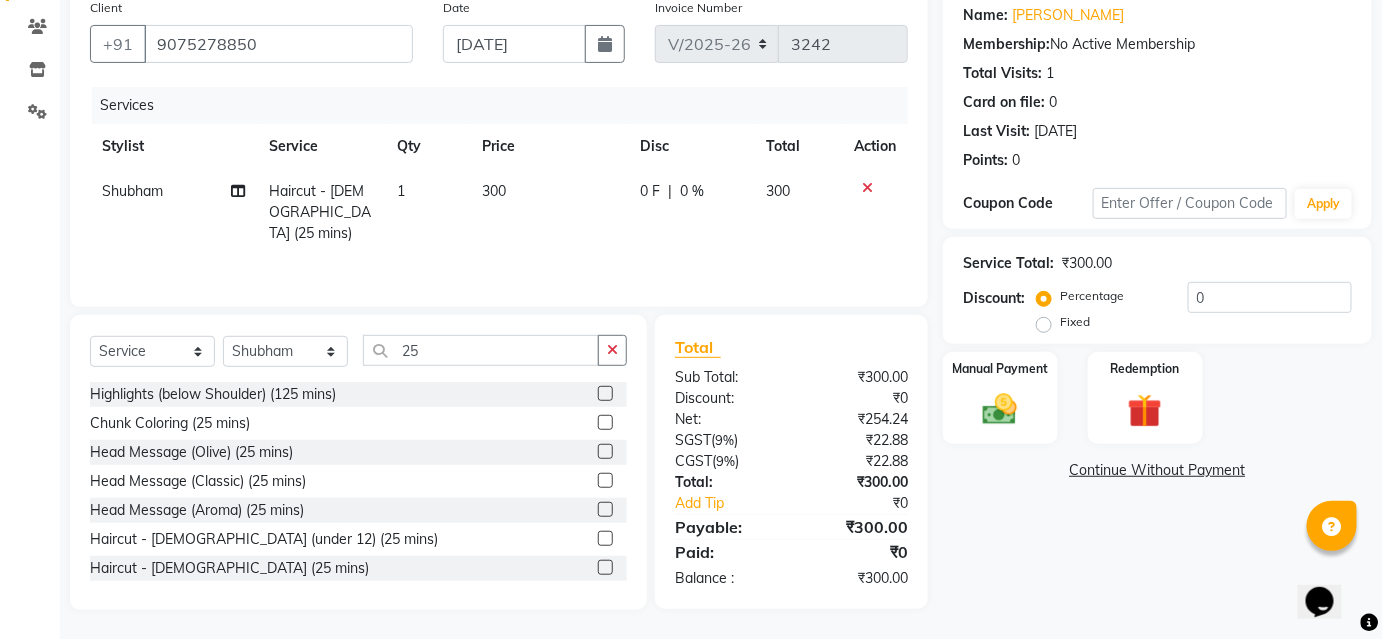 click 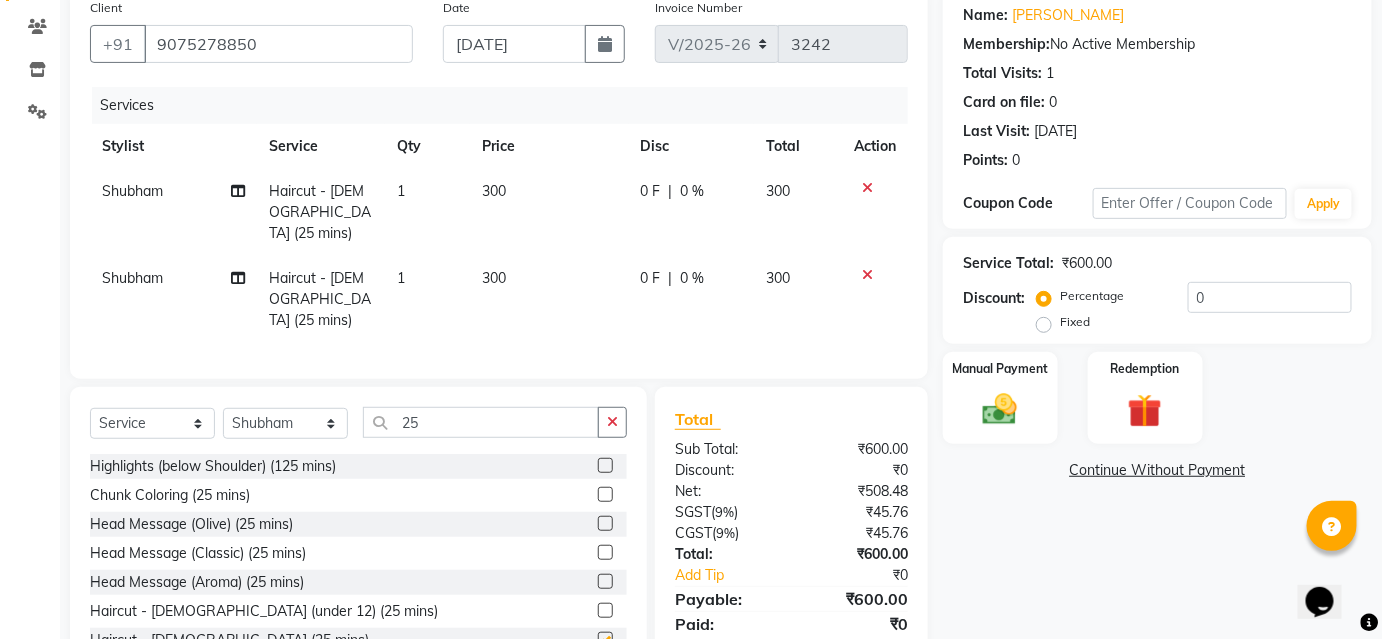 checkbox on "false" 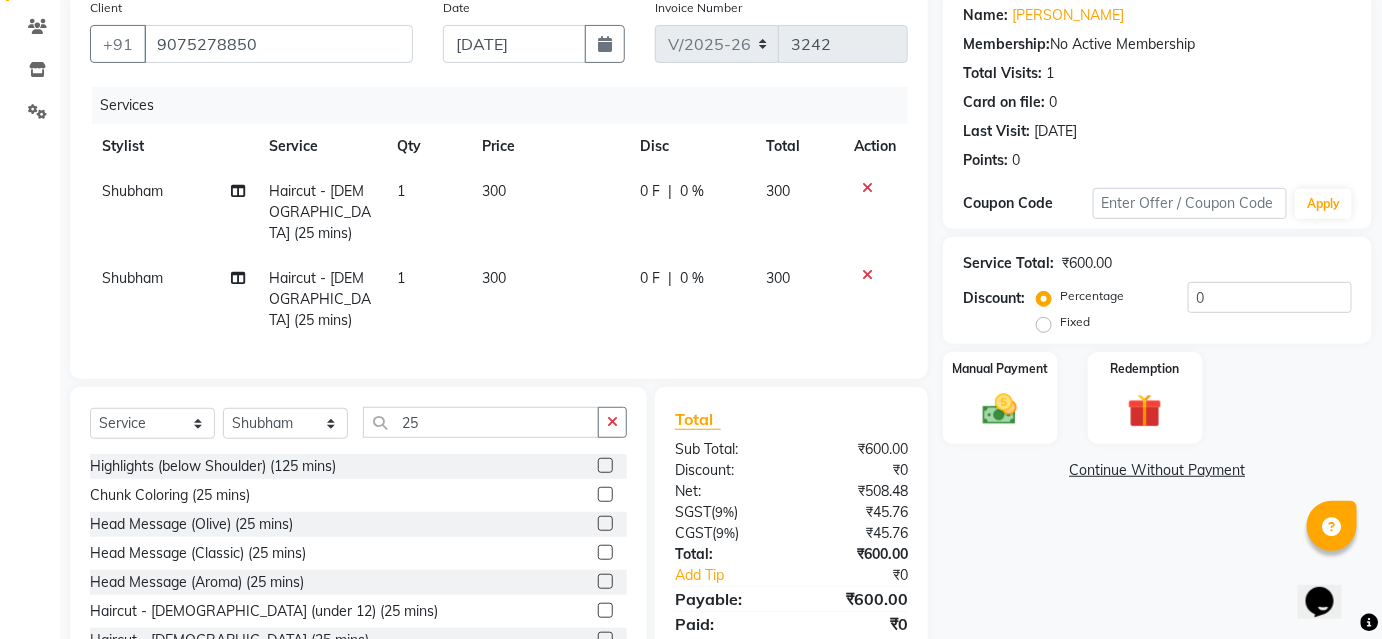 click on "Services" 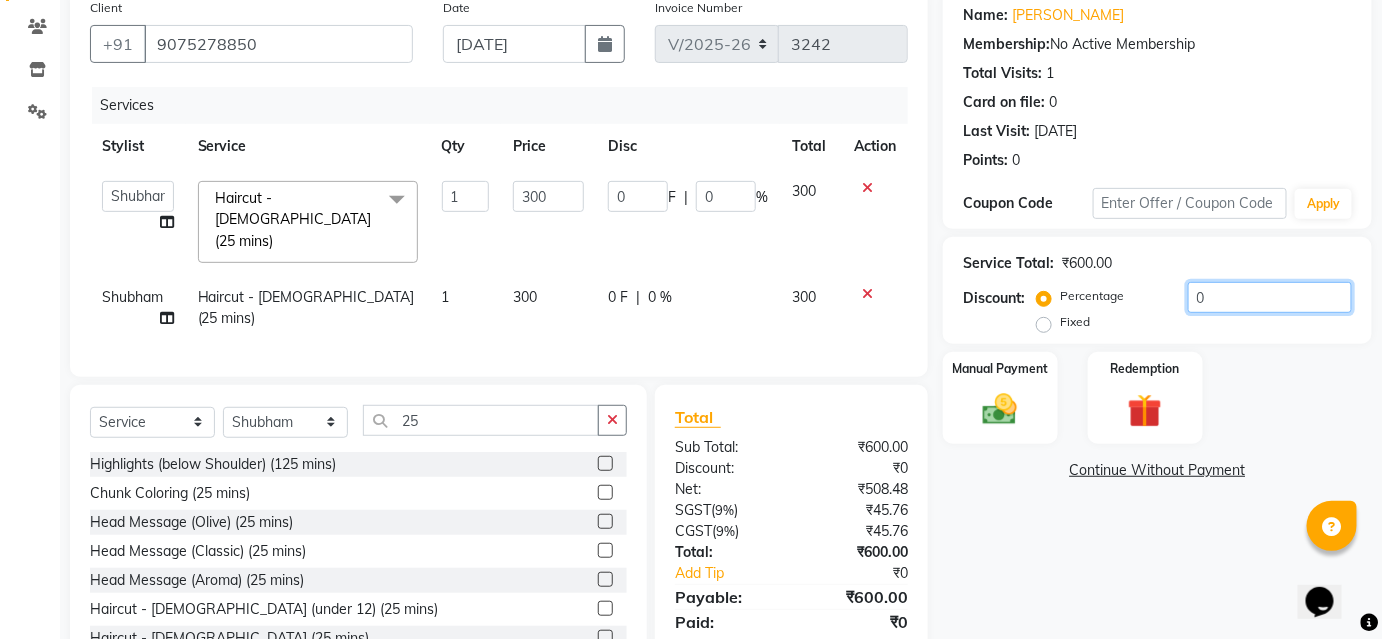 click on "0" 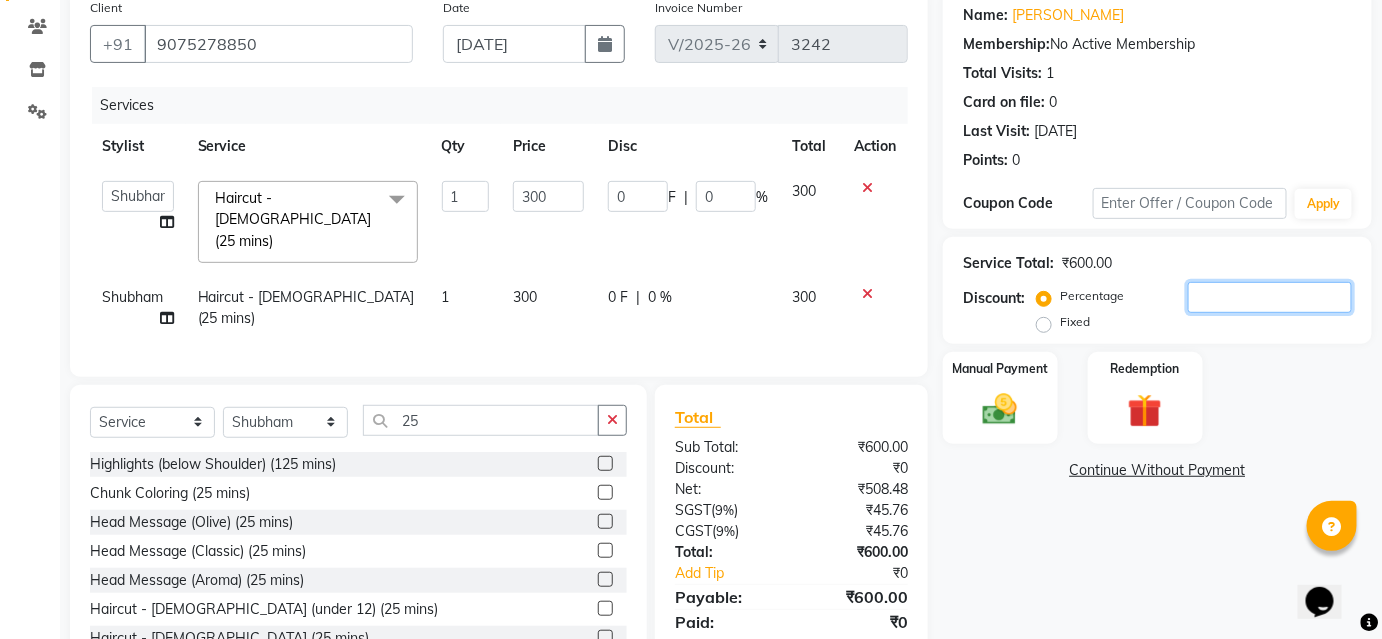 type on "2" 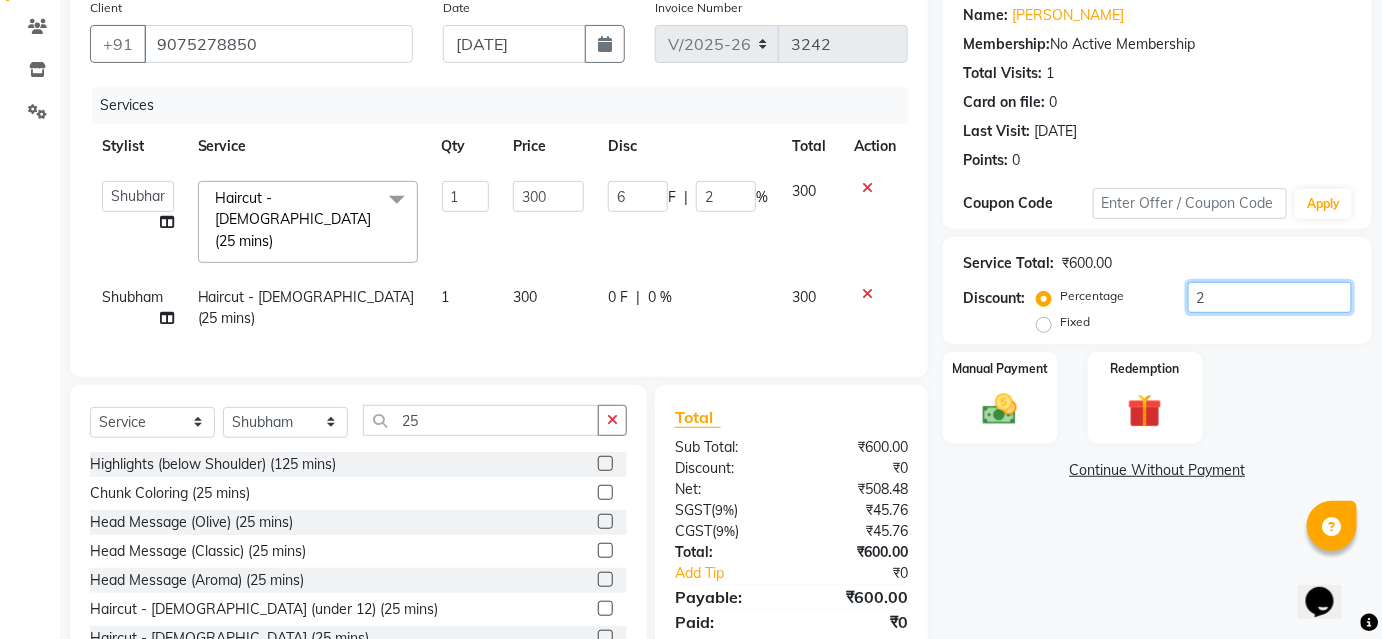 type on "20" 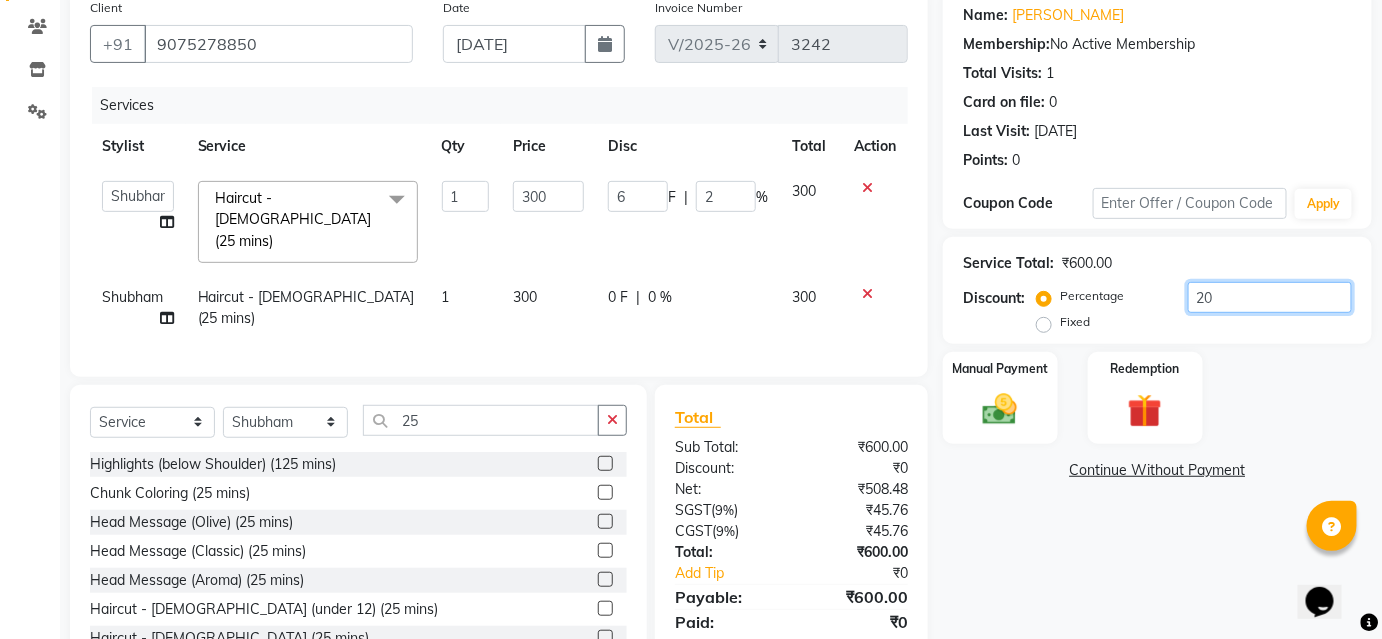 type on "60" 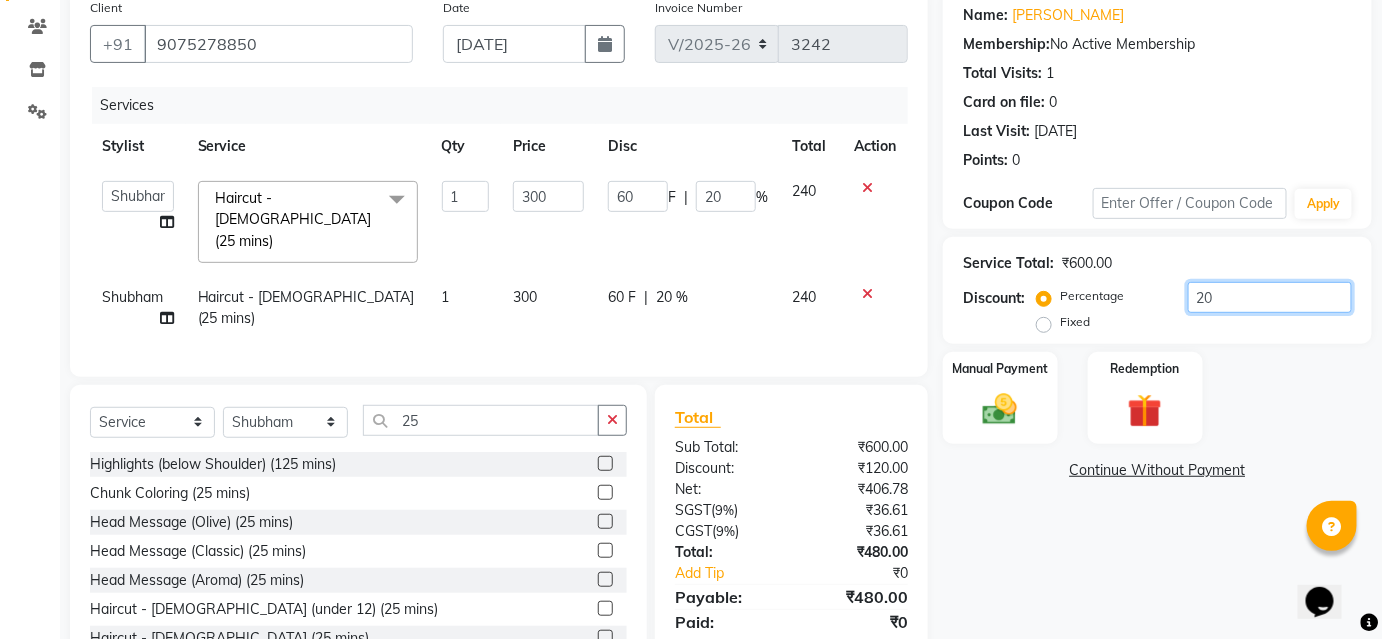 type on "20" 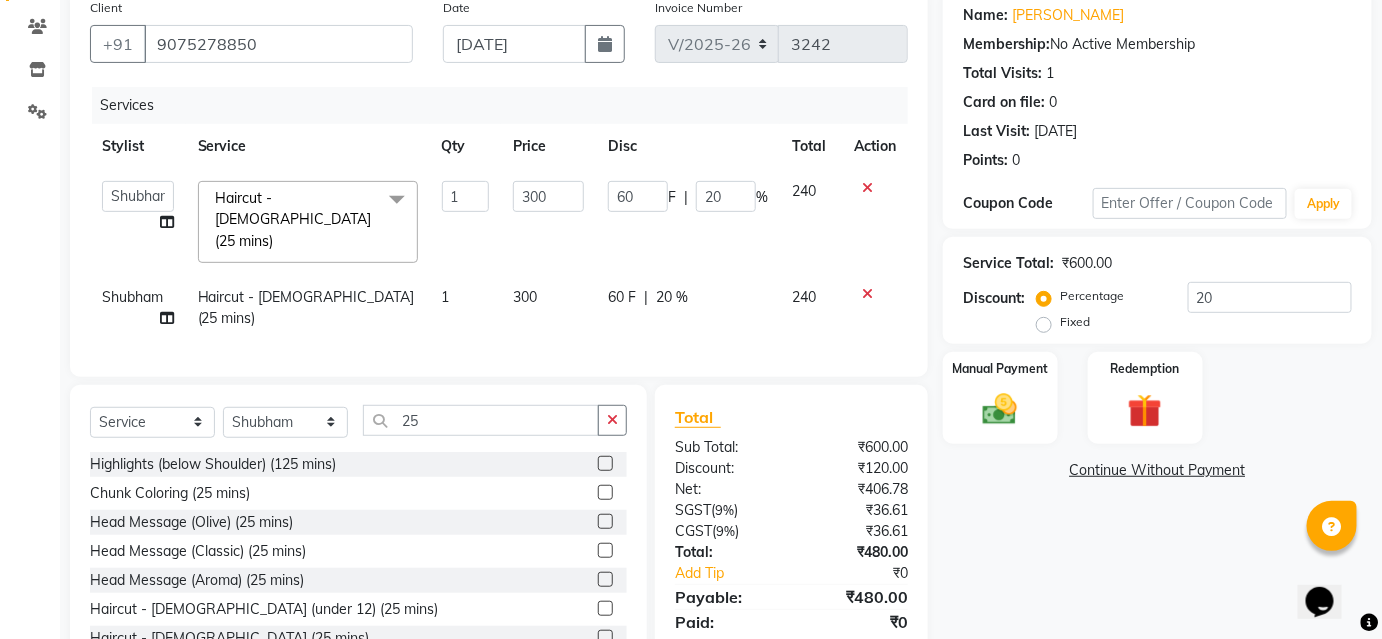 click on "Name: Vijay  Membership:  No Active Membership  Total Visits:  1 Card on file:  0 Last Visit:   01-06-2025 Points:   0  Coupon Code Apply Service Total:  ₹600.00  Discount:  Percentage   Fixed  20 Manual Payment Redemption  Continue Without Payment" 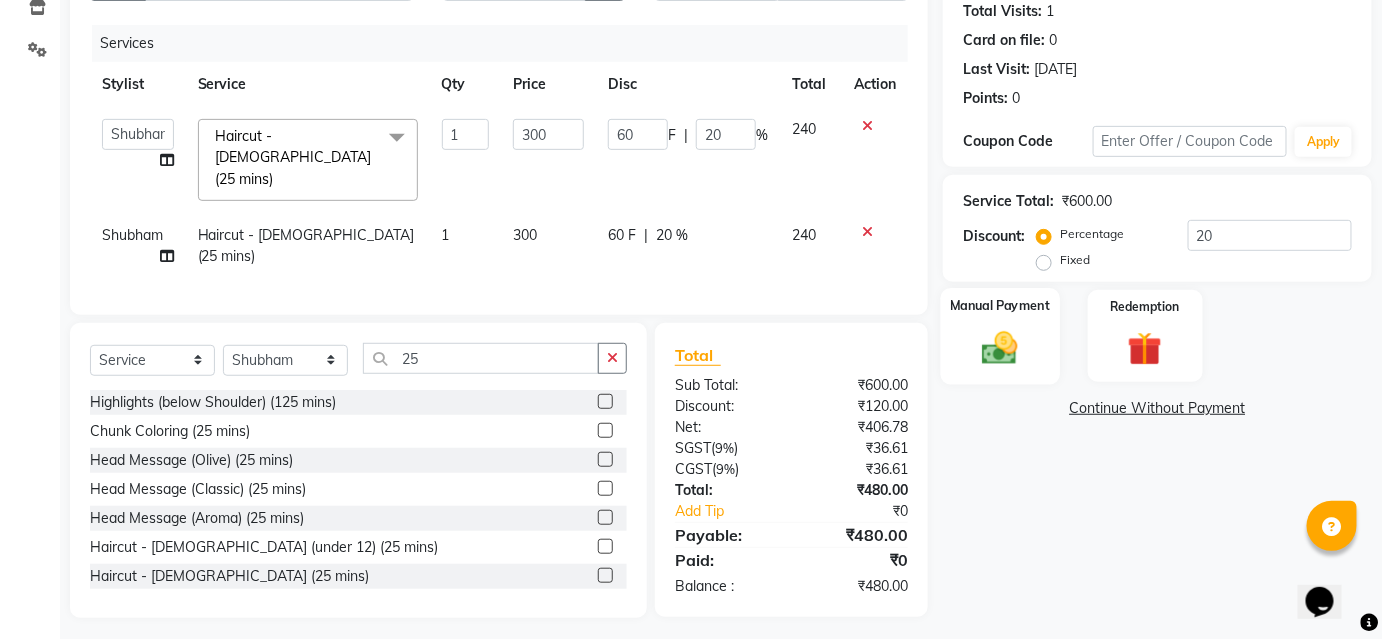 click 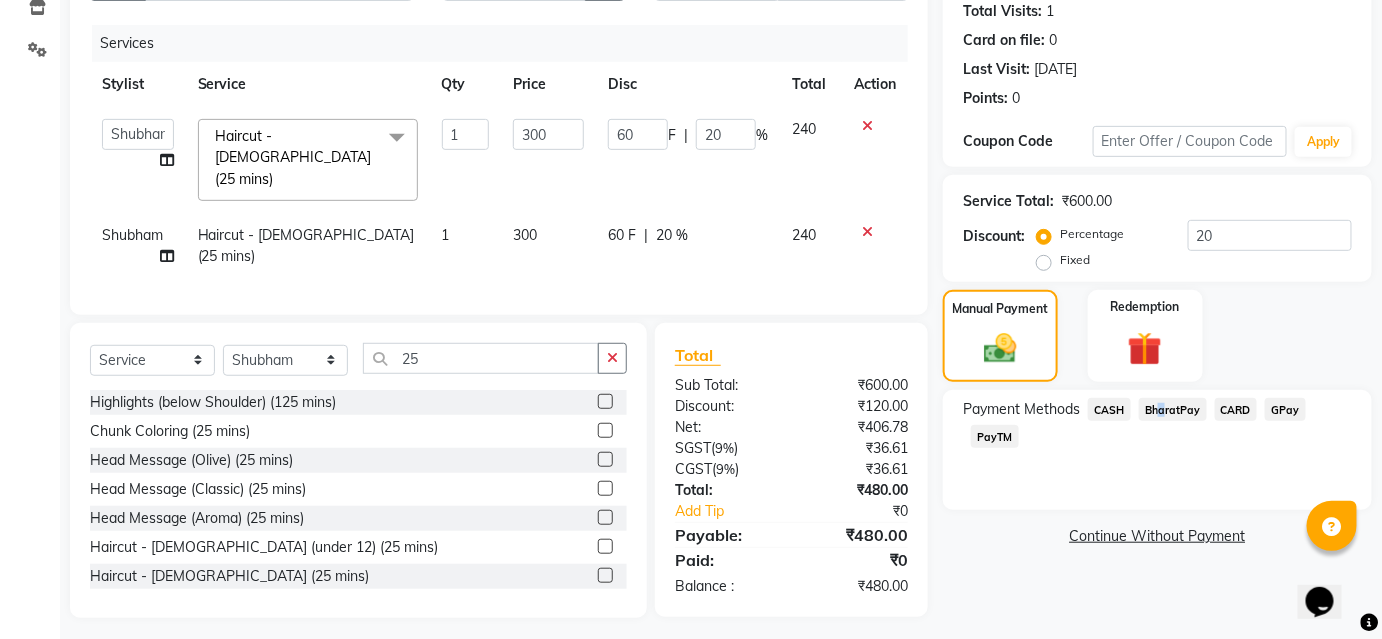 click on "BharatPay" 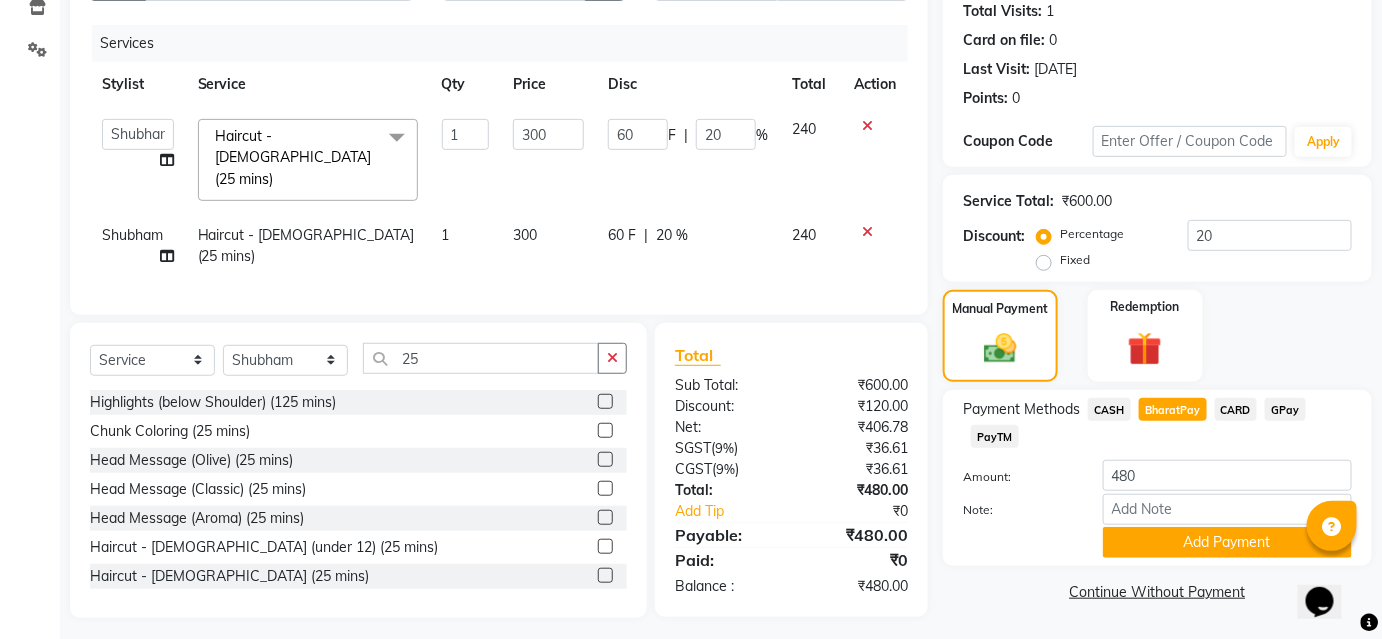 click on "CASH" 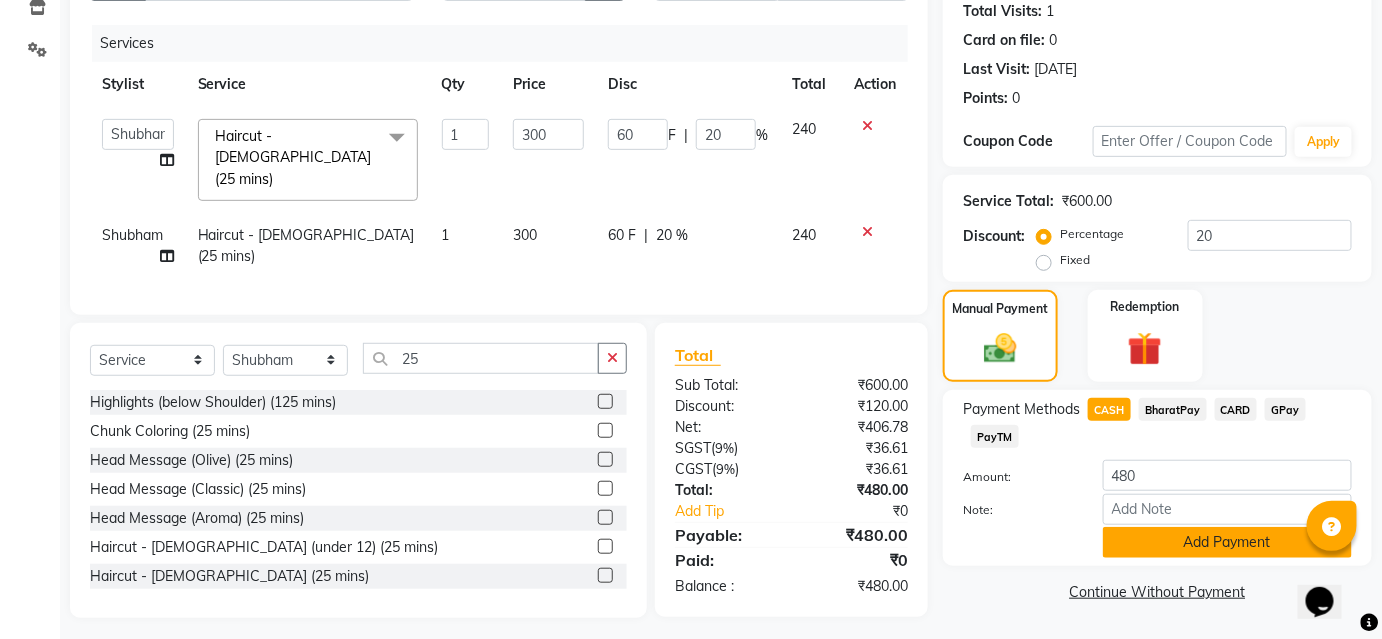 click on "Add Payment" 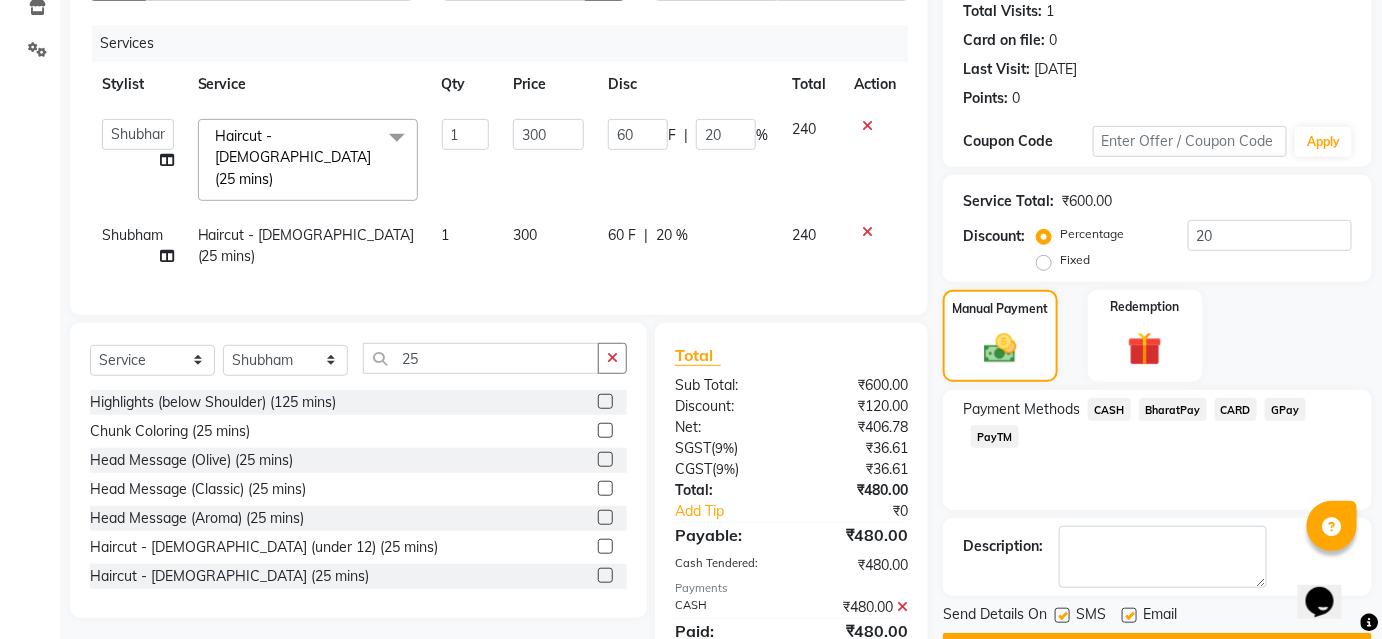 scroll, scrollTop: 292, scrollLeft: 0, axis: vertical 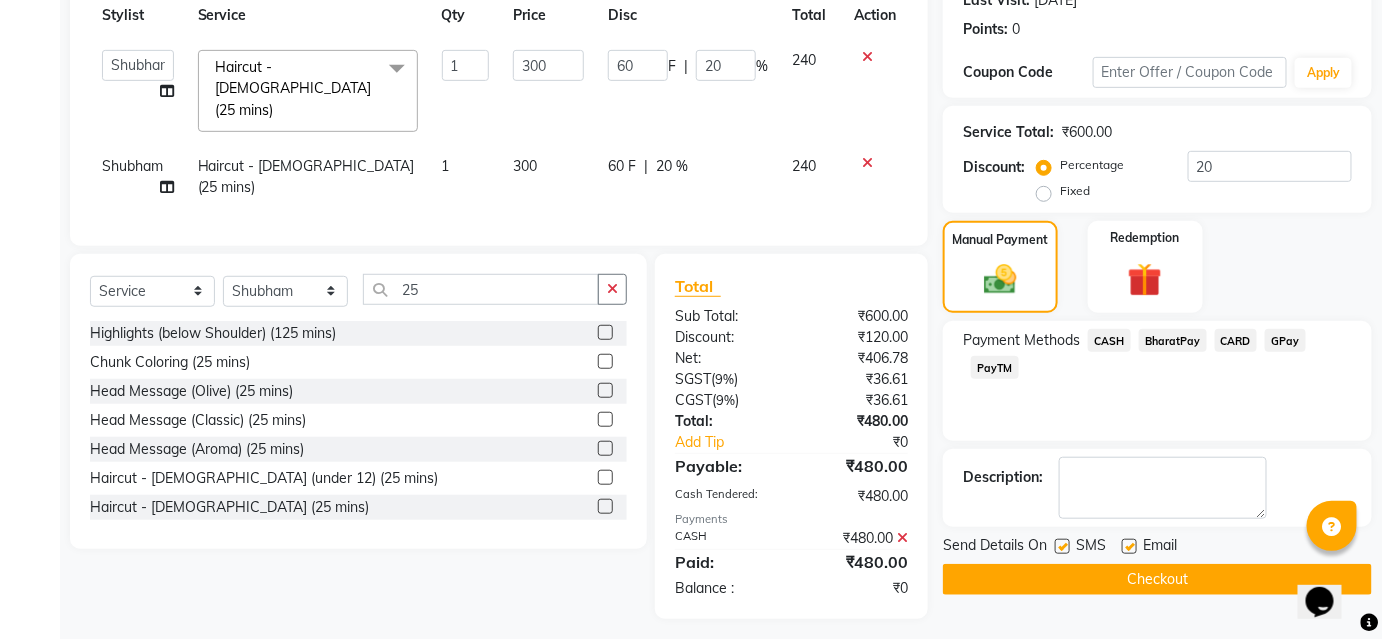click on "Checkout" 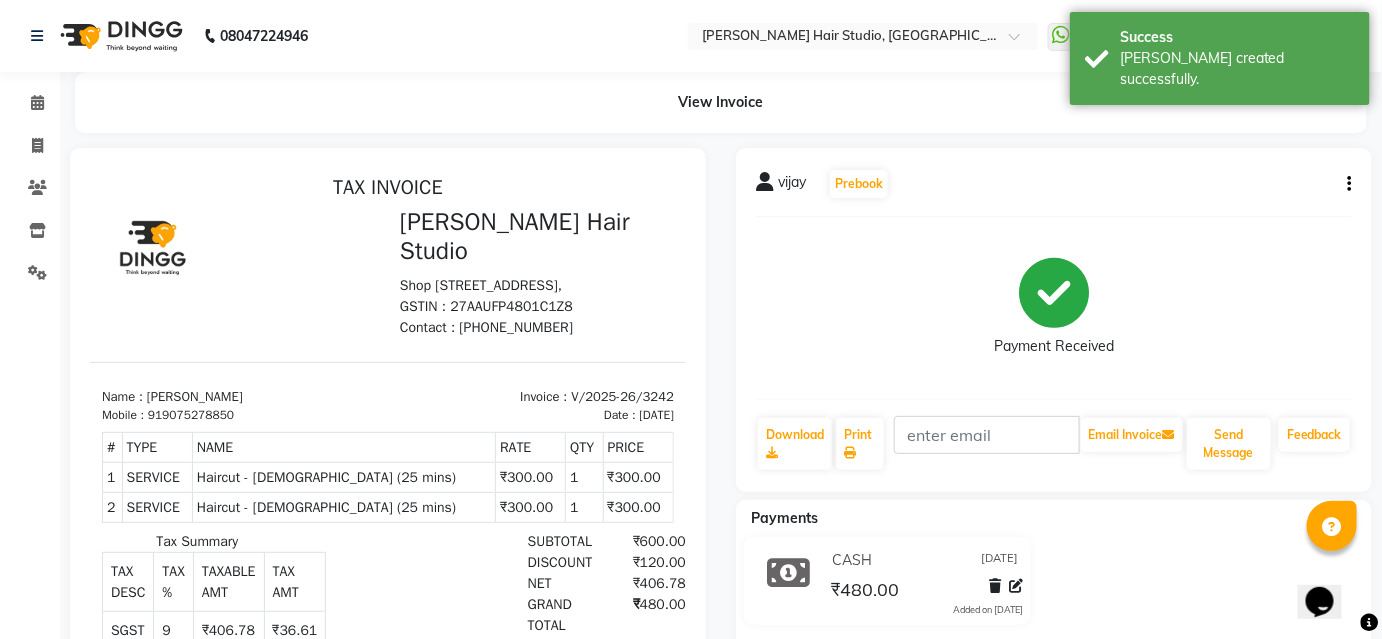 scroll, scrollTop: 0, scrollLeft: 0, axis: both 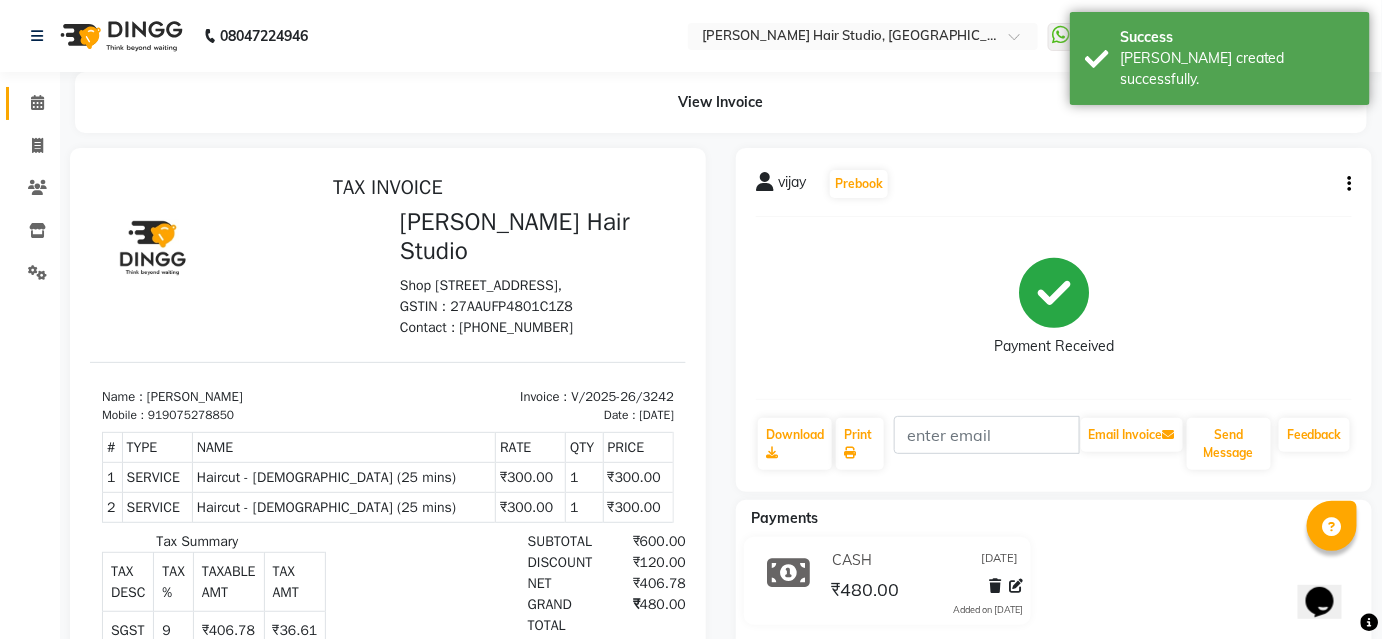 click on "Calendar" 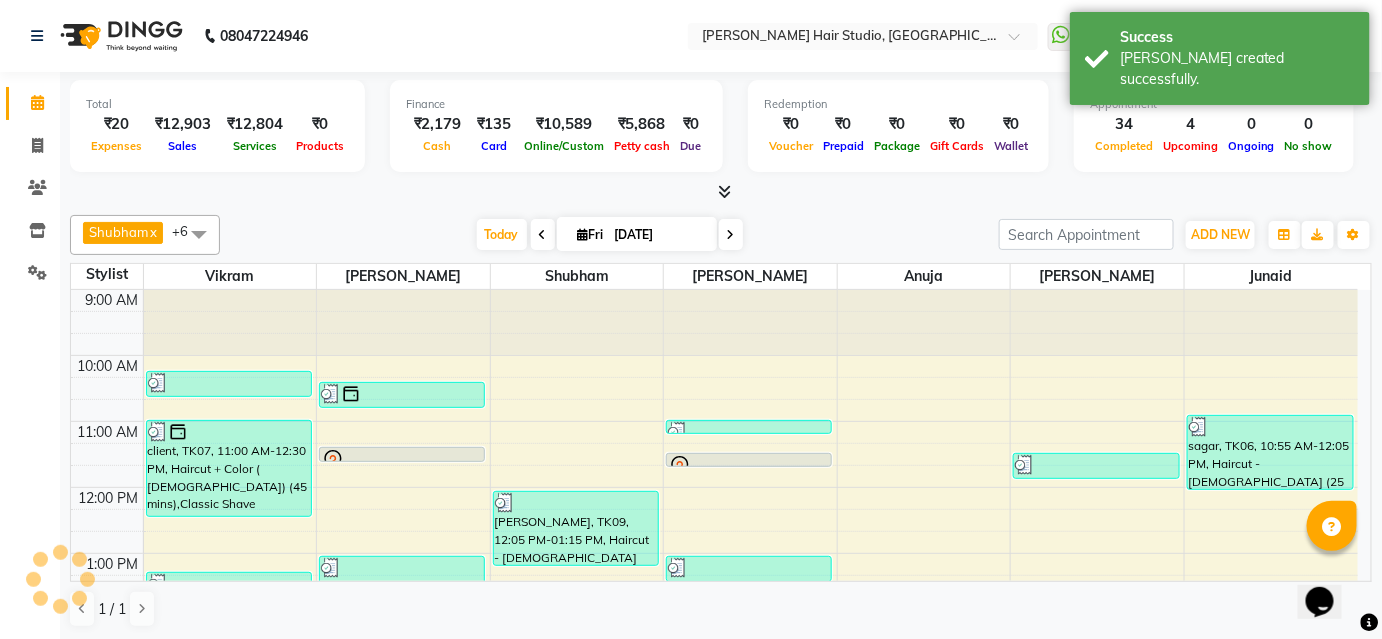 scroll, scrollTop: 581, scrollLeft: 0, axis: vertical 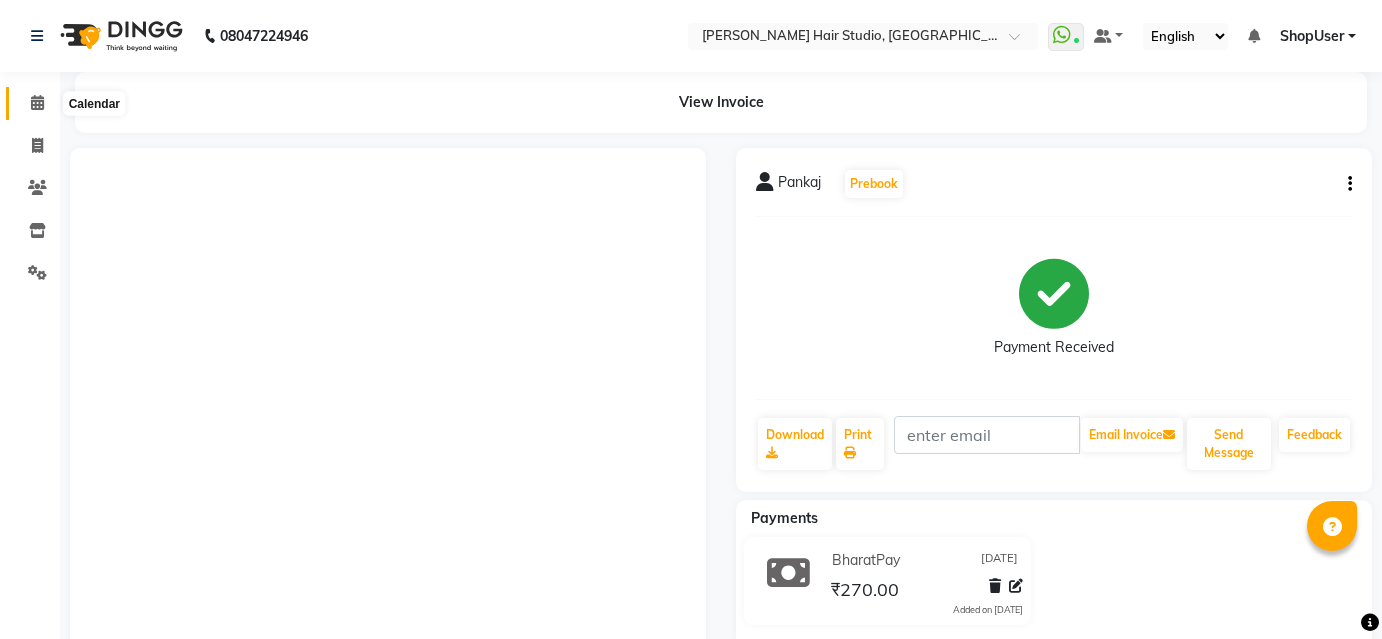 click 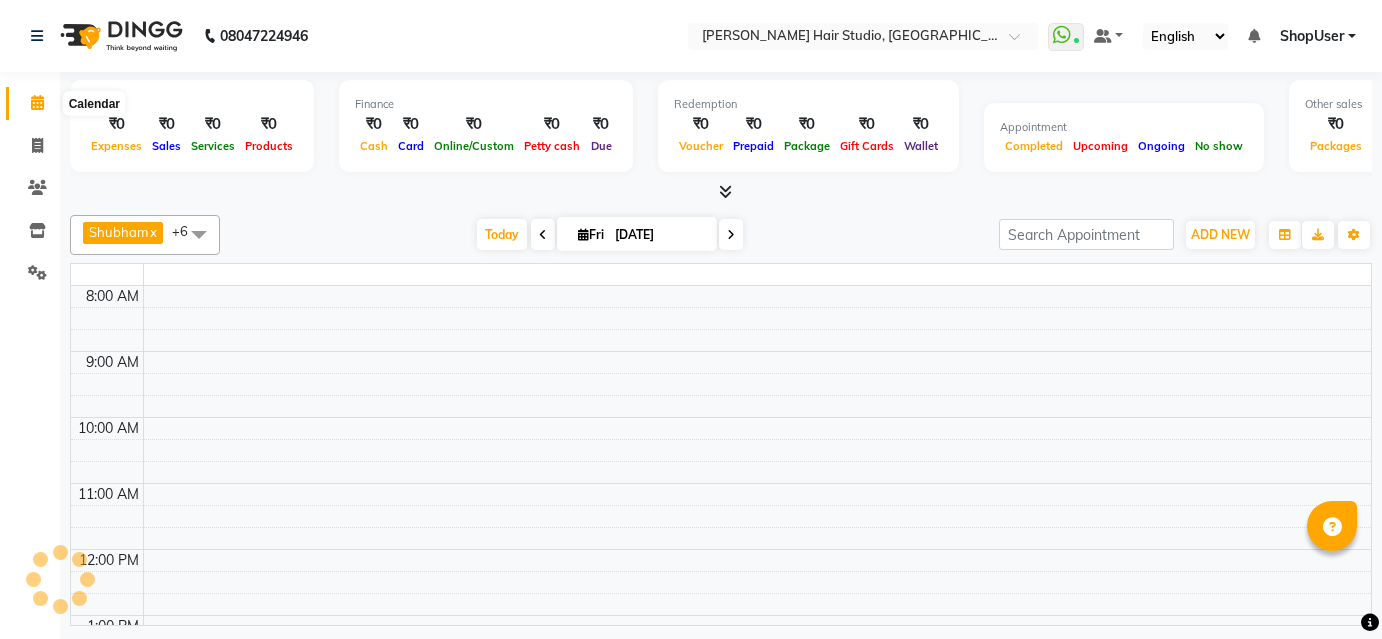 scroll, scrollTop: 0, scrollLeft: 0, axis: both 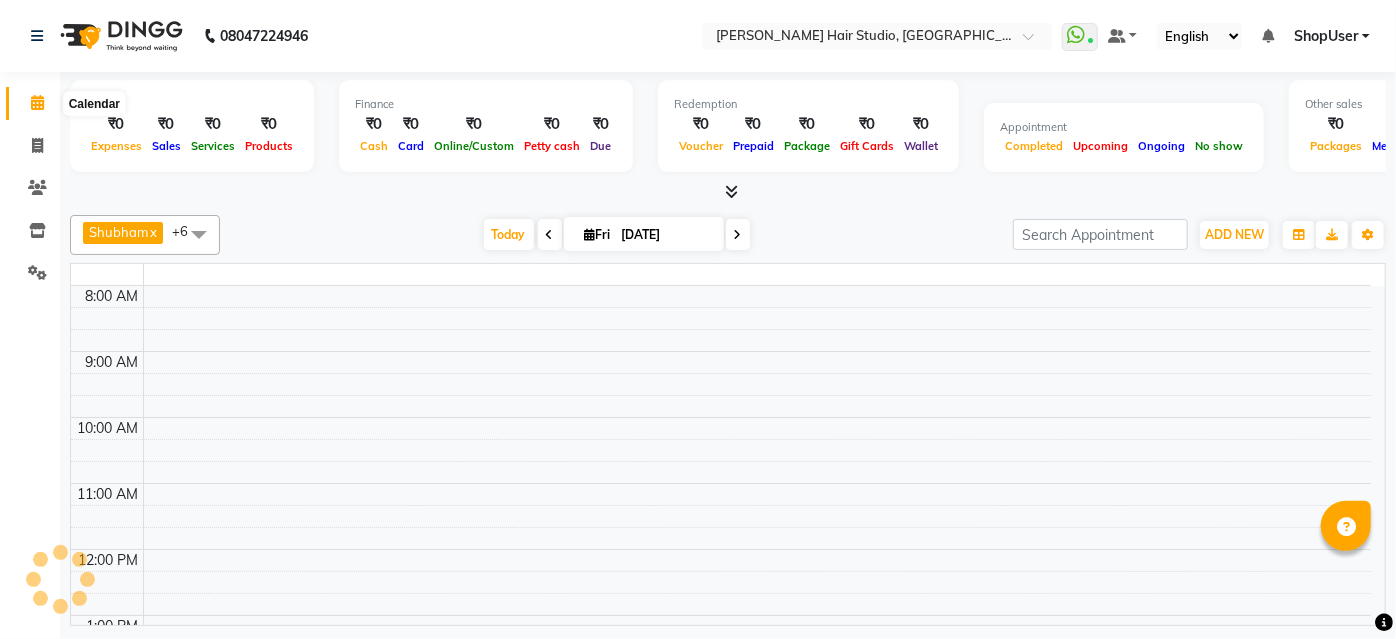 click 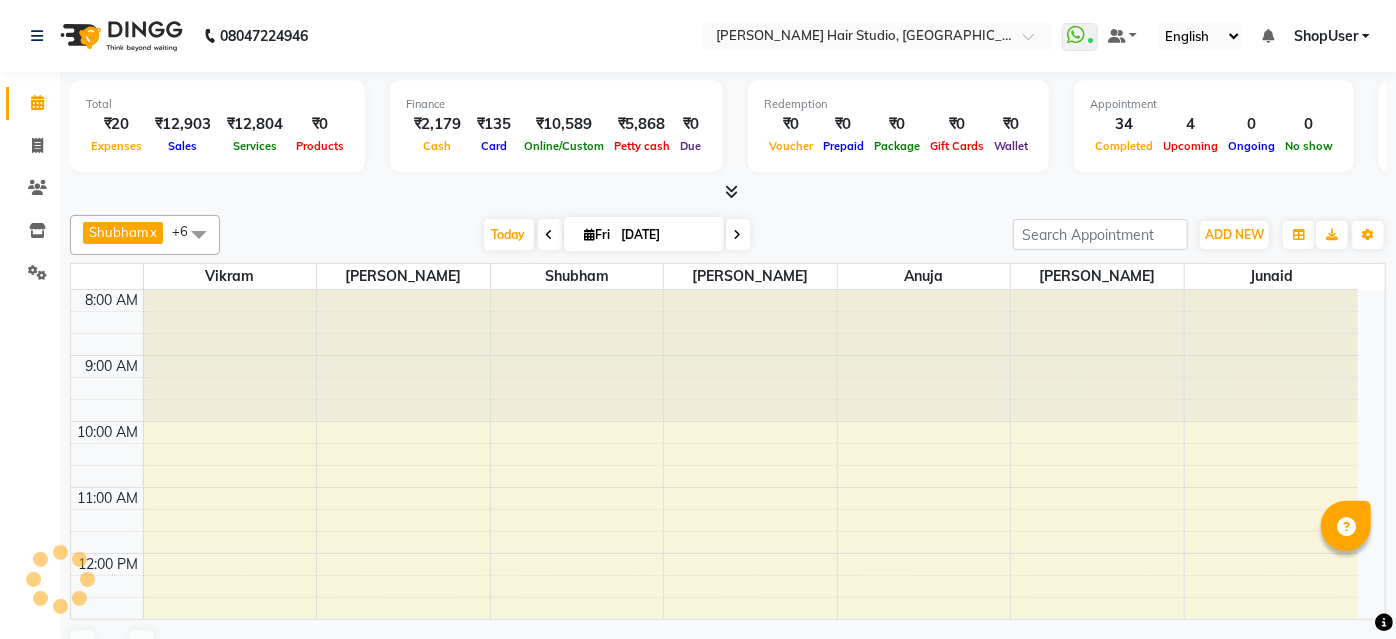 click 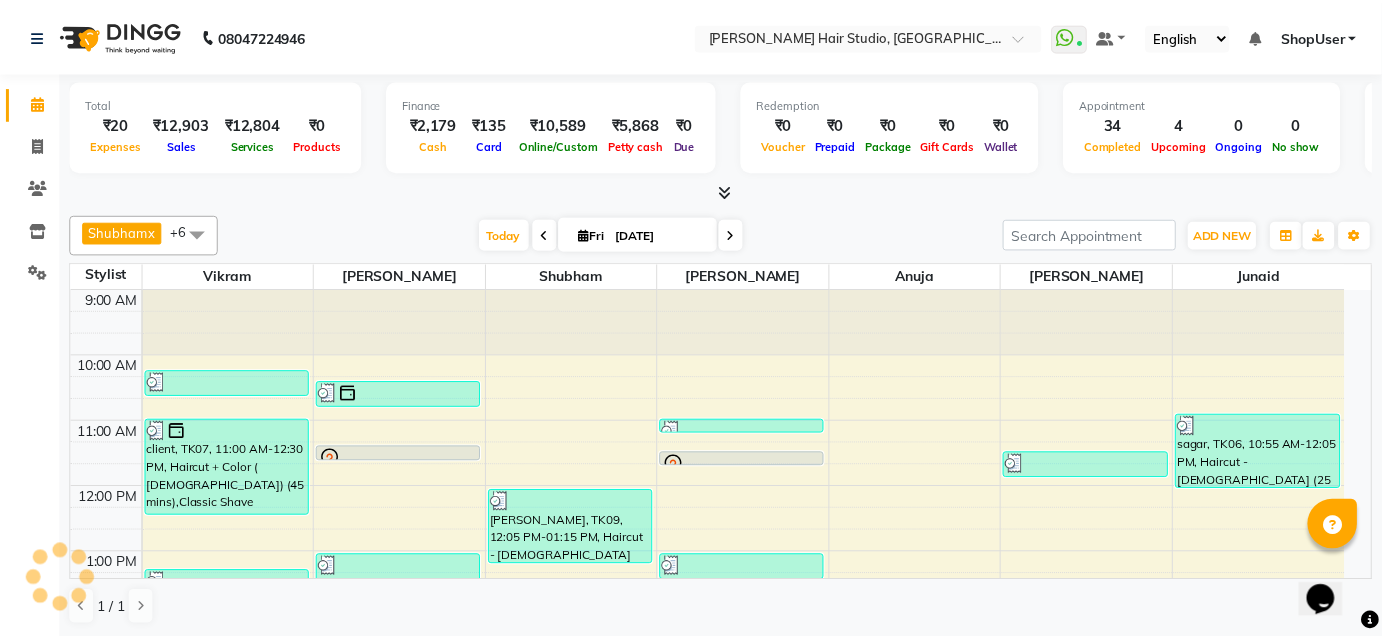 scroll, scrollTop: 0, scrollLeft: 0, axis: both 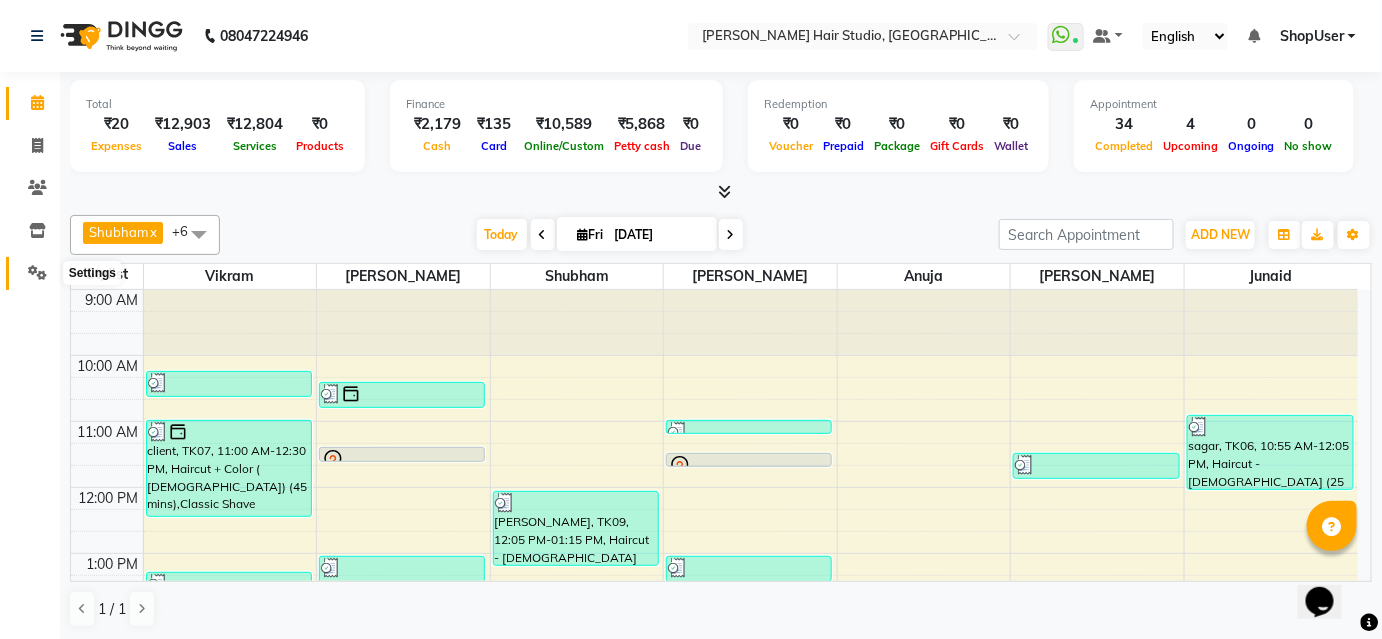 click 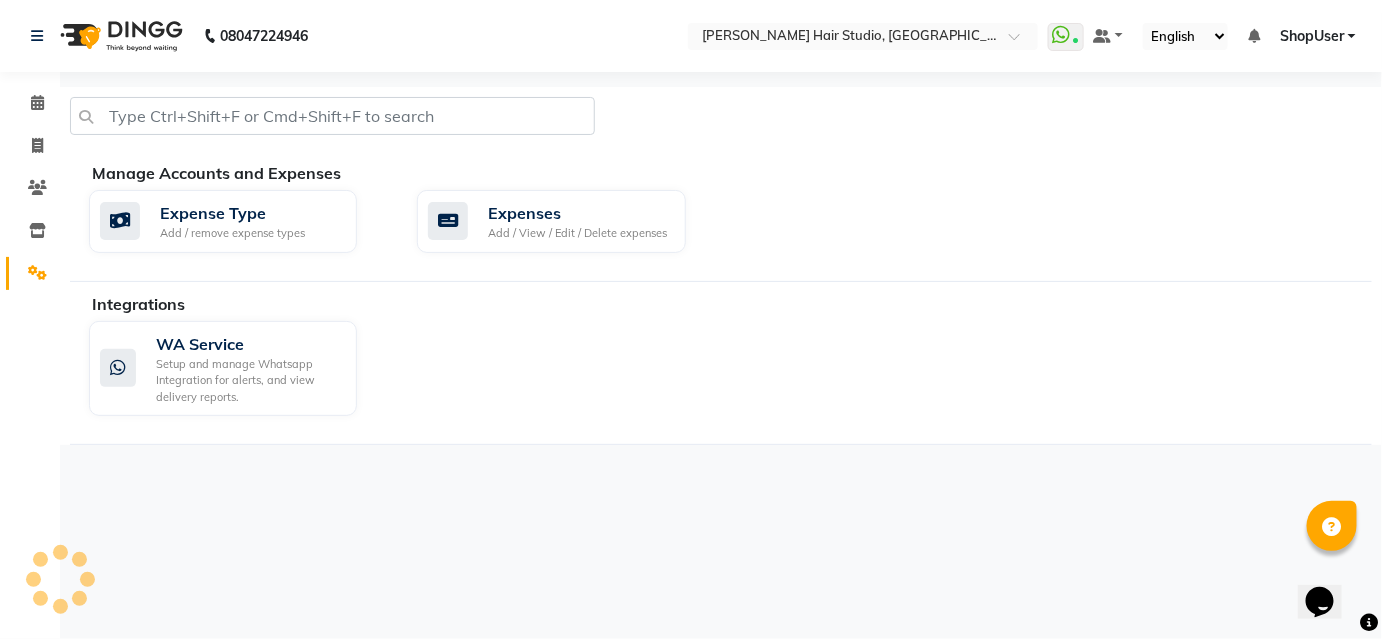 click 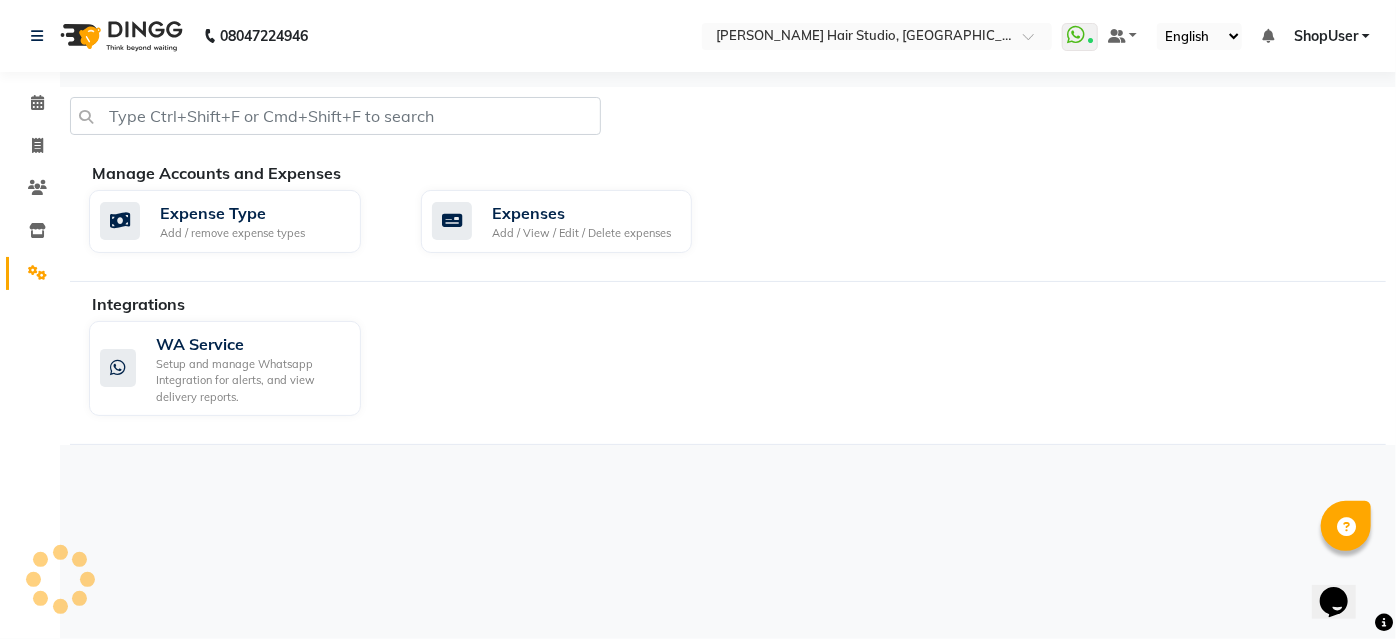 click 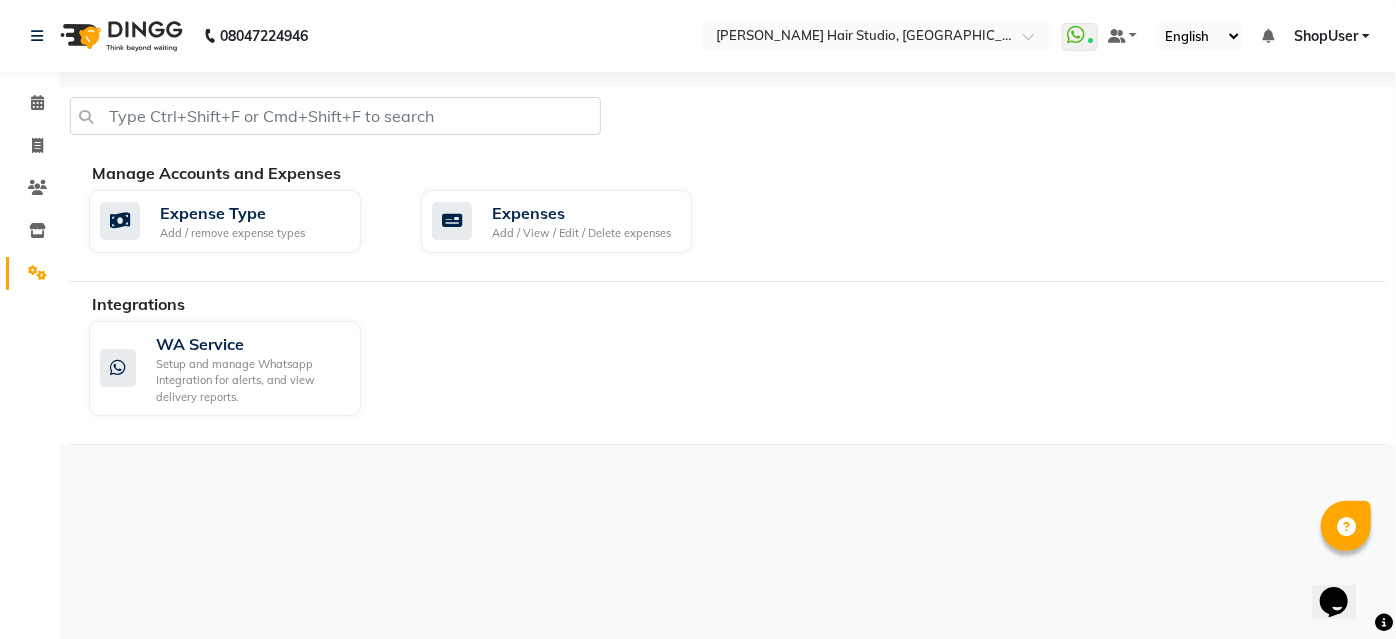 click 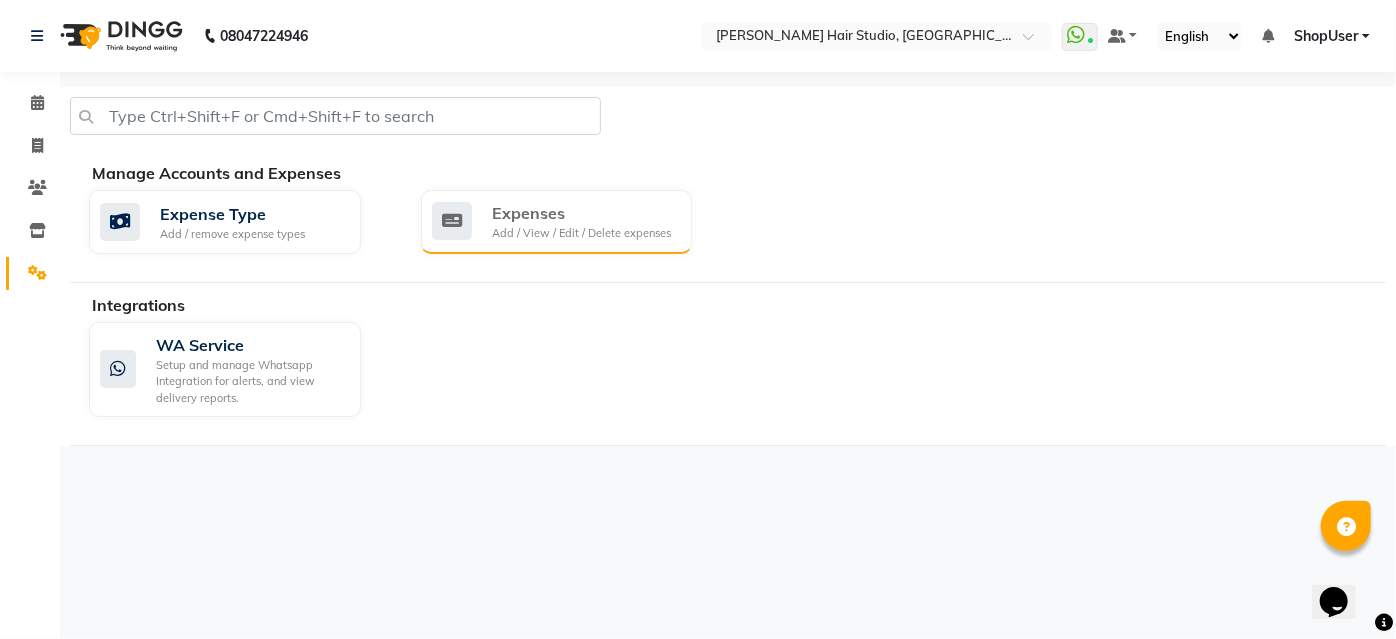 click on "Add / View / Edit / Delete expenses" 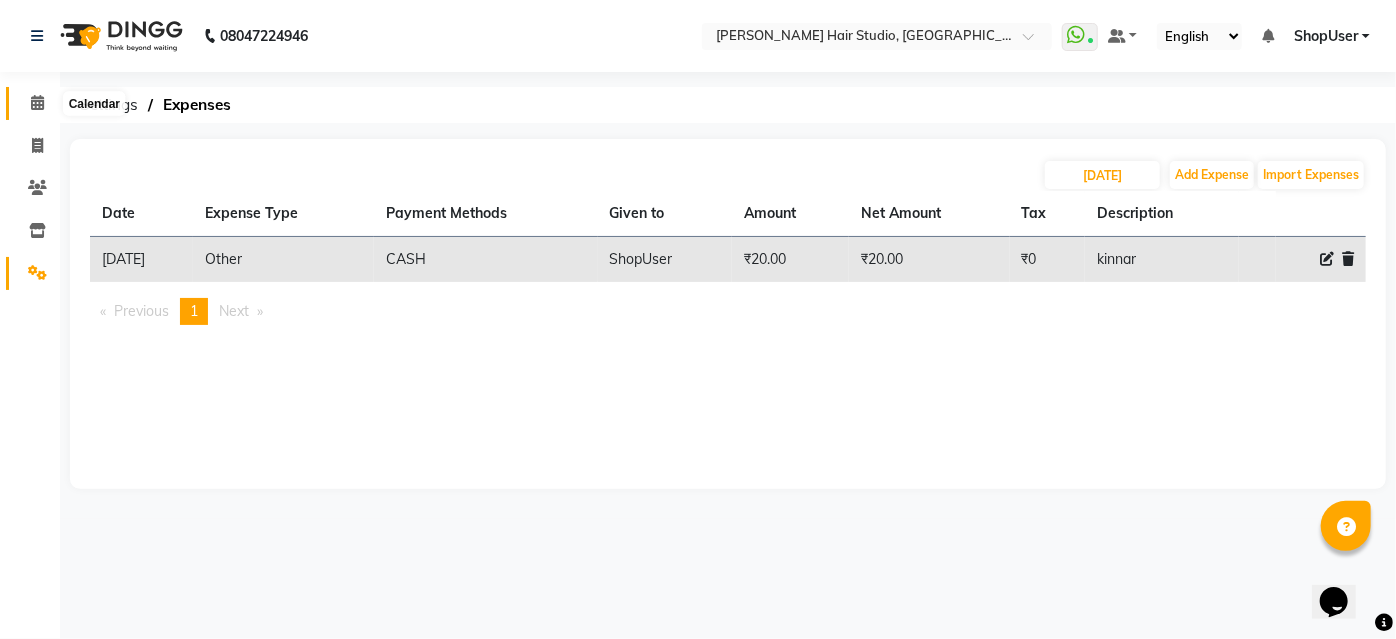 click 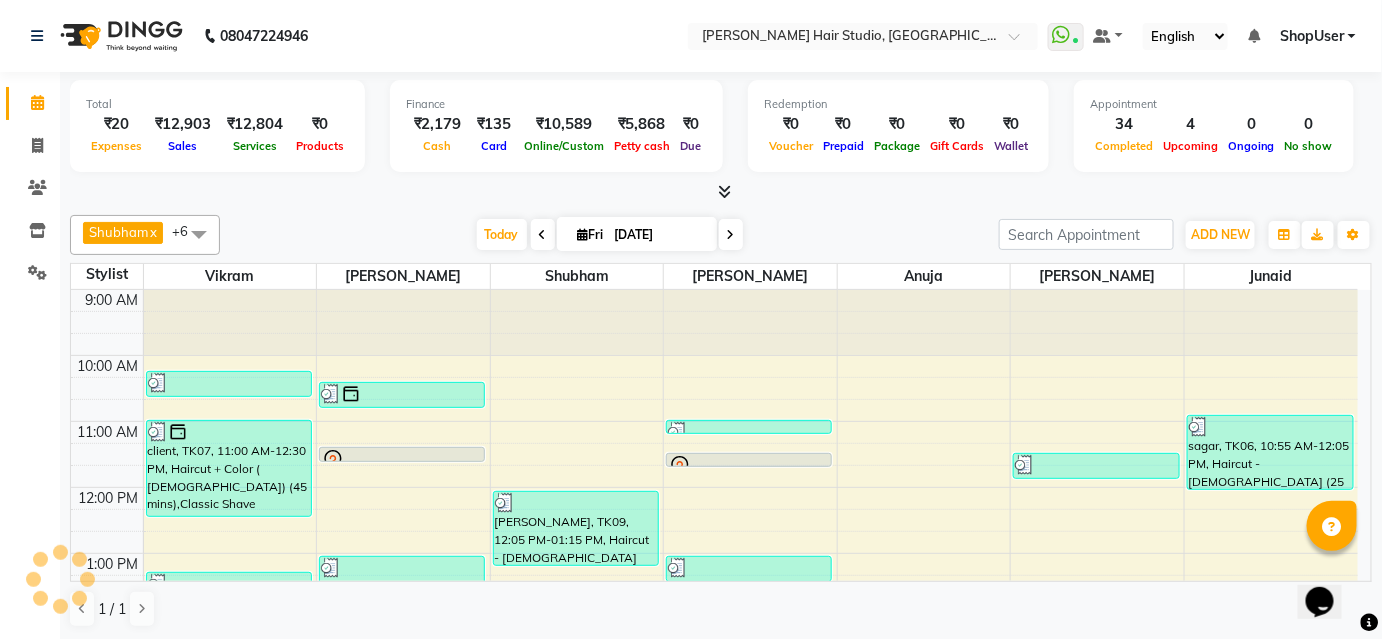 scroll, scrollTop: 581, scrollLeft: 0, axis: vertical 